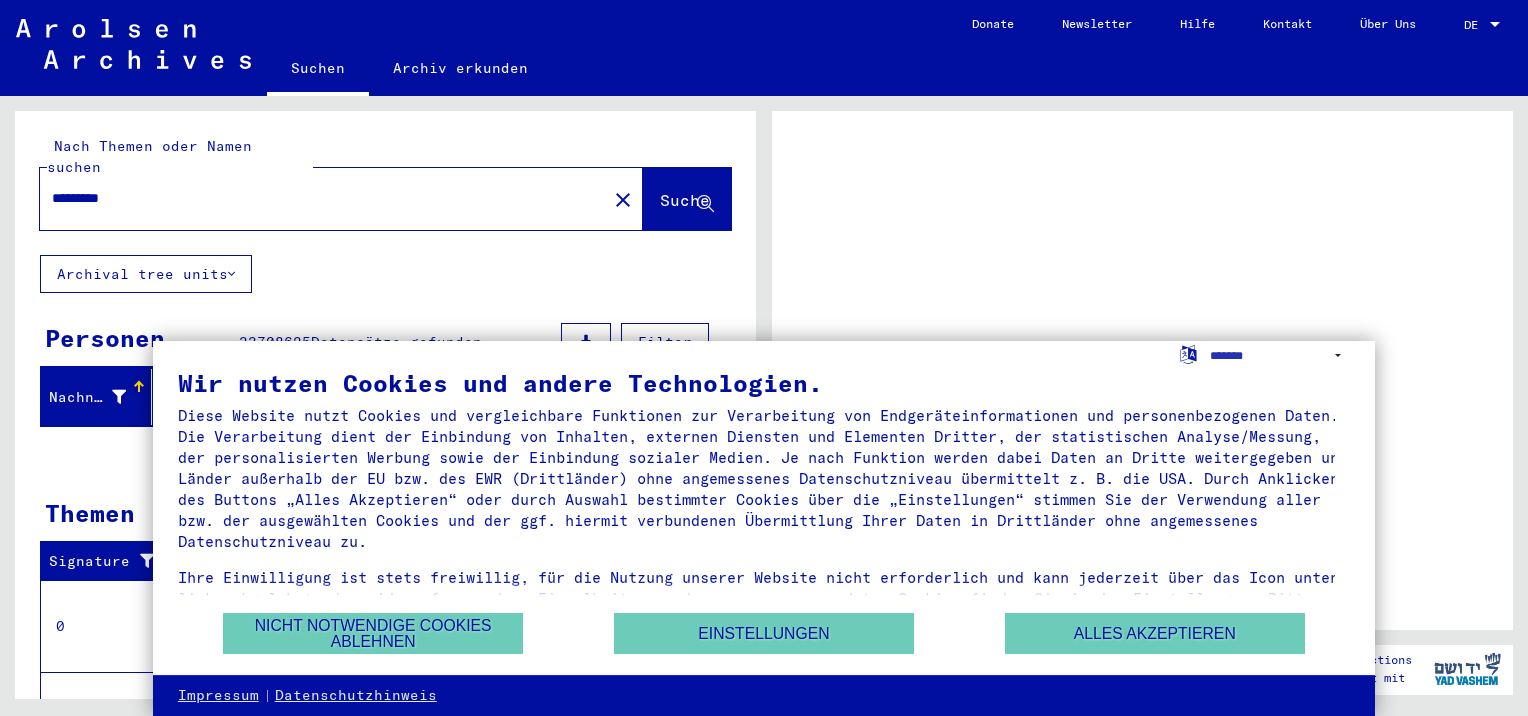 scroll, scrollTop: 0, scrollLeft: 0, axis: both 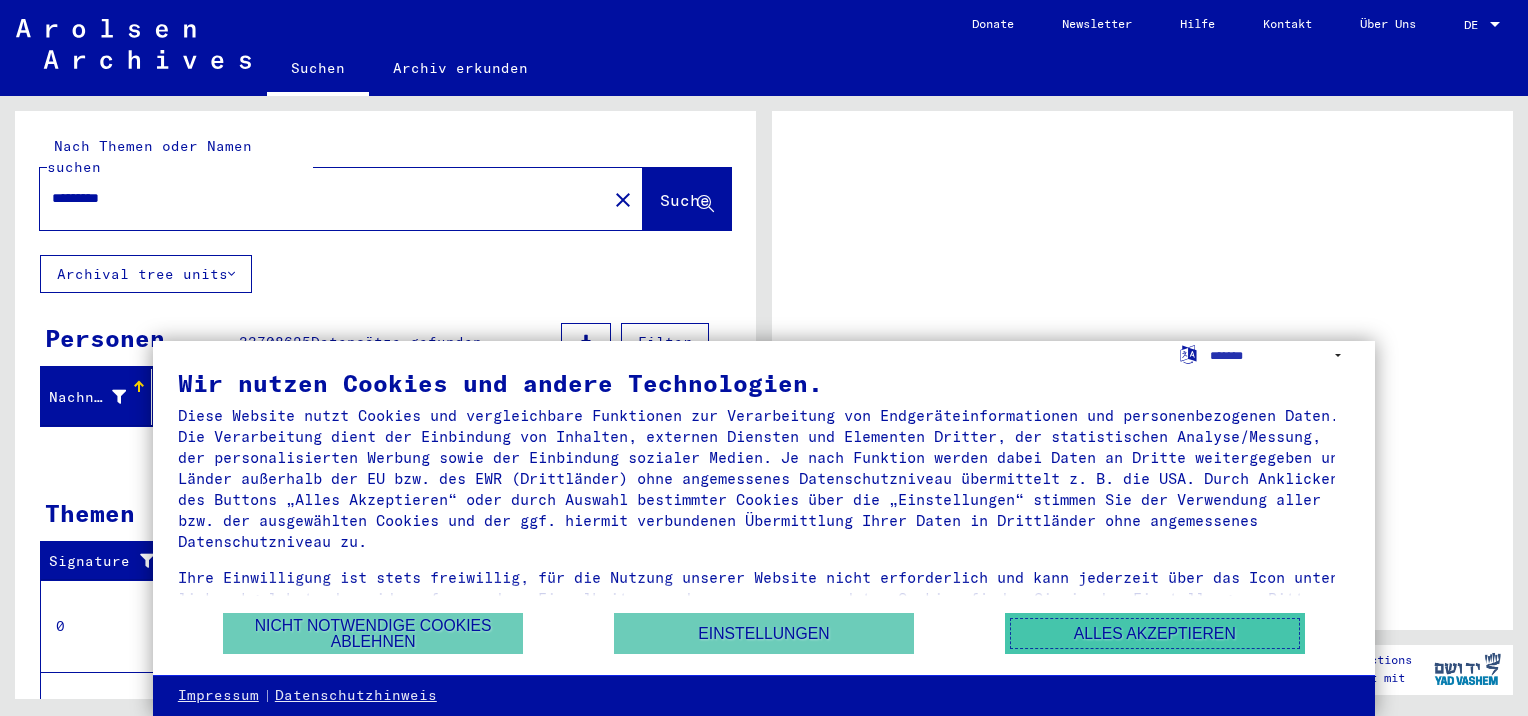 click on "Alles akzeptieren" at bounding box center (1155, 633) 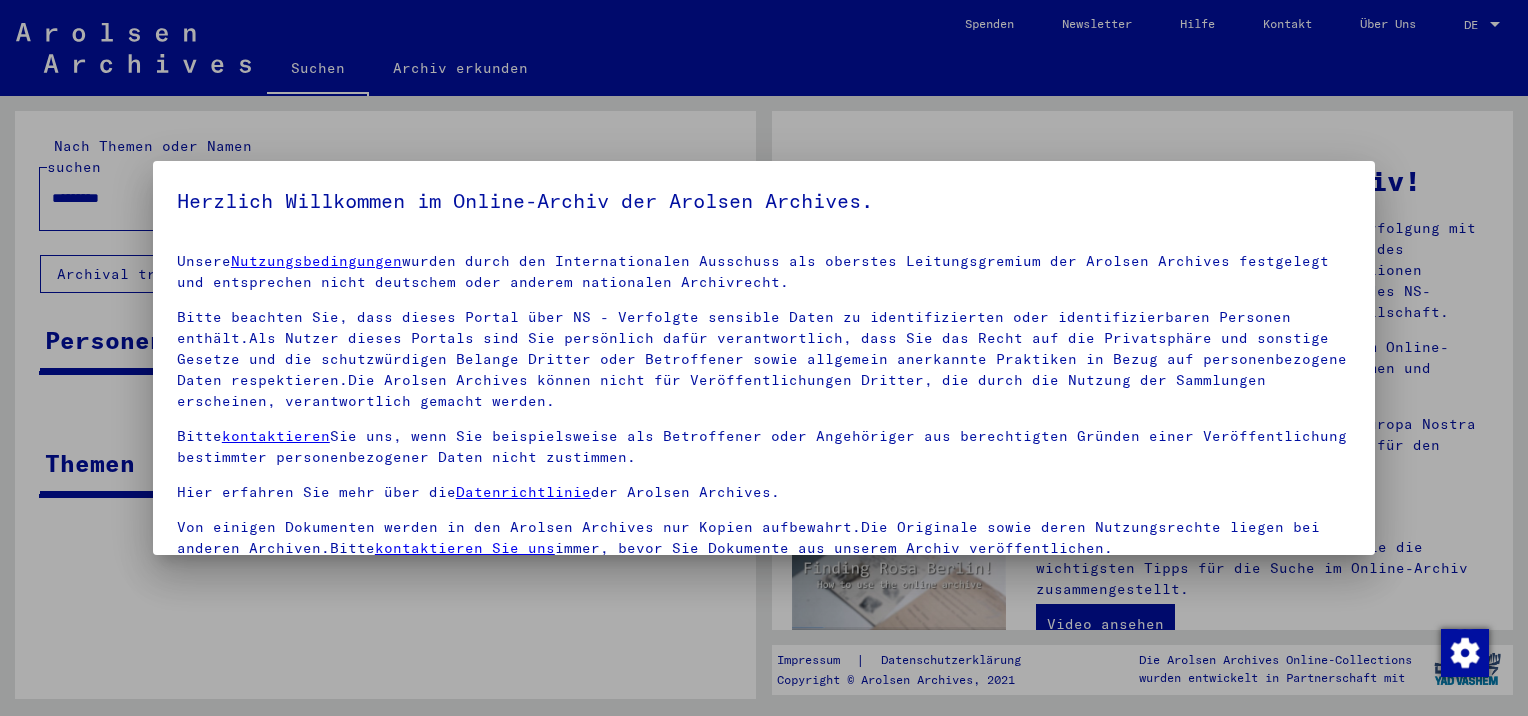 scroll, scrollTop: 14, scrollLeft: 0, axis: vertical 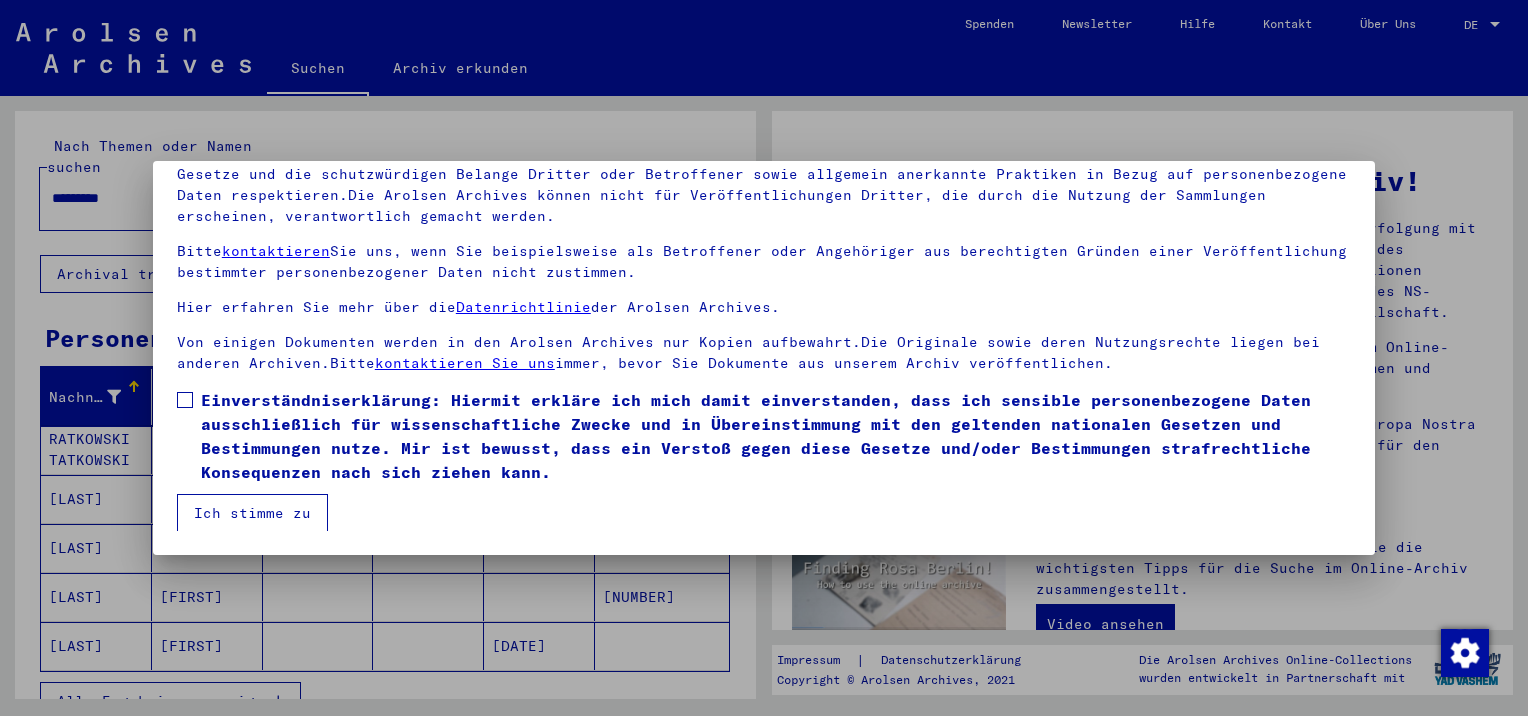 click on "Unsere Nutzungsbedingungen wurden durch den Internationalen Ausschuss als oberstes Leitungsgremium der Arolsen Archives festgelegt und entsprechen nicht deutschem oder anderem nationalem Archivrecht. Bitte beachten Sie, dass dieses Portal über NS - Verfolgte sensible Daten zu identifizierten oder identifizierbaren Personen enthält.Als Nutzer dieses Portals sind Sie persönlich dafür verantwortlich, dass Sie das Recht auf die Privatsphäre und sonstige Gesetze und die schutzwürdigen Belange Dritter oder Betroffener sowie allgemein anerkannte Praktiken in Bezug auf personenbezogene Daten respektieren.Die Arolsen Archives können nicht für Veröffentlichungen Dritter, die durch die Nutzung der Sammlungen erscheinen, verantwortlich gemacht werden. Bitte kontaktieren Sie uns, wenn Sie beispielsweise als Betroffener oder Angehöriger aus berechtigten Gründen einer Veröffentlichung bestimmter personenbezogener Daten nicht zustimmen. Hier erfahren Sie mehr über die Datenrichtlinie der Arolsen Archives." at bounding box center (764, 298) 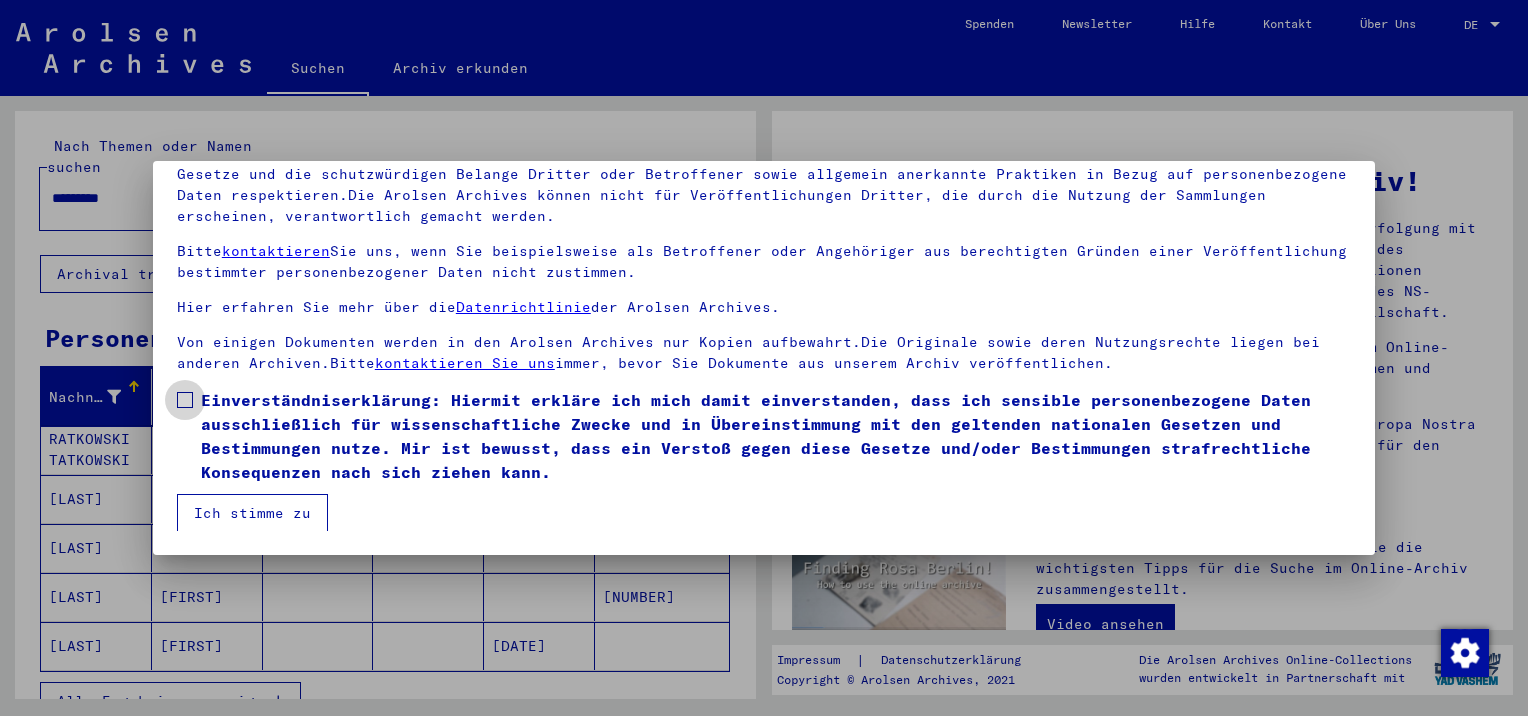 click at bounding box center (185, 400) 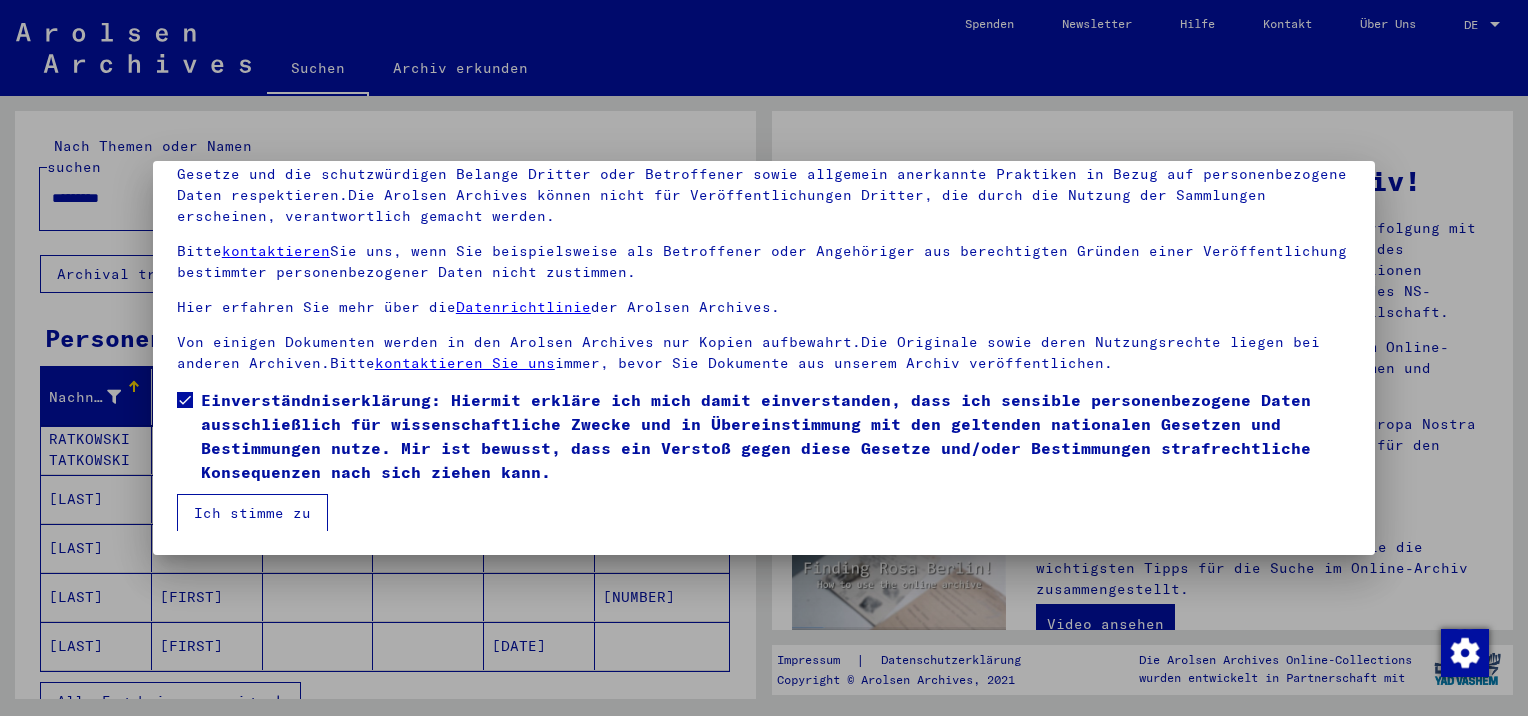 click on "Ich stimme zu" at bounding box center [252, 513] 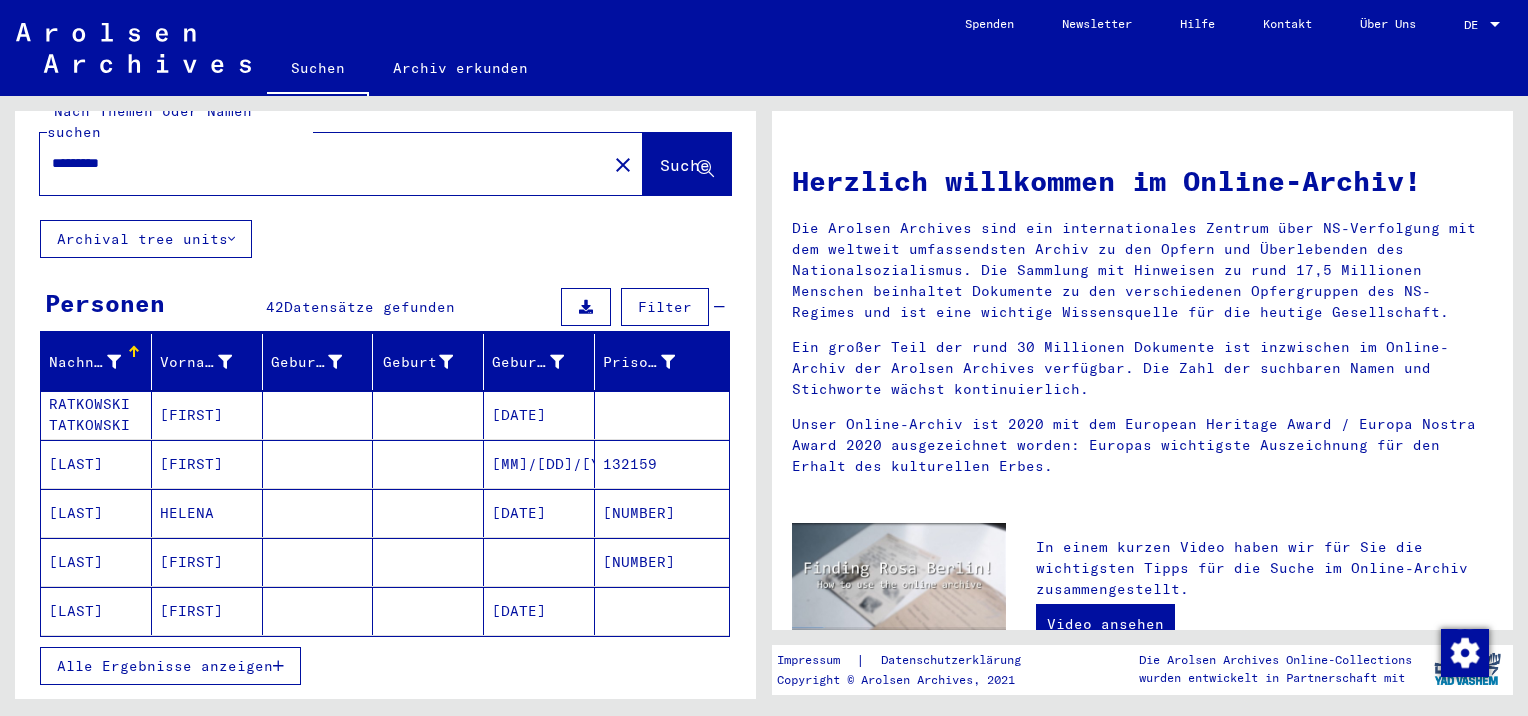 scroll, scrollTop: 0, scrollLeft: 0, axis: both 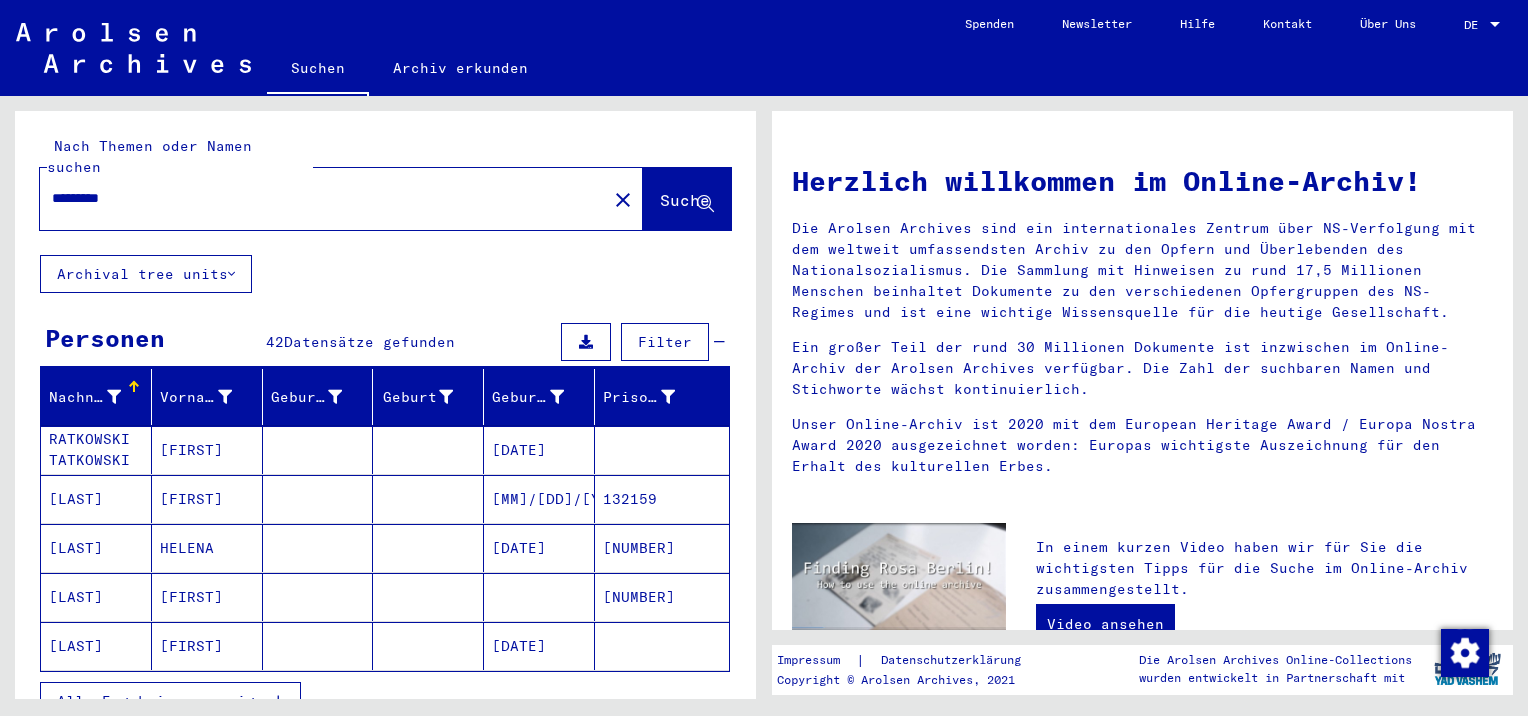 drag, startPoint x: 211, startPoint y: 184, endPoint x: -4, endPoint y: 189, distance: 215.05814 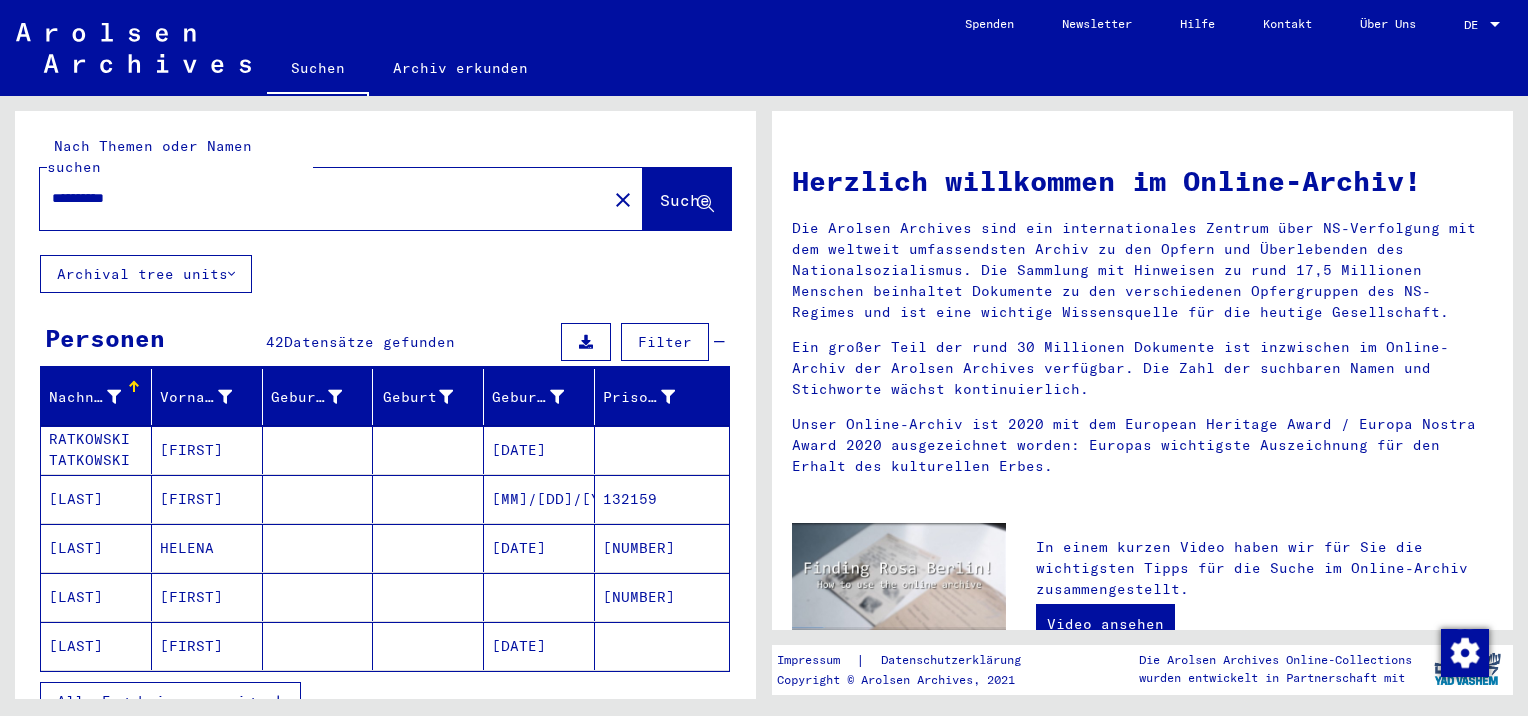 type on "**********" 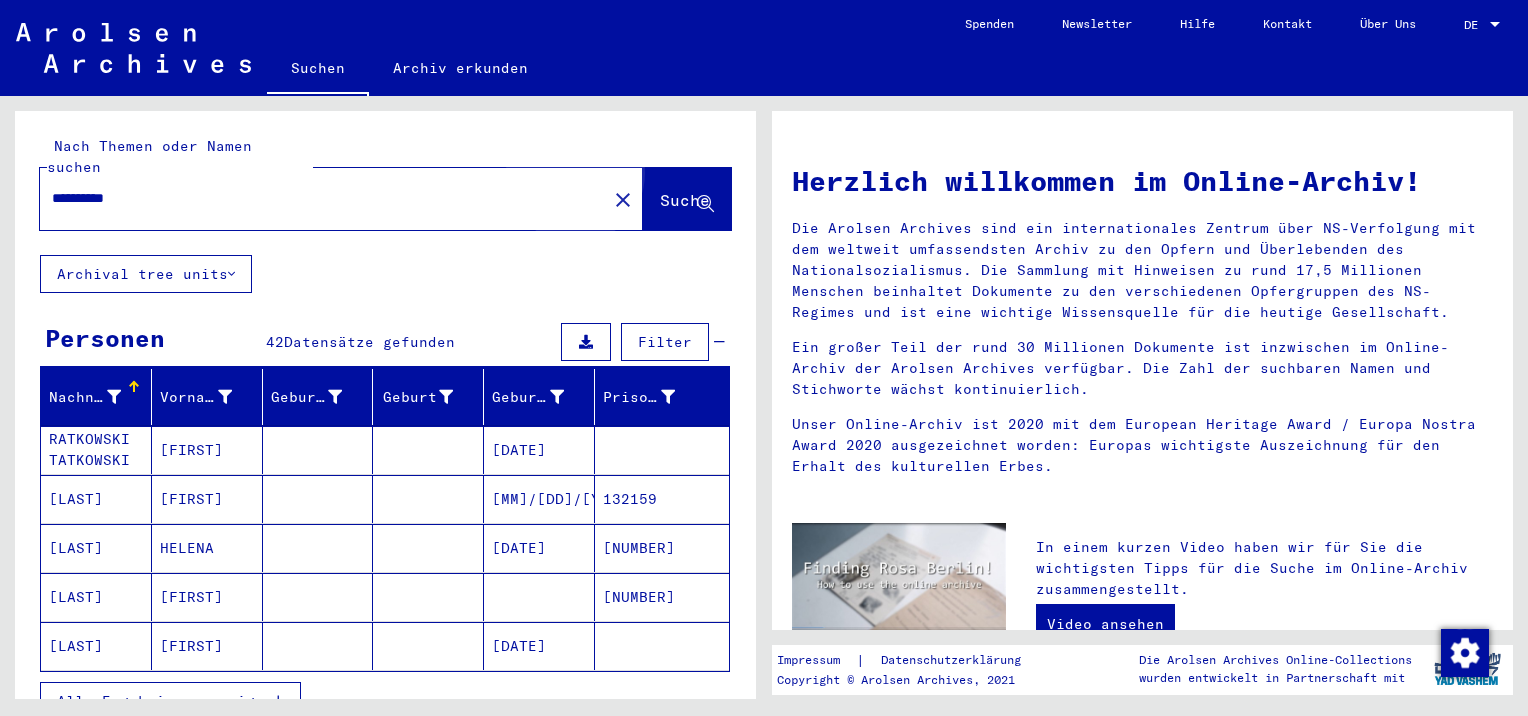 click on "Suche" 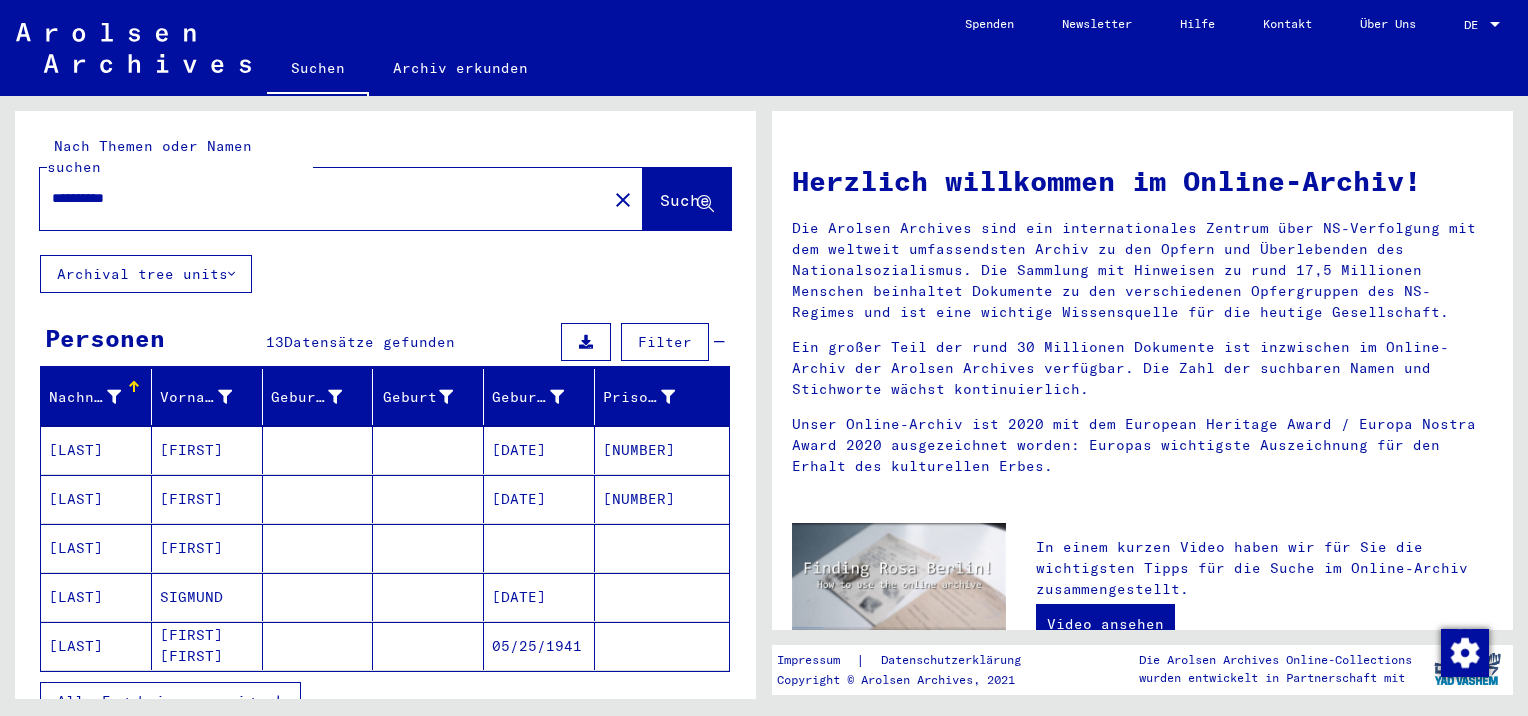 scroll, scrollTop: 100, scrollLeft: 0, axis: vertical 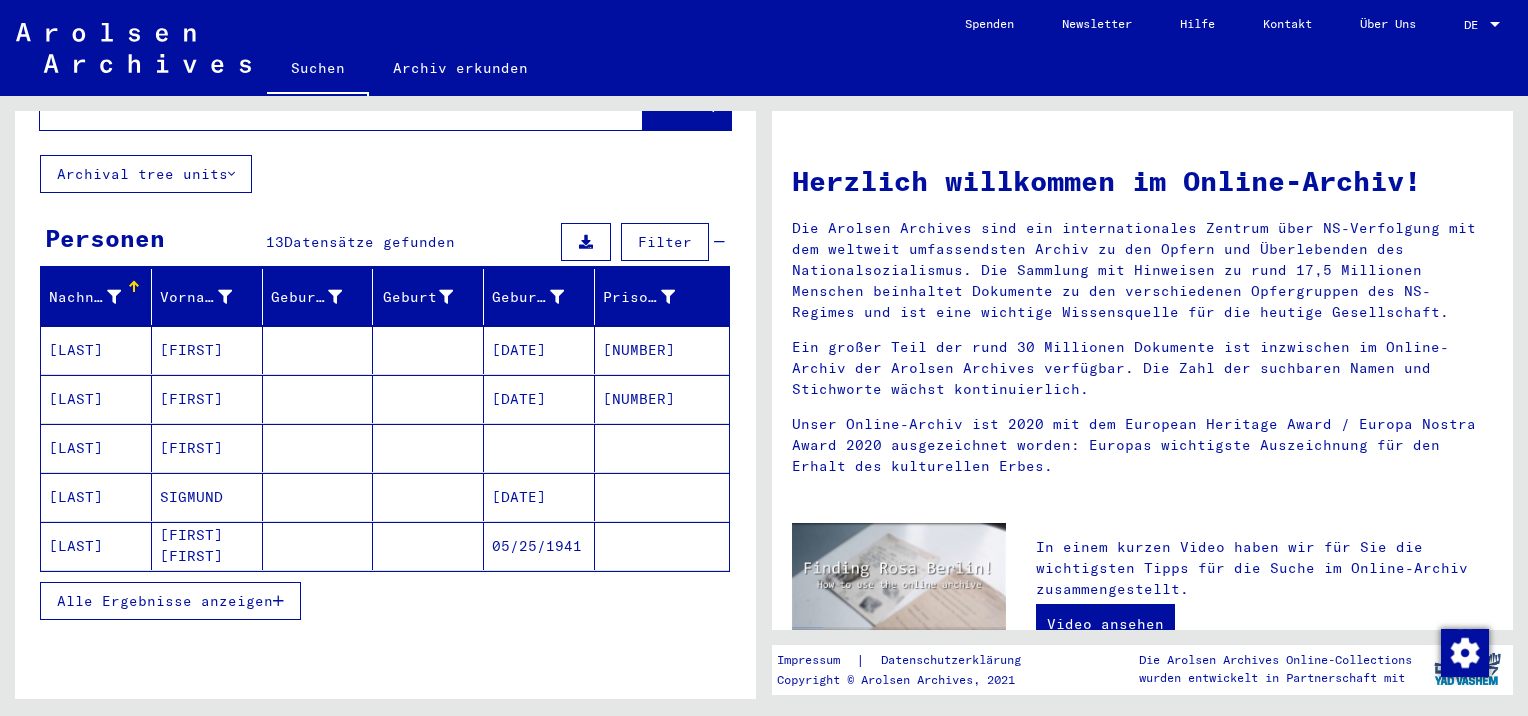 click on "[FIRST] [FIRST]" 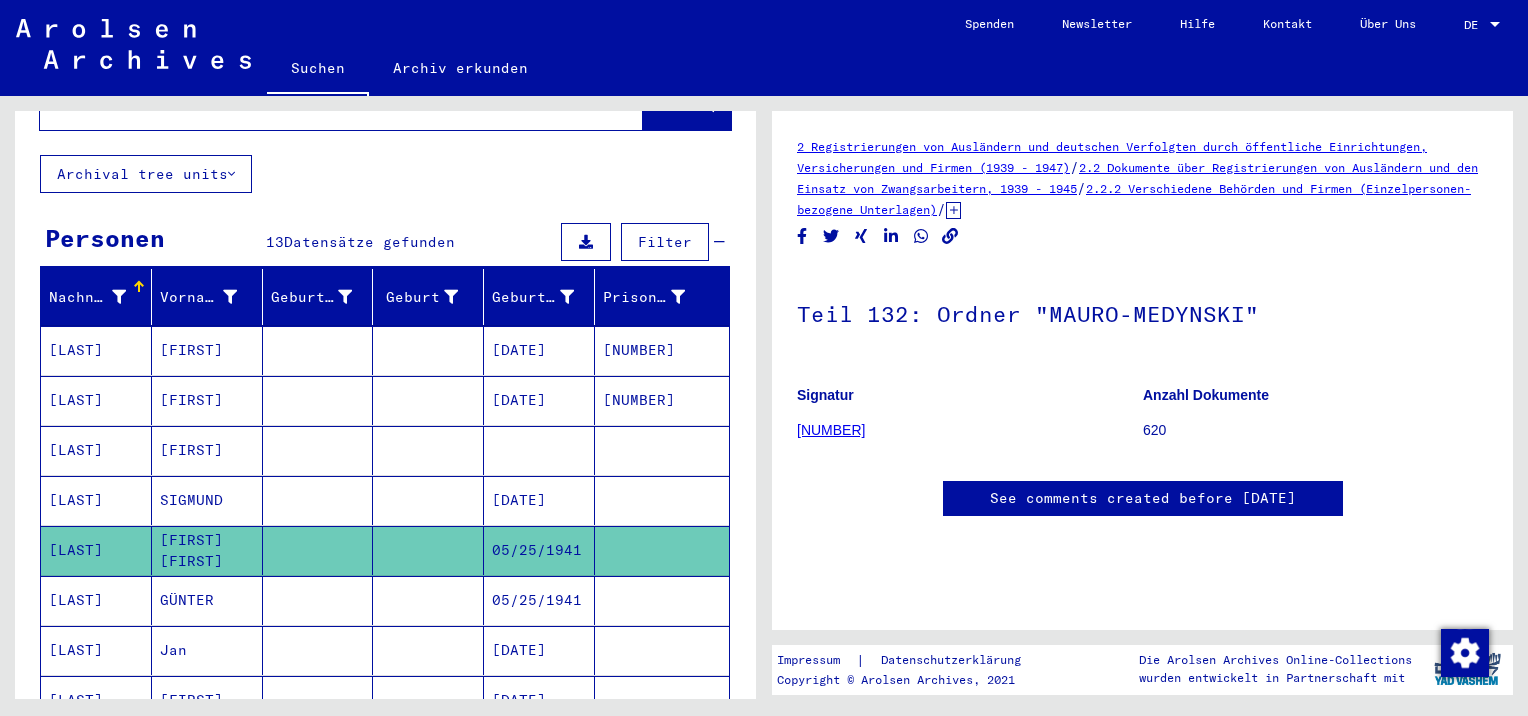 scroll, scrollTop: 0, scrollLeft: 0, axis: both 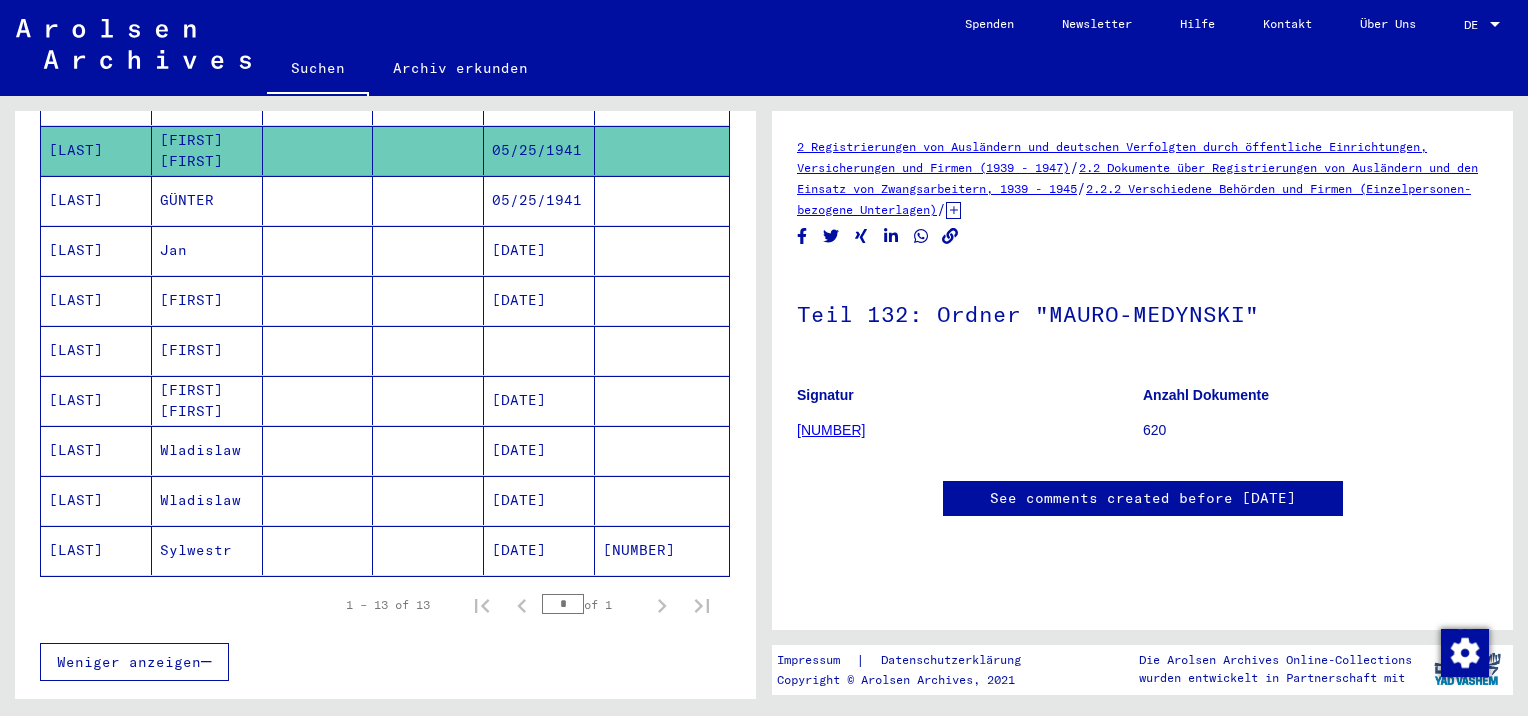 click at bounding box center (428, 550) 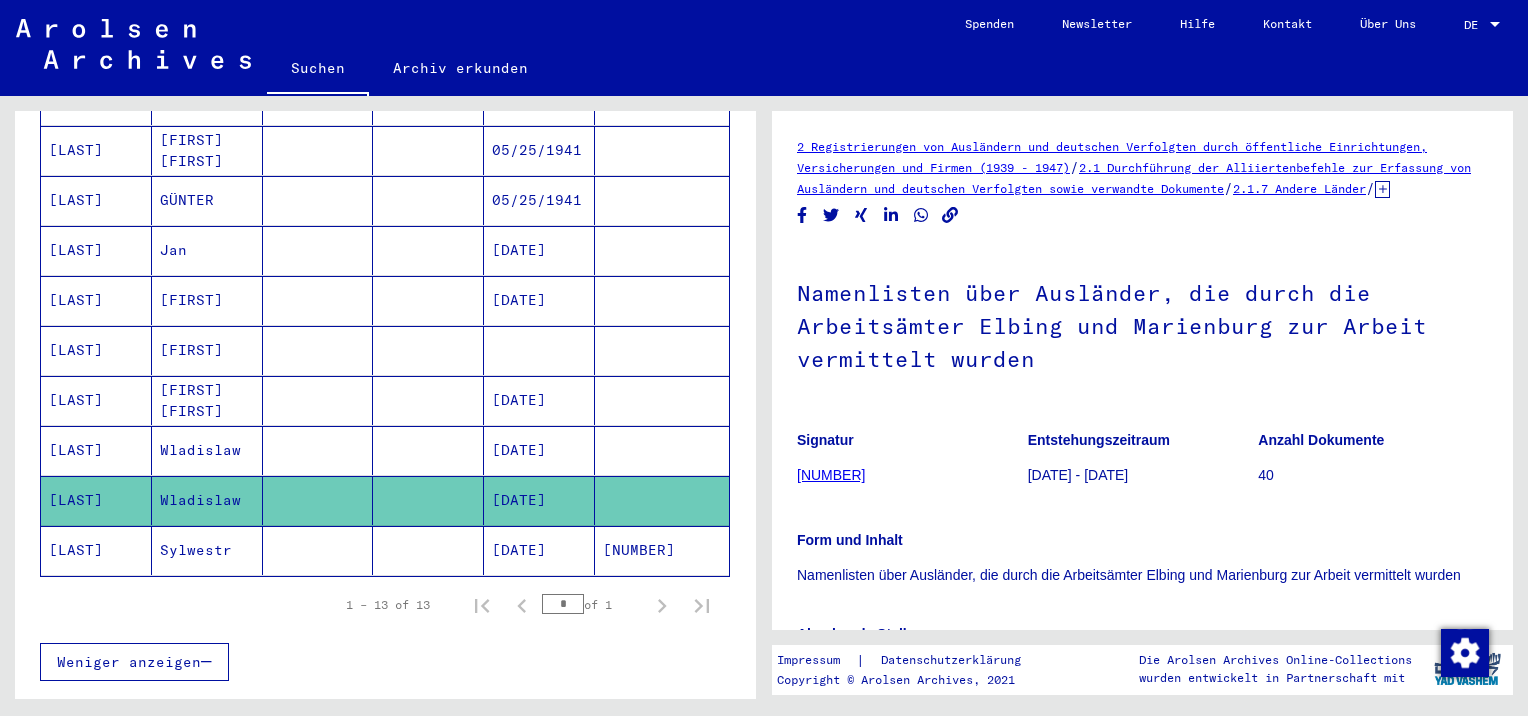 scroll, scrollTop: 0, scrollLeft: 0, axis: both 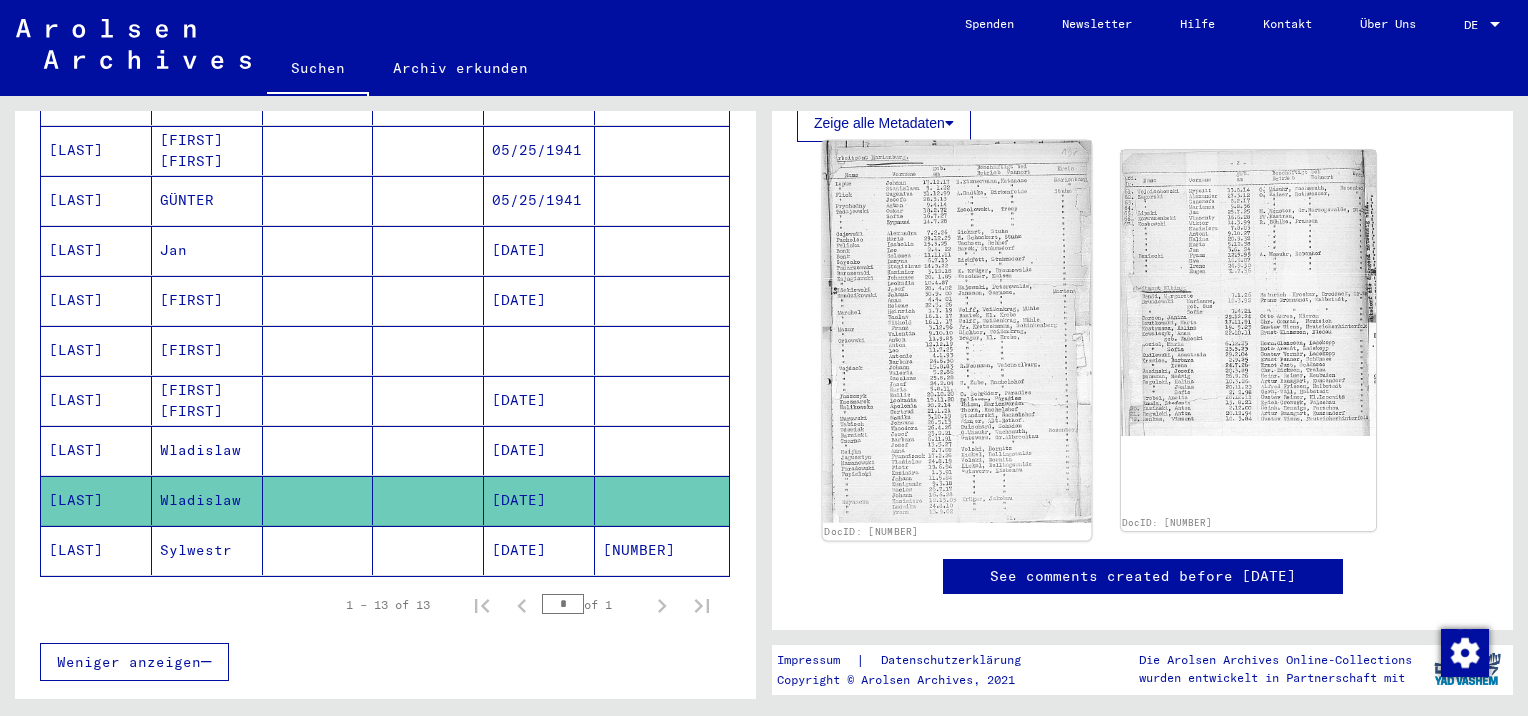 click 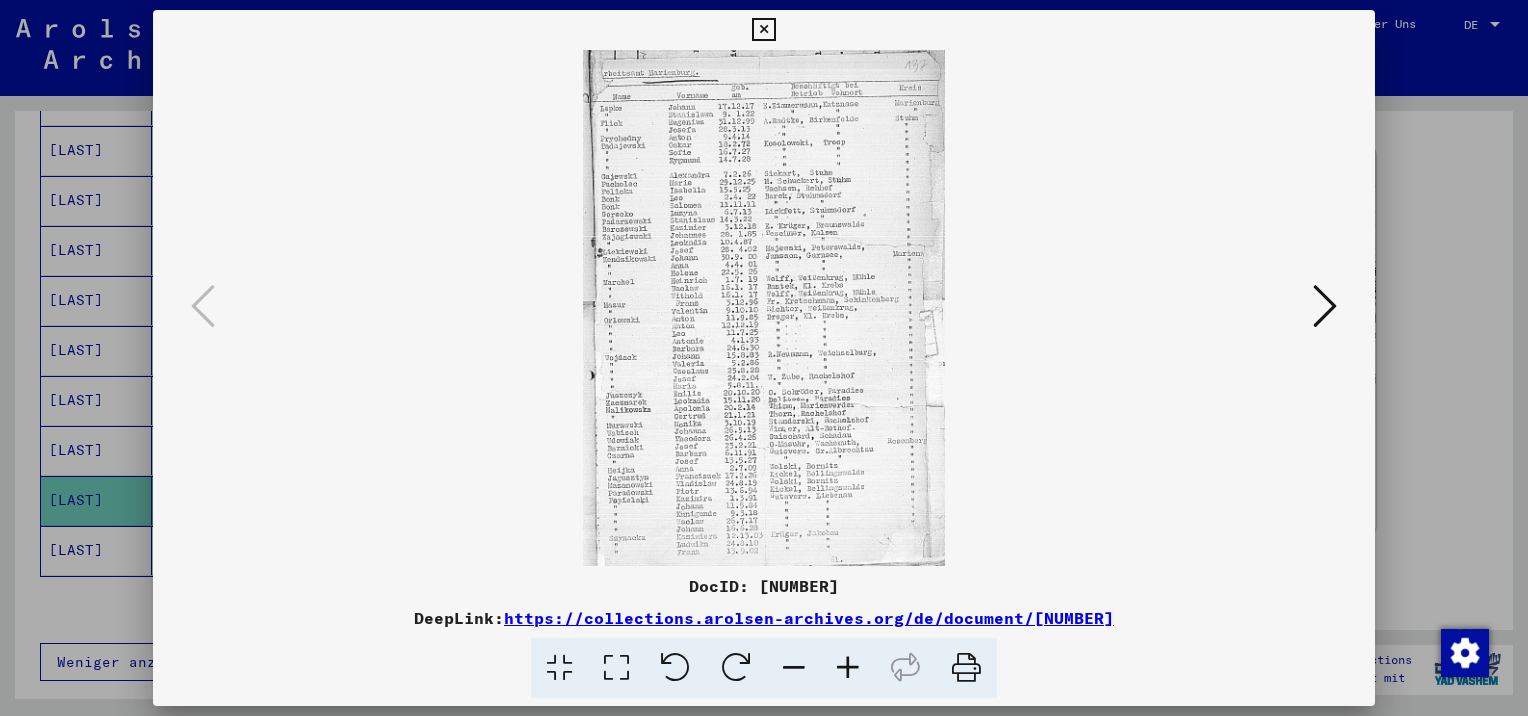 click at bounding box center [848, 668] 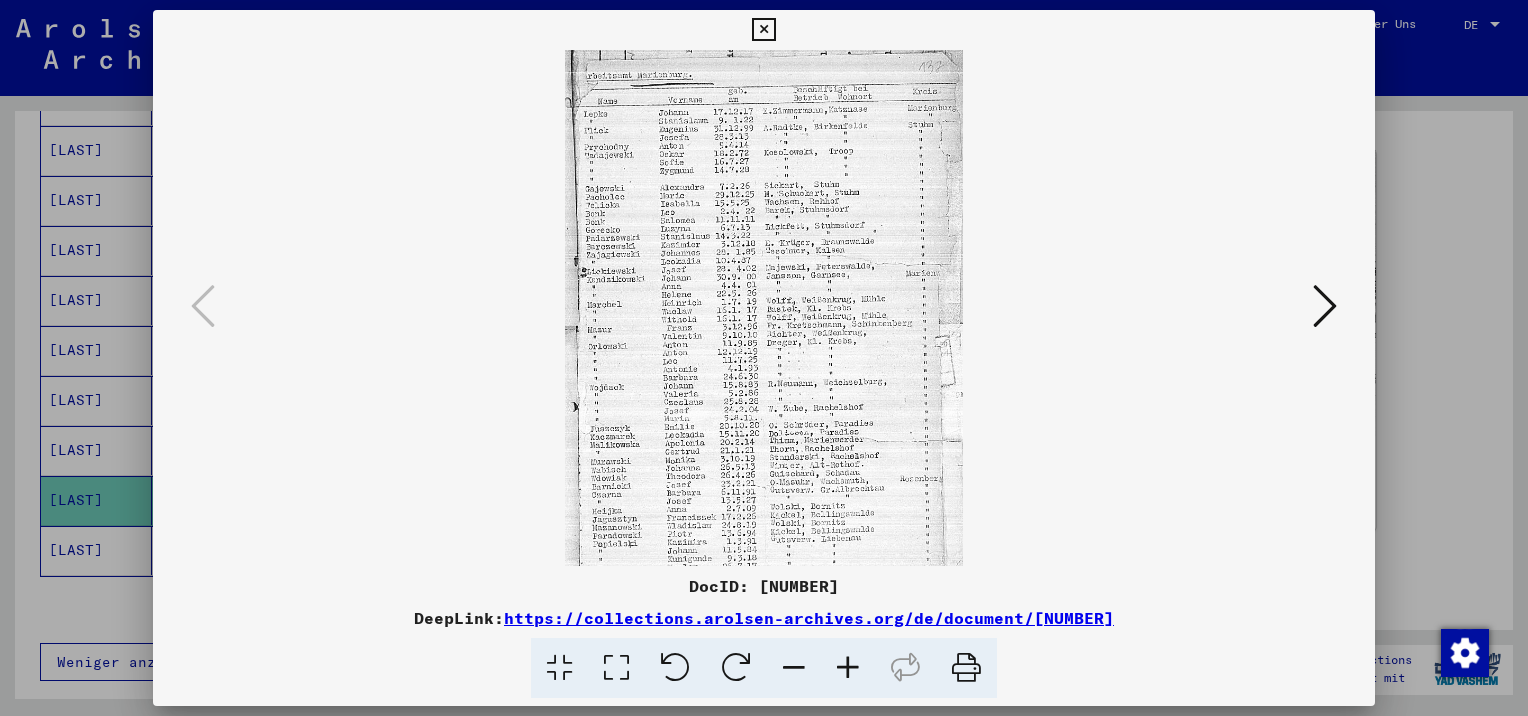 click at bounding box center (848, 668) 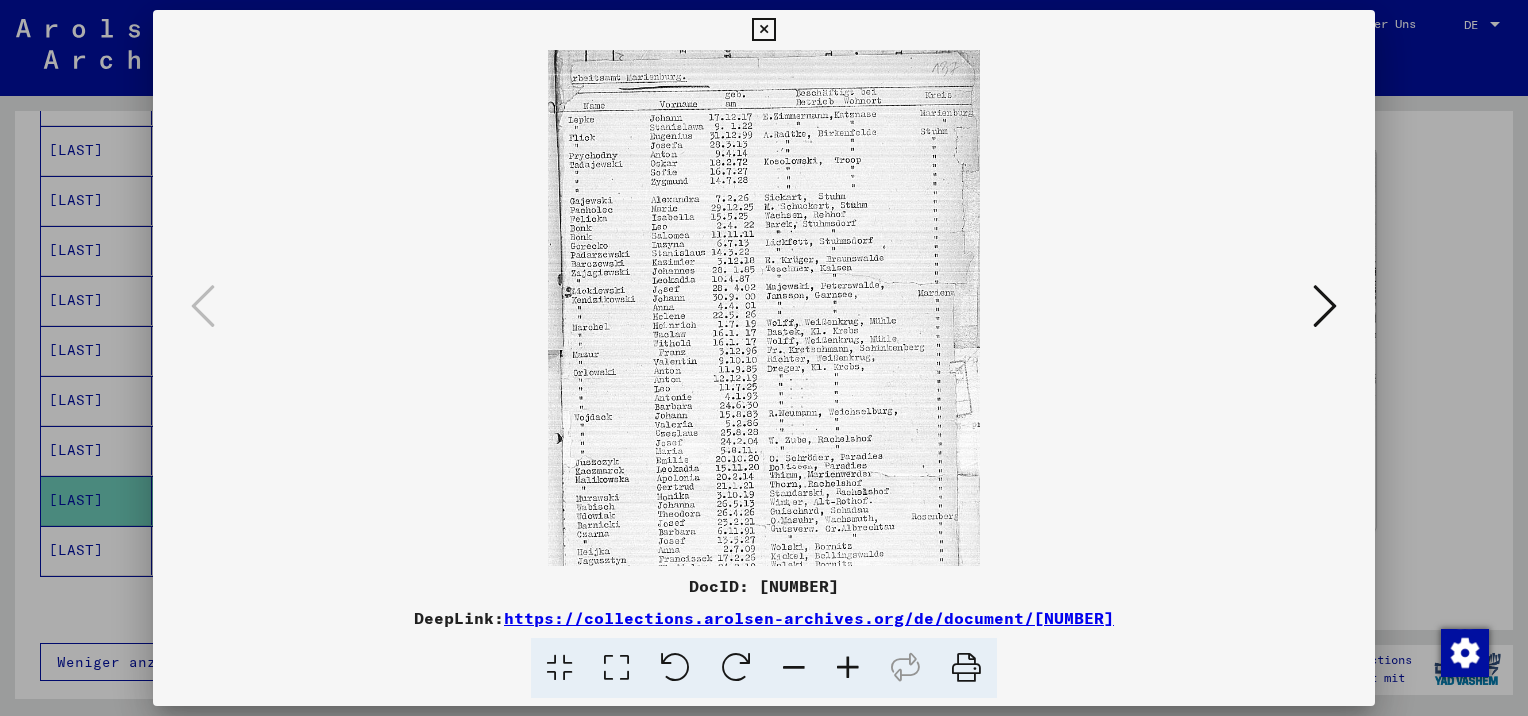 click at bounding box center (848, 668) 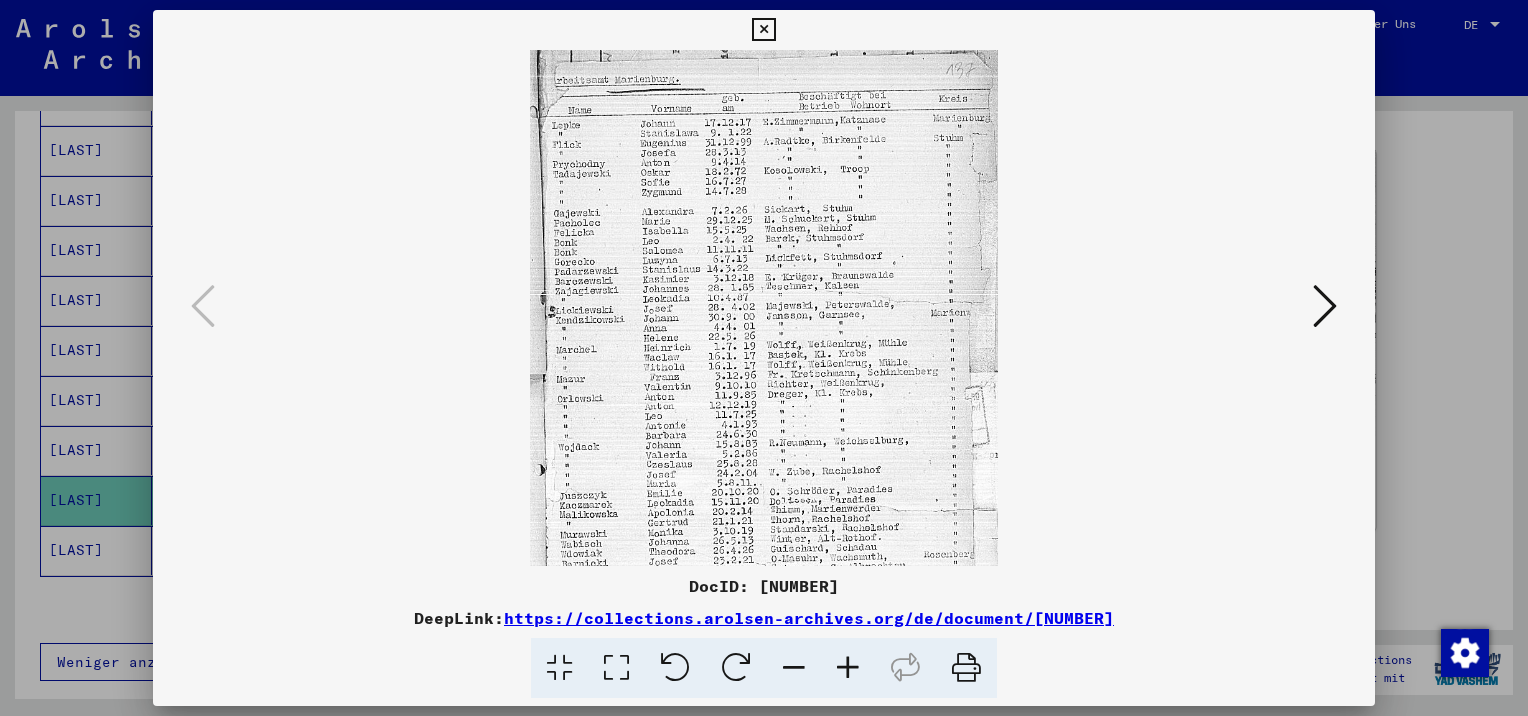 click at bounding box center (848, 668) 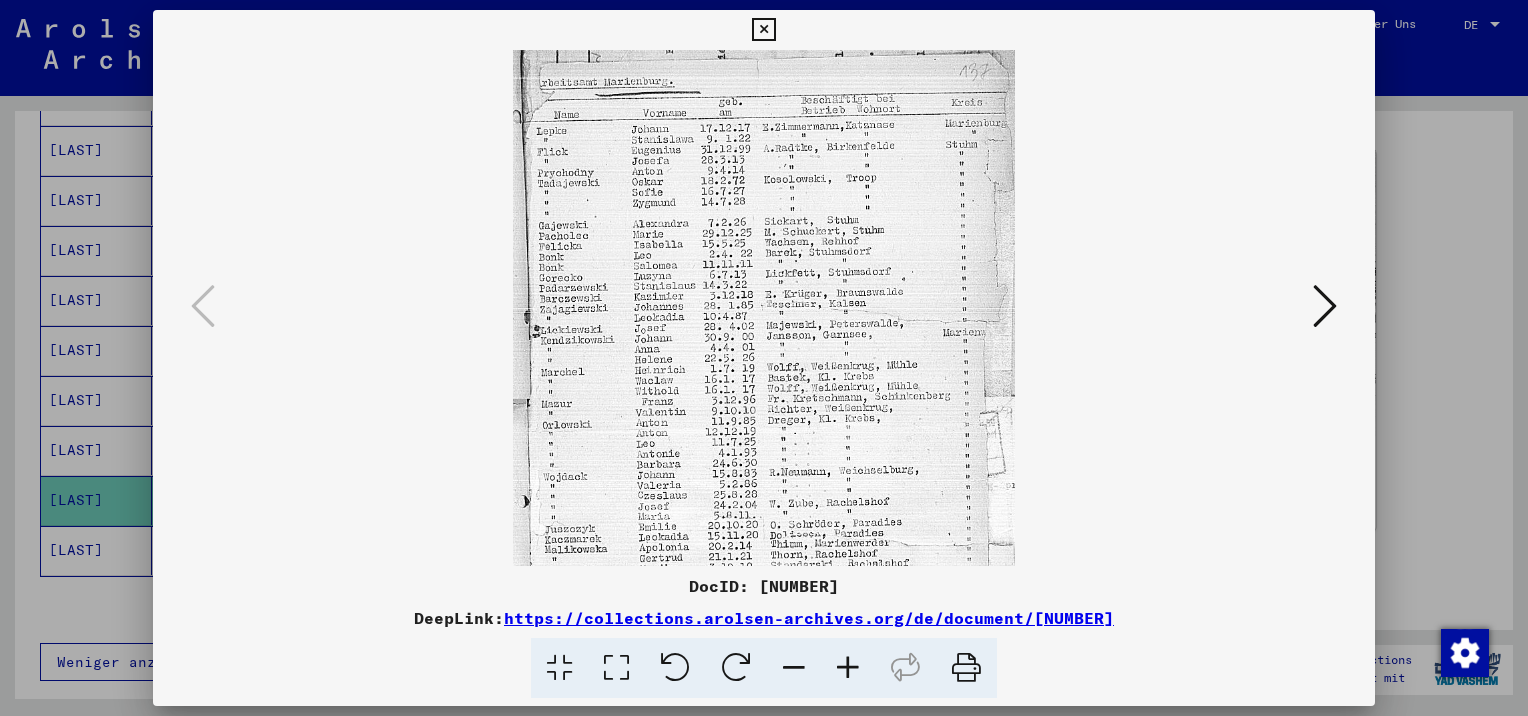 click at bounding box center [794, 668] 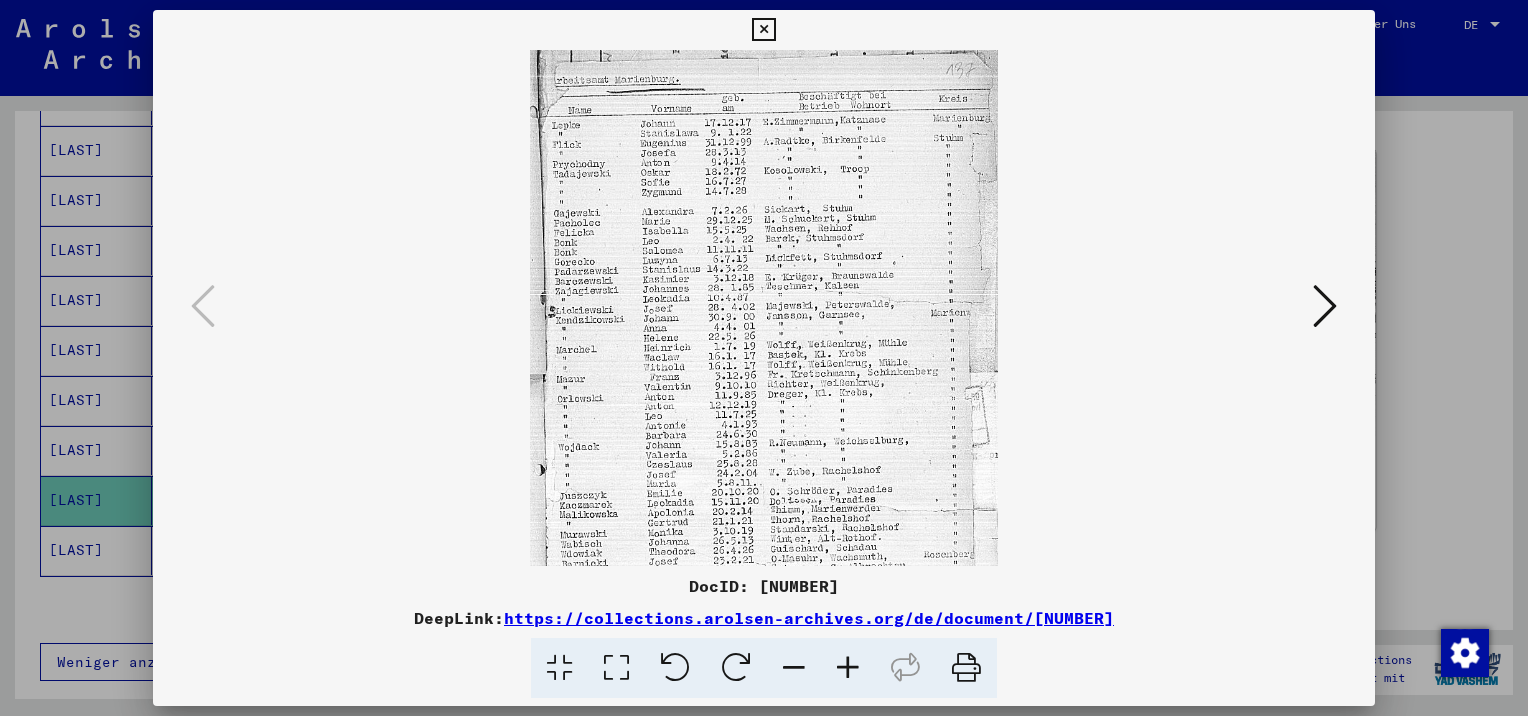 click at bounding box center (794, 668) 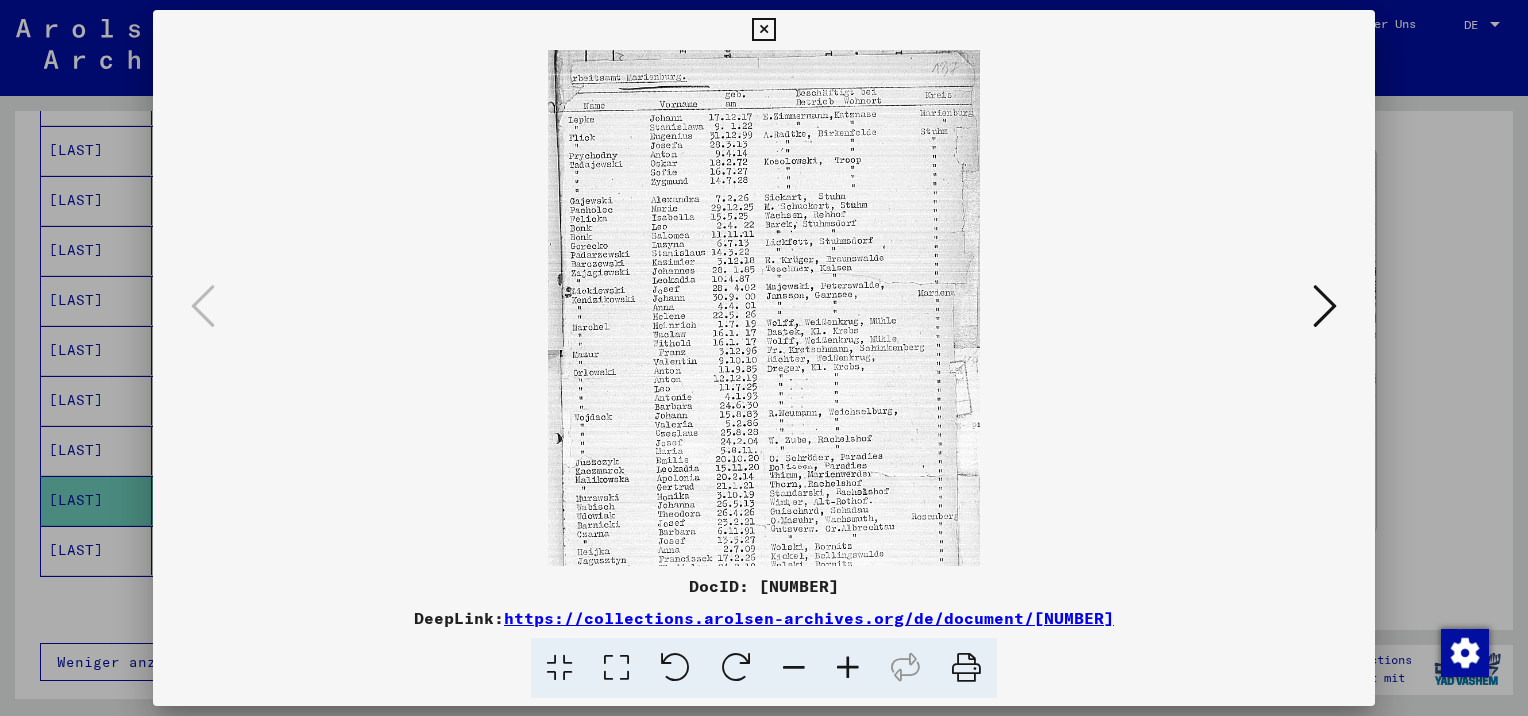 click at bounding box center (794, 668) 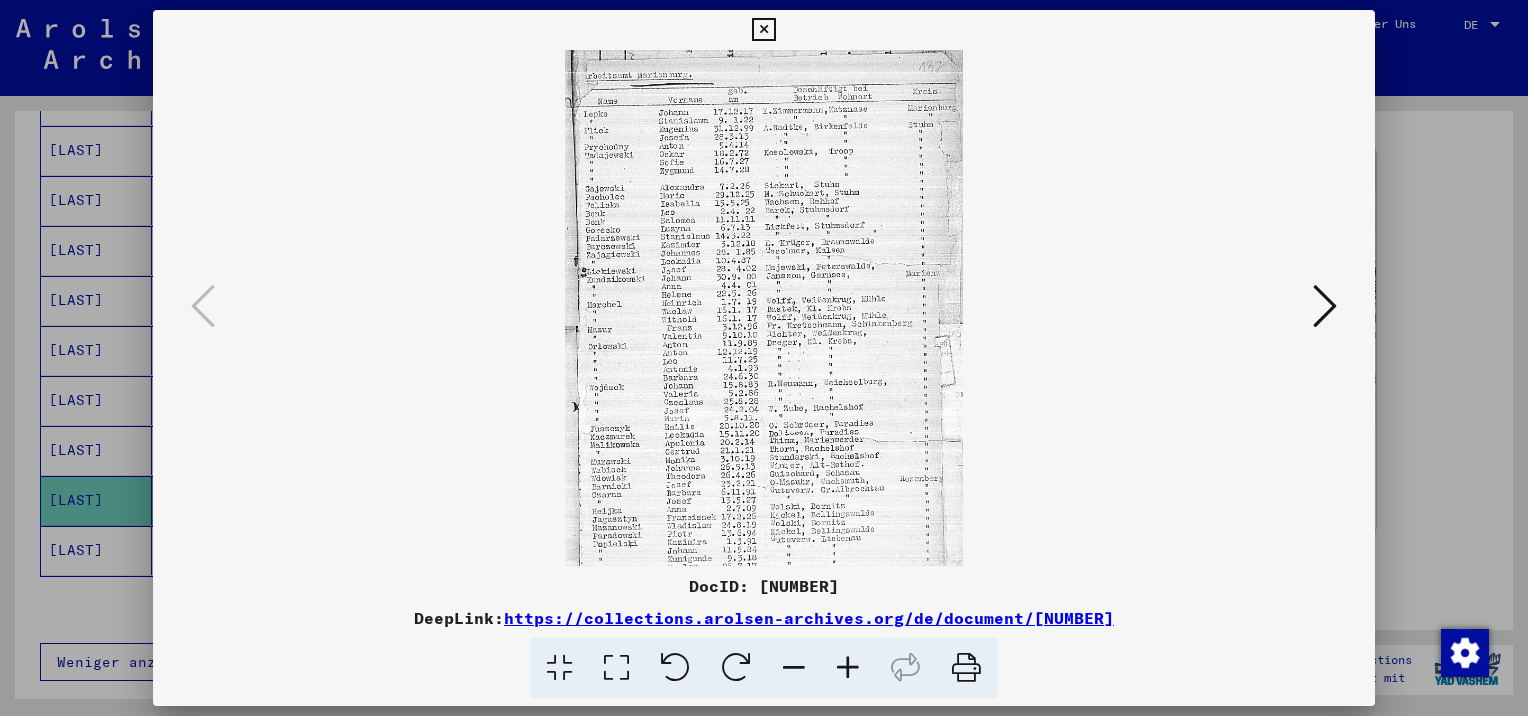 click at bounding box center (794, 668) 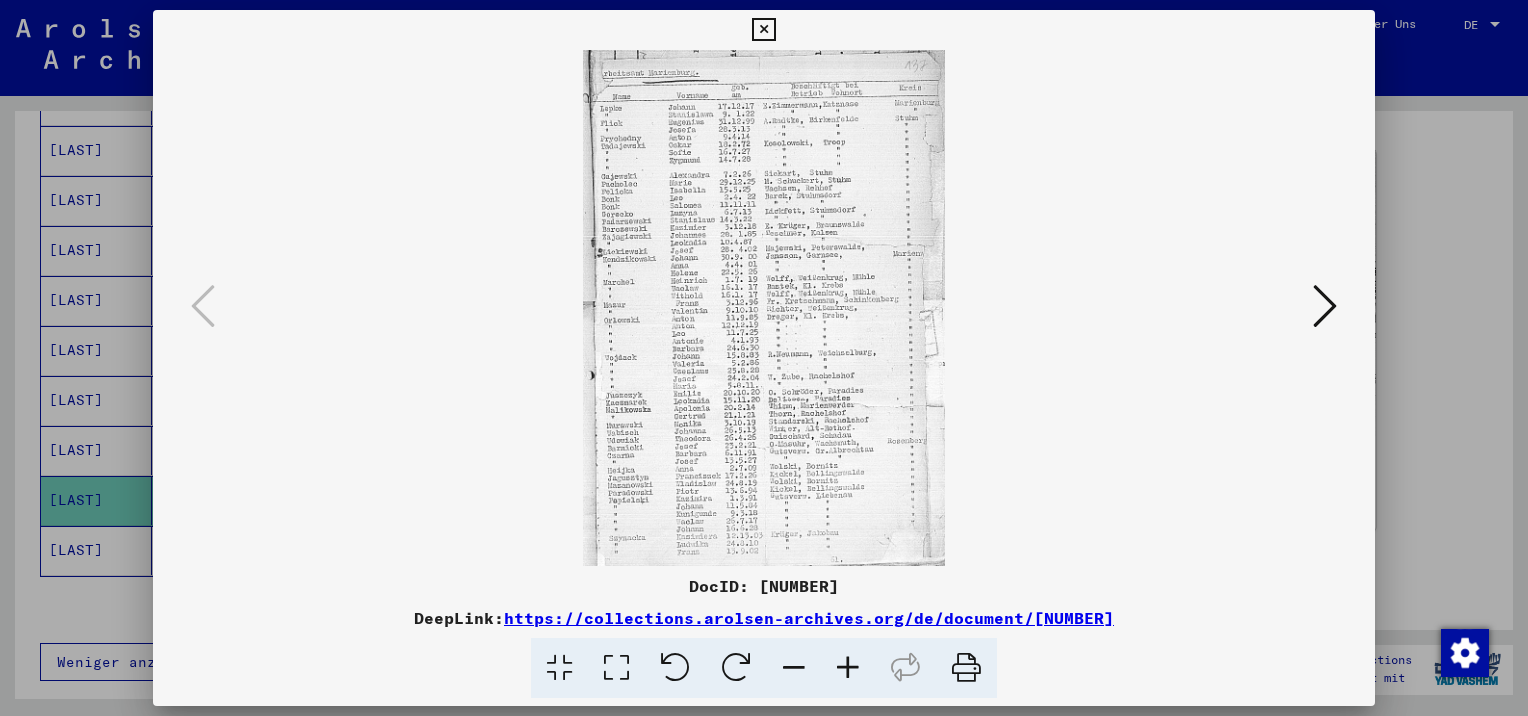 click at bounding box center [794, 668] 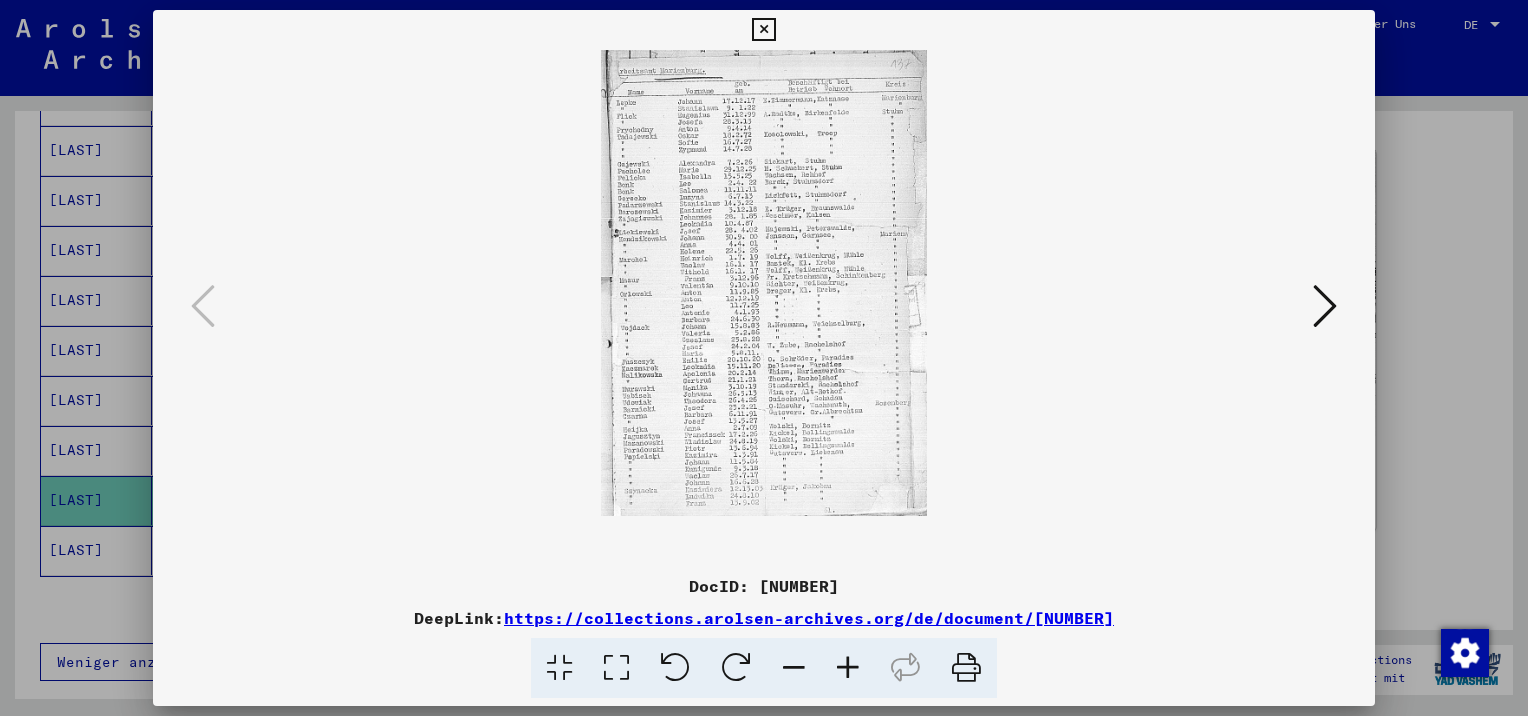 click at bounding box center (848, 668) 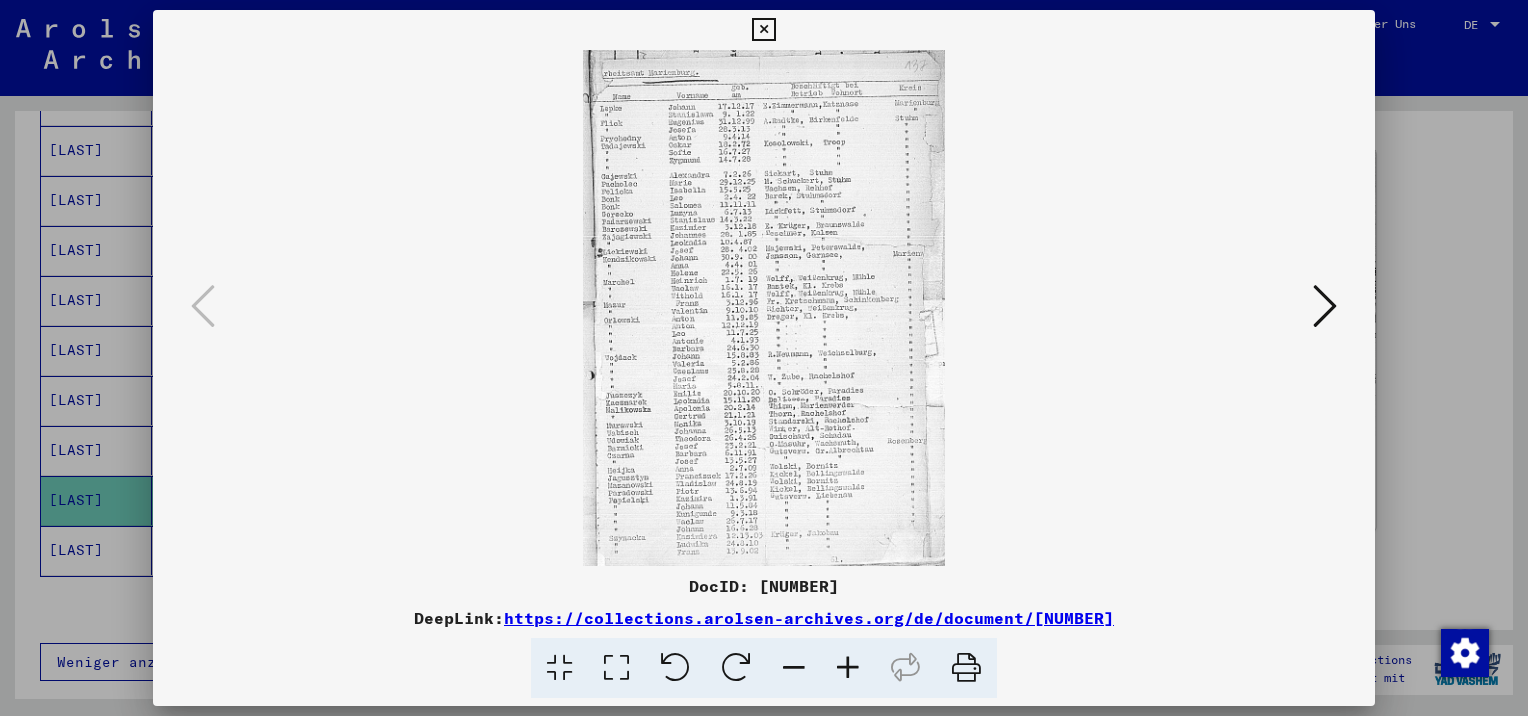 click at bounding box center [848, 668] 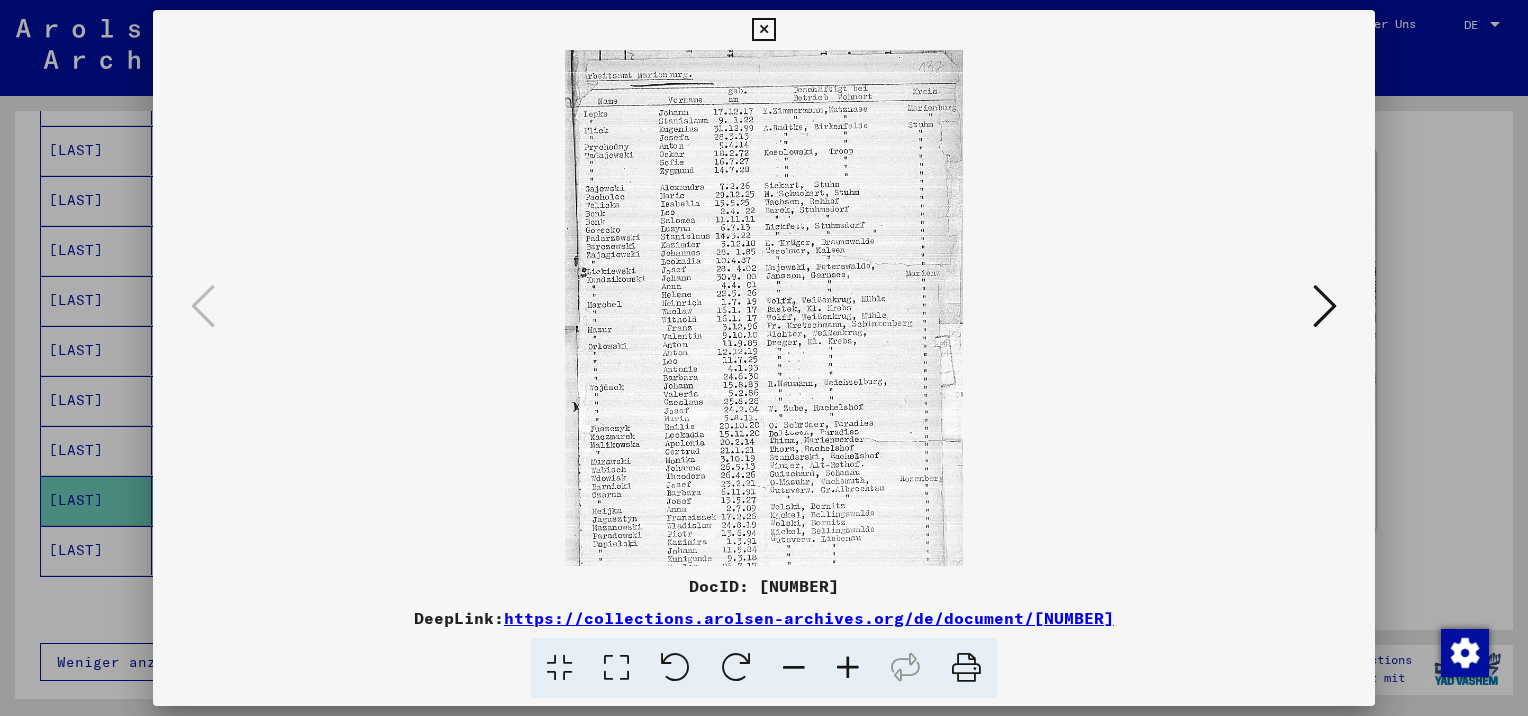 click at bounding box center (848, 668) 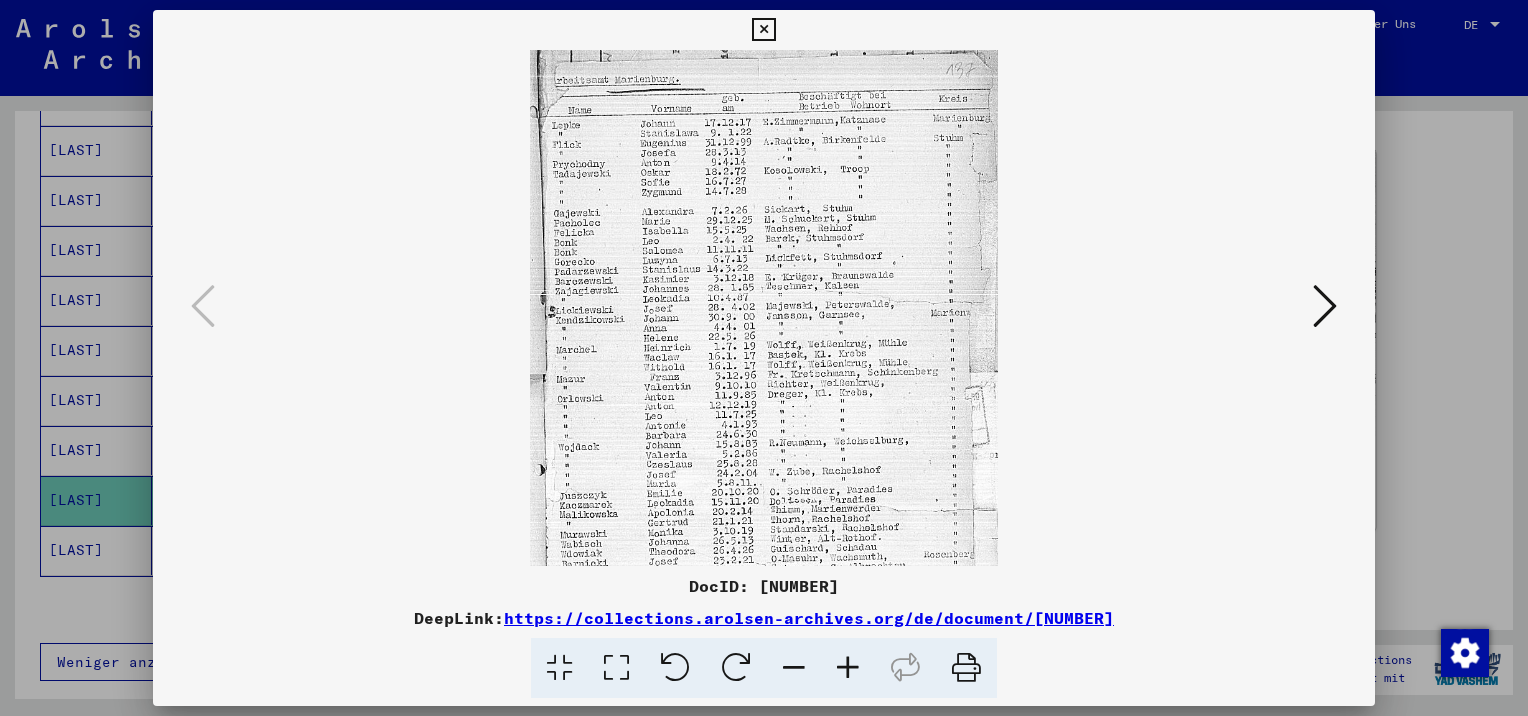 click at bounding box center (848, 668) 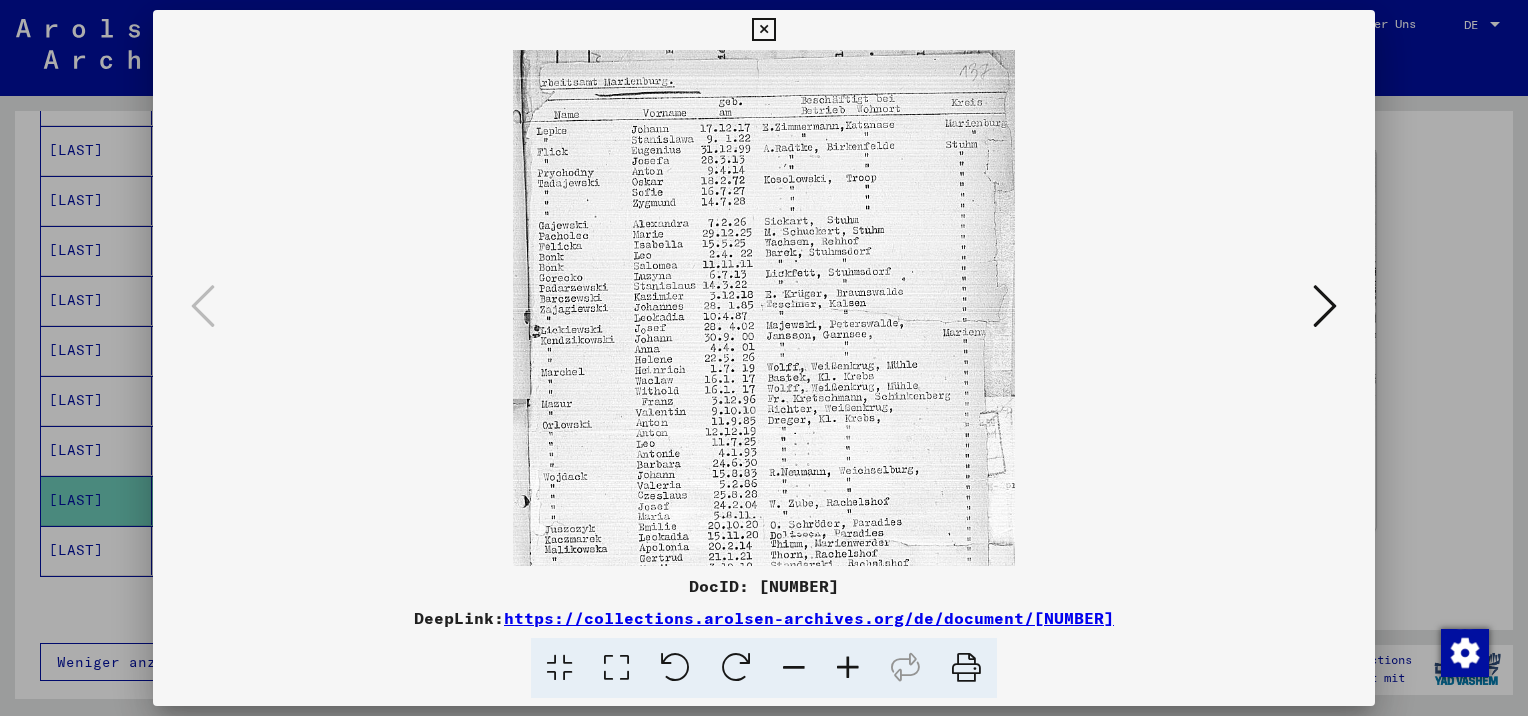 click at bounding box center [763, 30] 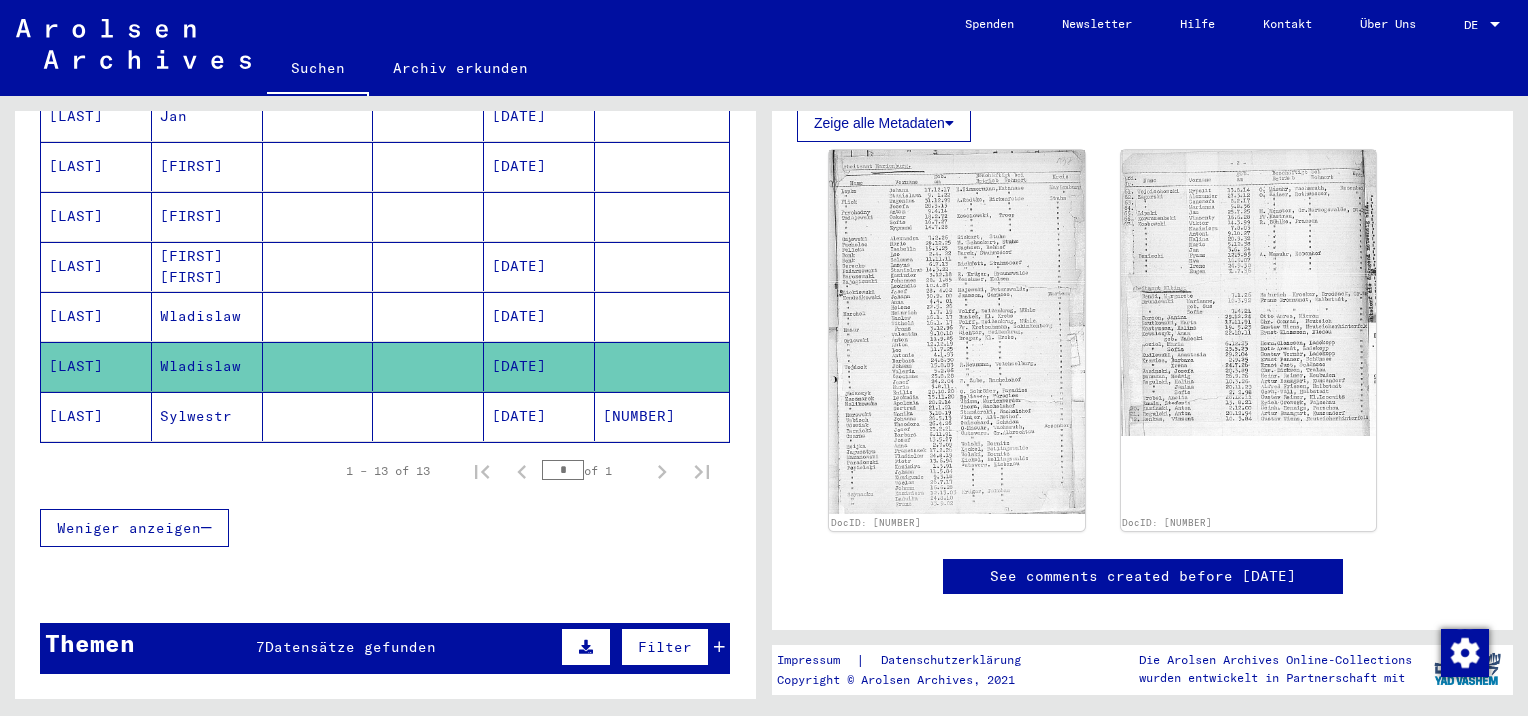scroll, scrollTop: 600, scrollLeft: 0, axis: vertical 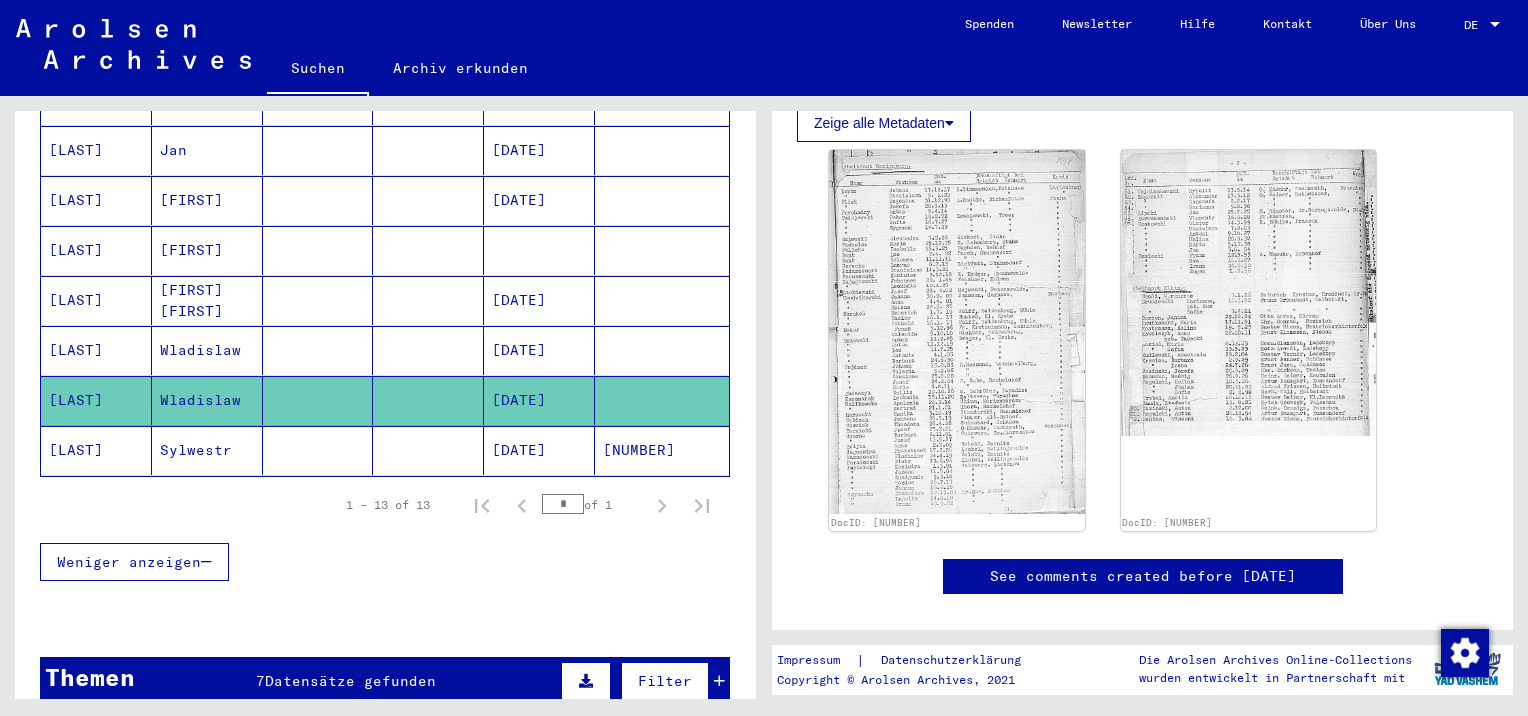 click at bounding box center [428, 400] 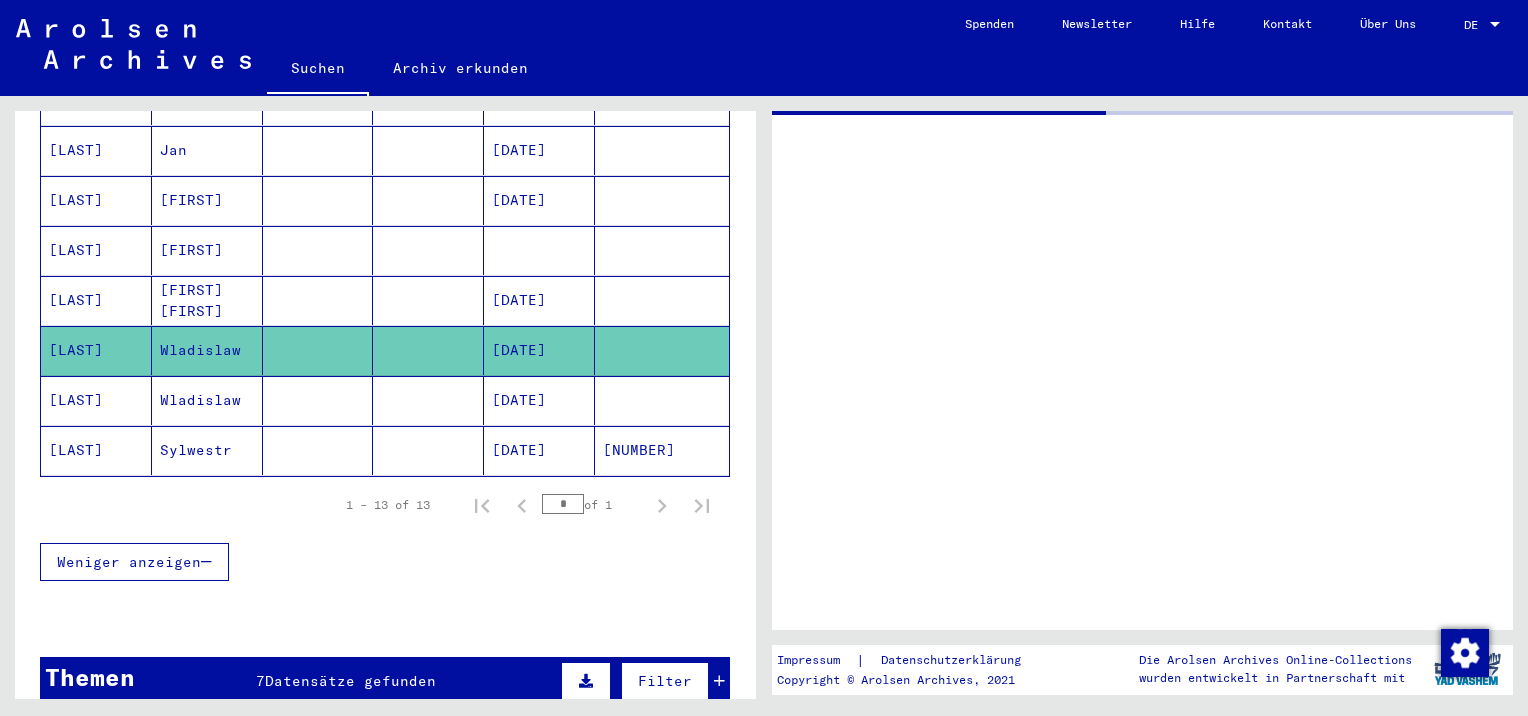 scroll, scrollTop: 0, scrollLeft: 0, axis: both 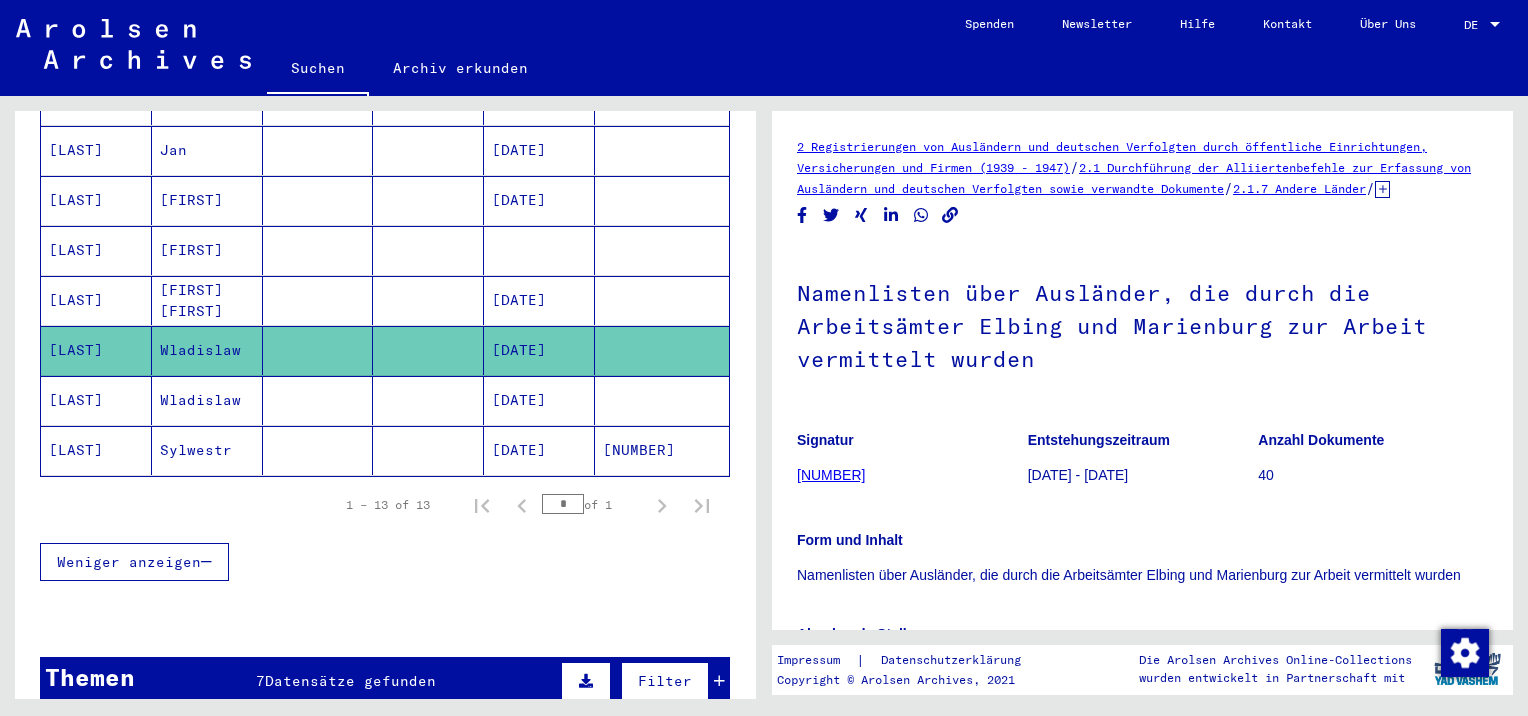 click at bounding box center (428, 350) 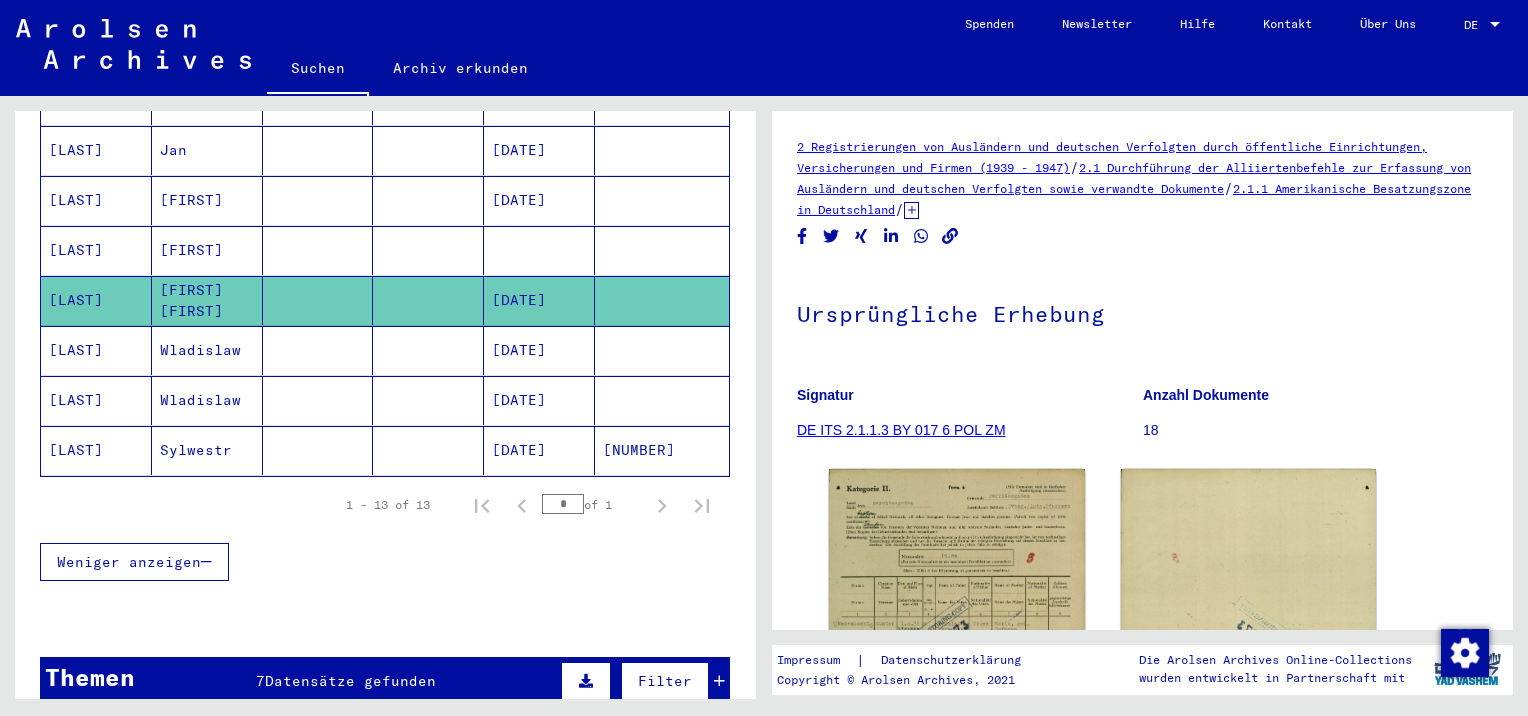 click at bounding box center [428, 400] 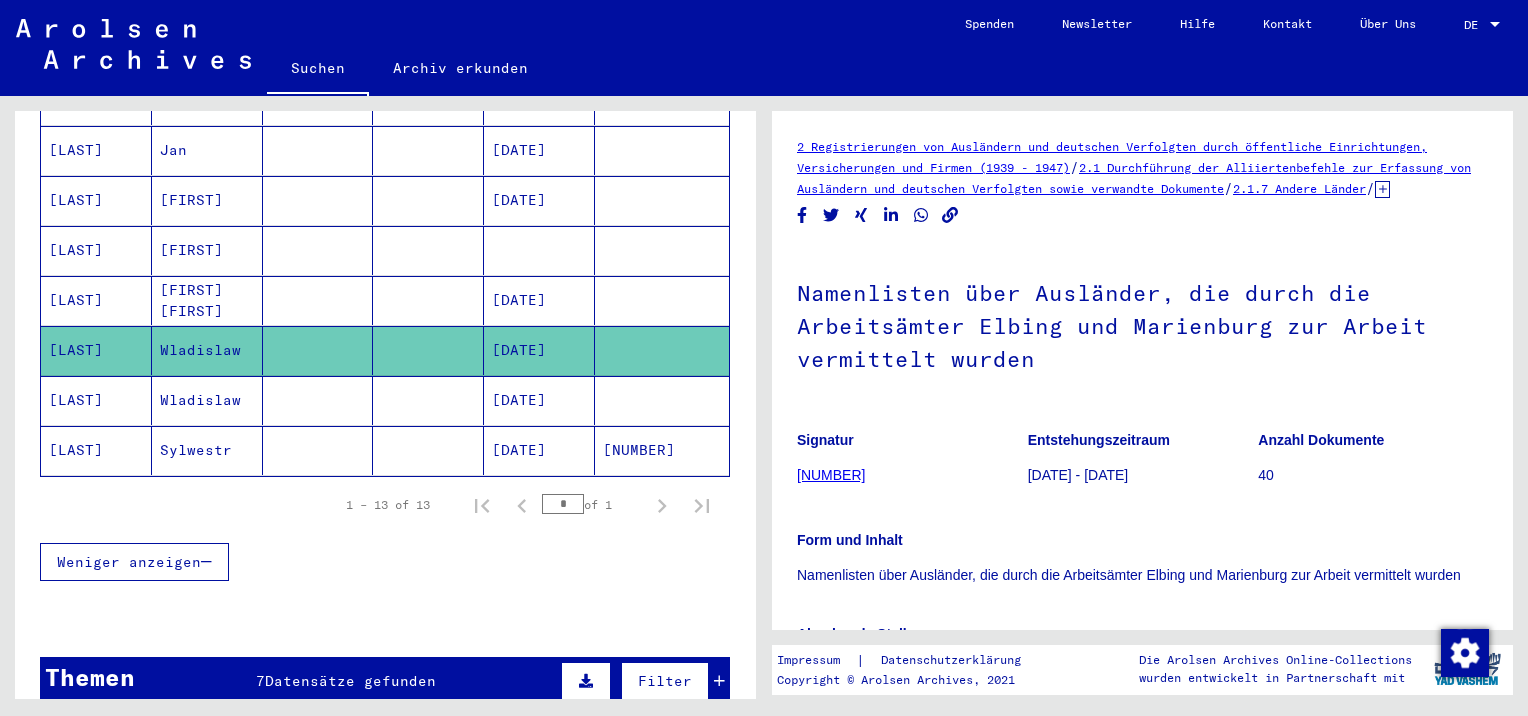 click at bounding box center [428, 350] 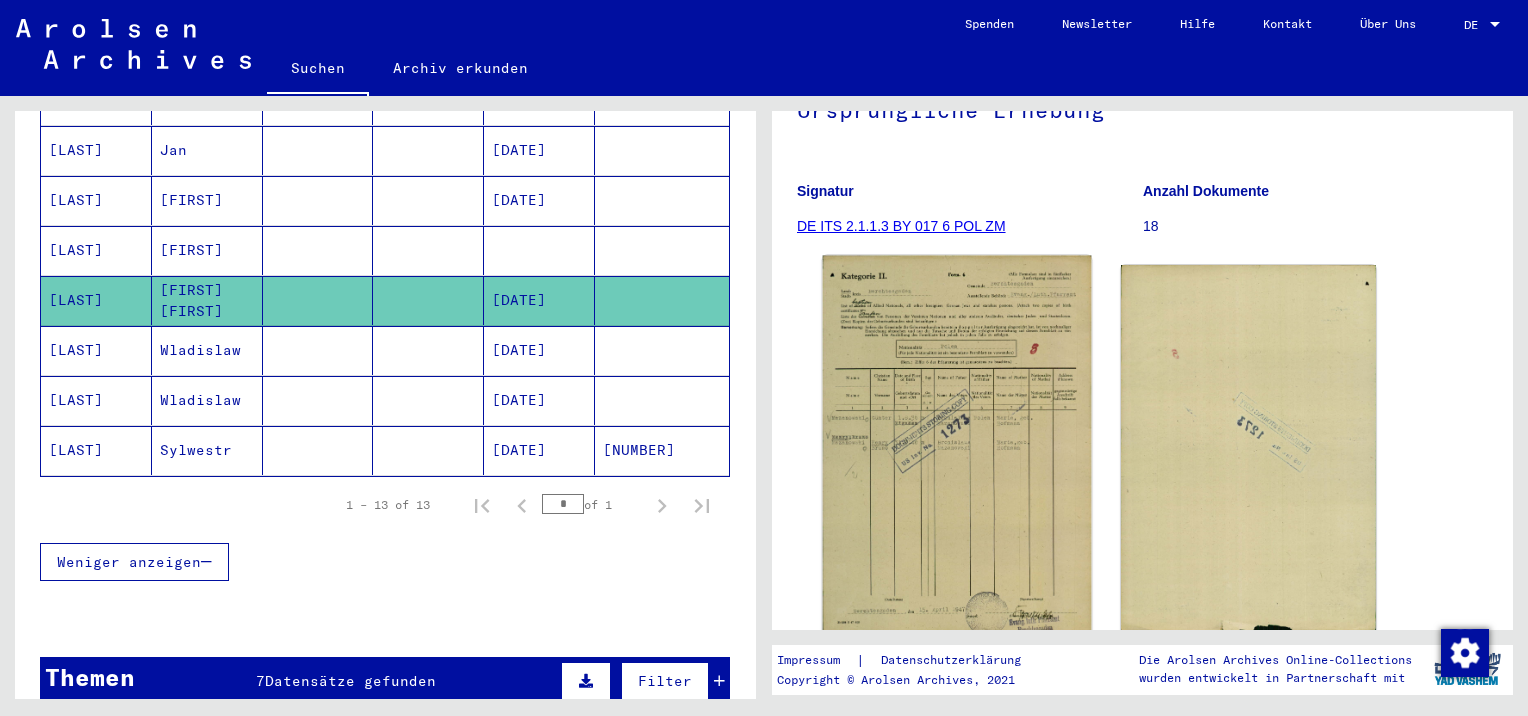 scroll, scrollTop: 300, scrollLeft: 0, axis: vertical 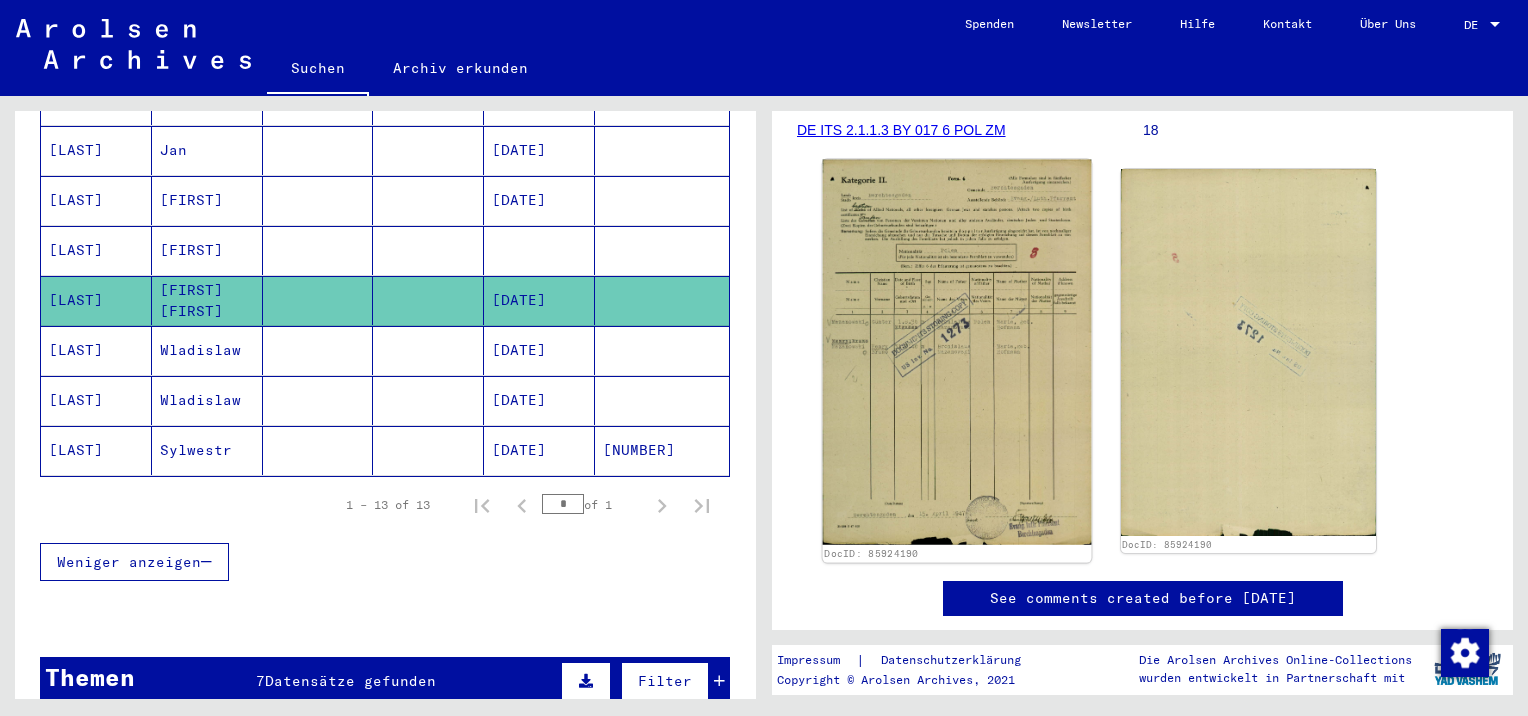 click 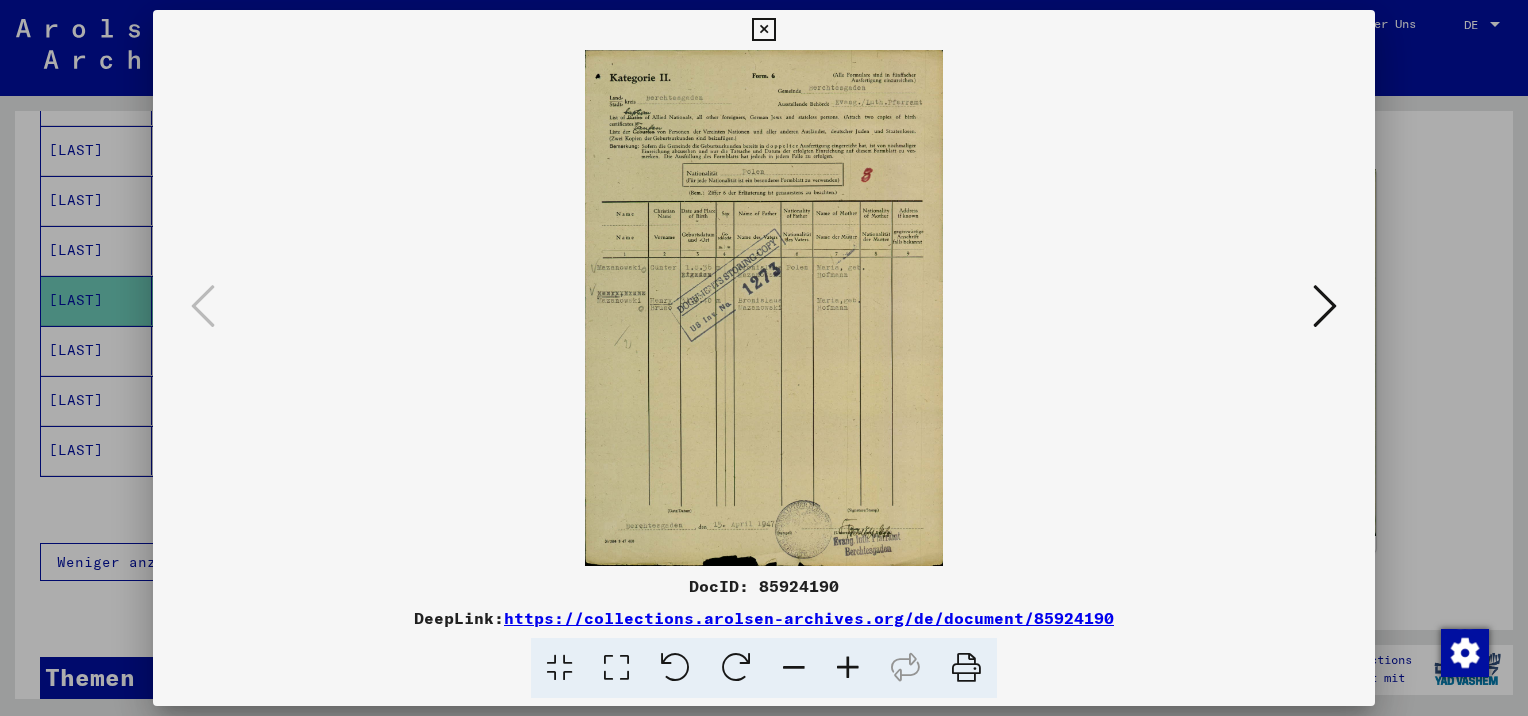 click at bounding box center [848, 668] 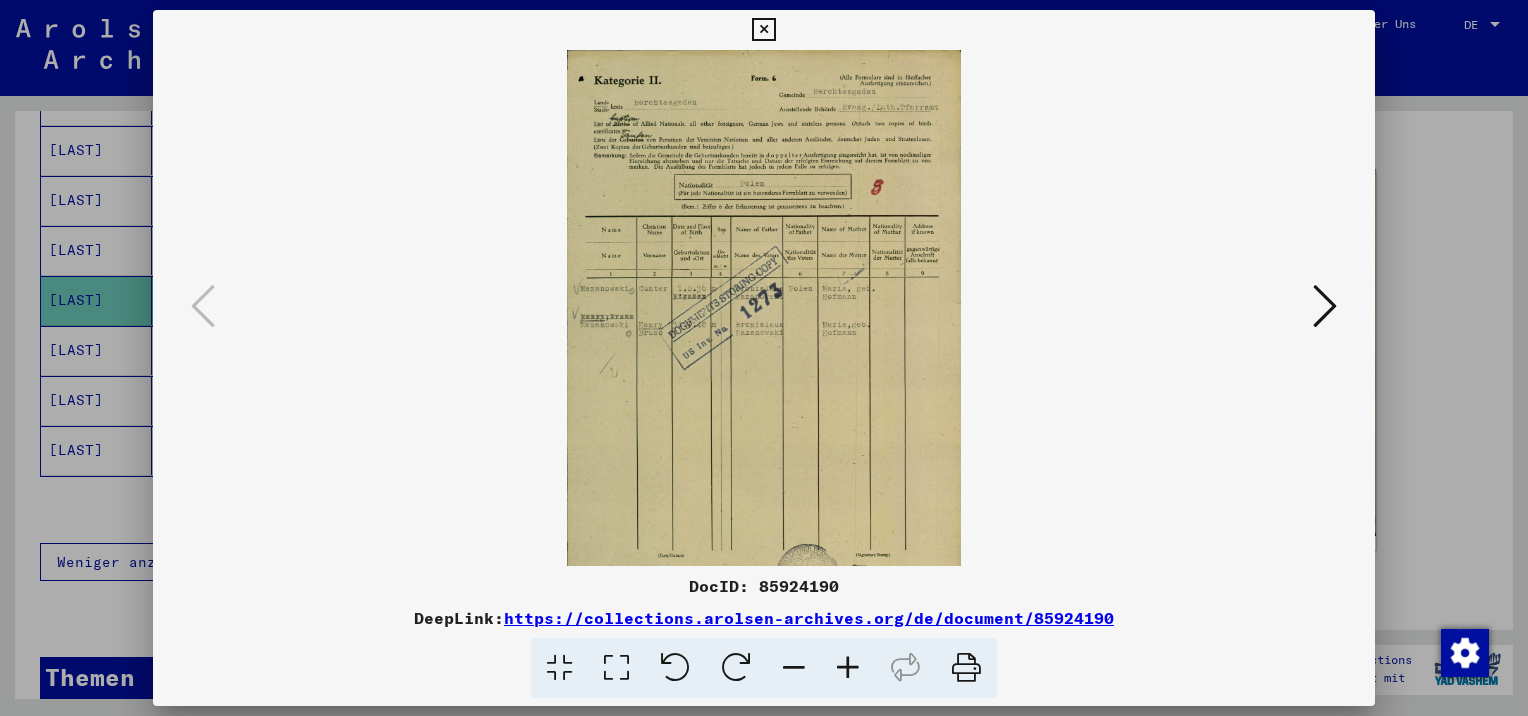 click at bounding box center (848, 668) 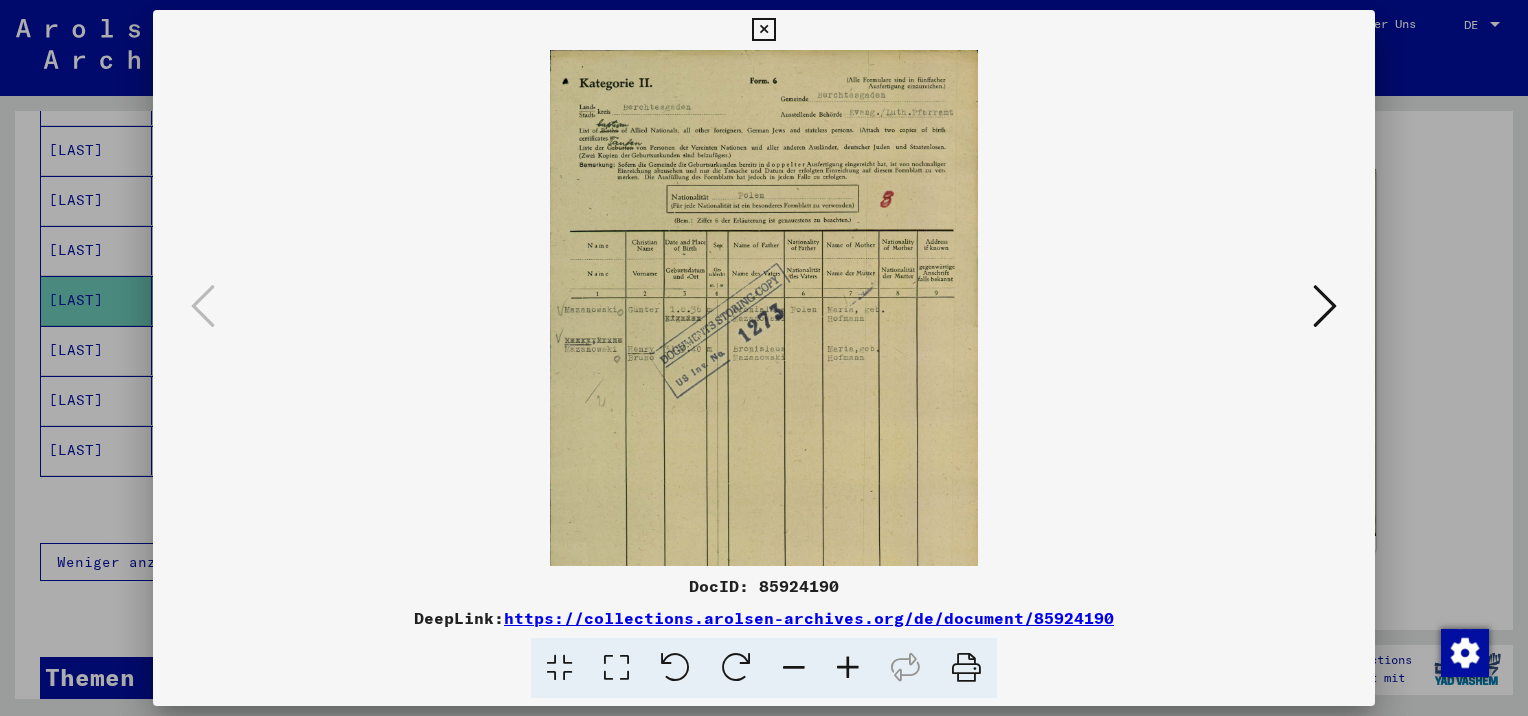 click at bounding box center [848, 668] 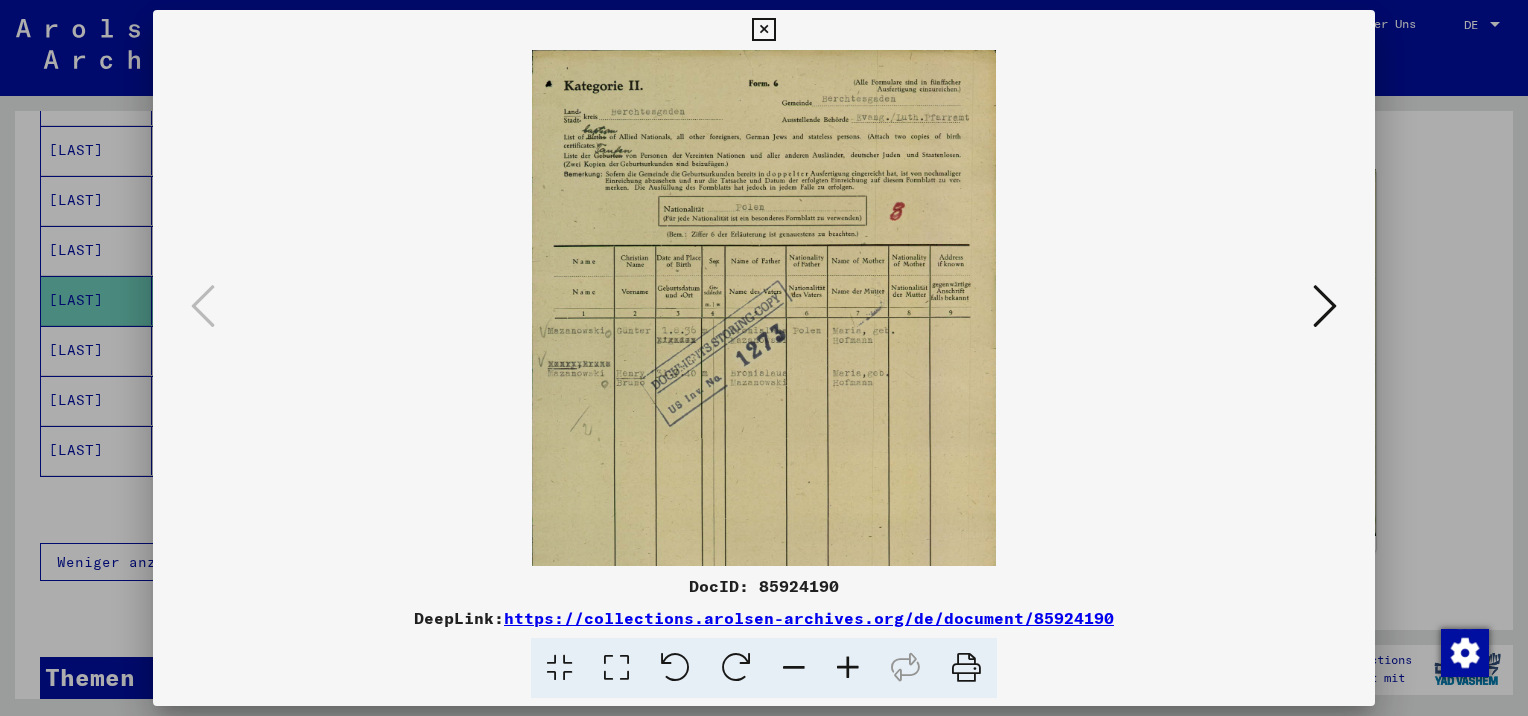 click at bounding box center (848, 668) 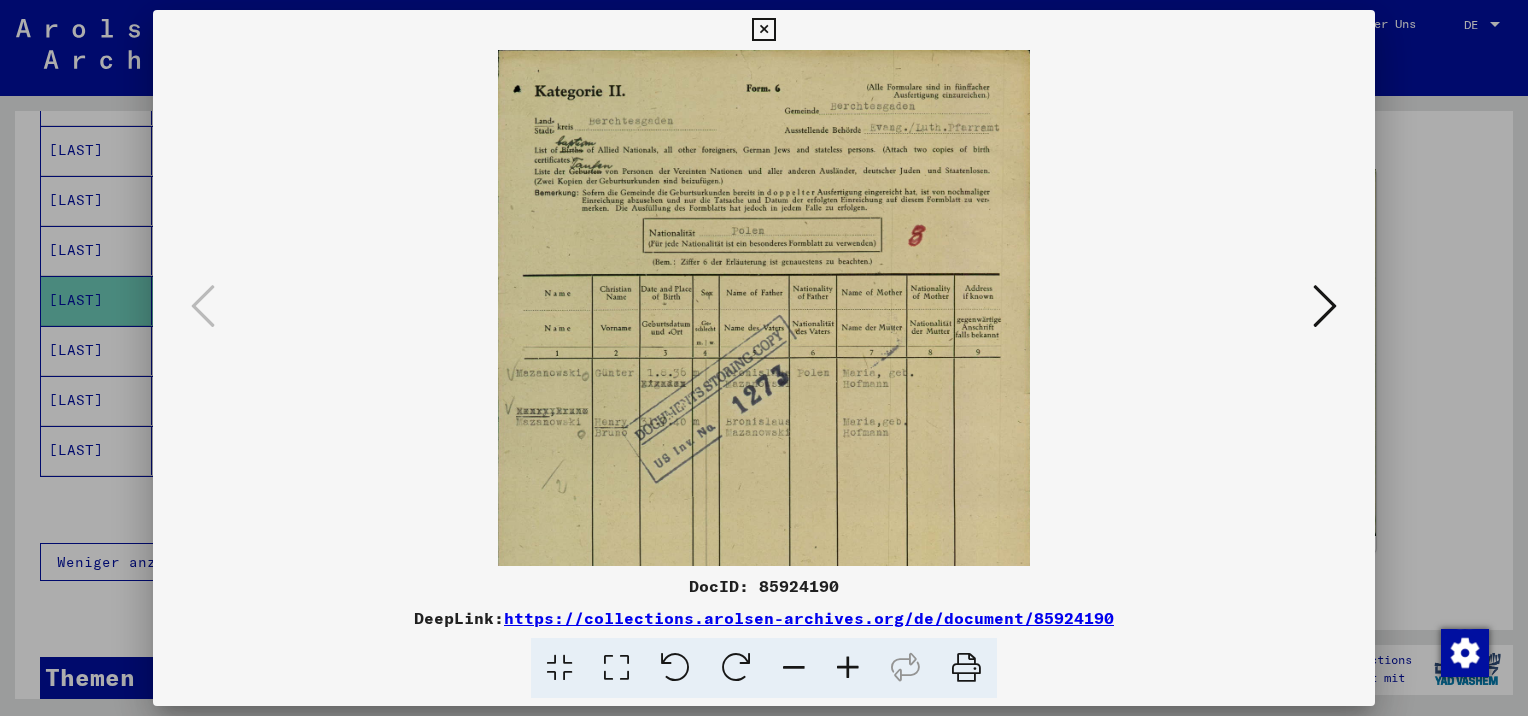 click at bounding box center [848, 668] 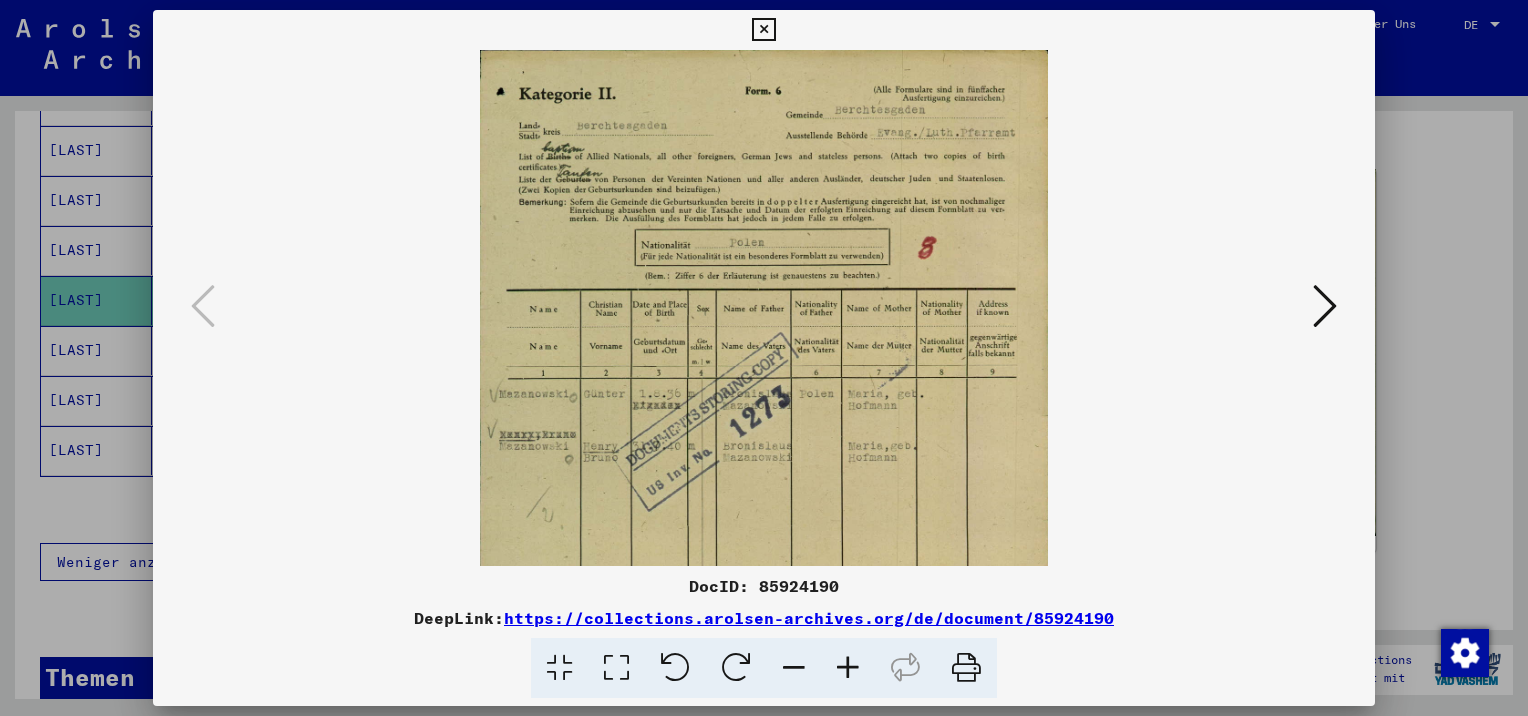 click at bounding box center (848, 668) 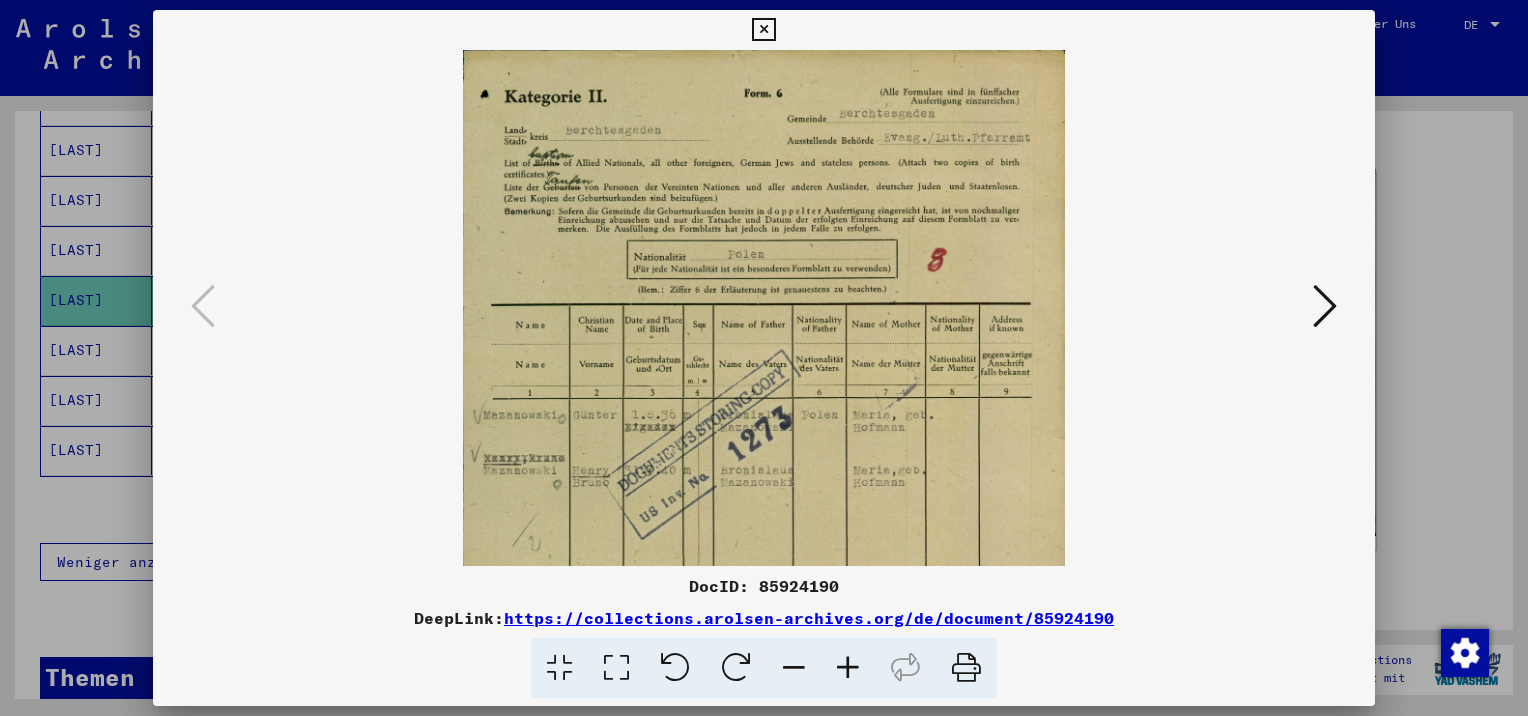 click at bounding box center [764, 358] 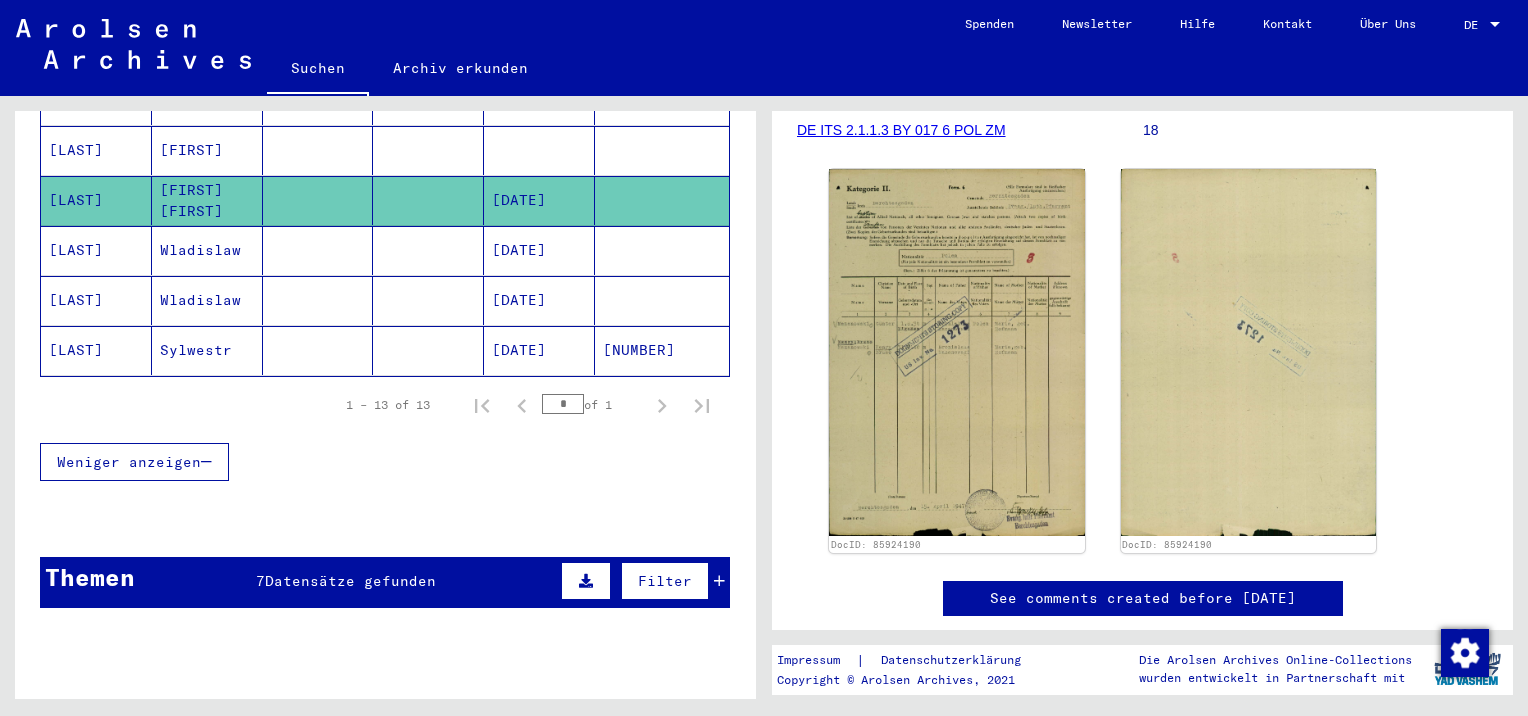 scroll, scrollTop: 200, scrollLeft: 0, axis: vertical 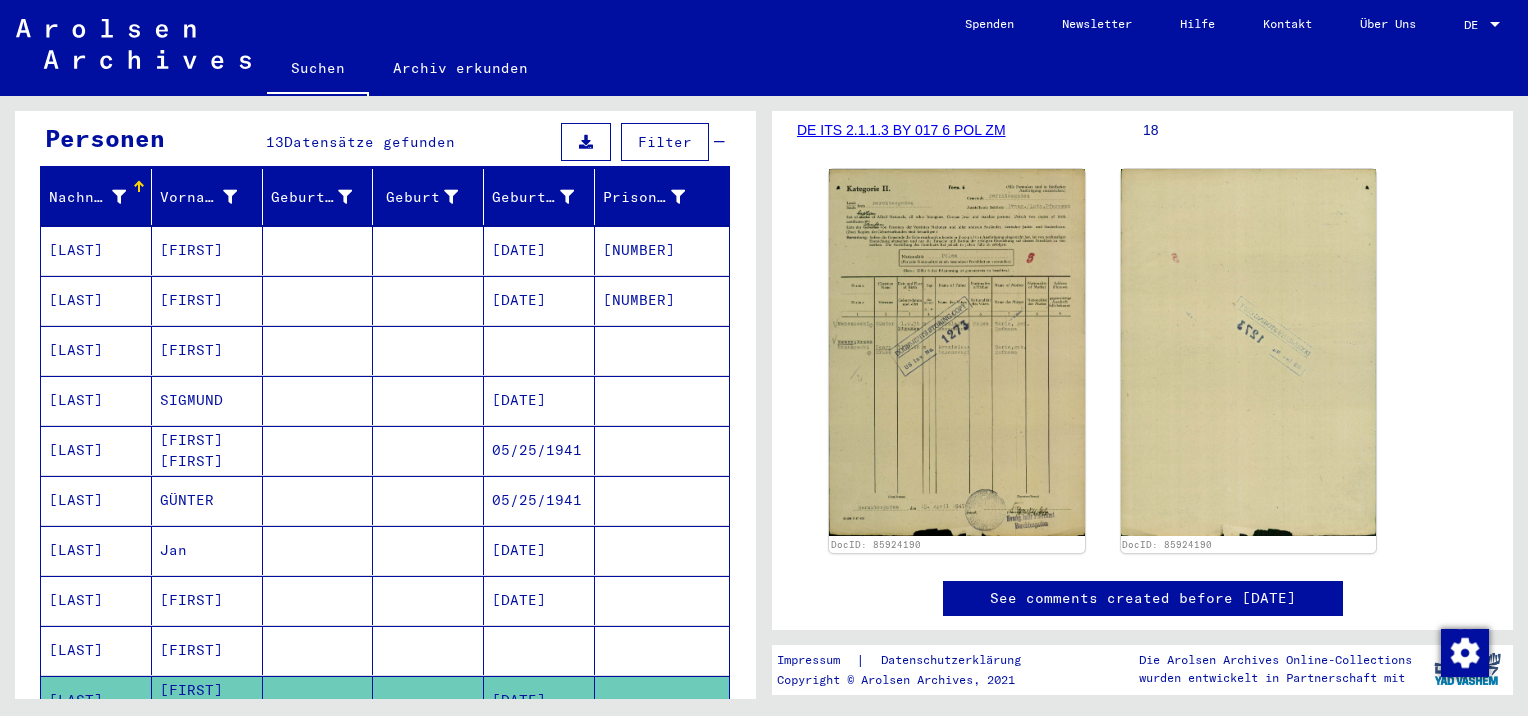click on "[FIRST]" at bounding box center (207, 300) 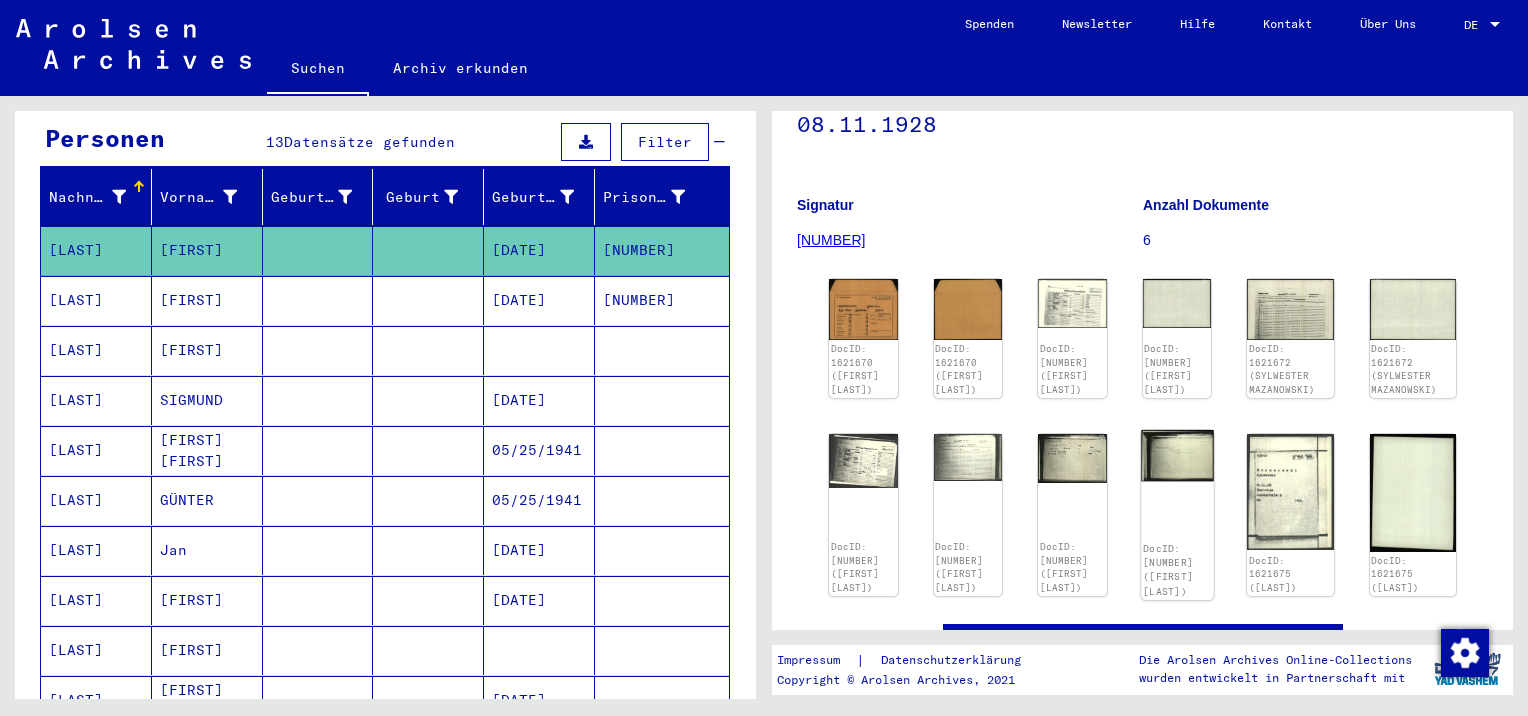 scroll, scrollTop: 206, scrollLeft: 0, axis: vertical 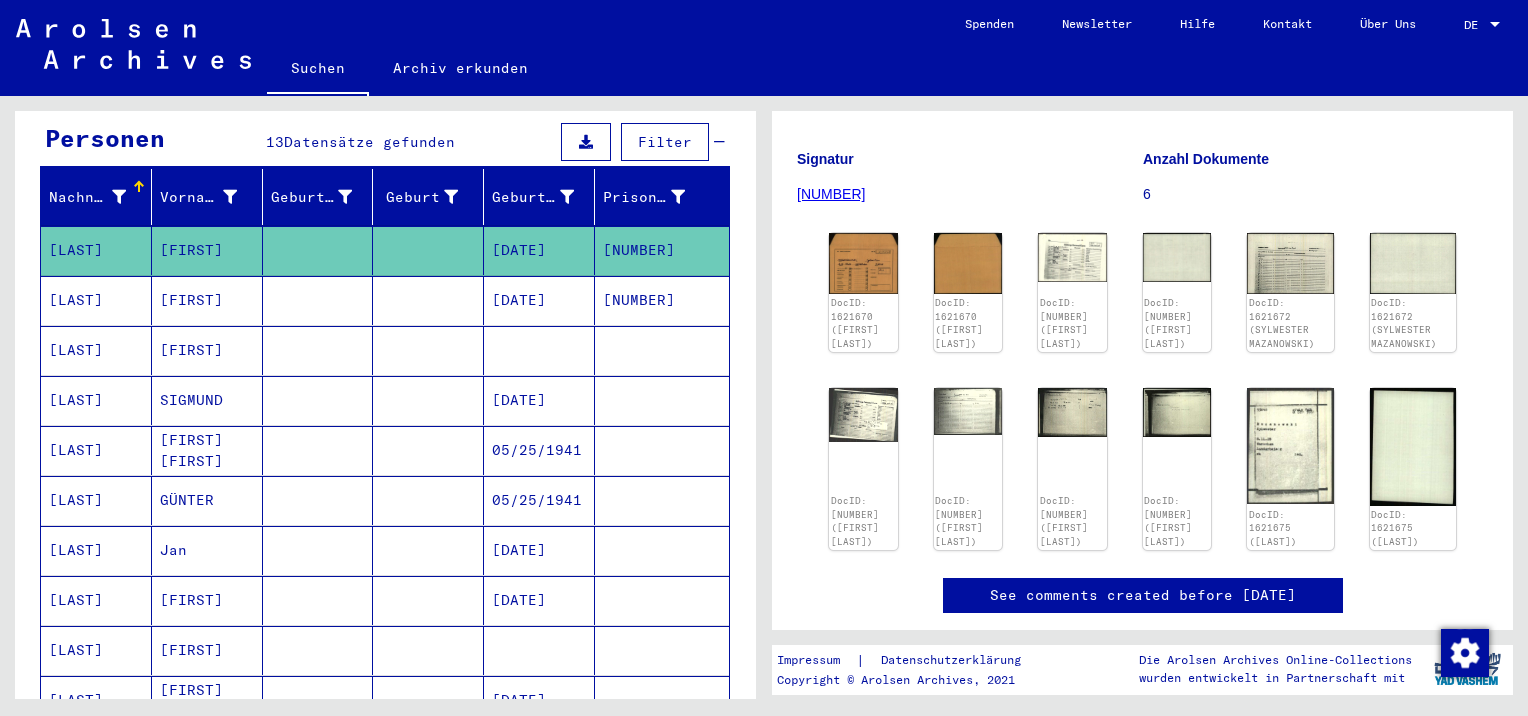 click on "[NUMBER]" at bounding box center [662, 350] 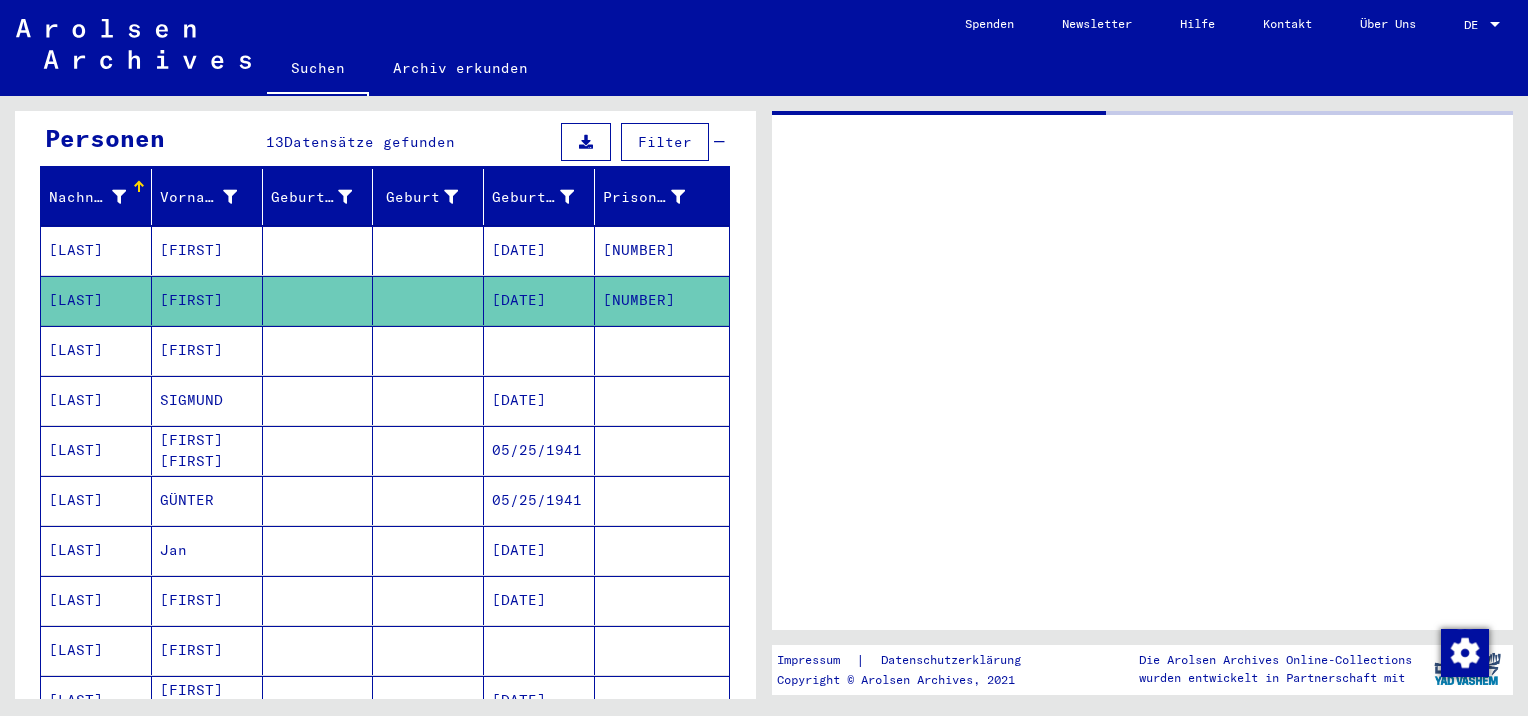 scroll, scrollTop: 0, scrollLeft: 0, axis: both 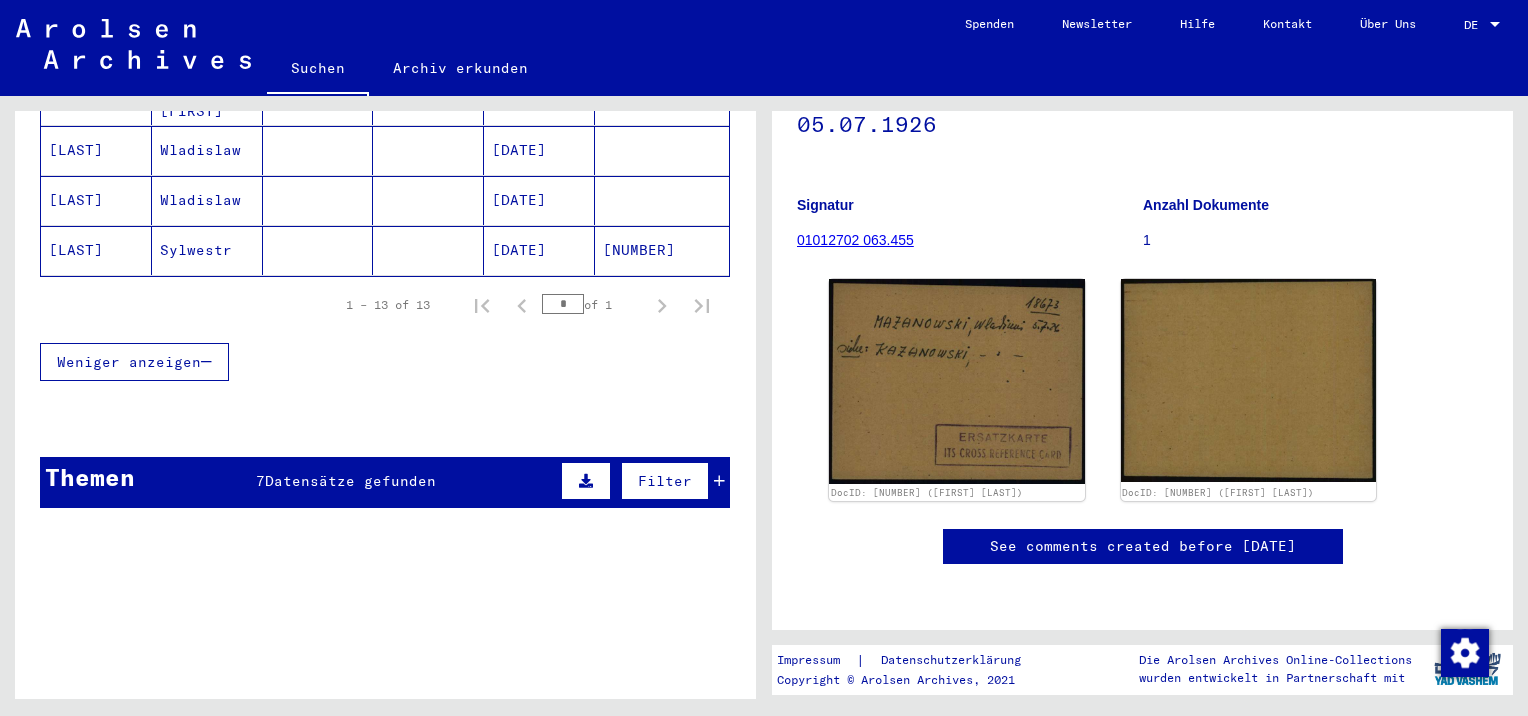 click 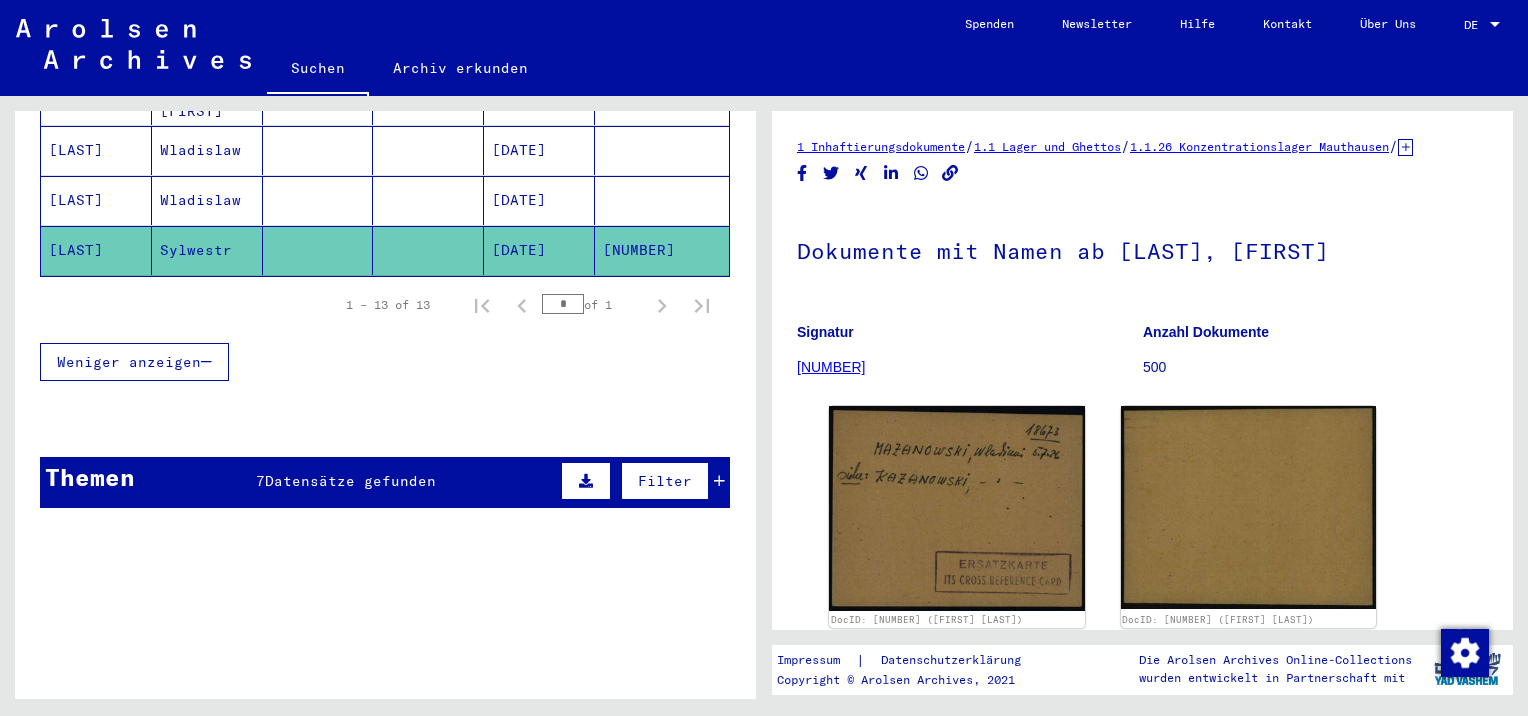 click on "Wladislaw" at bounding box center [207, 250] 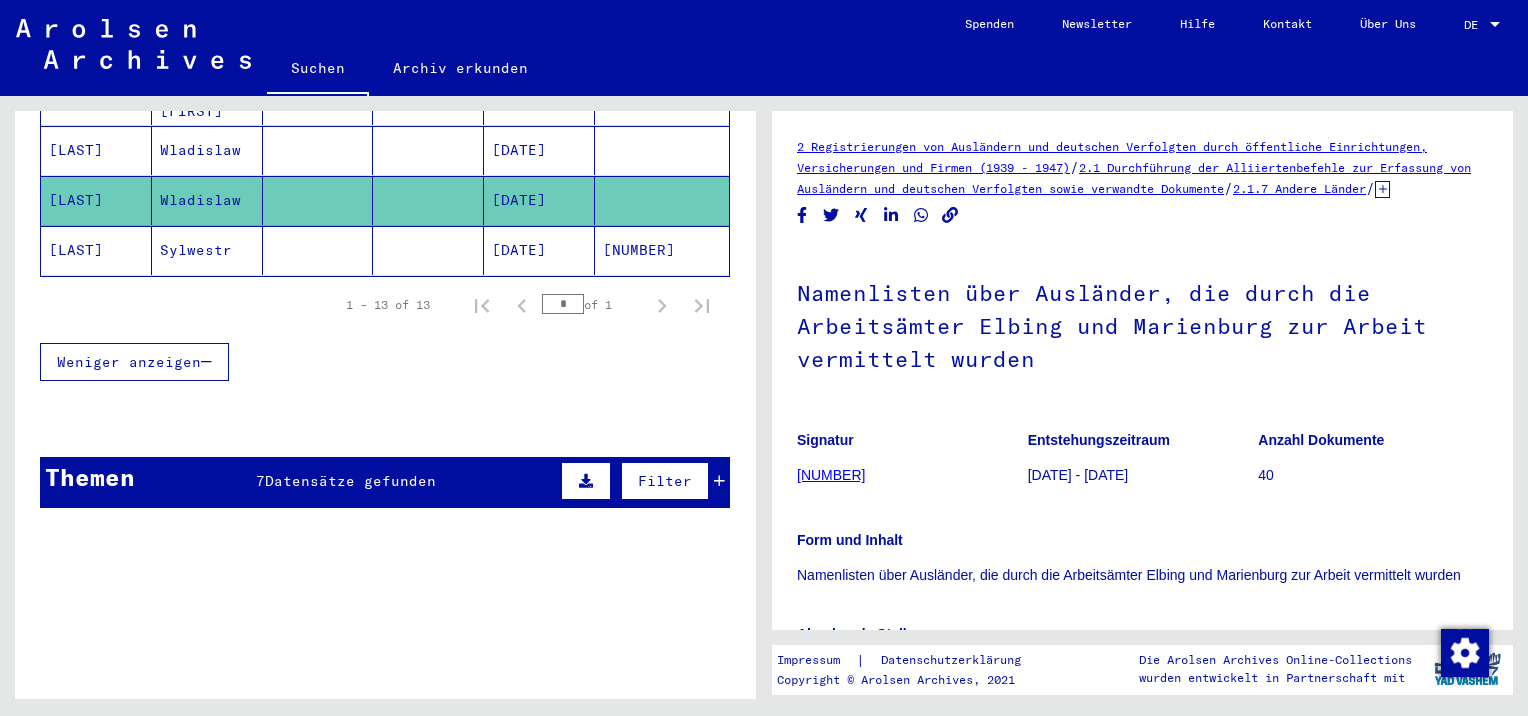 scroll, scrollTop: 0, scrollLeft: 0, axis: both 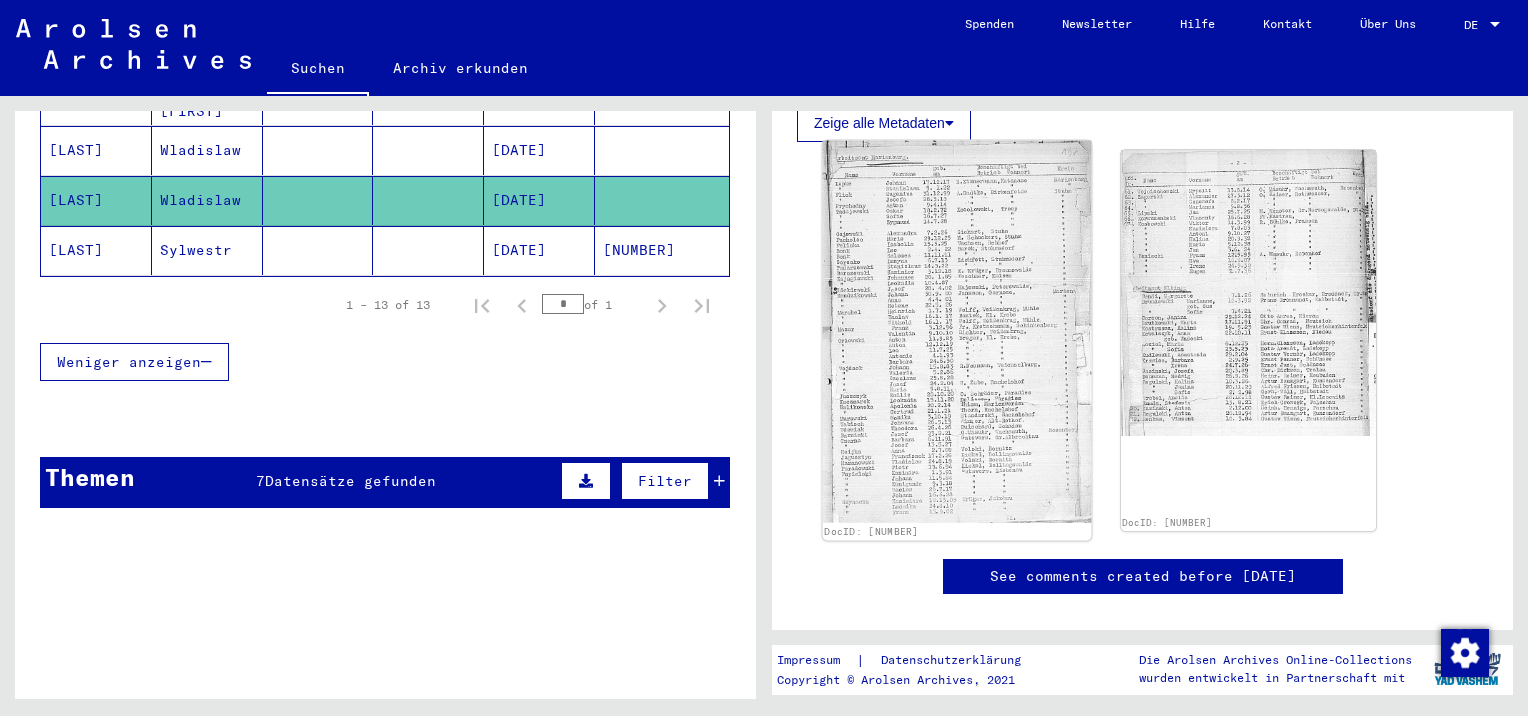 click 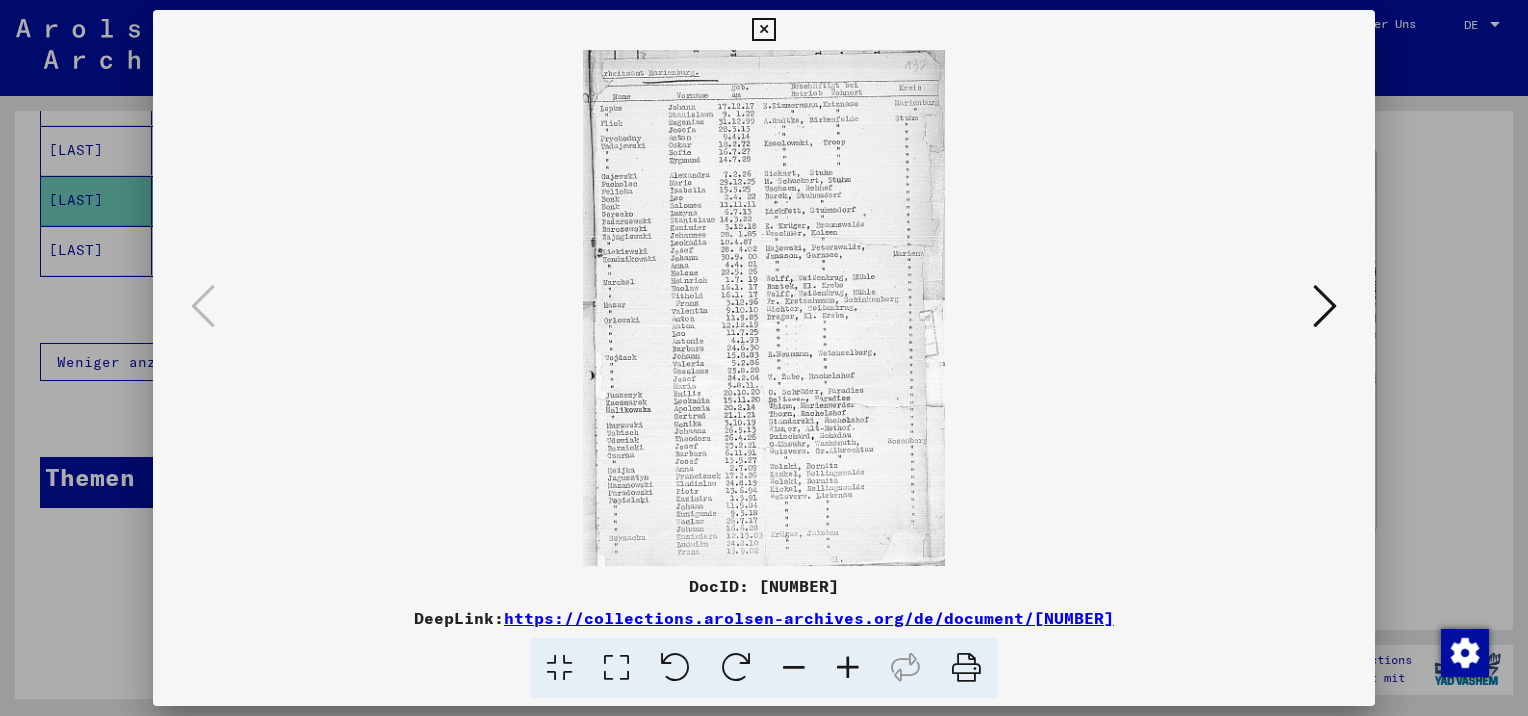 click on "**********" at bounding box center (764, 358) 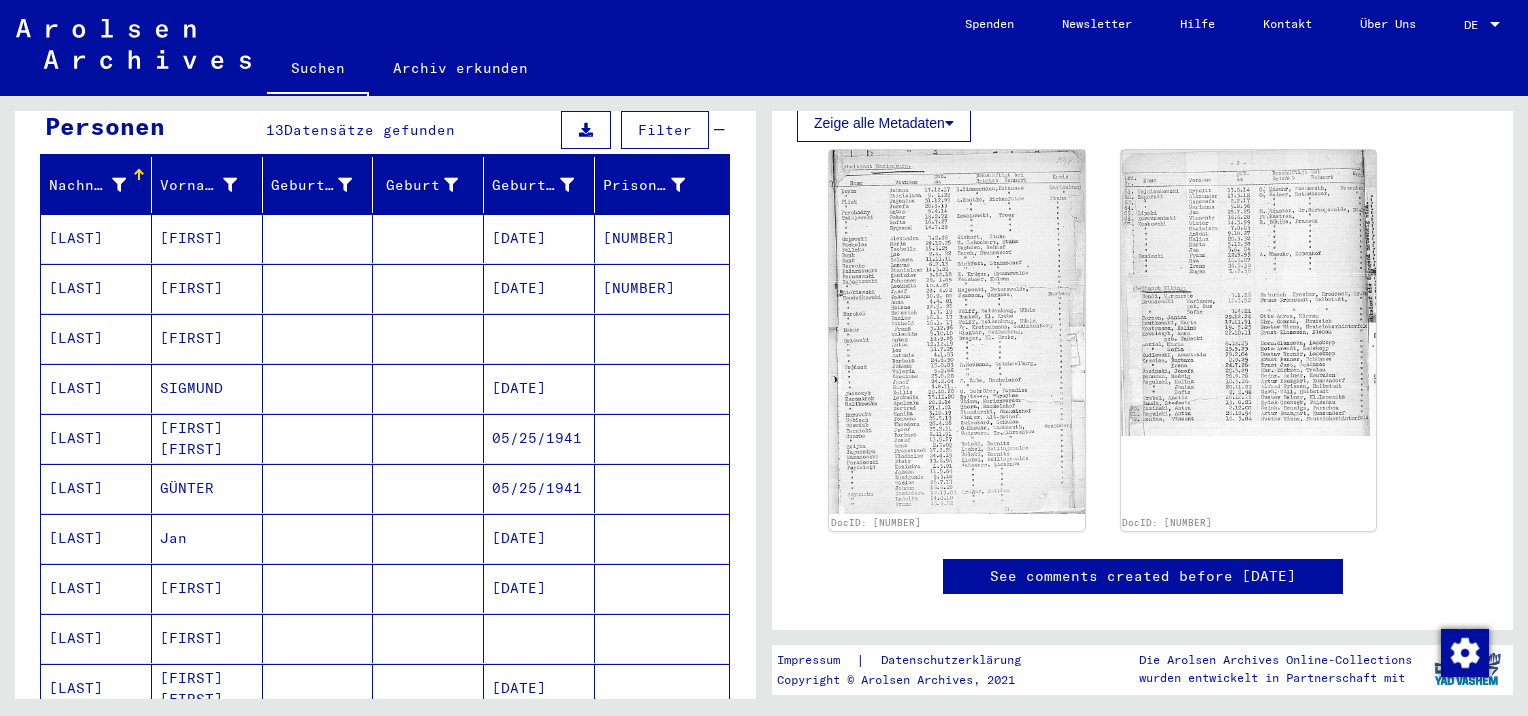 scroll, scrollTop: 0, scrollLeft: 0, axis: both 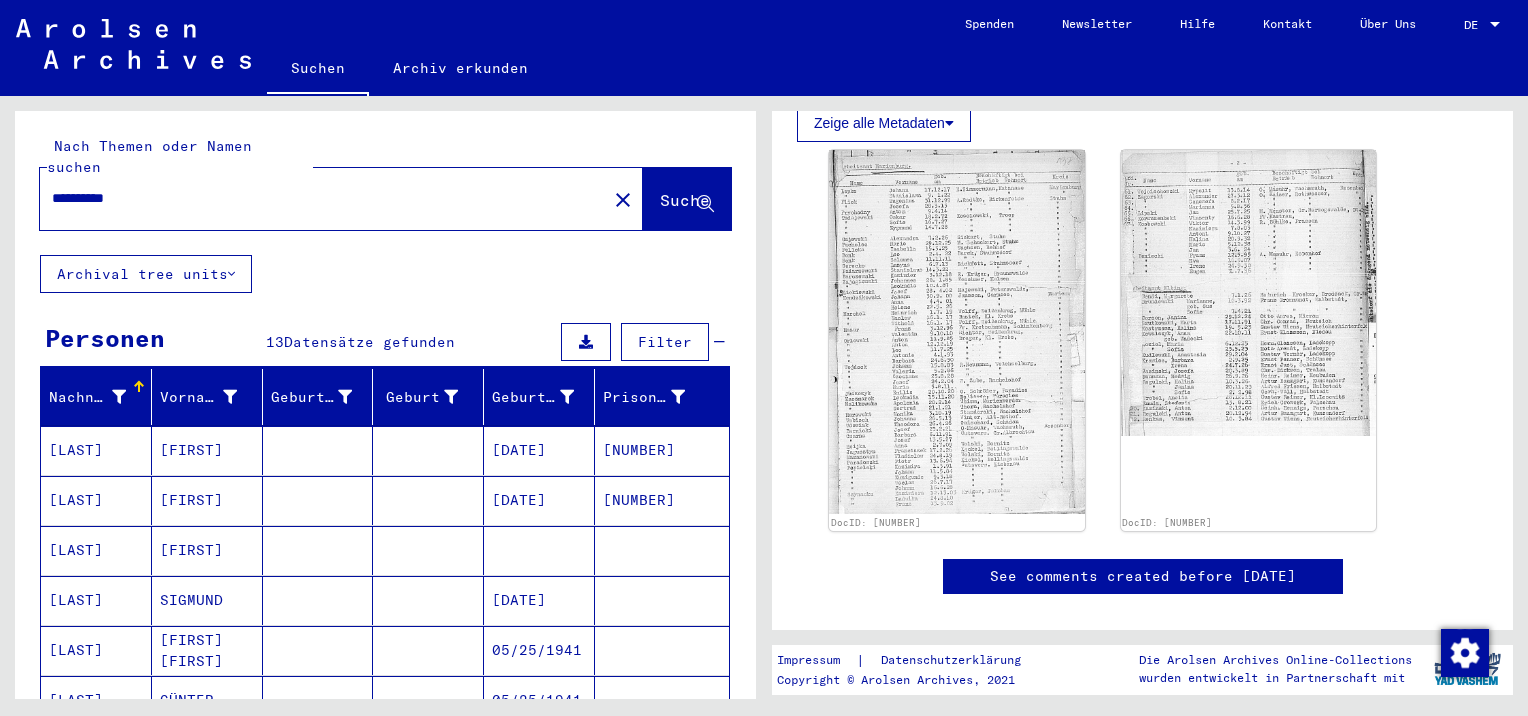 click on "close" 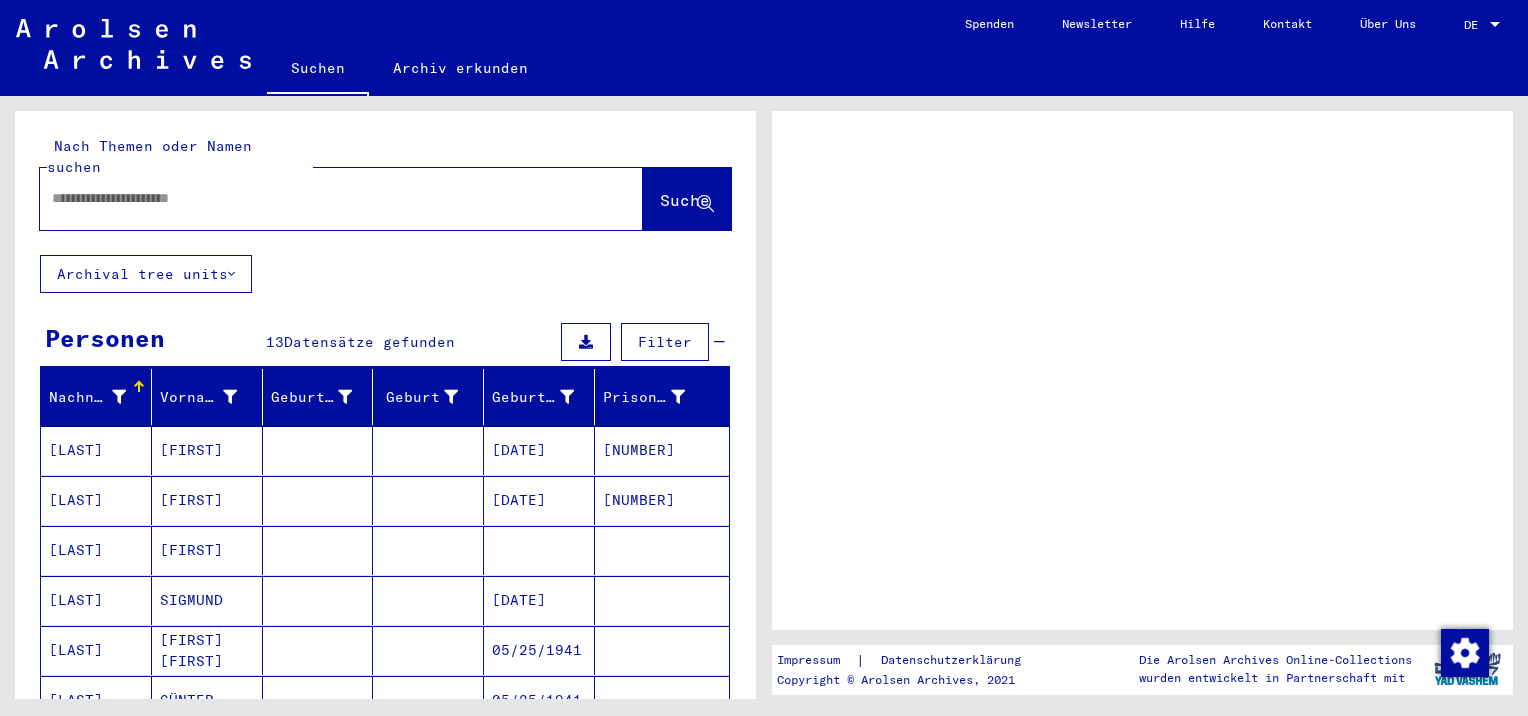 scroll, scrollTop: 0, scrollLeft: 0, axis: both 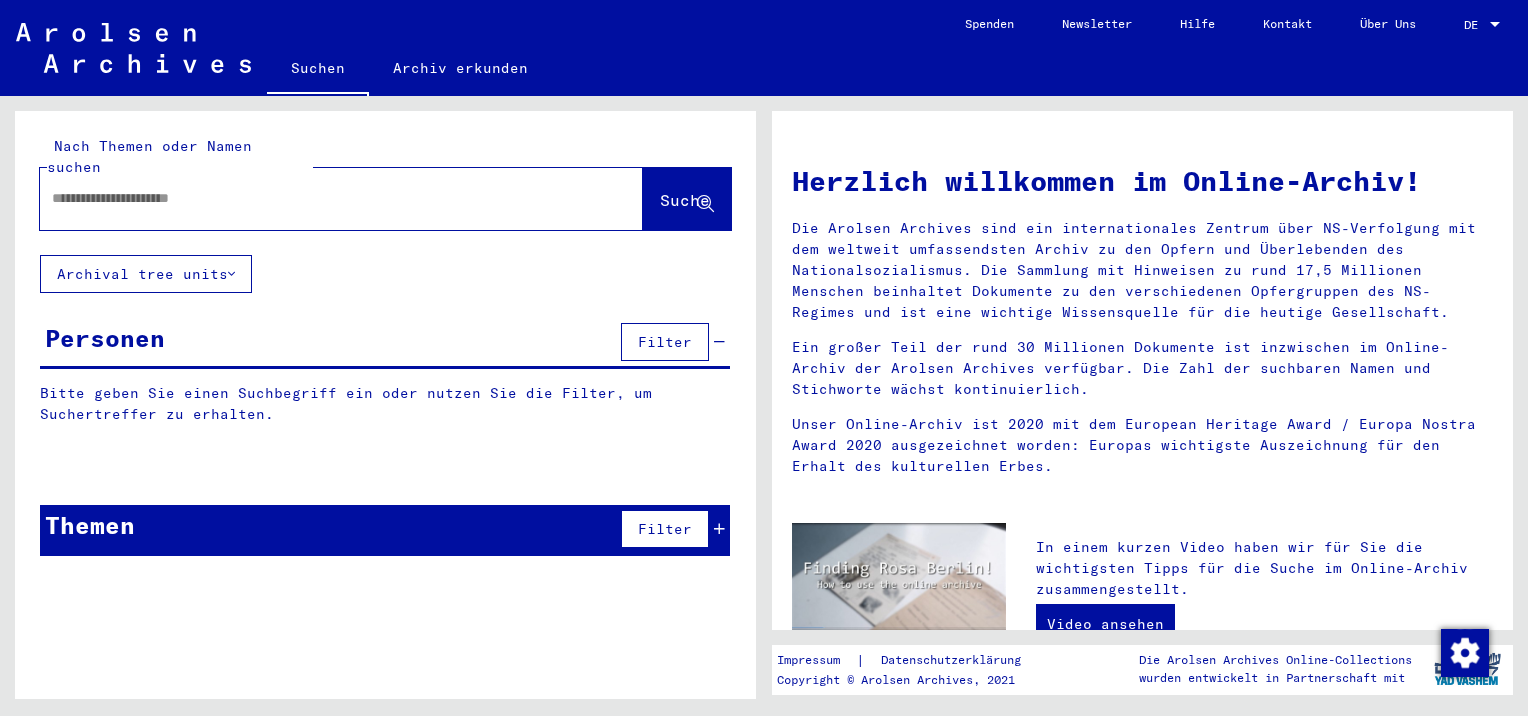 click 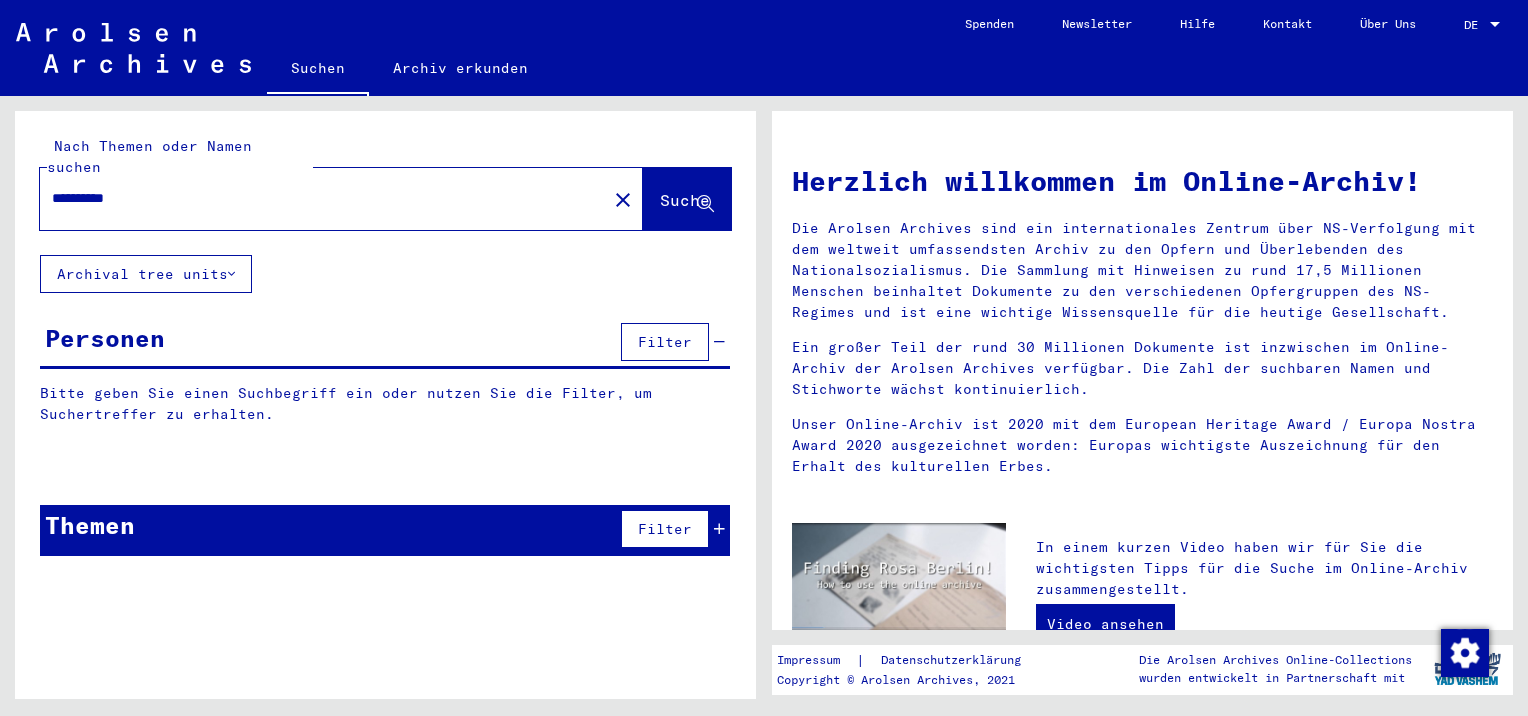type on "**********" 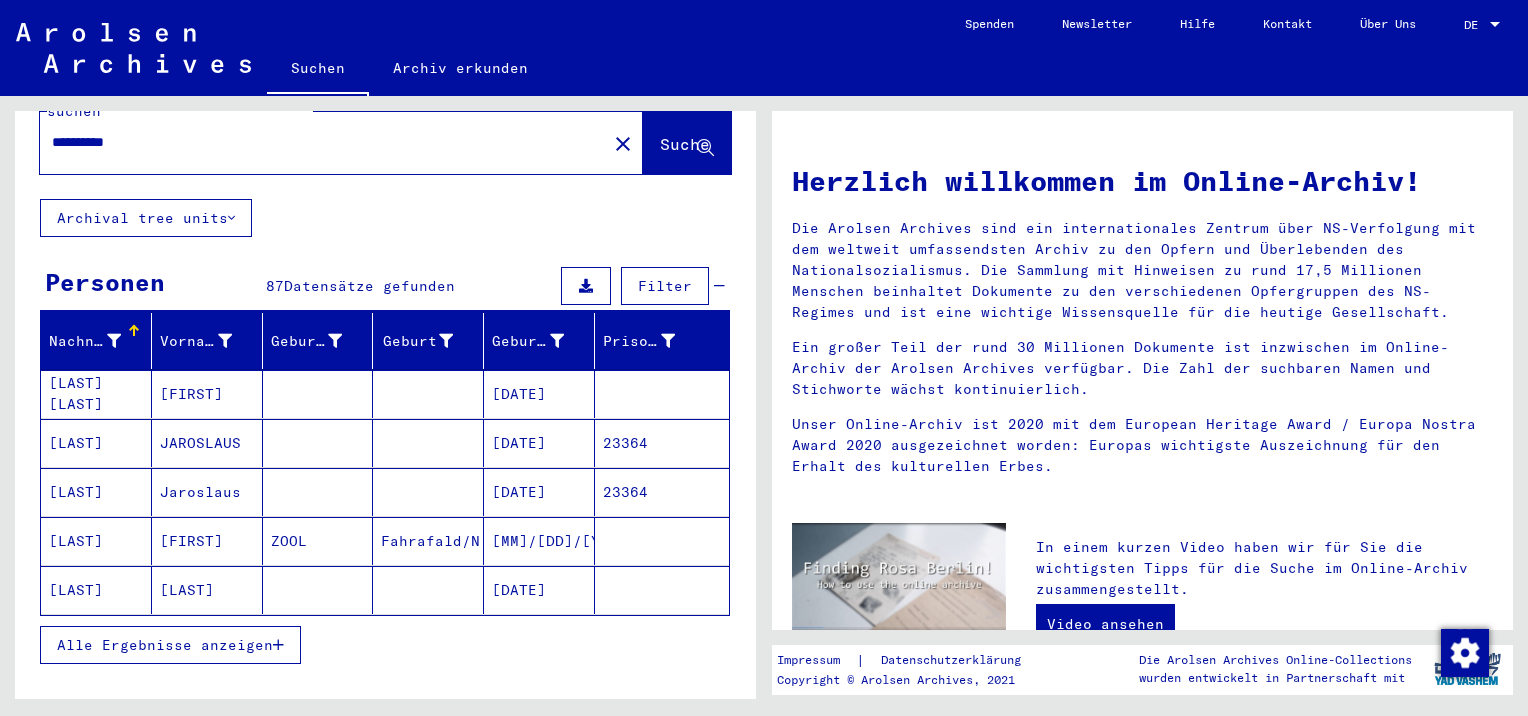 scroll, scrollTop: 200, scrollLeft: 0, axis: vertical 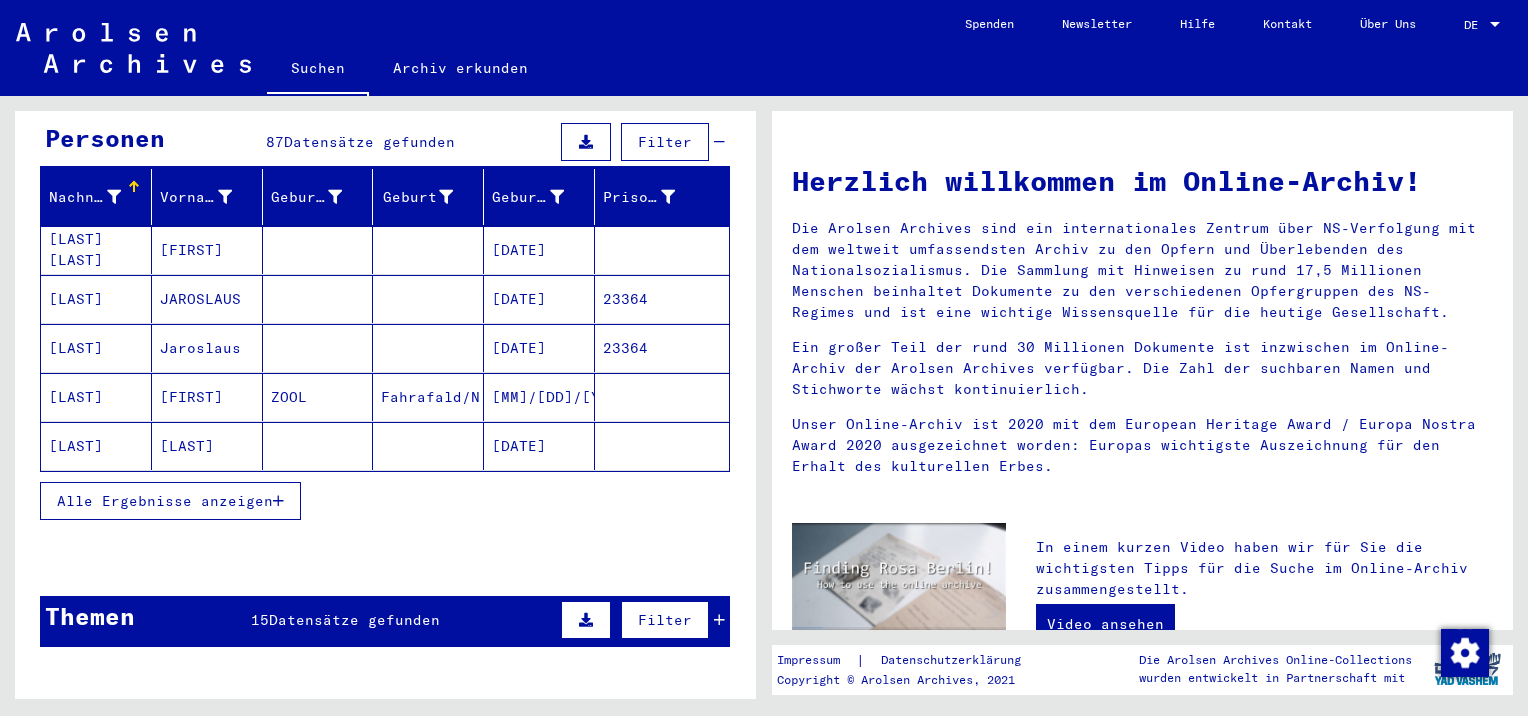 click on "[FIRST]" at bounding box center [207, 299] 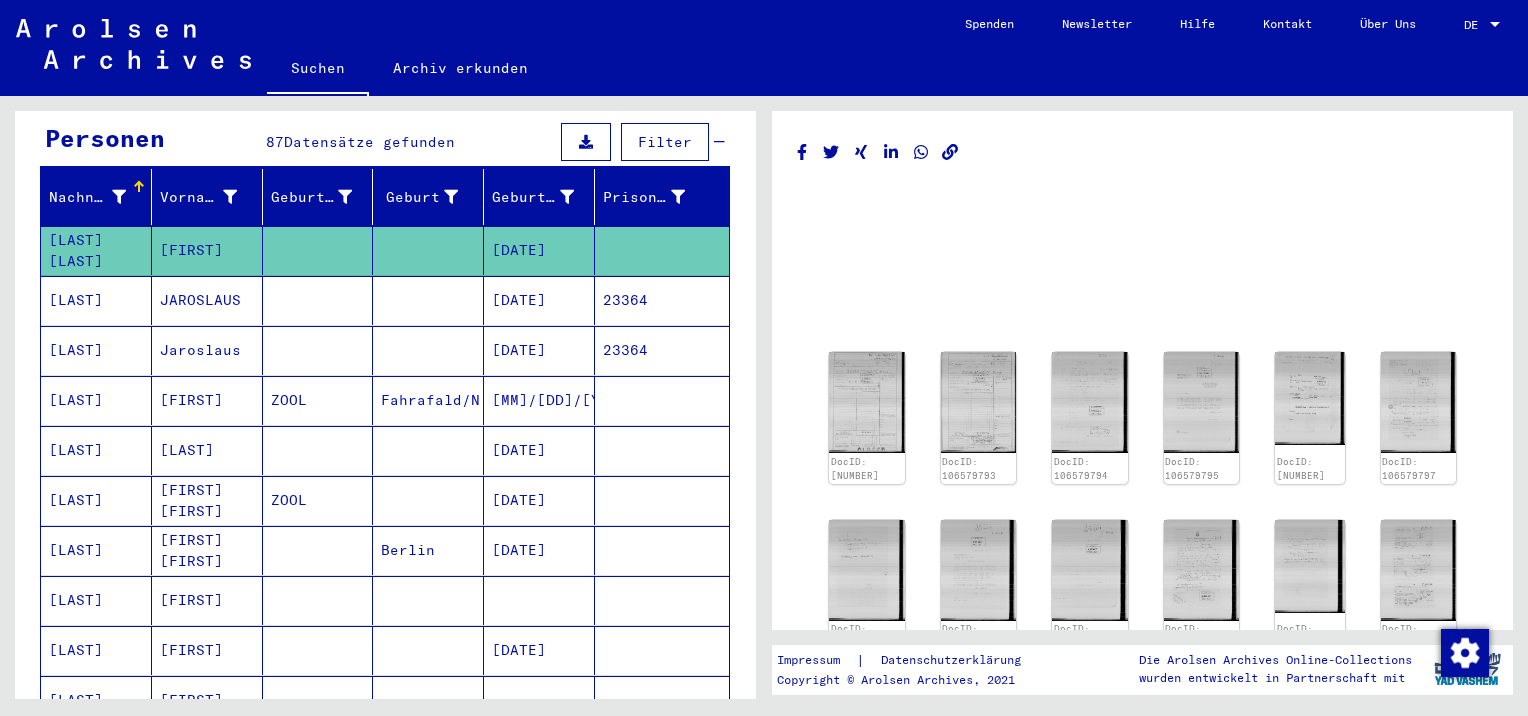 scroll, scrollTop: 600, scrollLeft: 0, axis: vertical 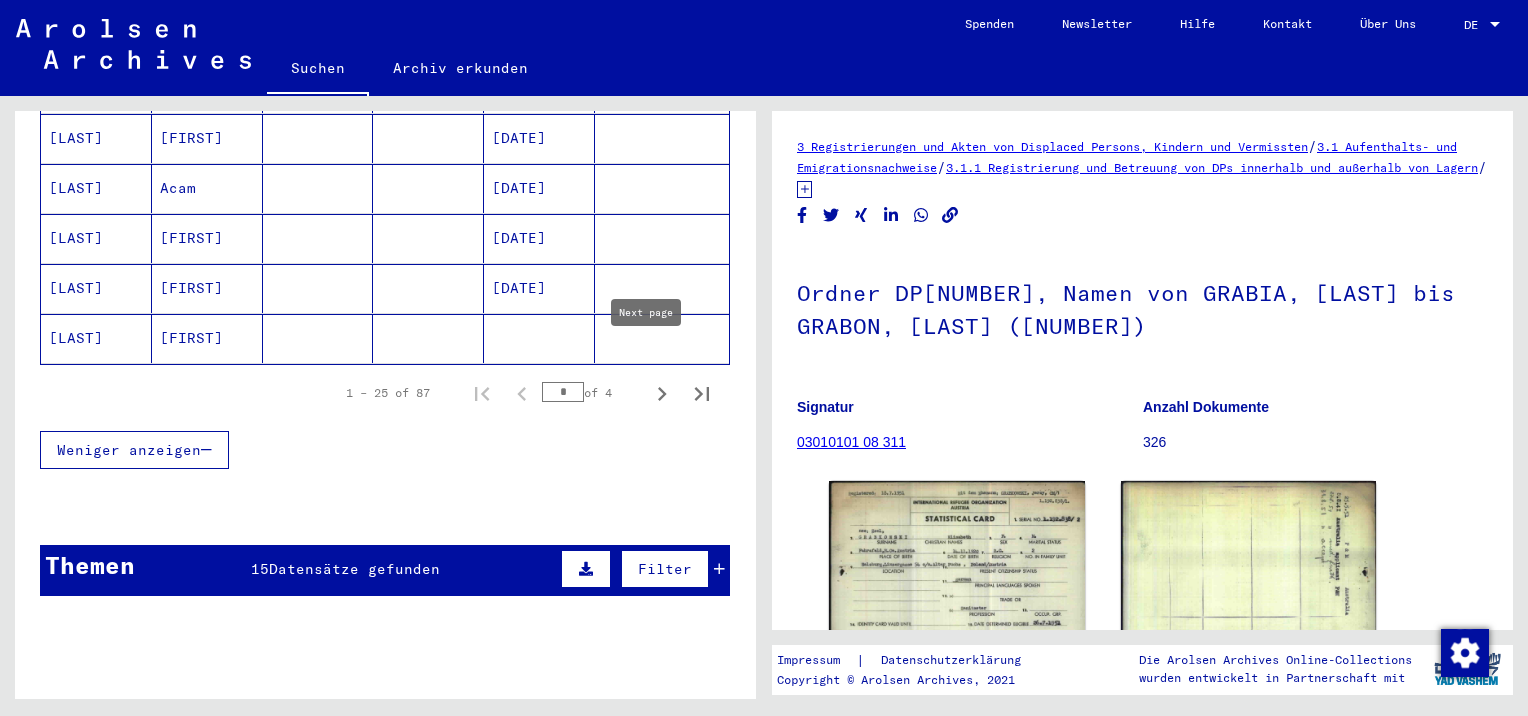 click 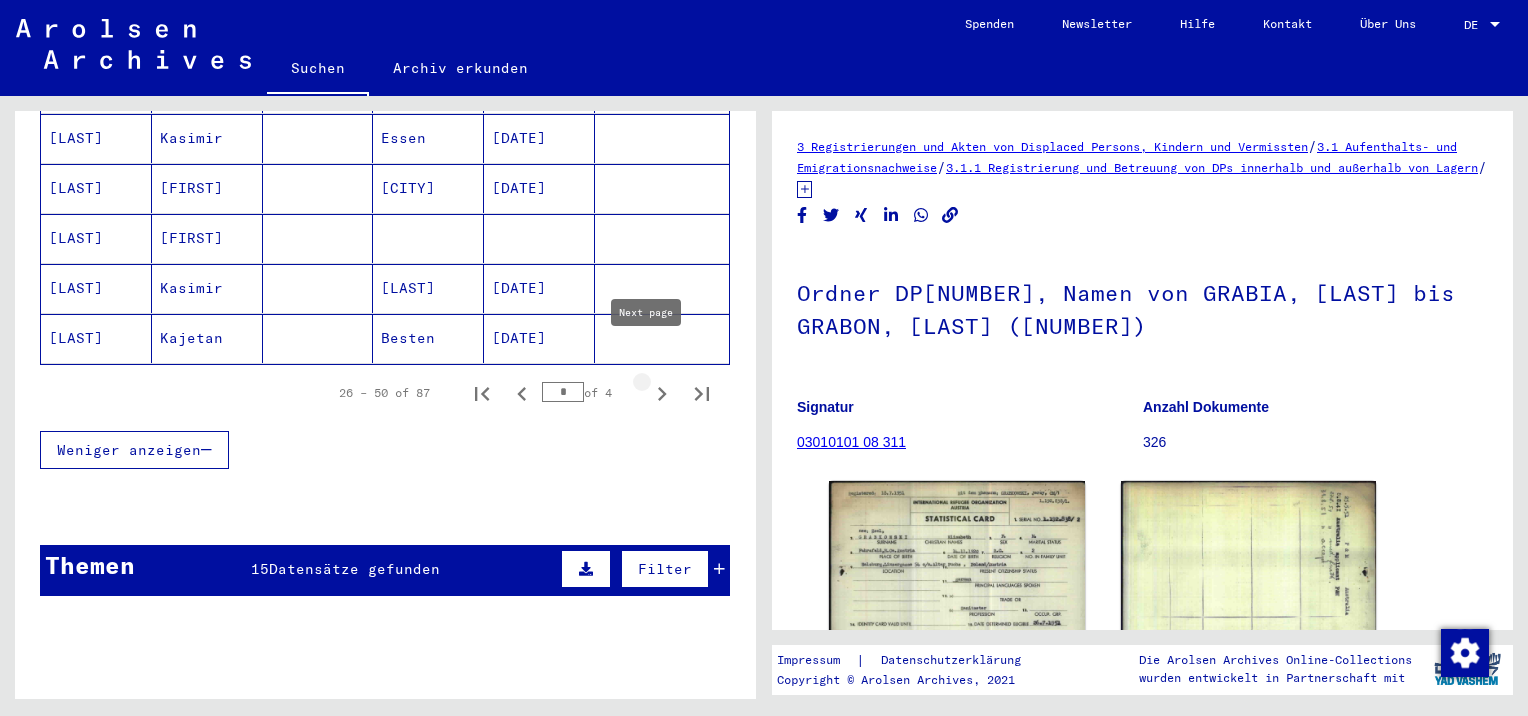 click 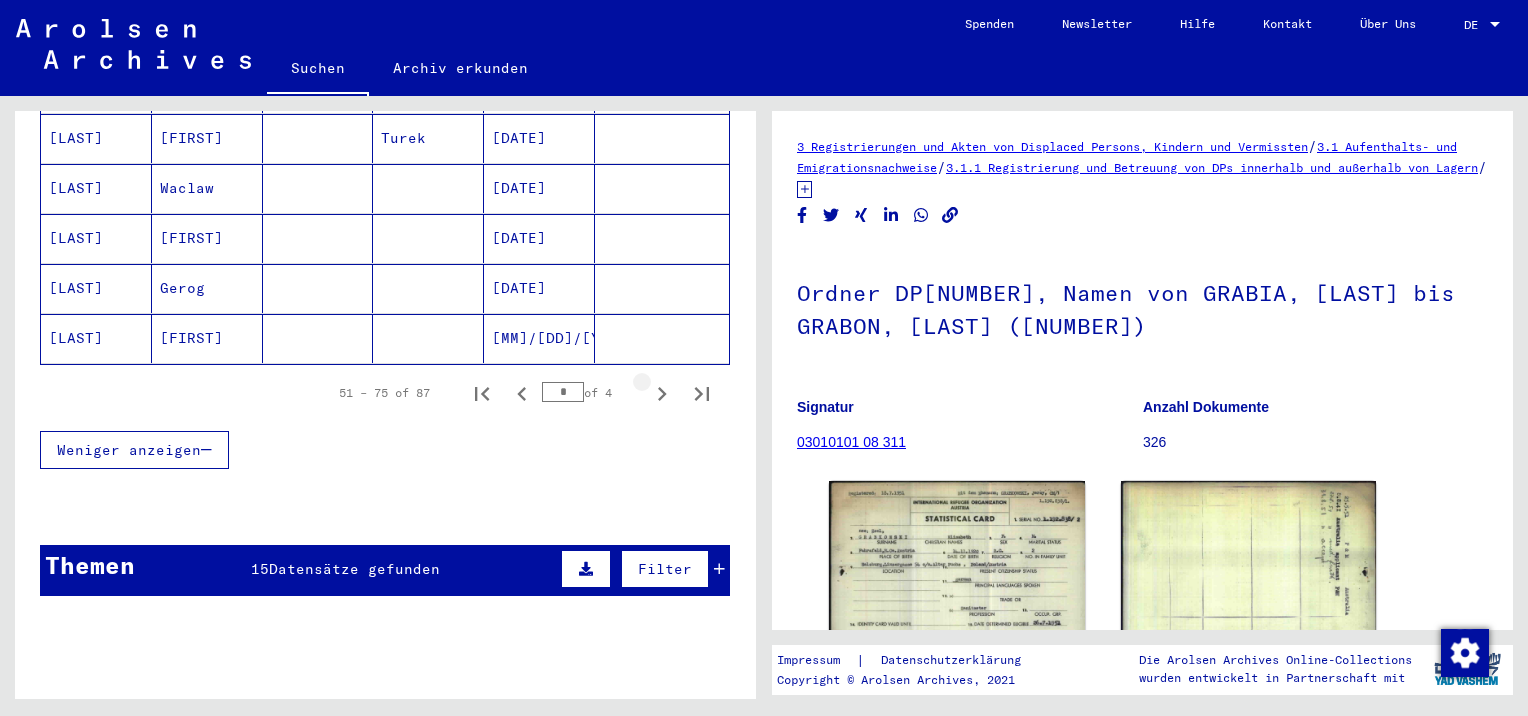 click 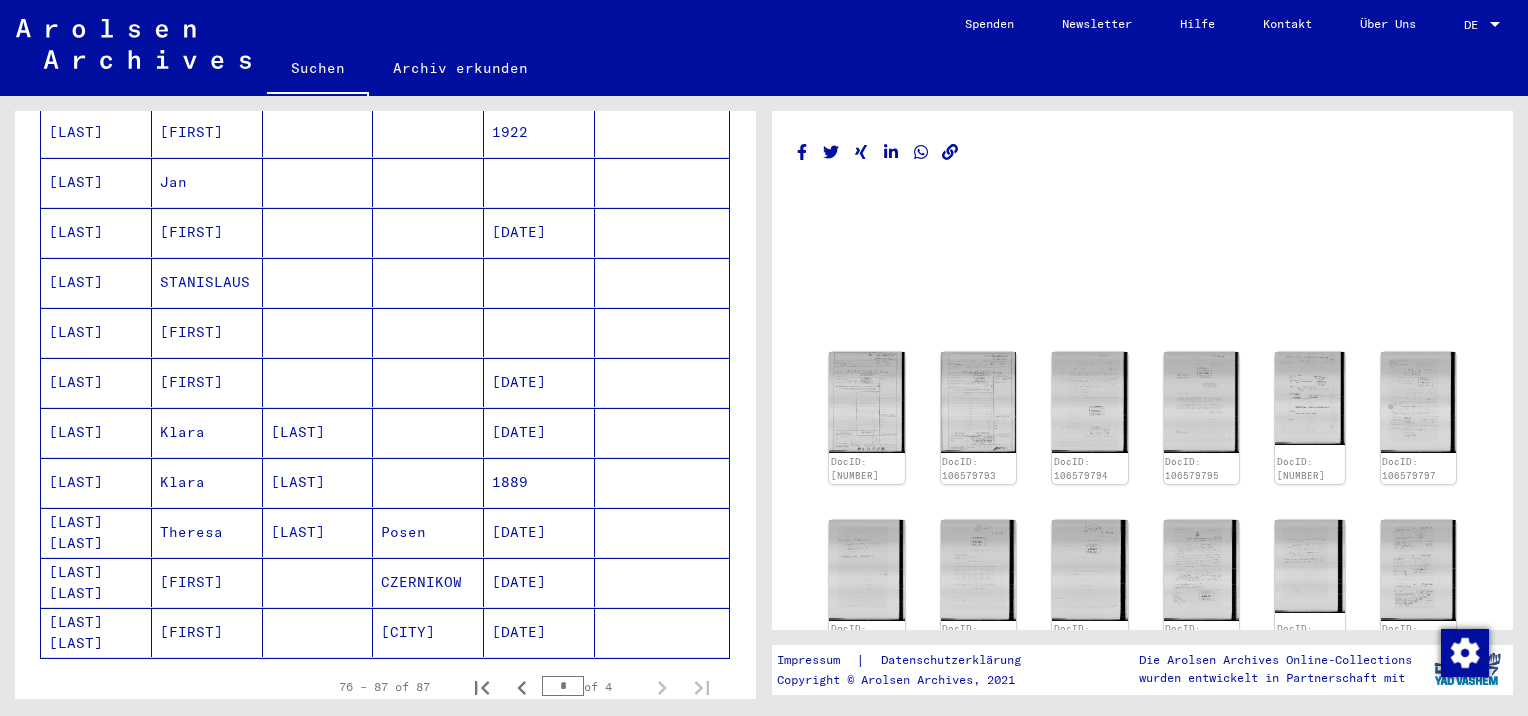 scroll, scrollTop: 367, scrollLeft: 0, axis: vertical 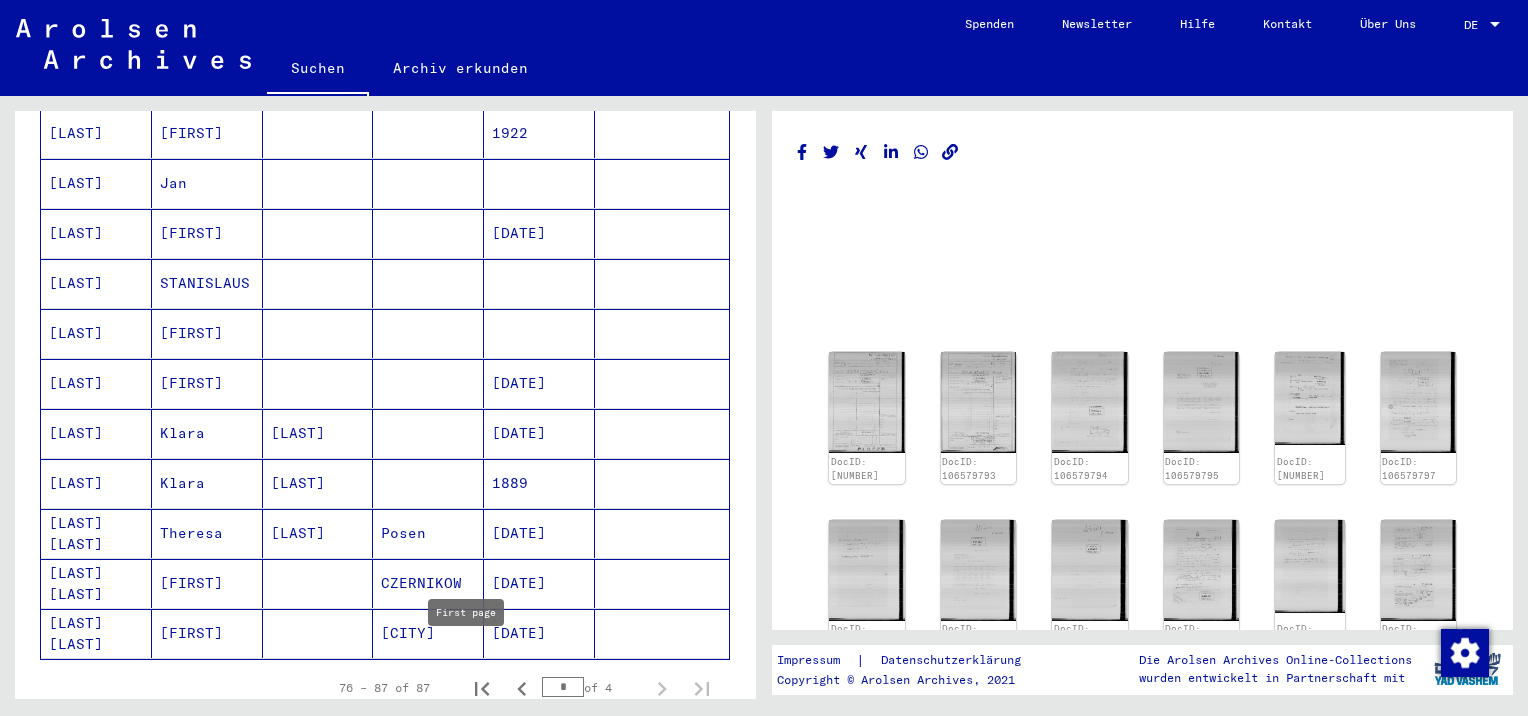 click 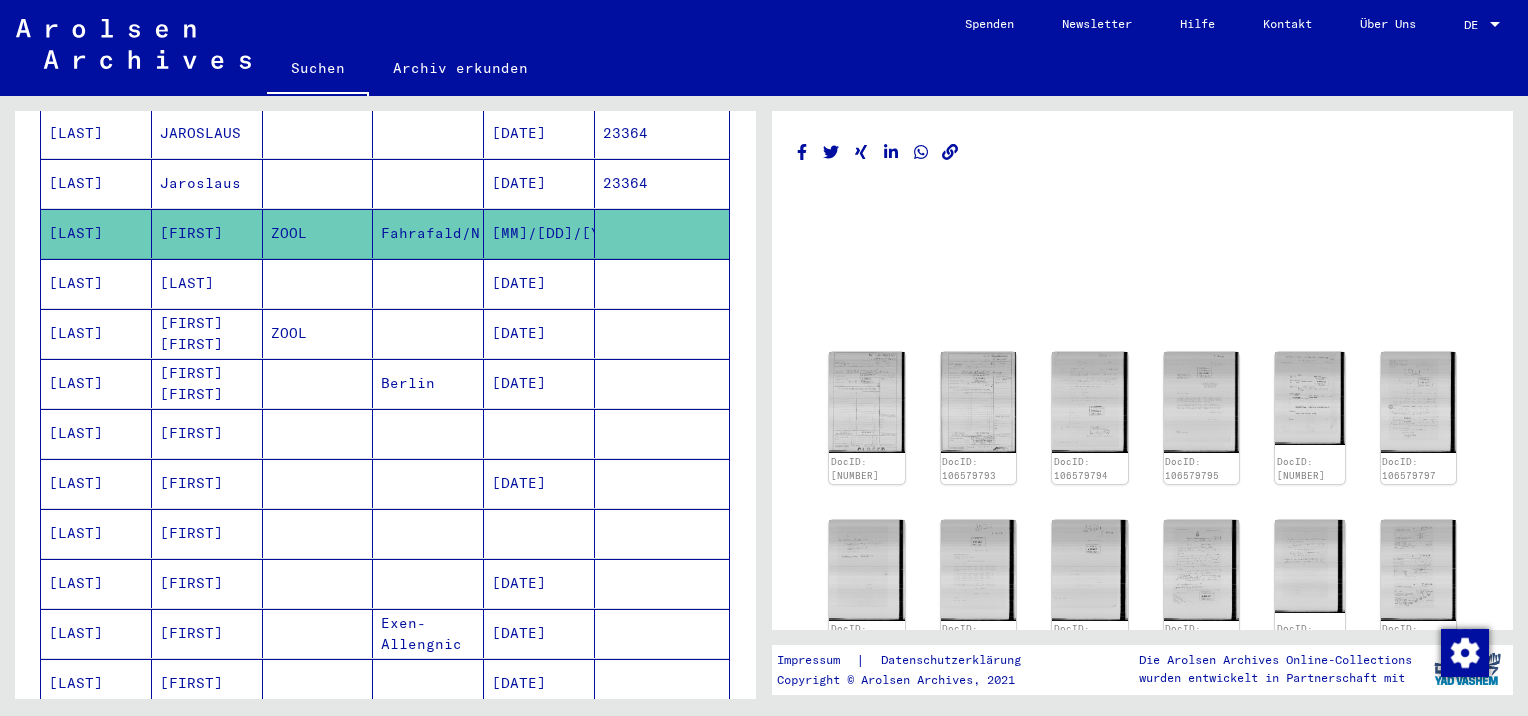 scroll, scrollTop: 1067, scrollLeft: 0, axis: vertical 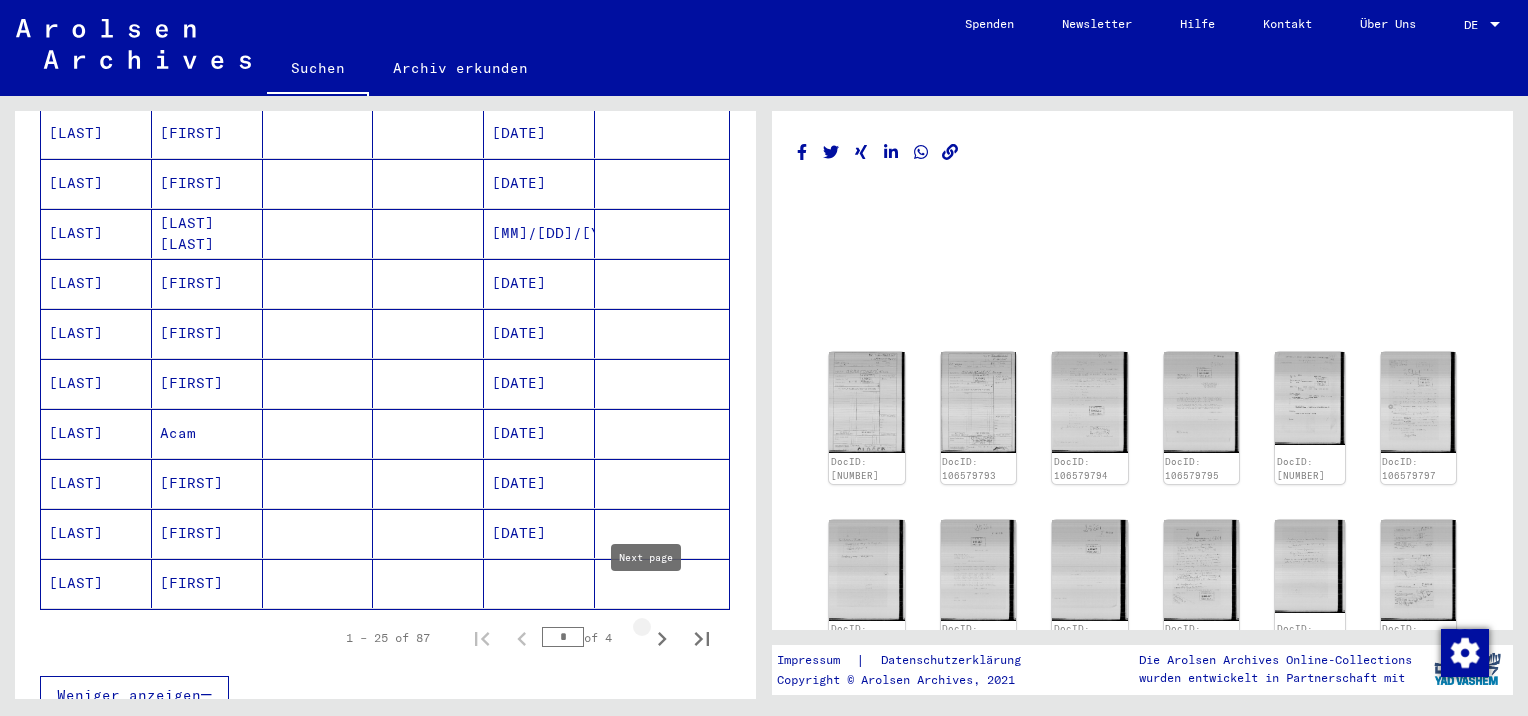click 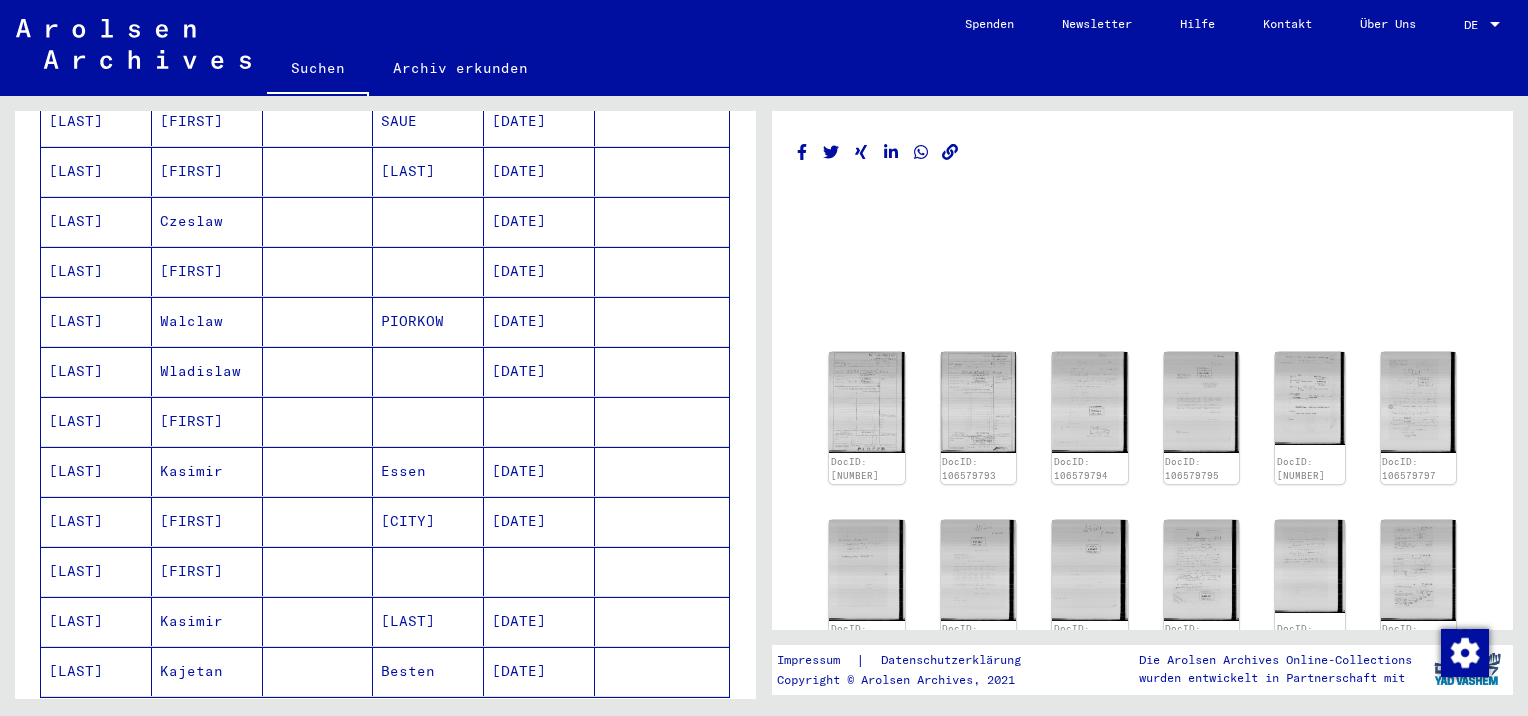 scroll, scrollTop: 1167, scrollLeft: 0, axis: vertical 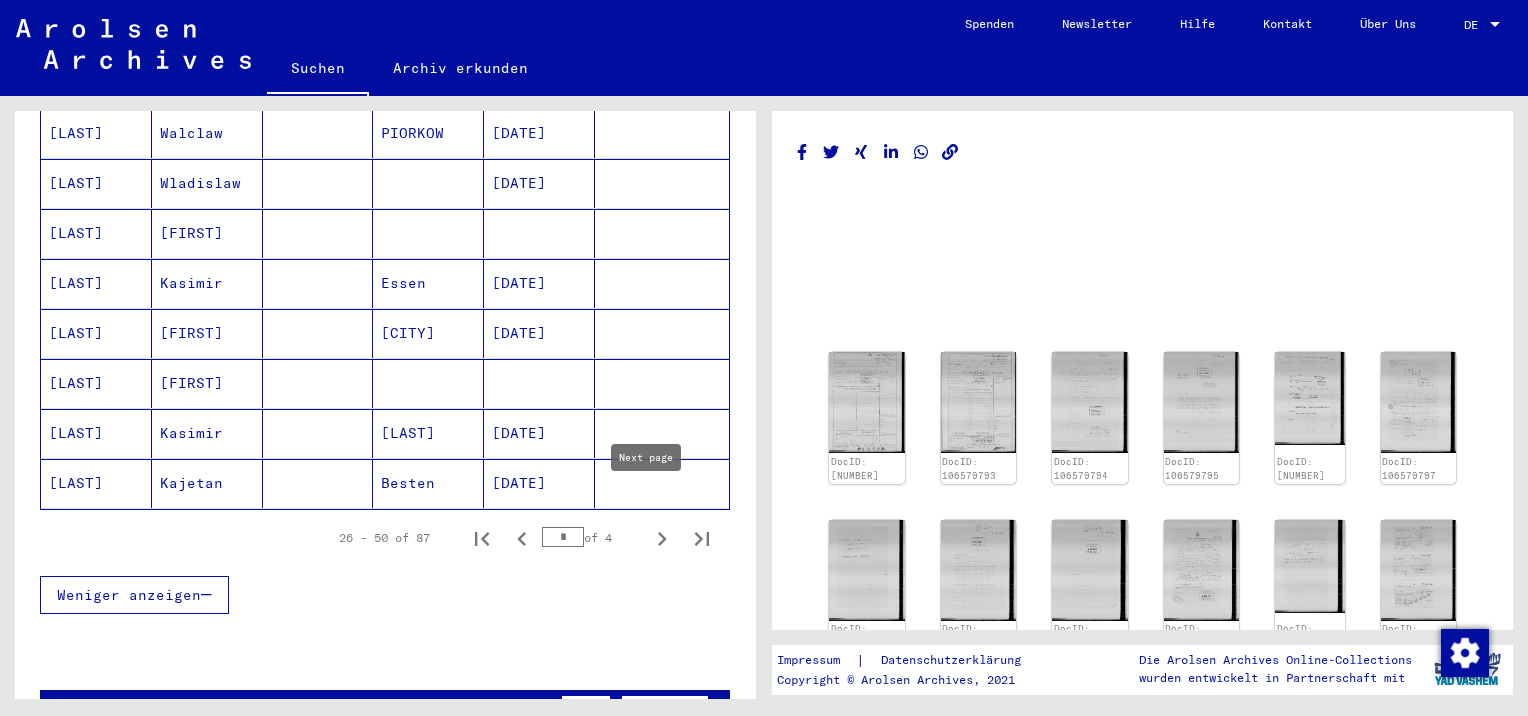 click 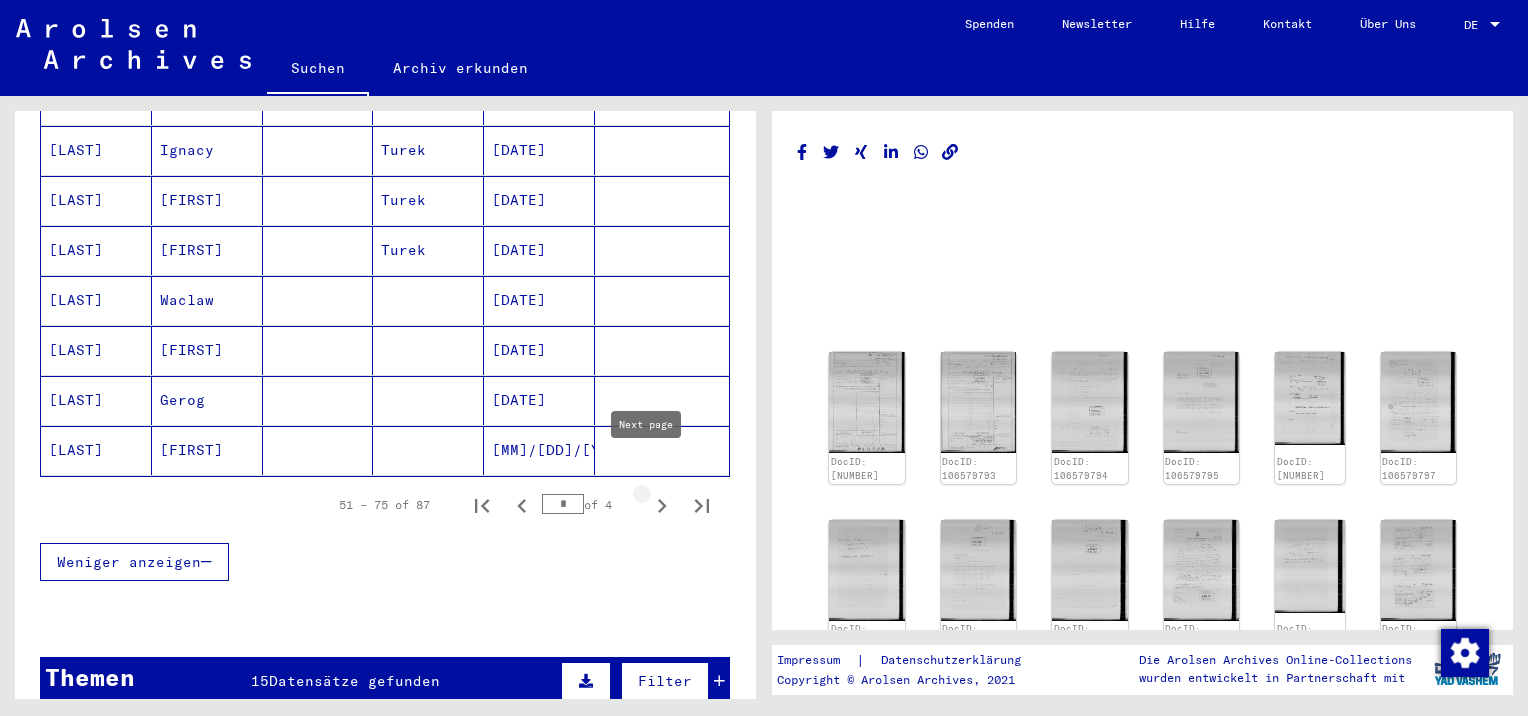 click 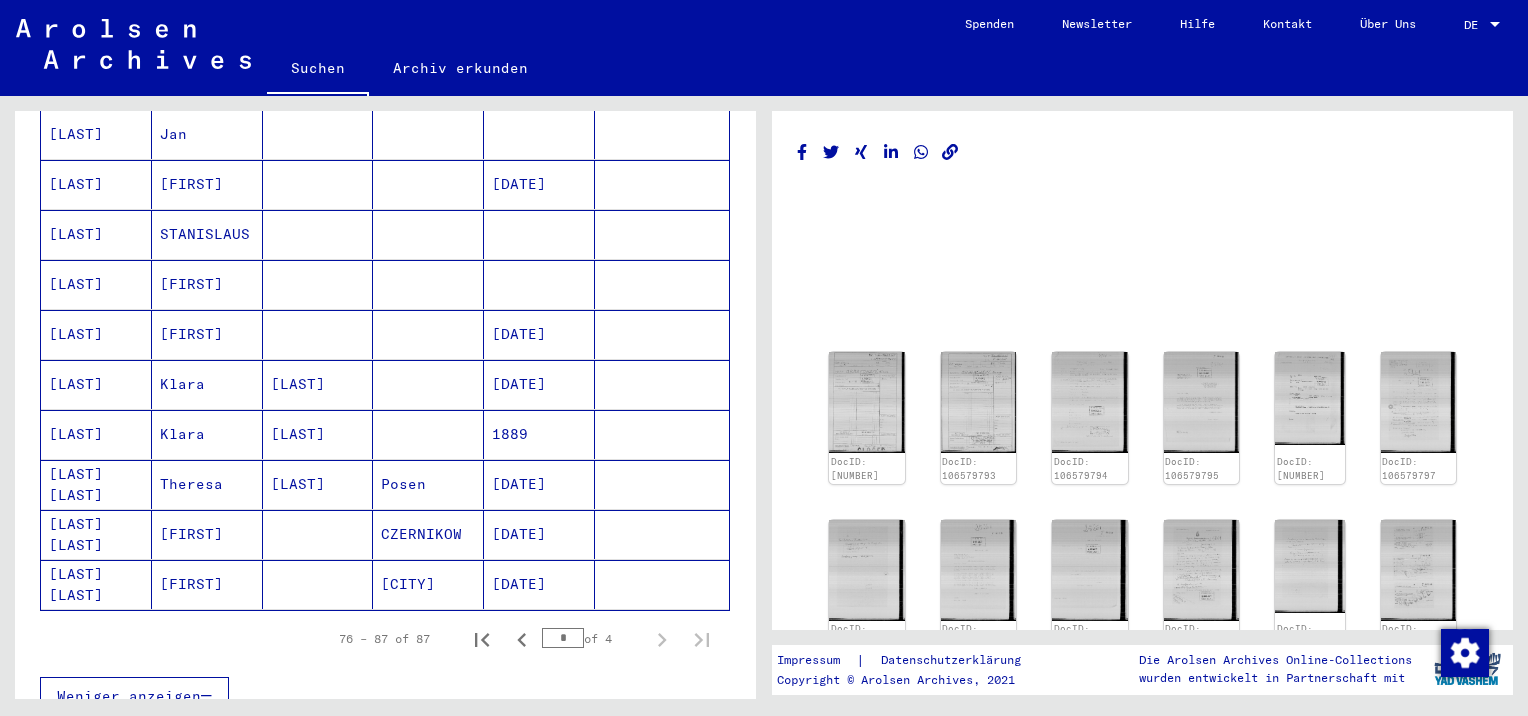 scroll, scrollTop: 600, scrollLeft: 0, axis: vertical 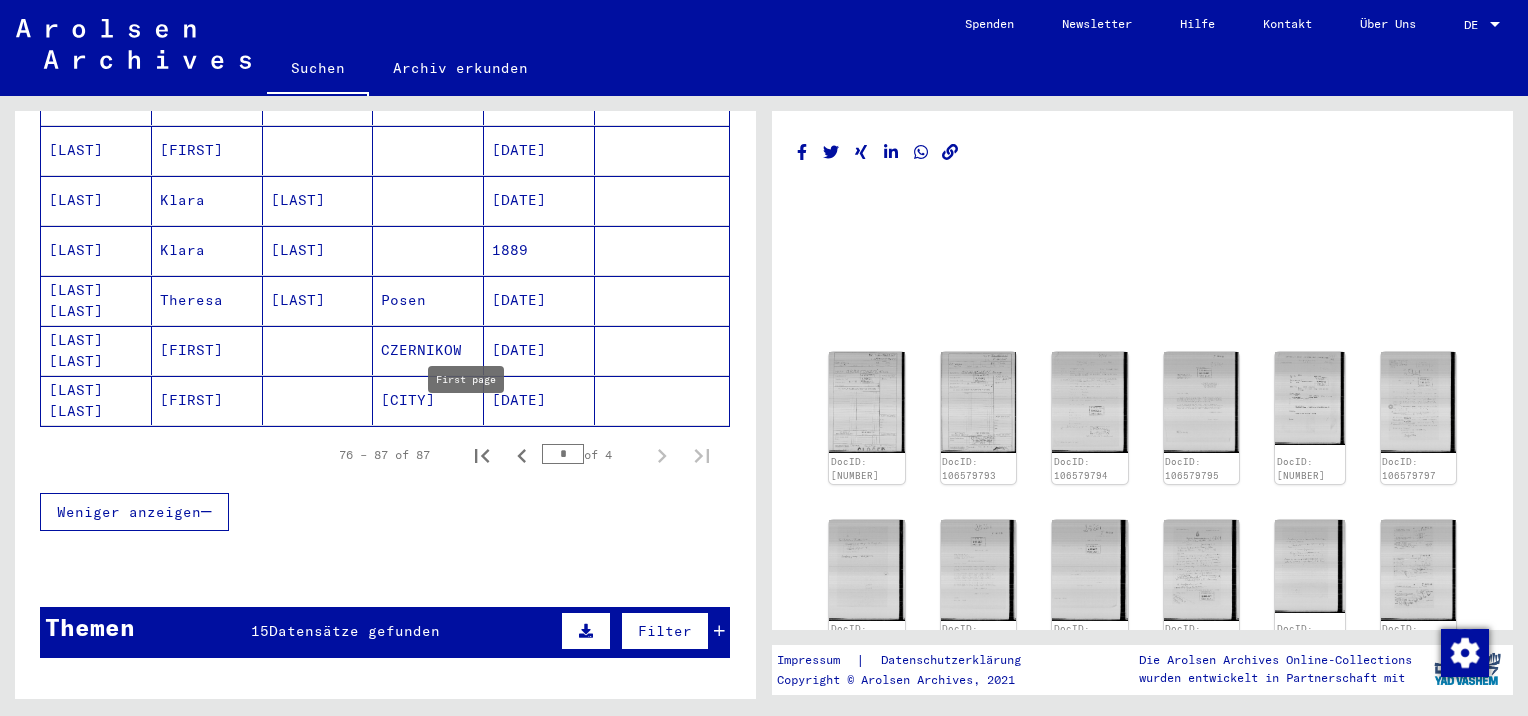 click 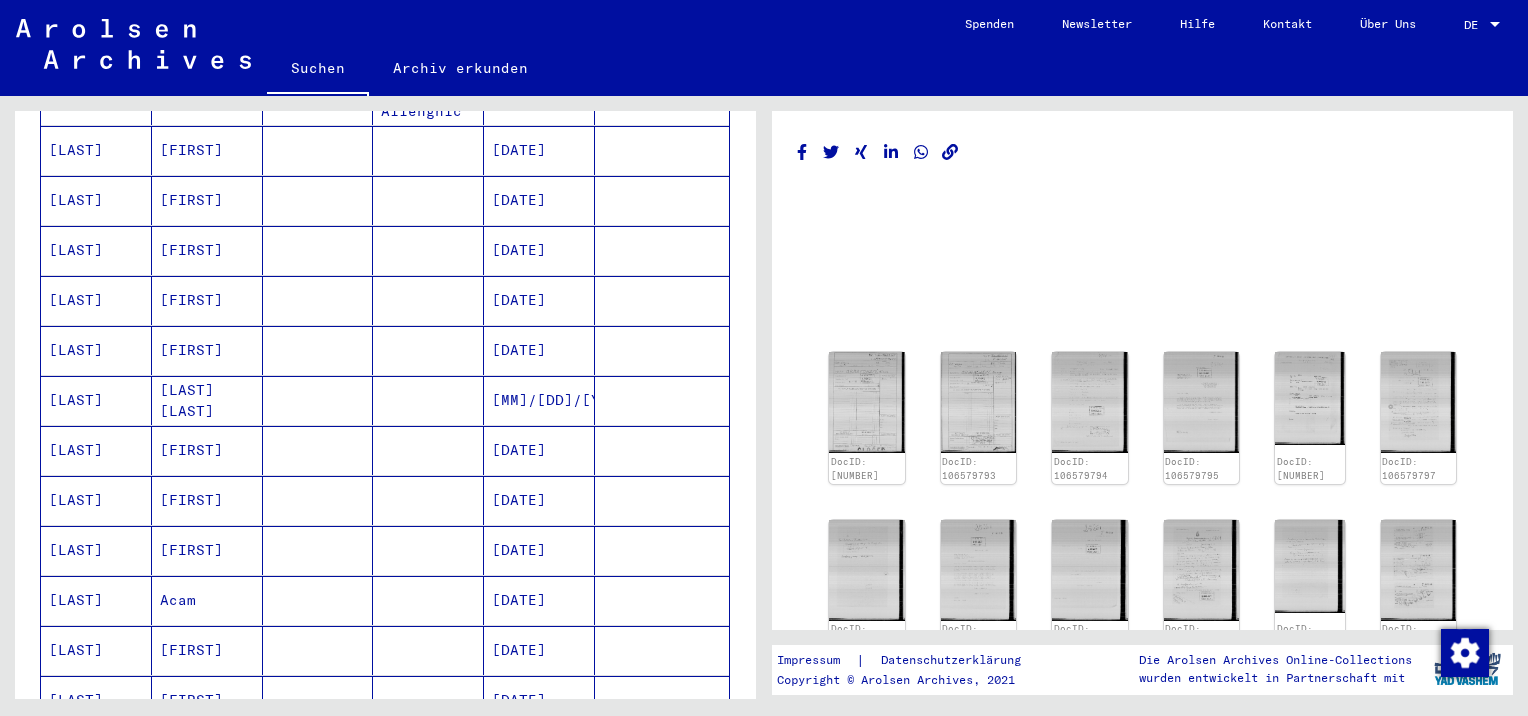 scroll, scrollTop: 1300, scrollLeft: 0, axis: vertical 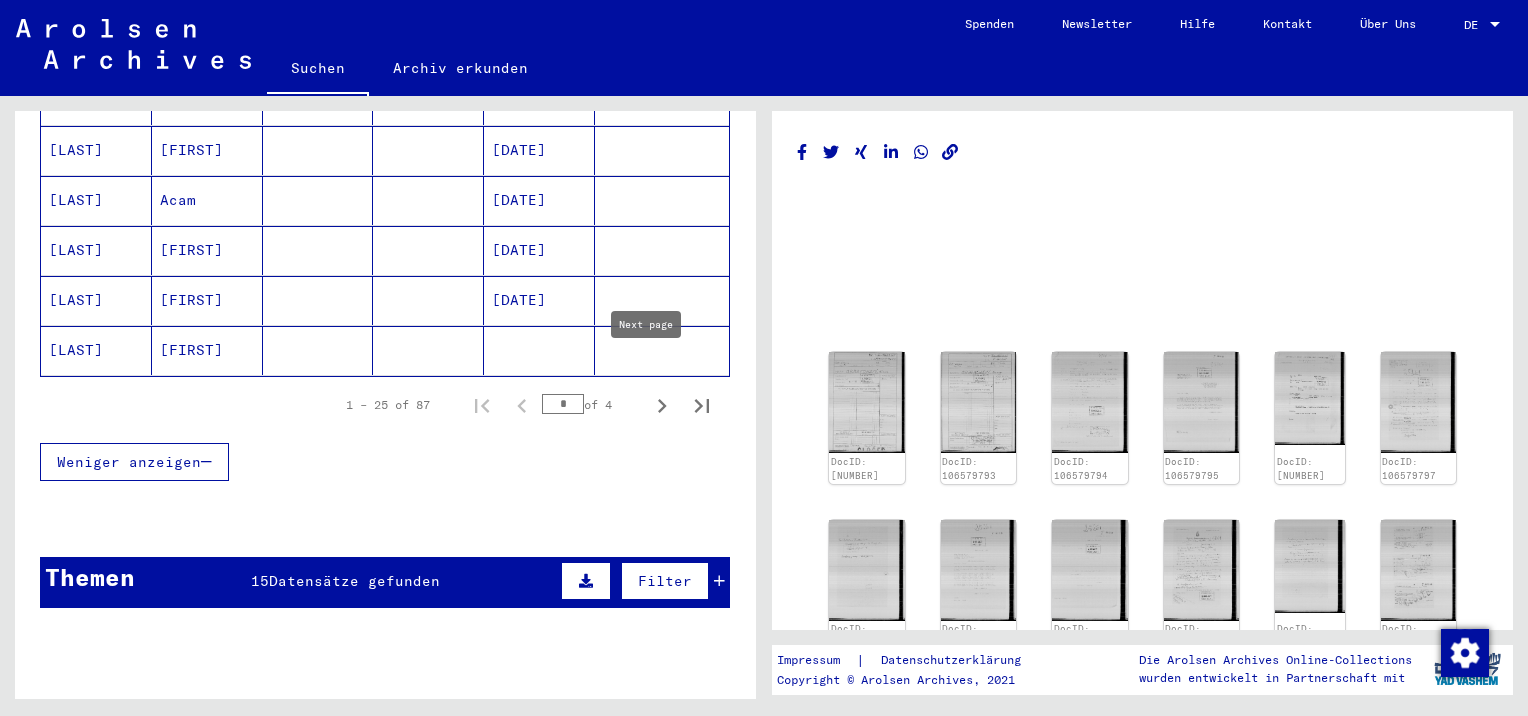 click 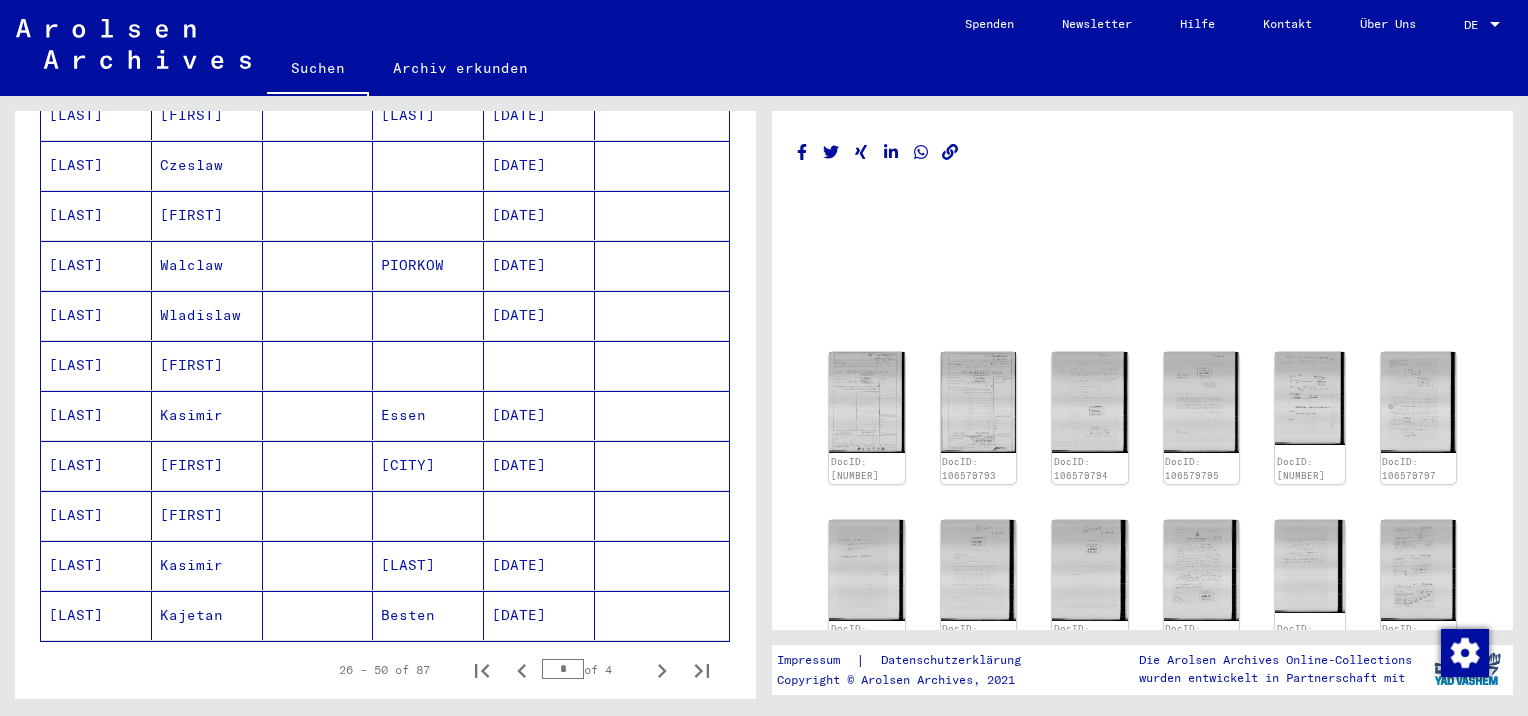 scroll, scrollTop: 1300, scrollLeft: 0, axis: vertical 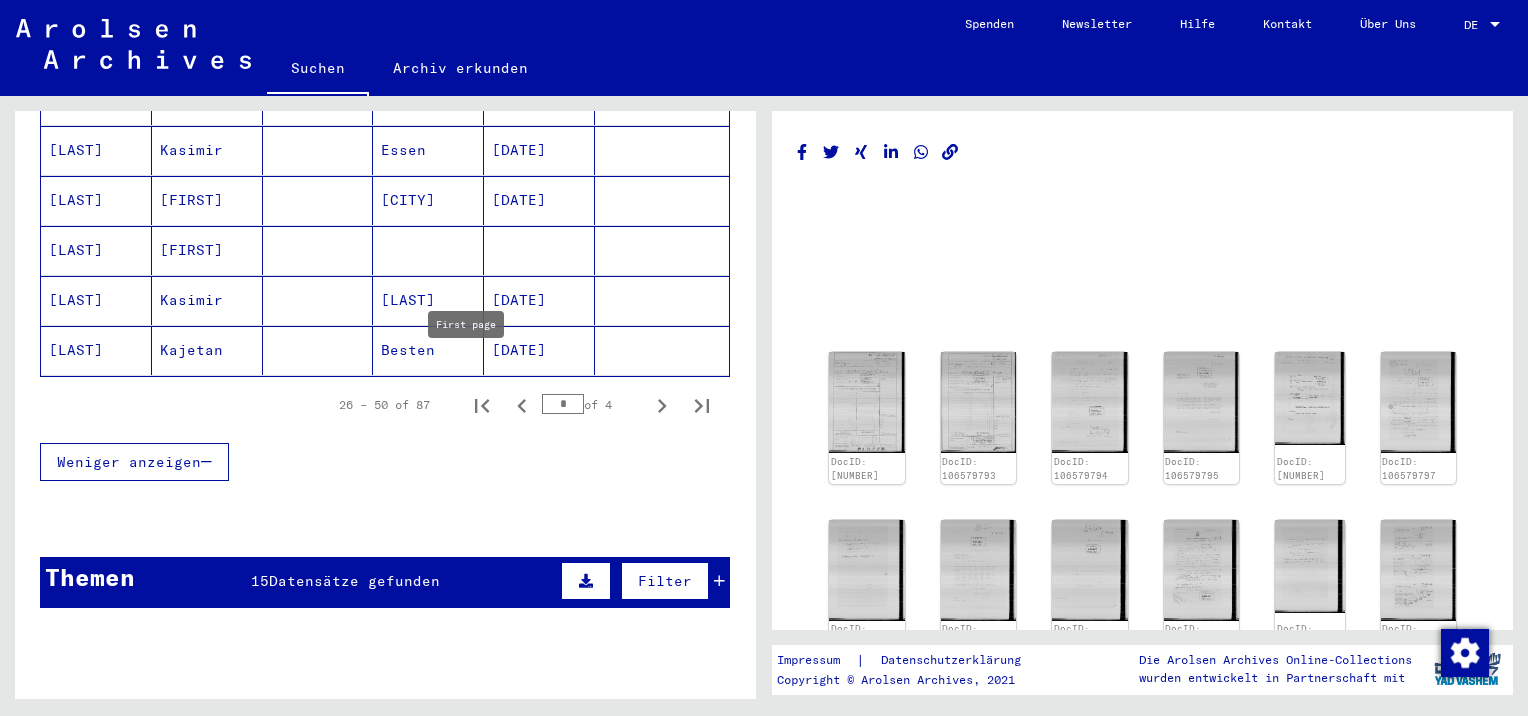 click 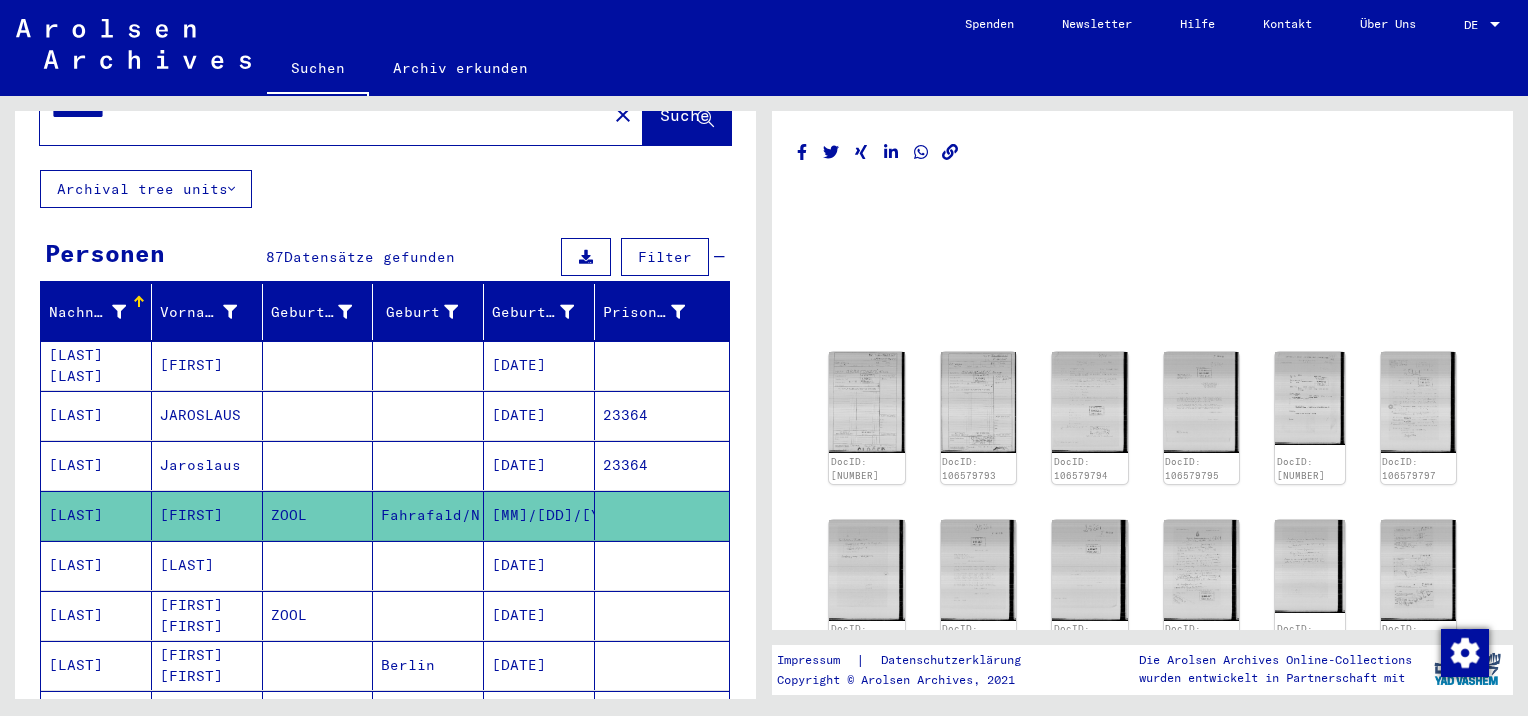 scroll, scrollTop: 0, scrollLeft: 0, axis: both 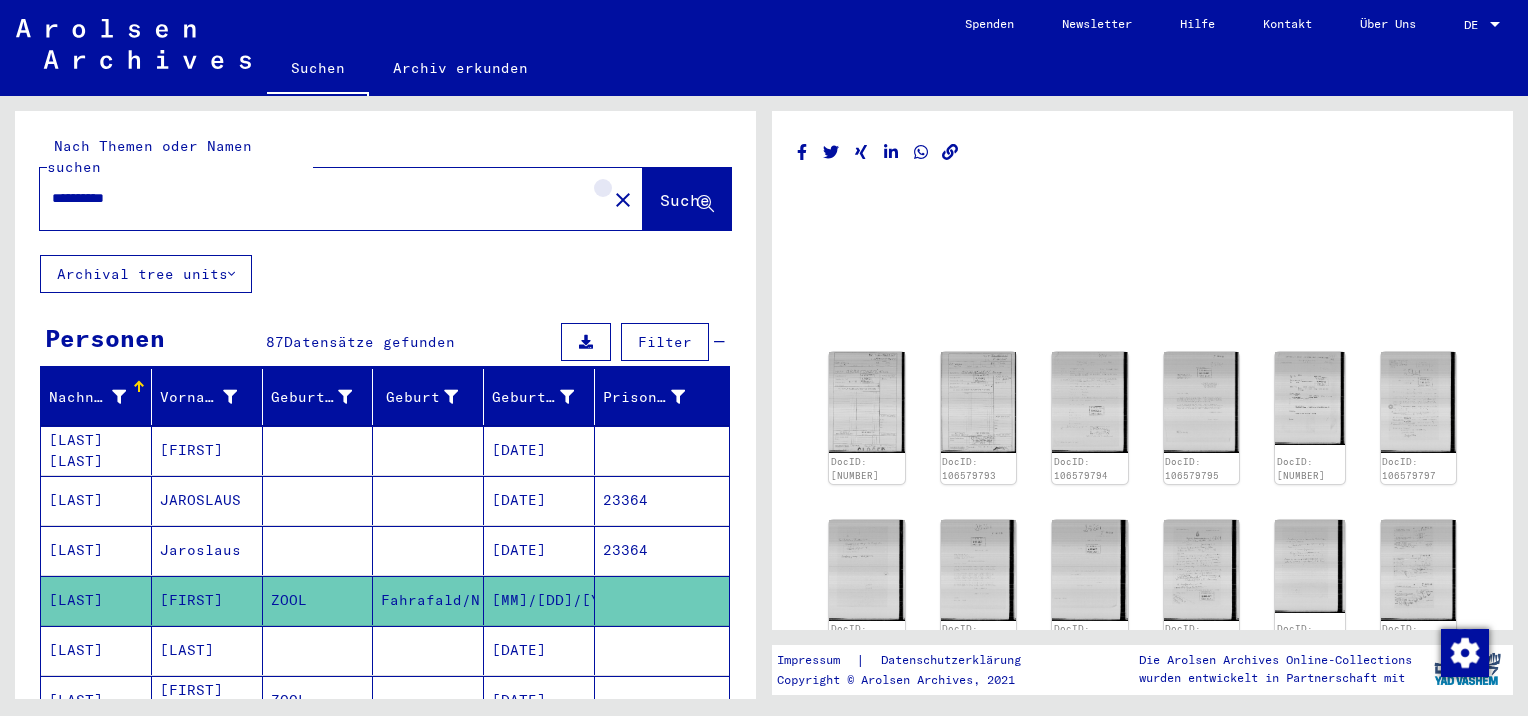 click on "close" 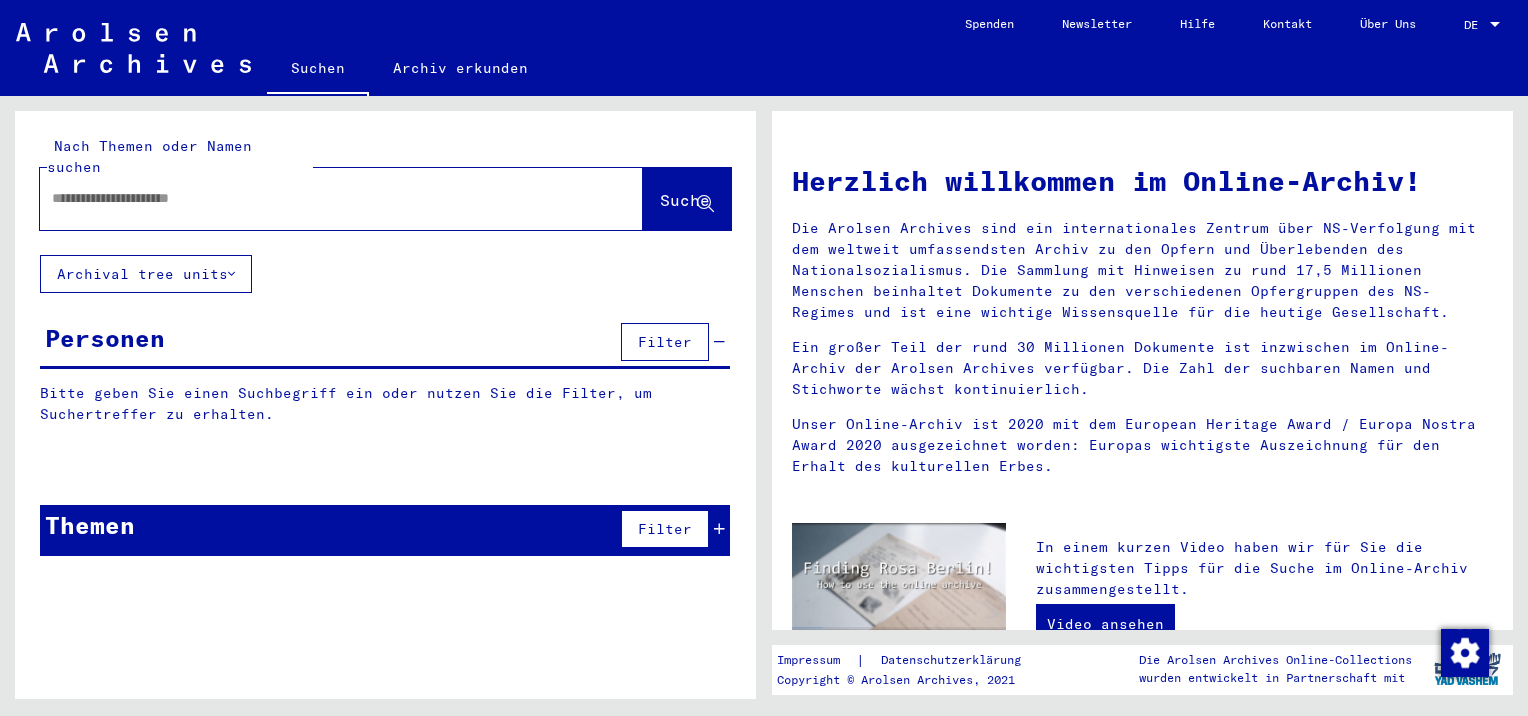 click at bounding box center [317, 198] 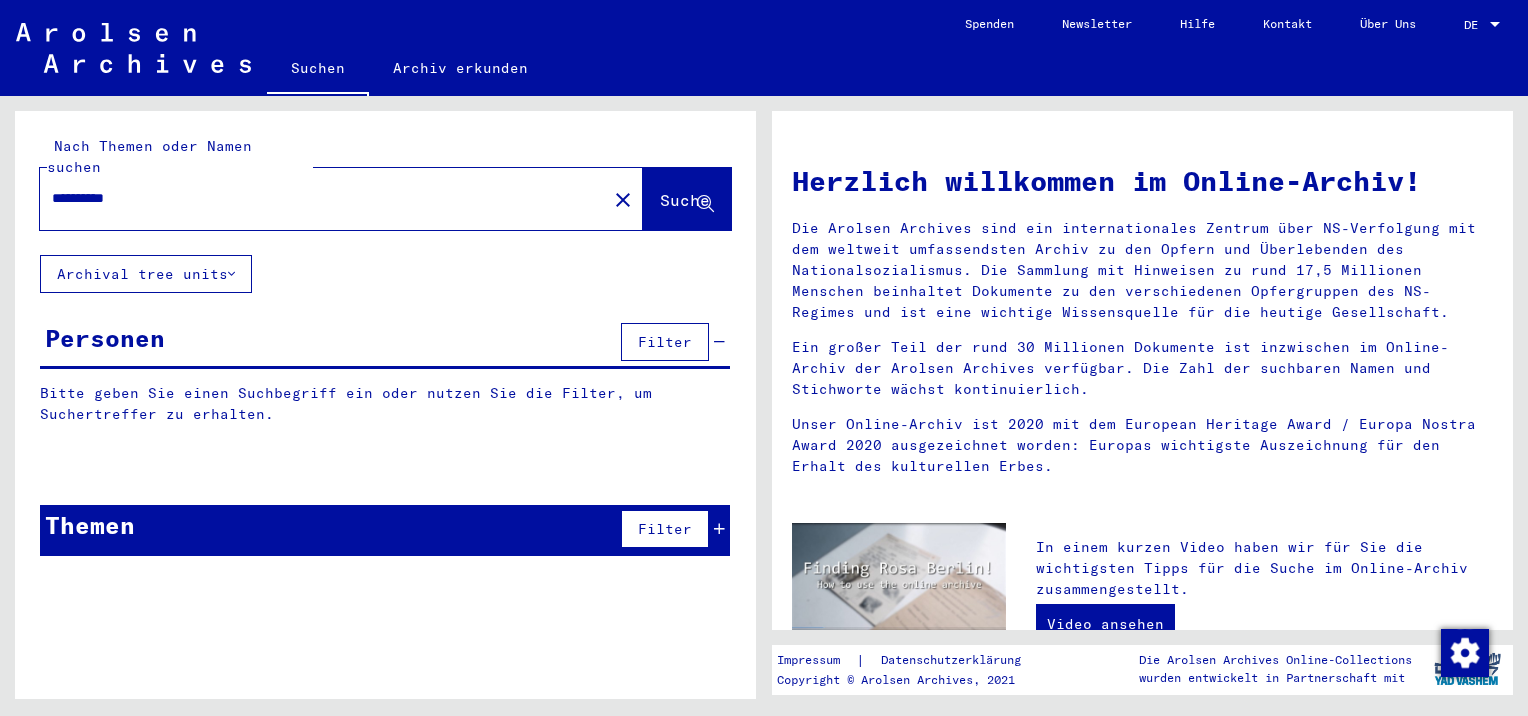 type on "**********" 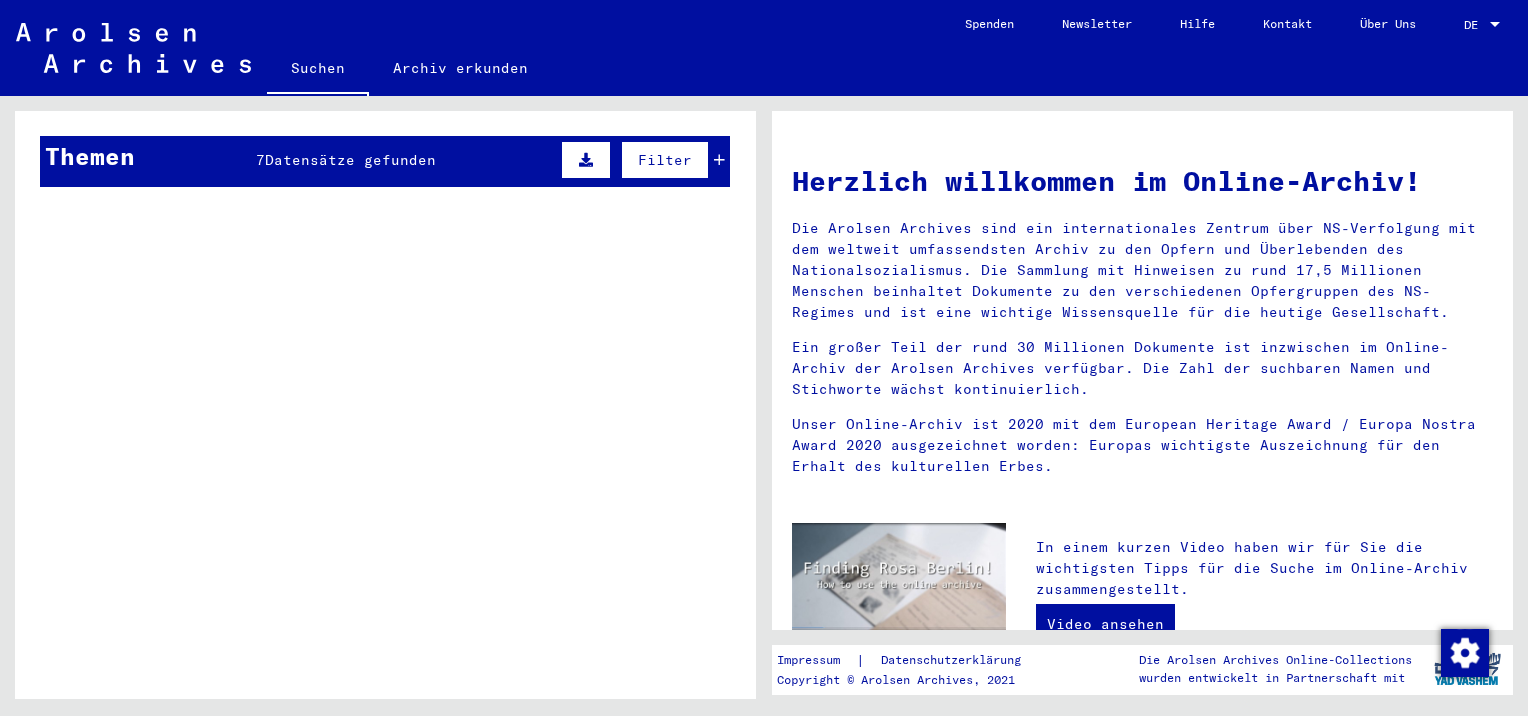 scroll, scrollTop: 0, scrollLeft: 0, axis: both 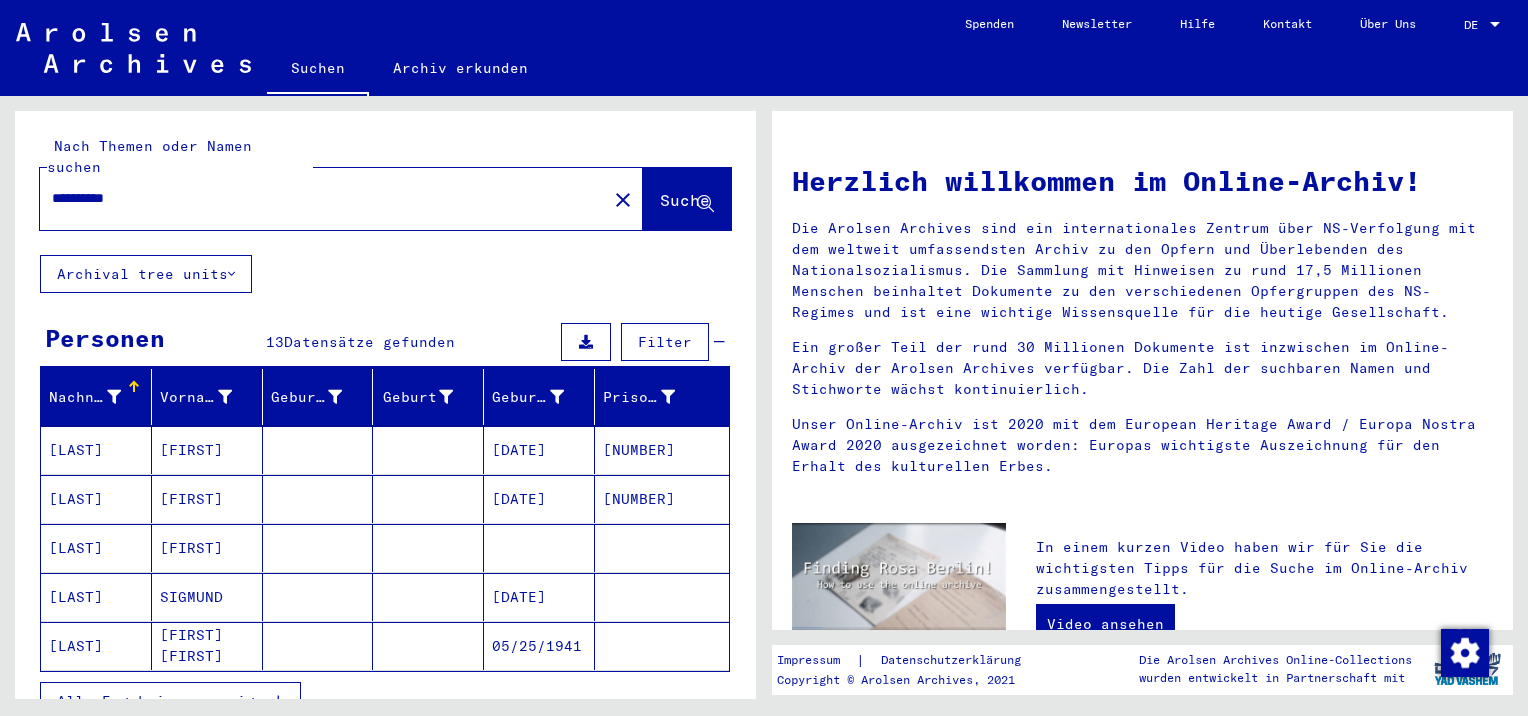 click on "[NUMBER]" at bounding box center [662, 499] 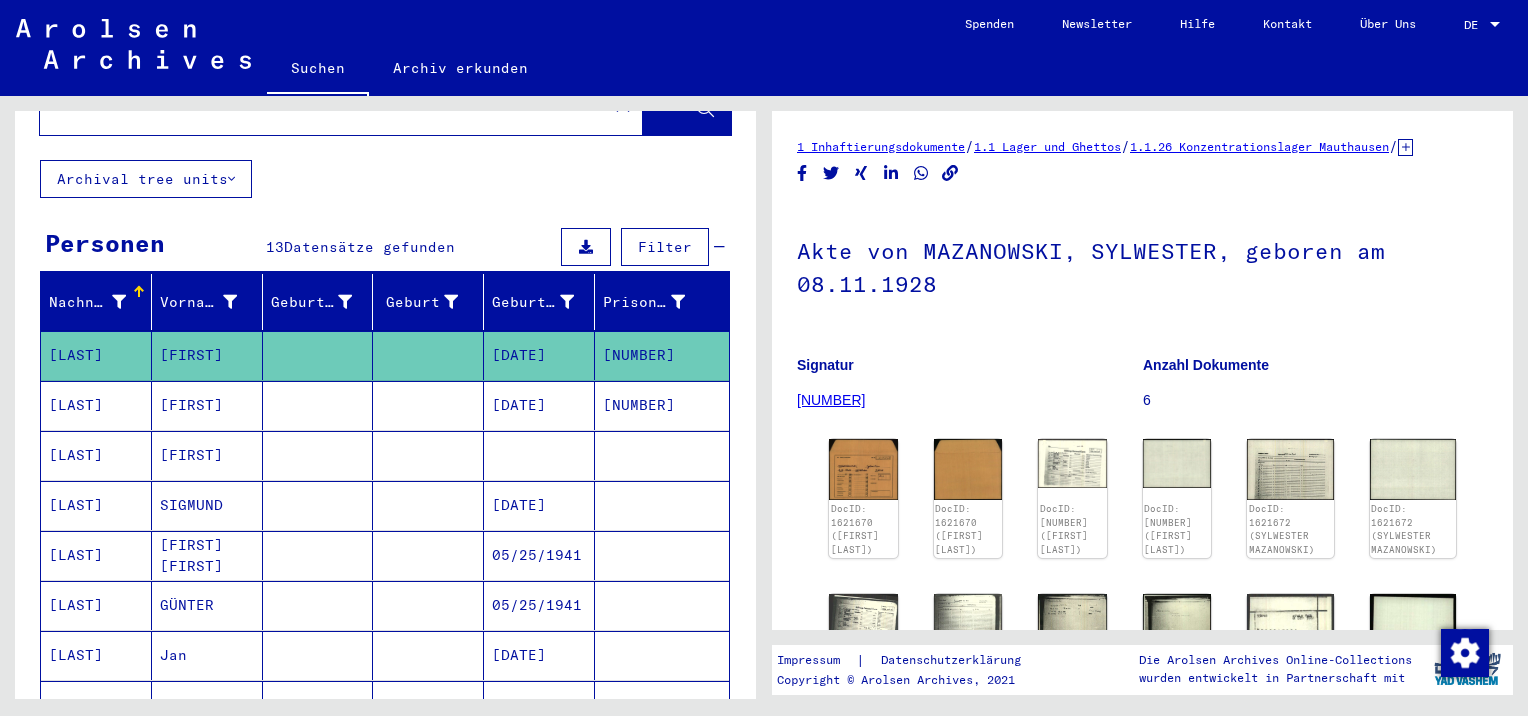 scroll, scrollTop: 100, scrollLeft: 0, axis: vertical 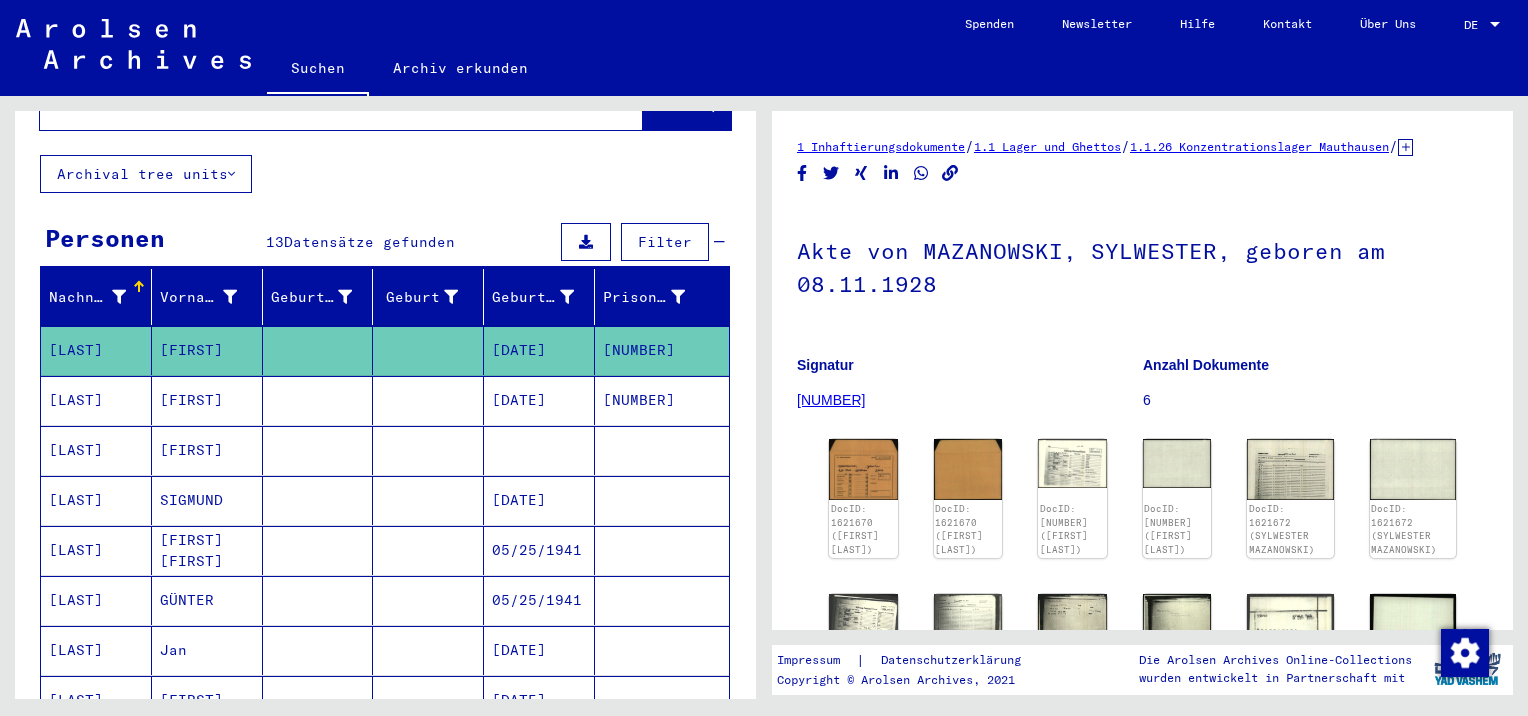 click 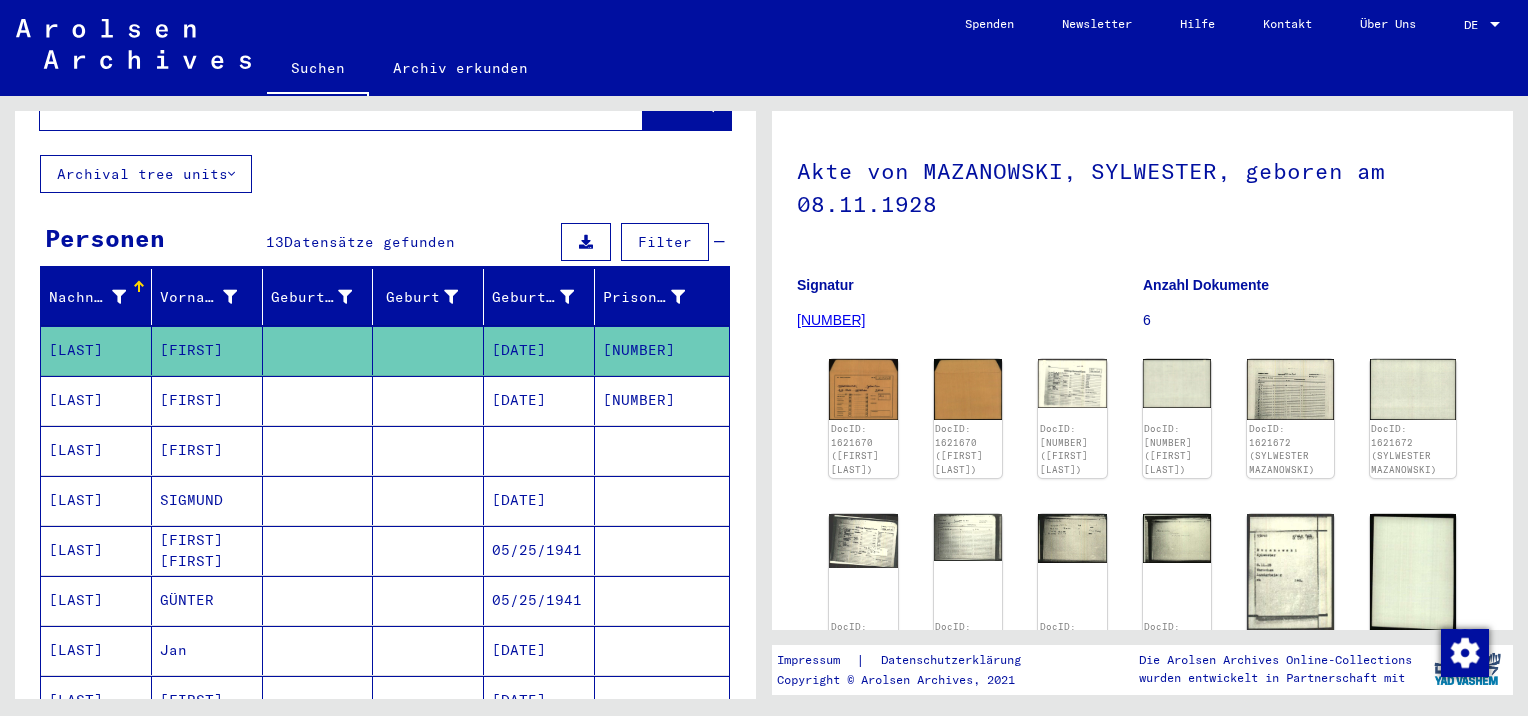 scroll, scrollTop: 200, scrollLeft: 0, axis: vertical 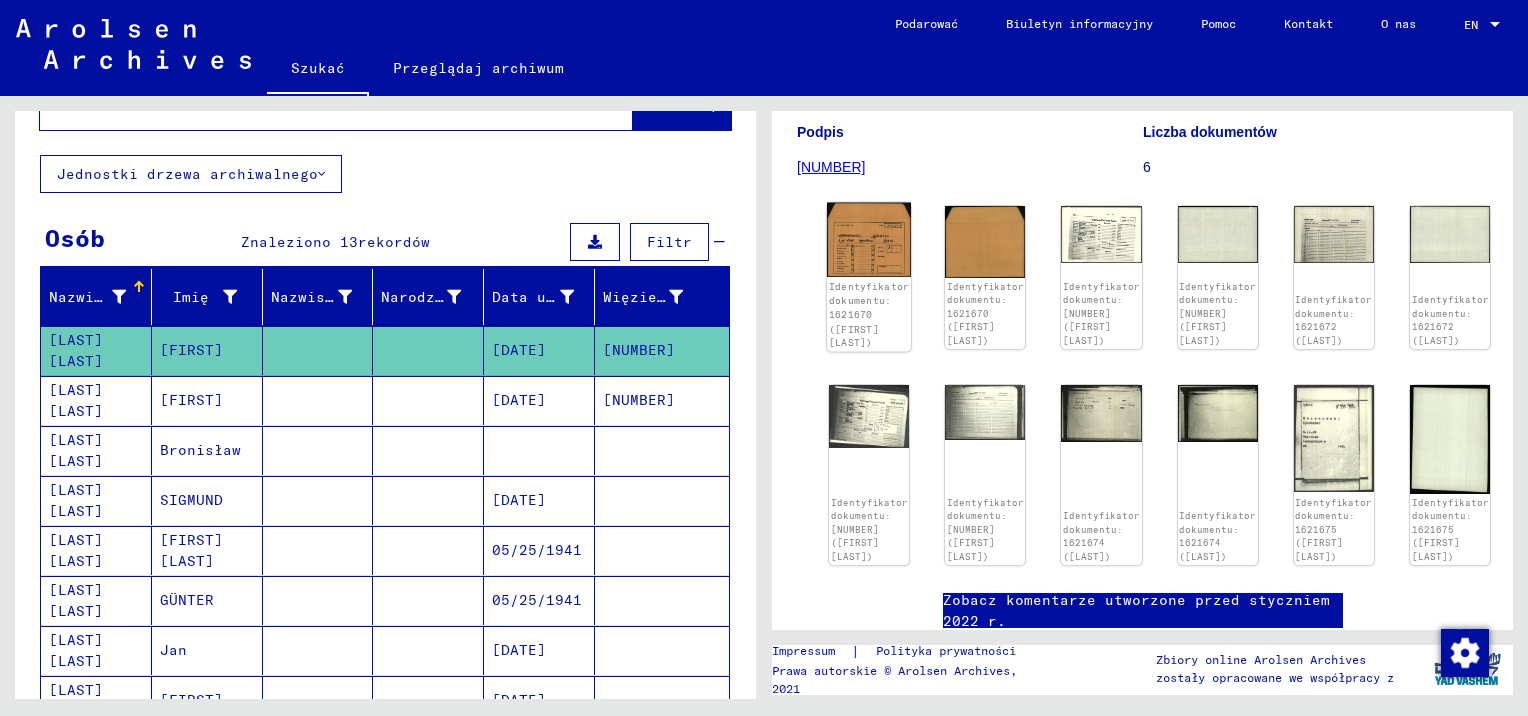 click 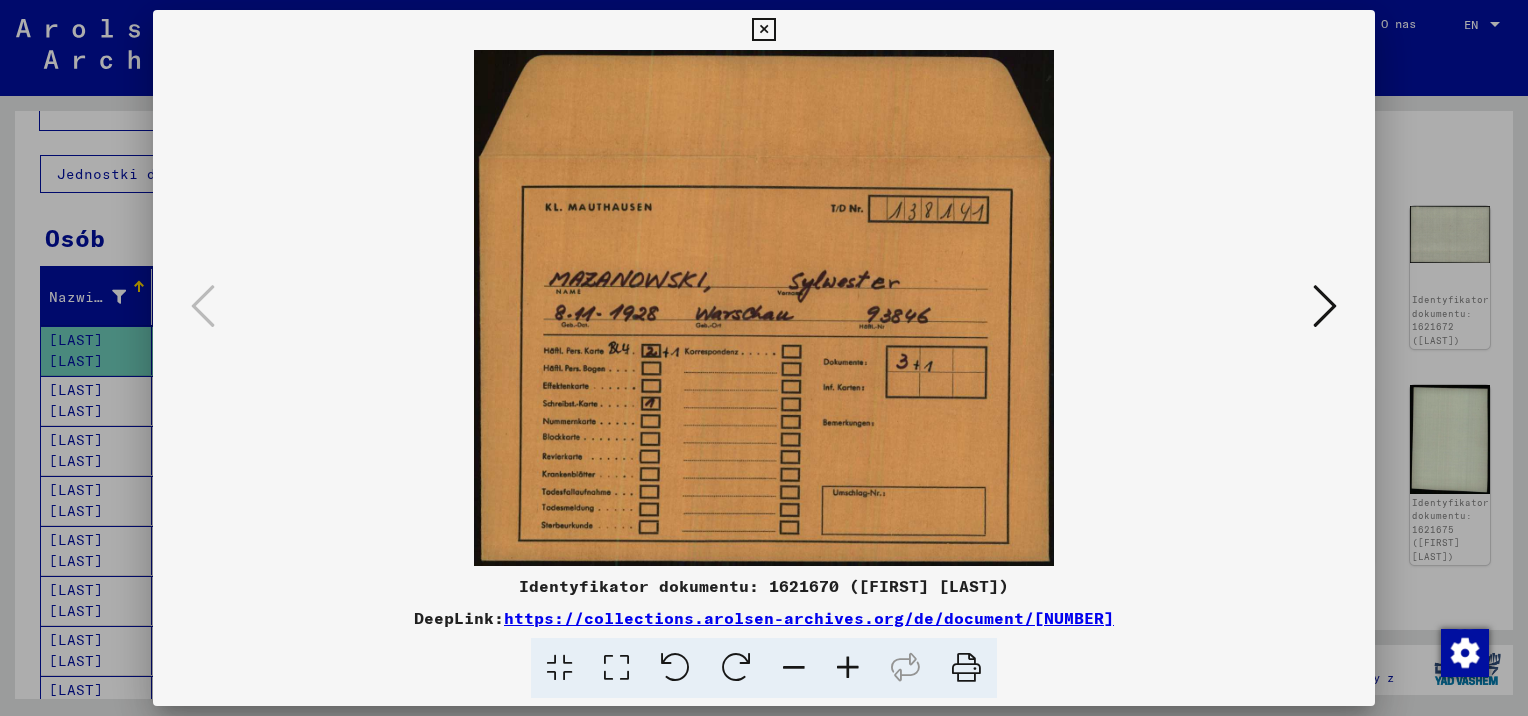 click at bounding box center (1325, 306) 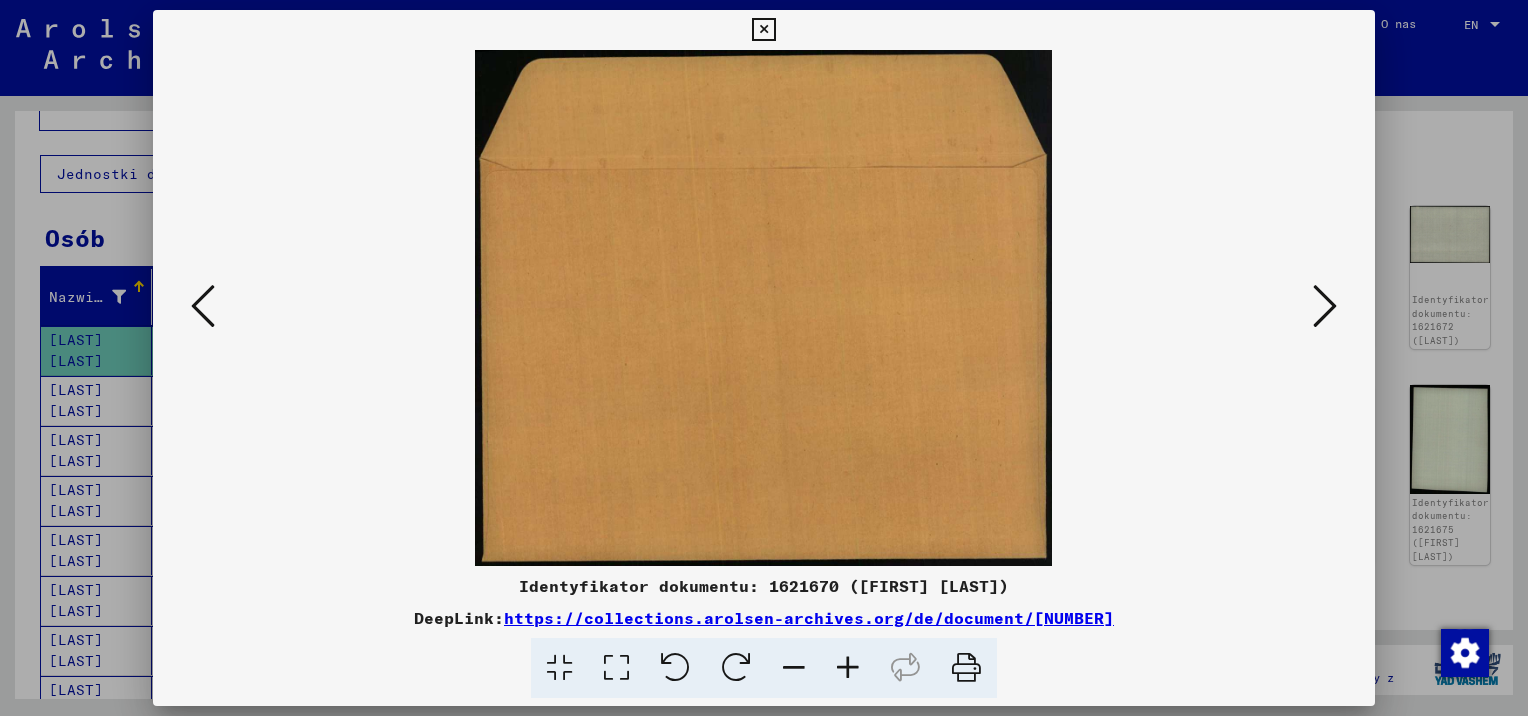 click at bounding box center [1325, 306] 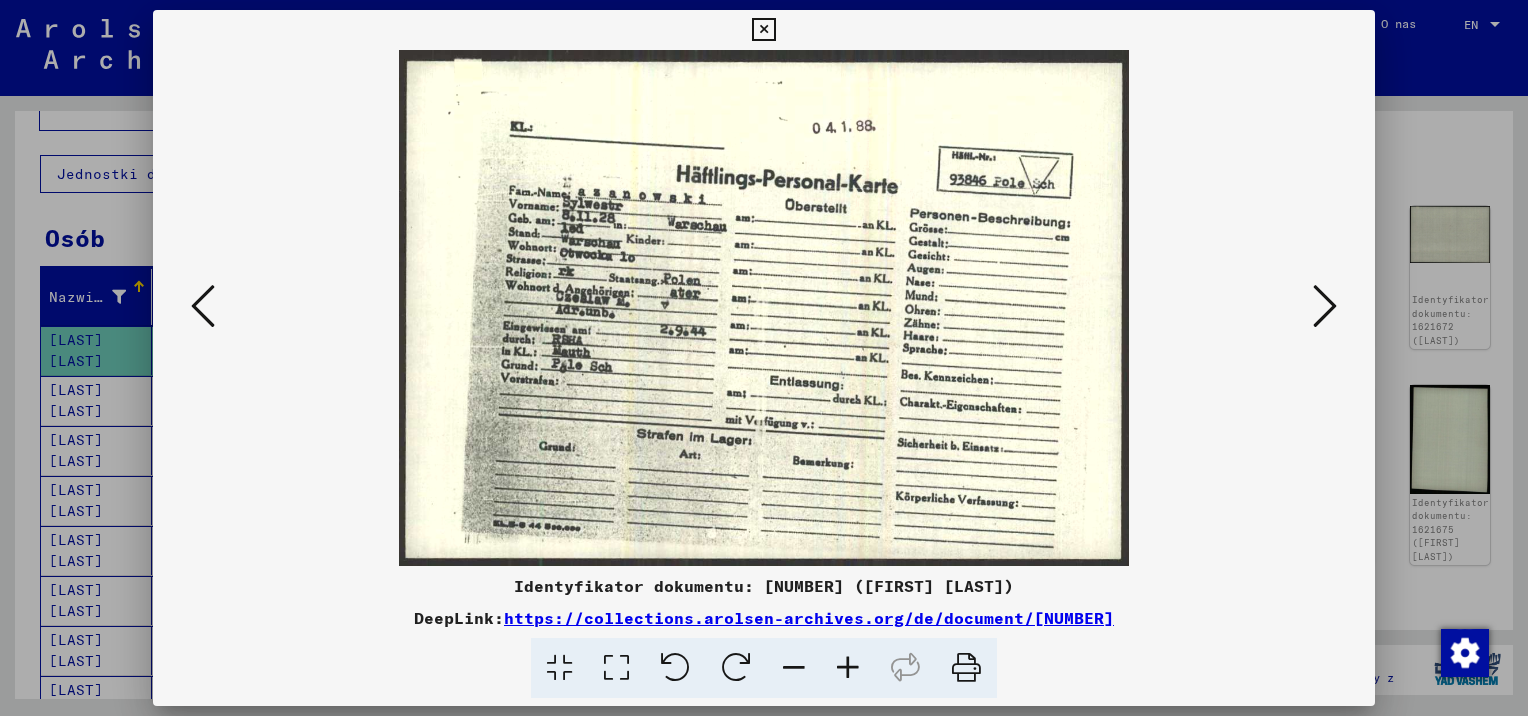 click on "**********" at bounding box center (764, 358) 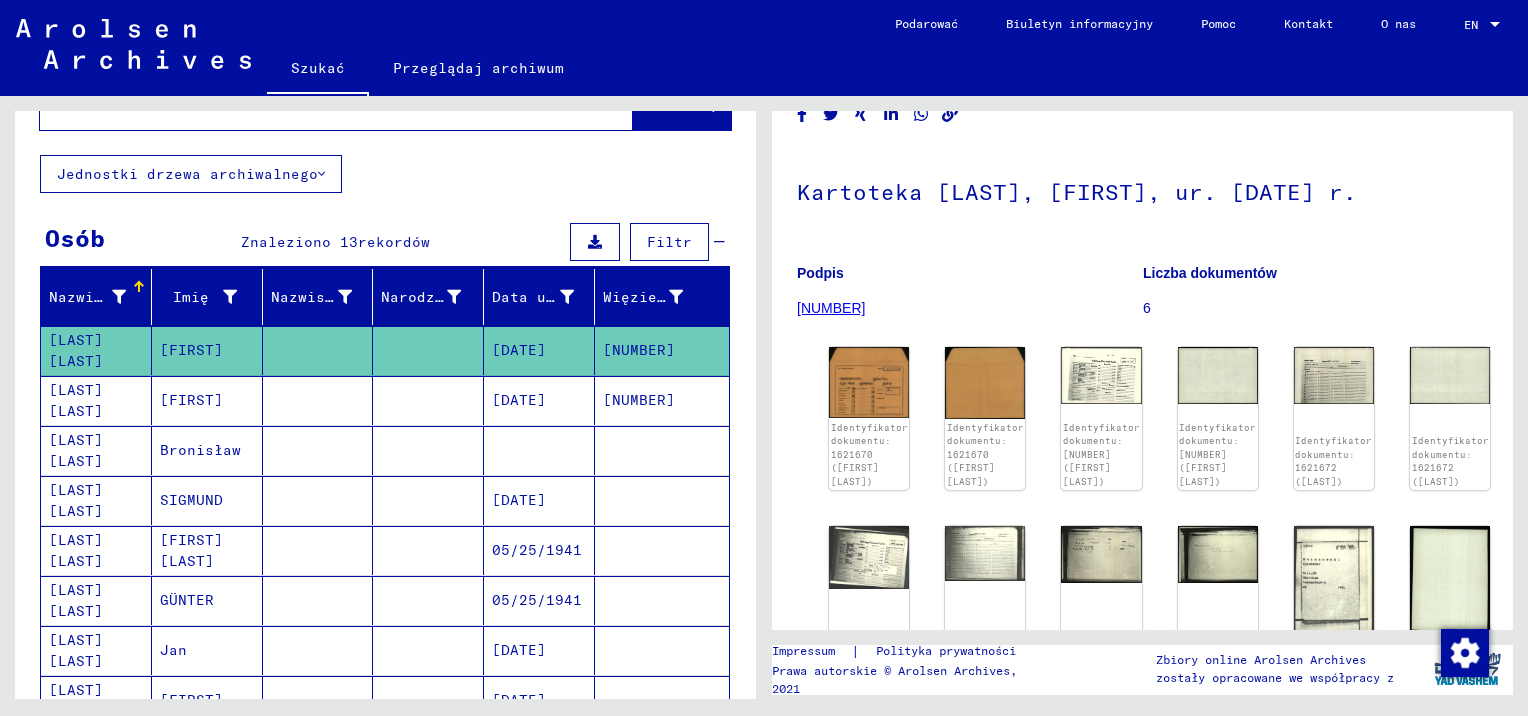 scroll, scrollTop: 0, scrollLeft: 0, axis: both 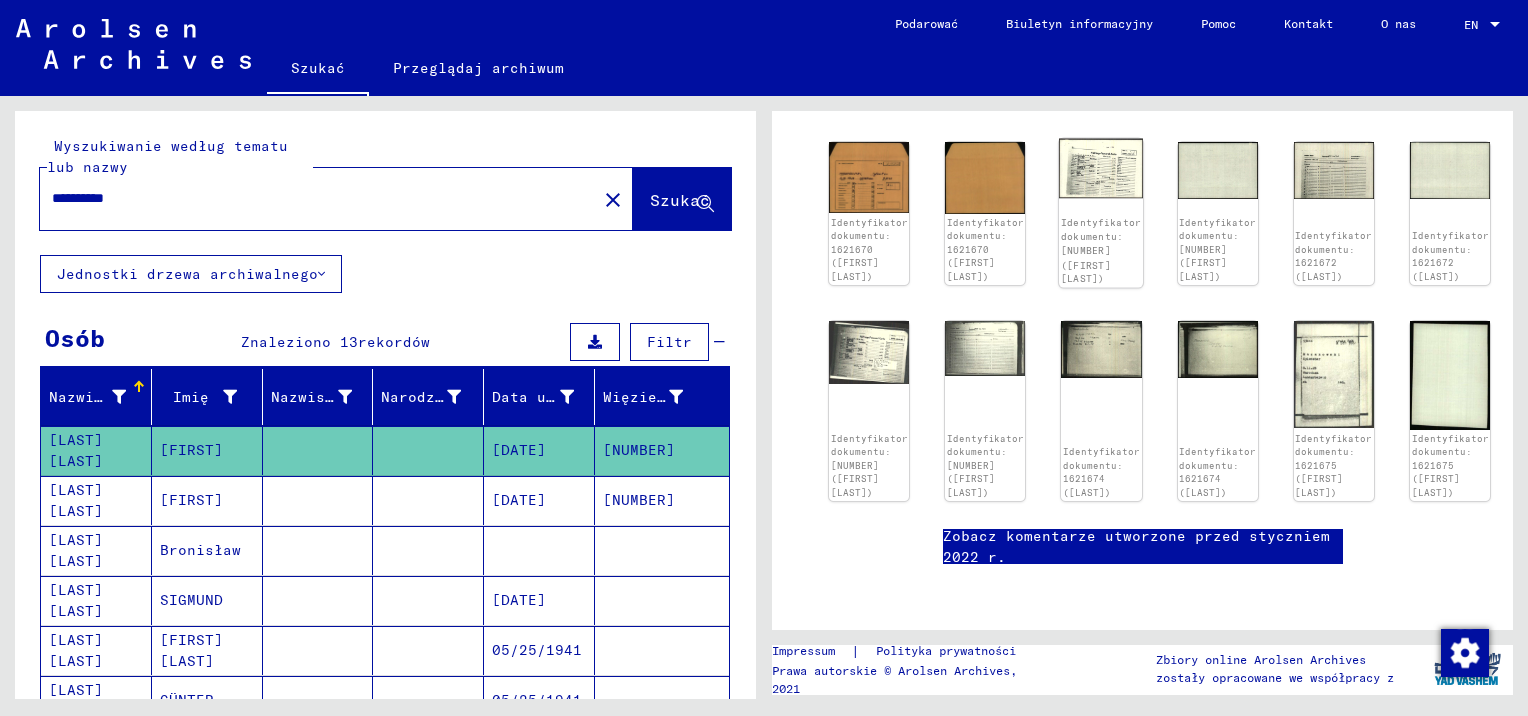 click 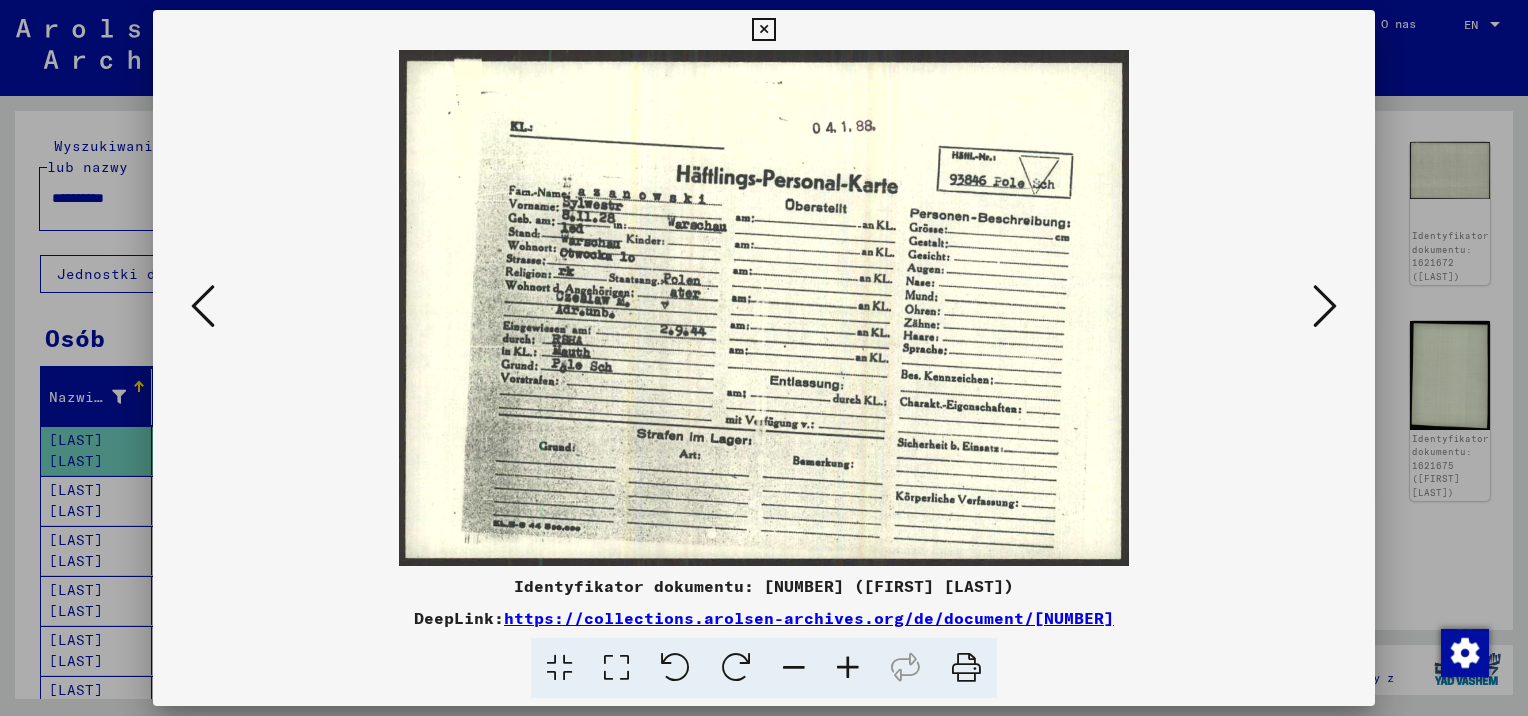 click at bounding box center (1325, 306) 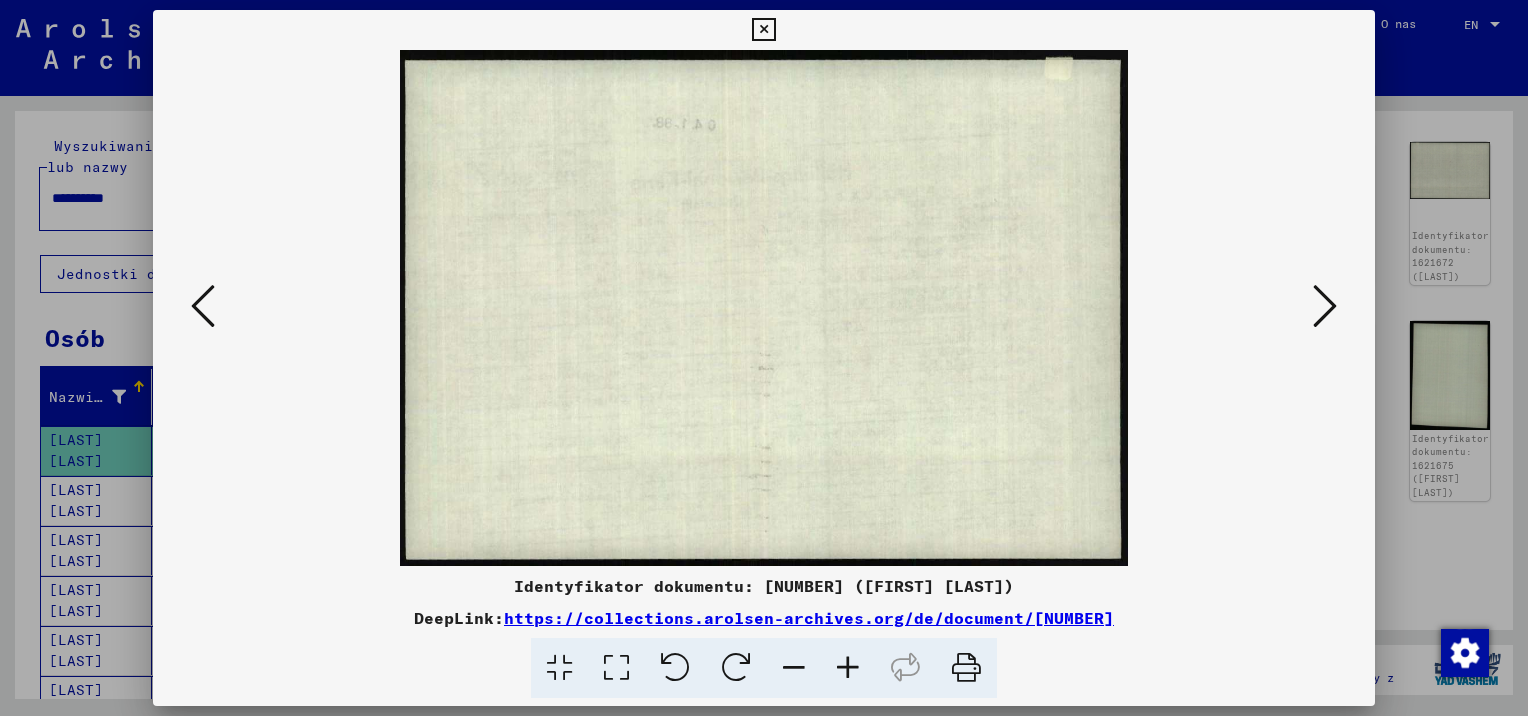 click at bounding box center [1325, 306] 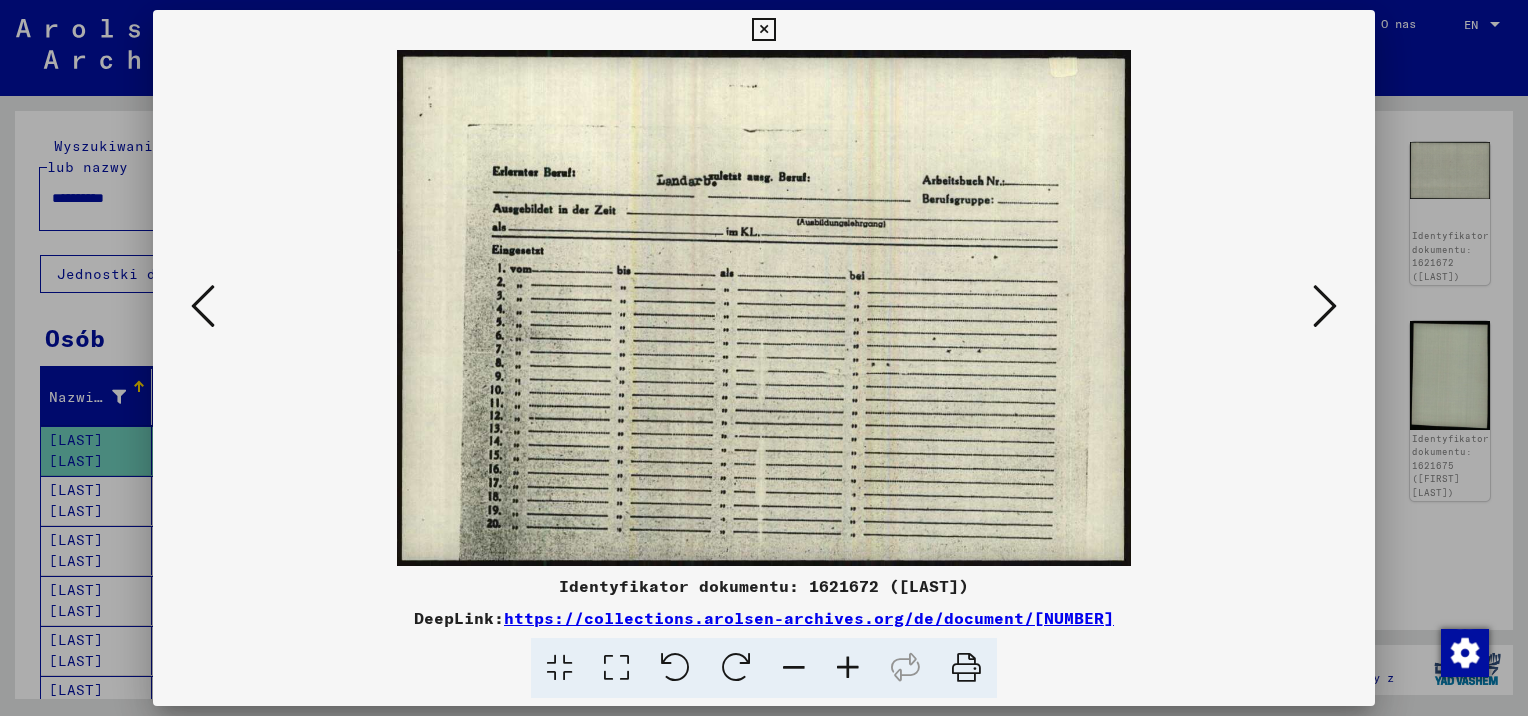 click at bounding box center [1325, 306] 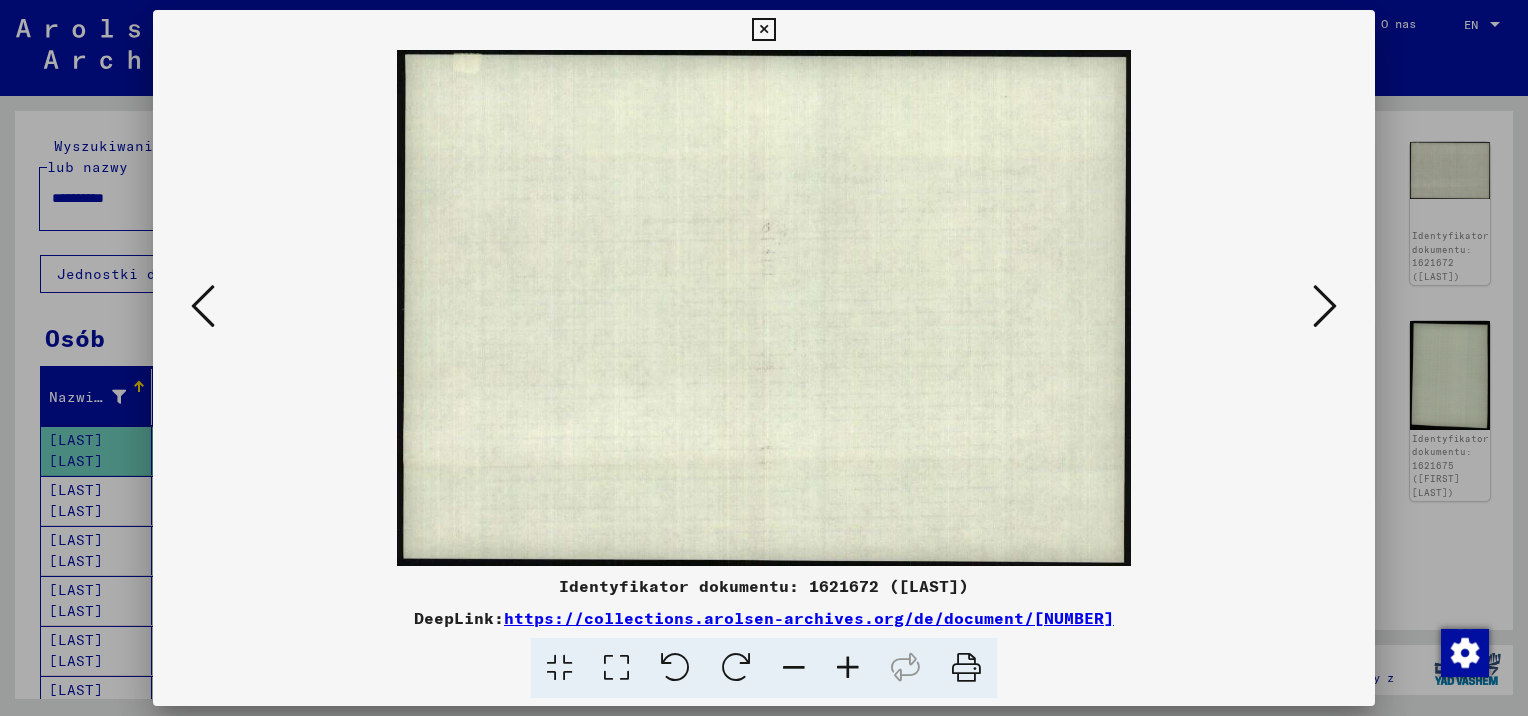 click at bounding box center (1325, 306) 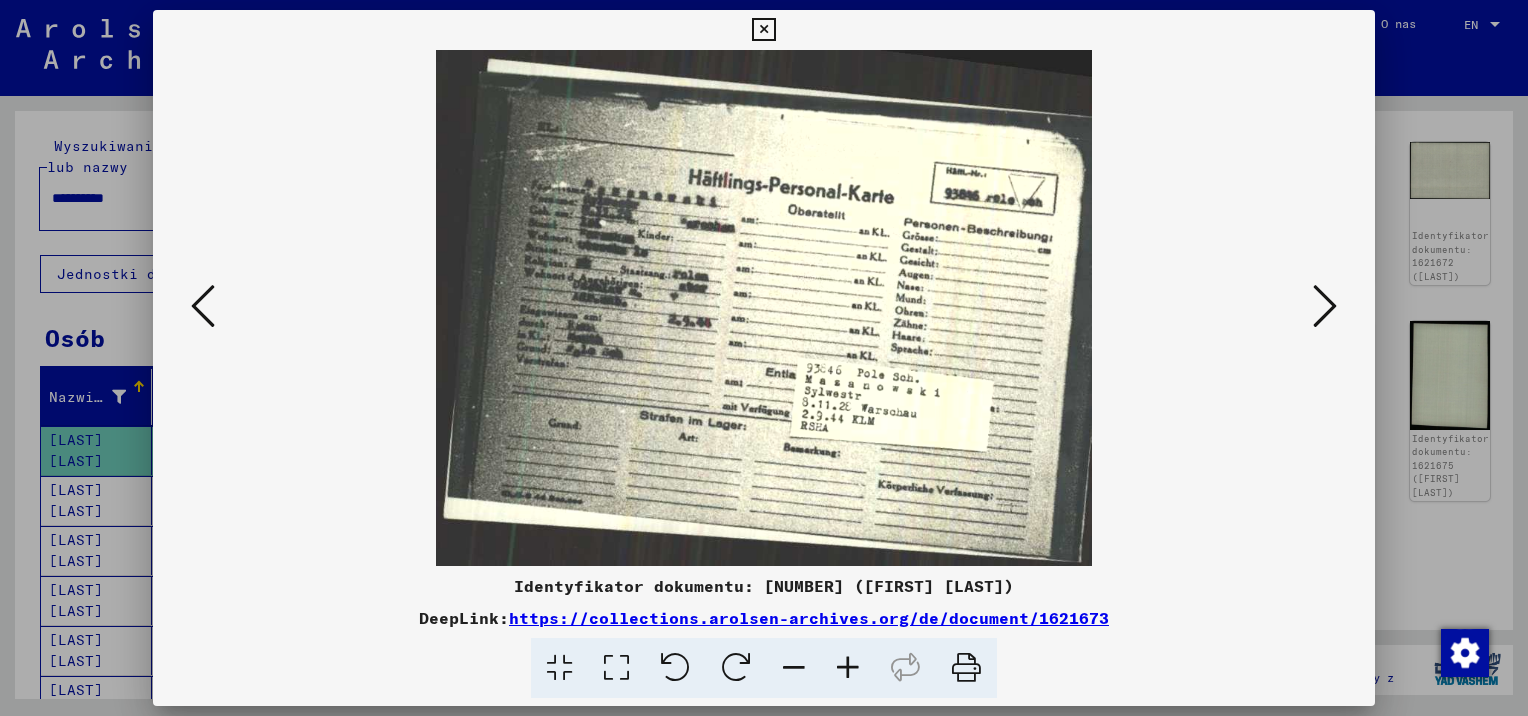 click at bounding box center [1325, 306] 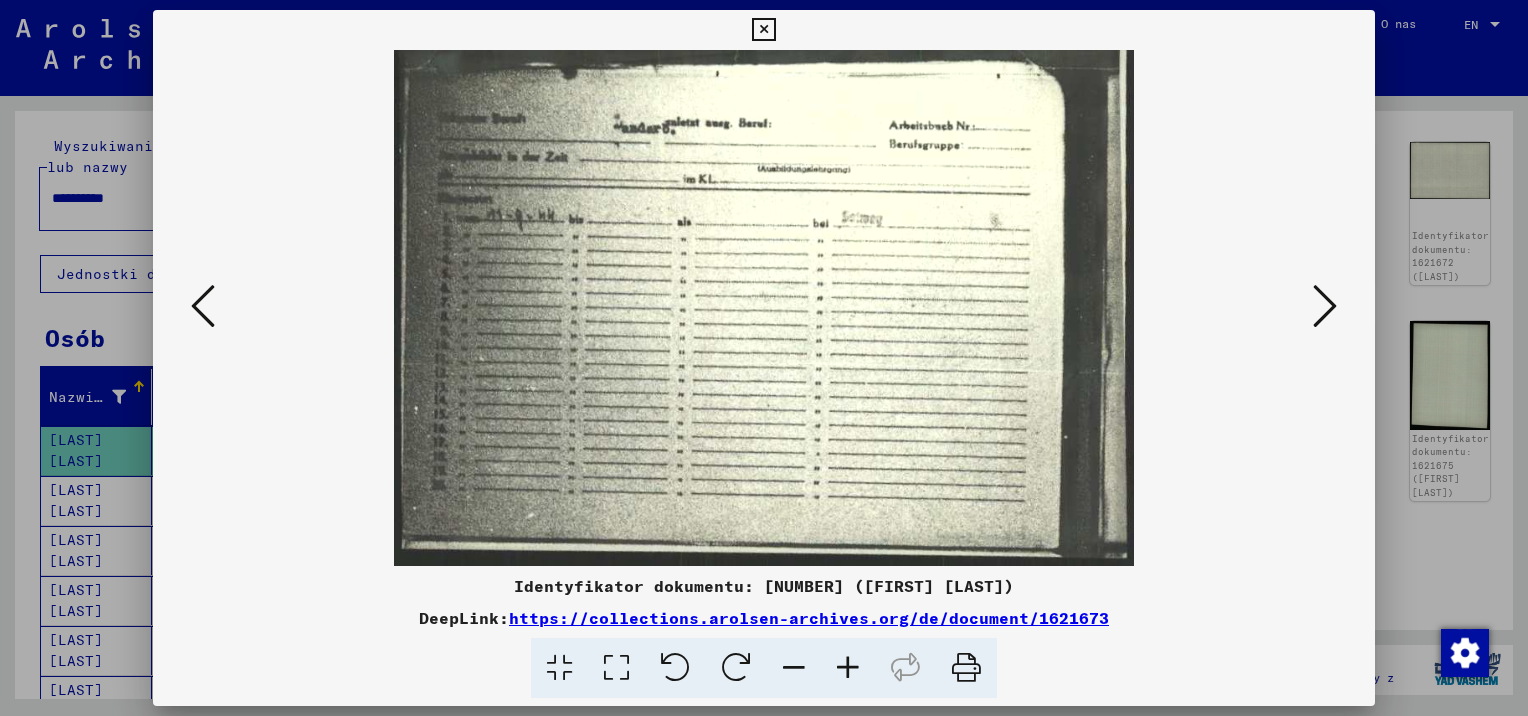 click at bounding box center [1325, 306] 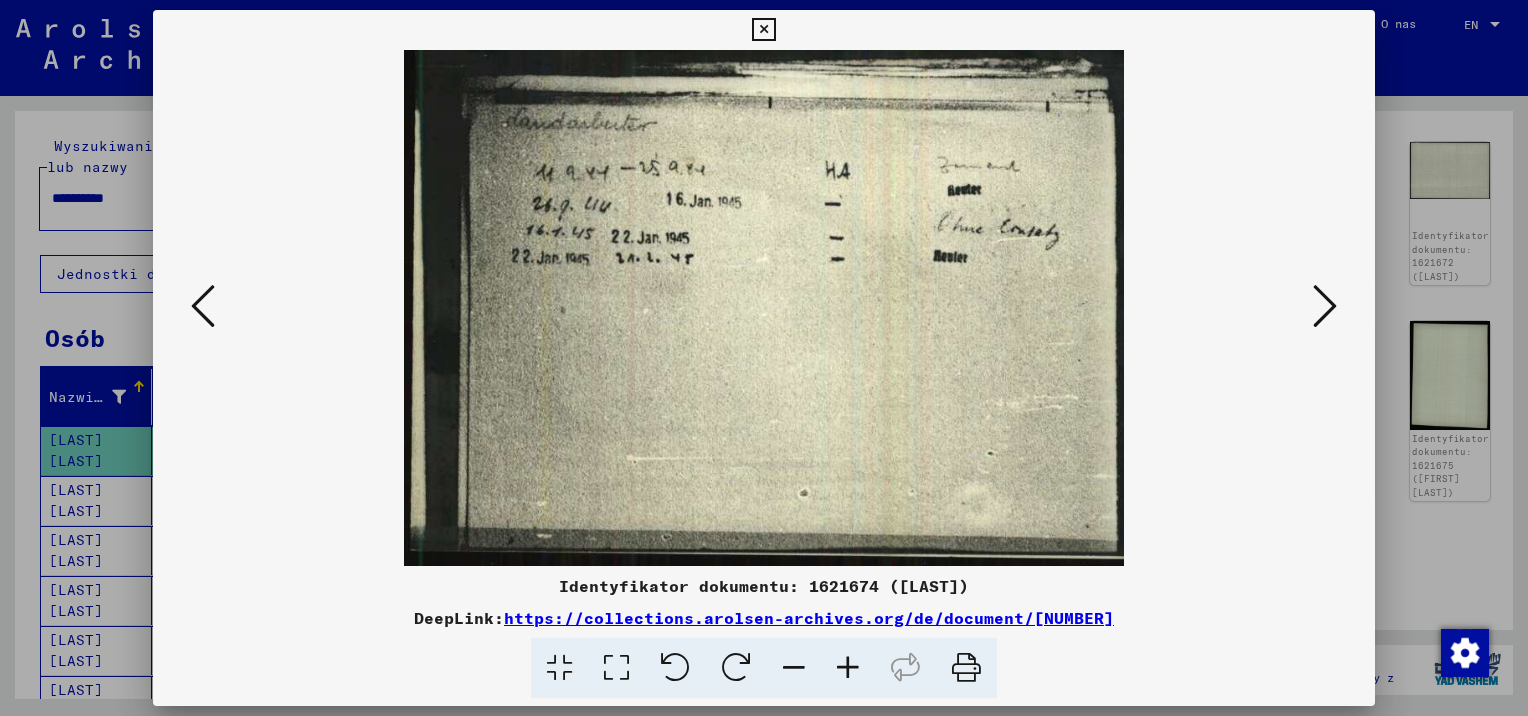 click at bounding box center (1325, 306) 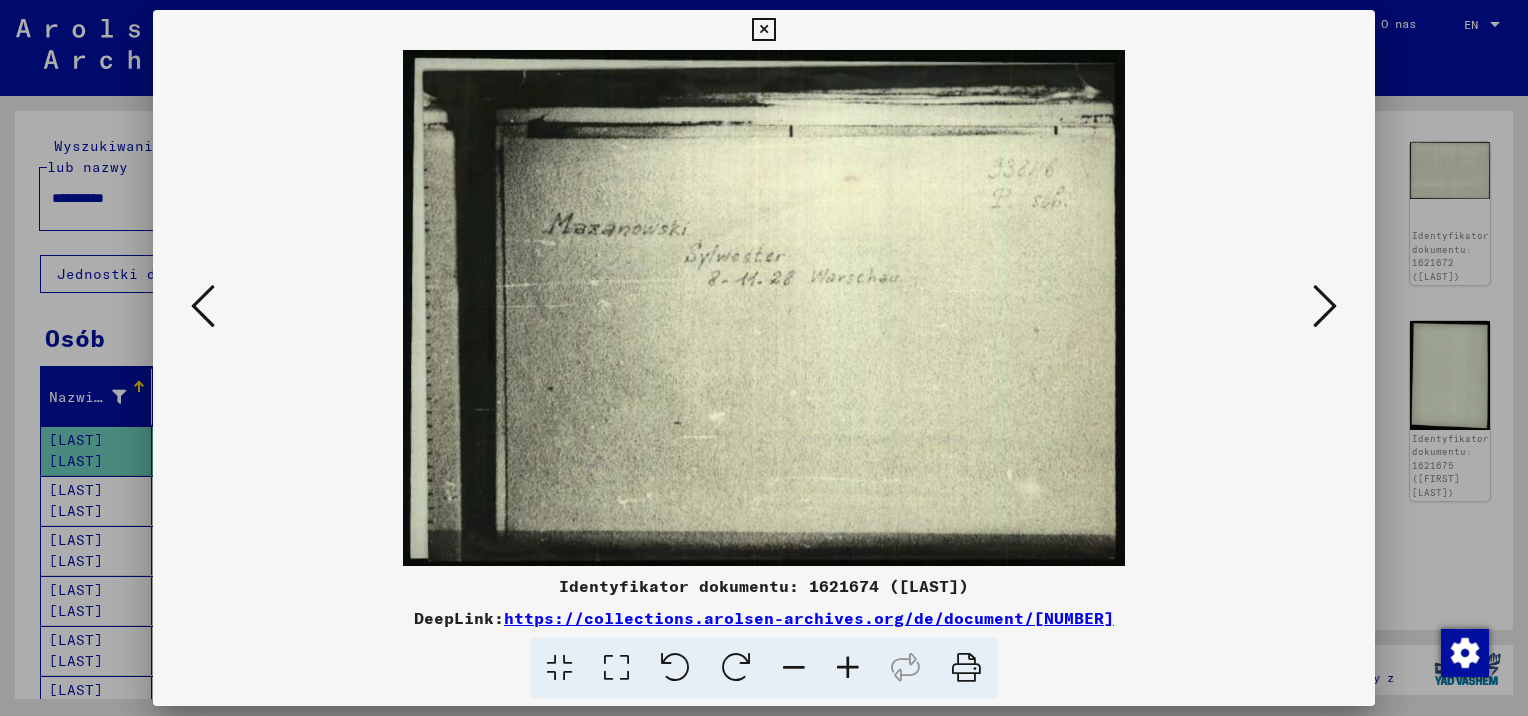 click at bounding box center (1325, 306) 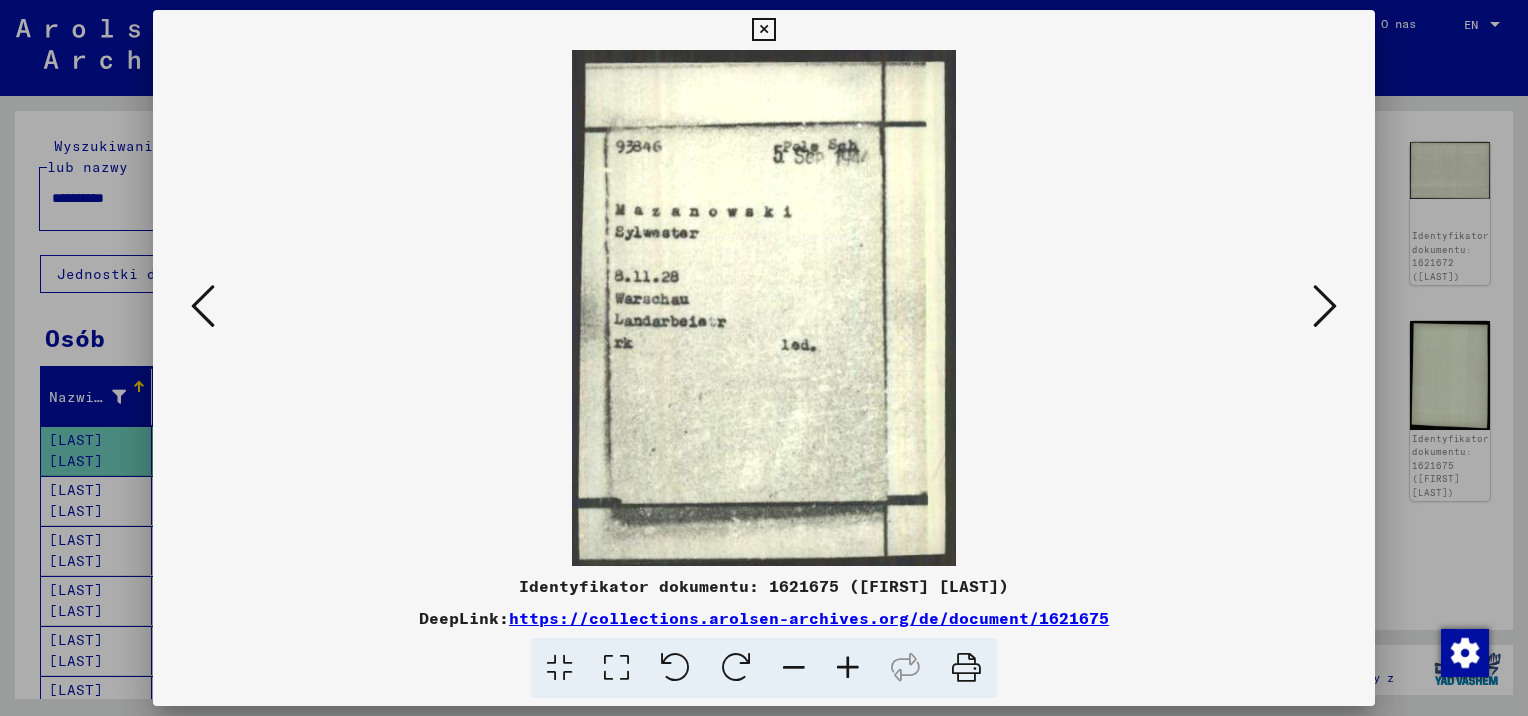 click at bounding box center [1325, 306] 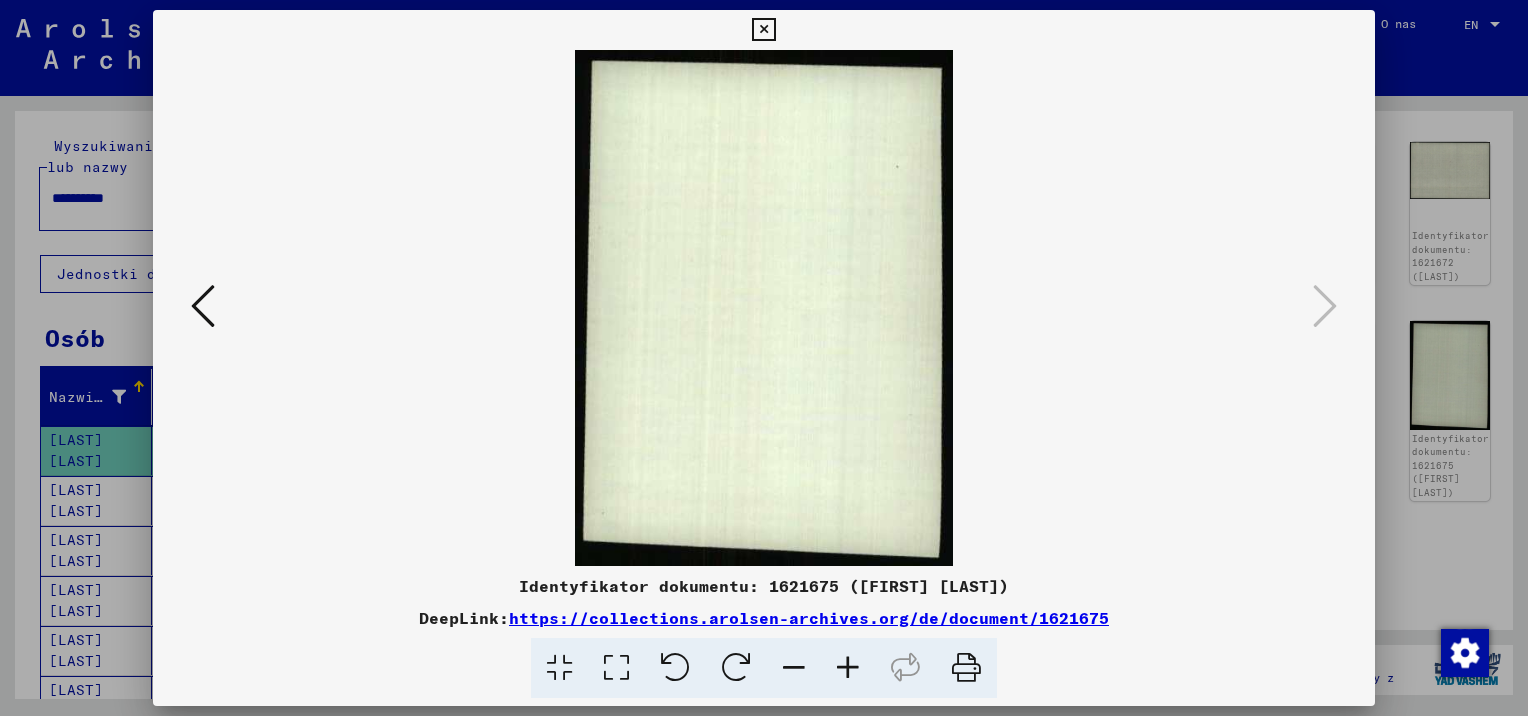 click at bounding box center (764, 358) 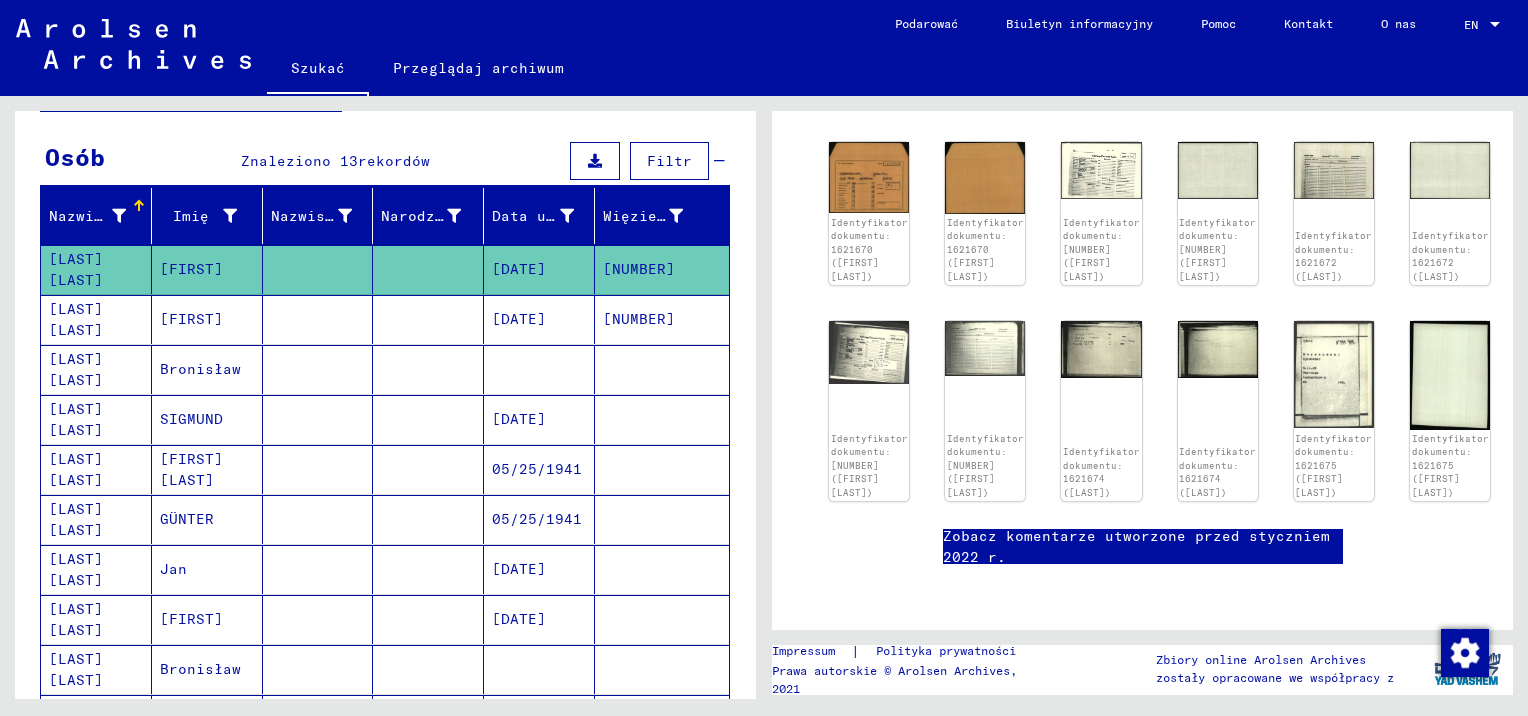 scroll, scrollTop: 200, scrollLeft: 0, axis: vertical 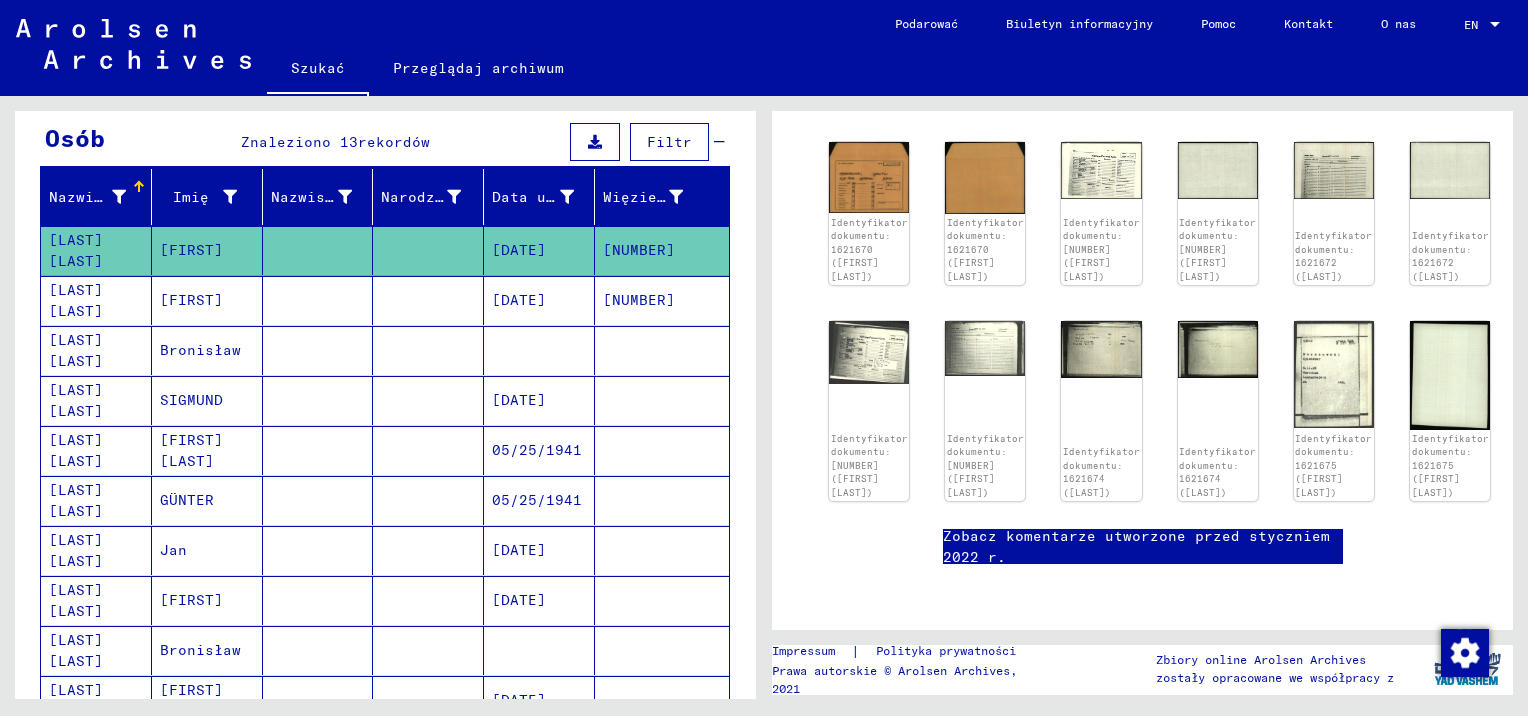 click at bounding box center (318, 350) 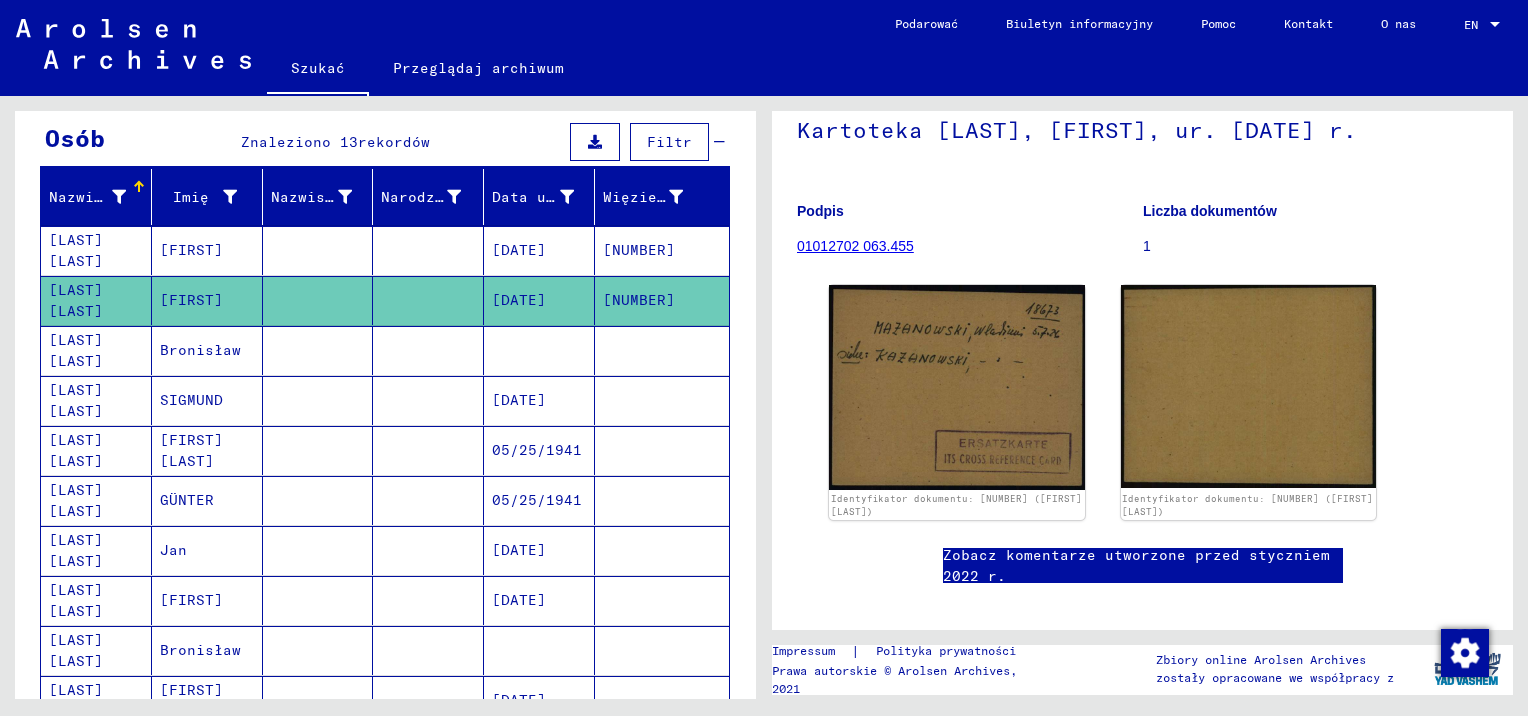 scroll, scrollTop: 200, scrollLeft: 0, axis: vertical 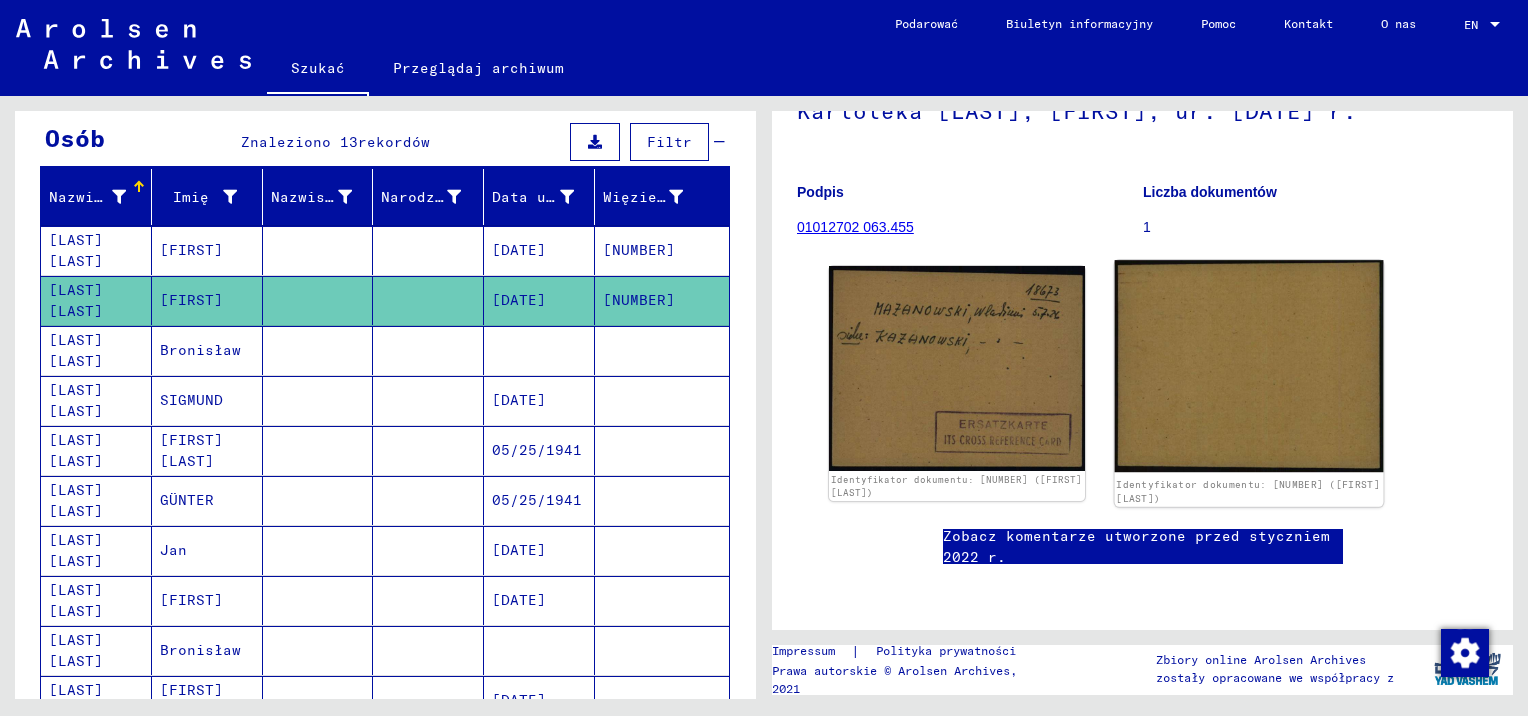 click 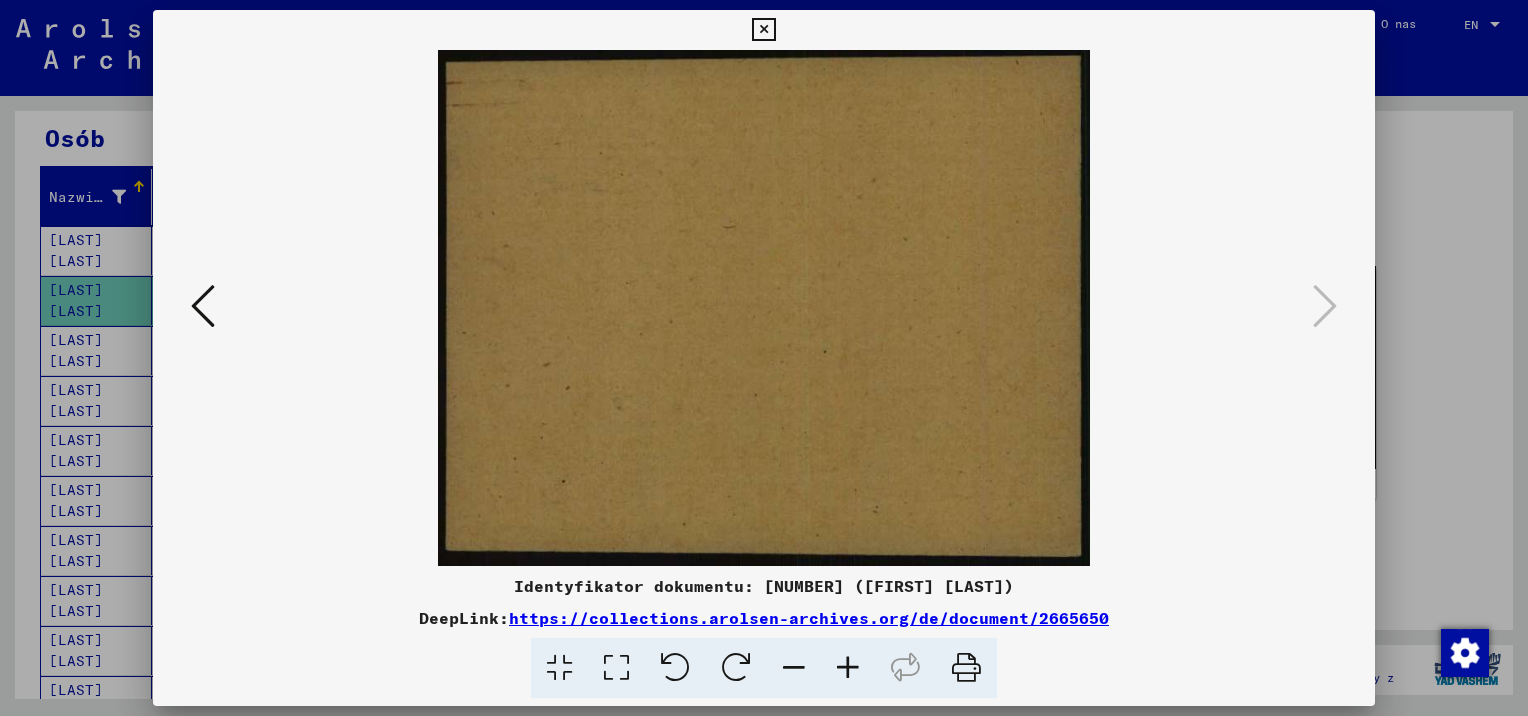click at bounding box center [764, 308] 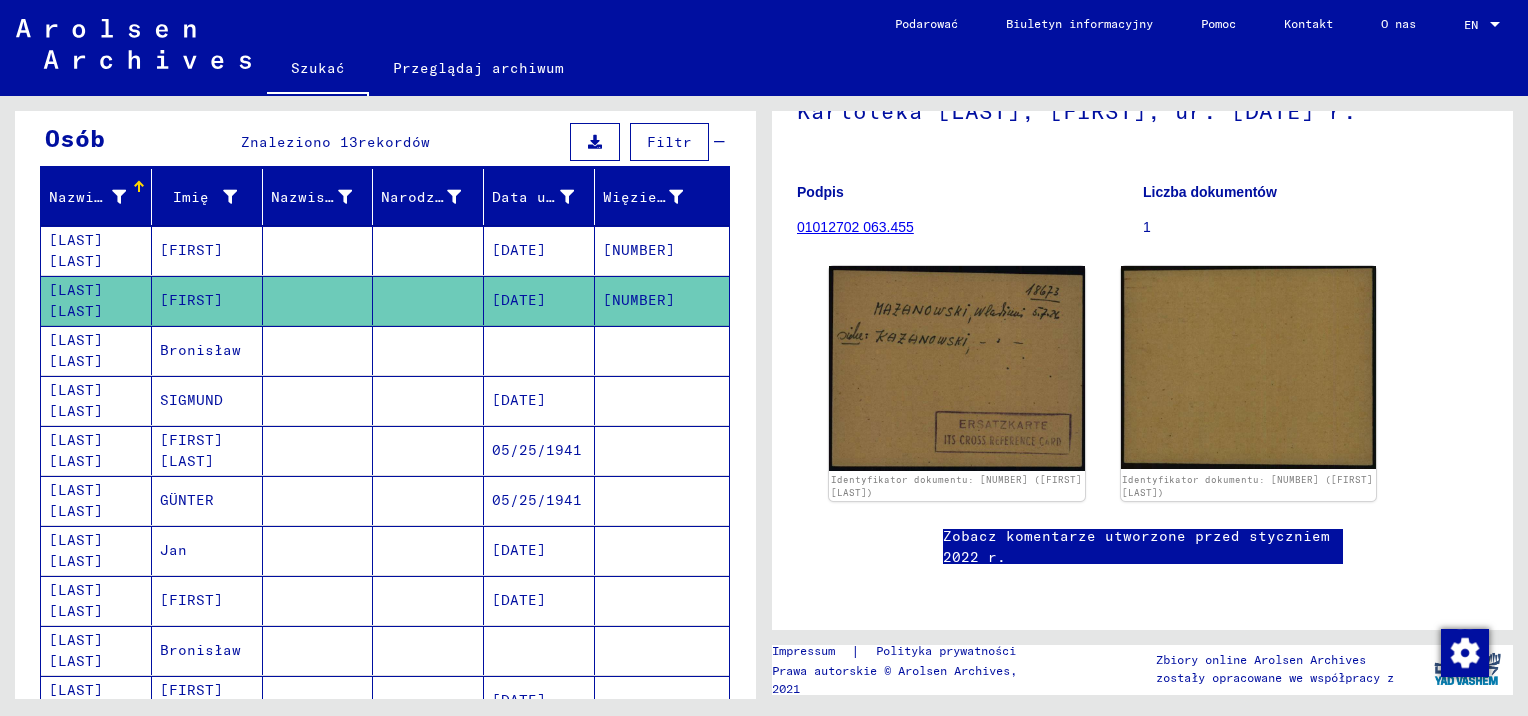 click on "SIGMUND" at bounding box center [207, 450] 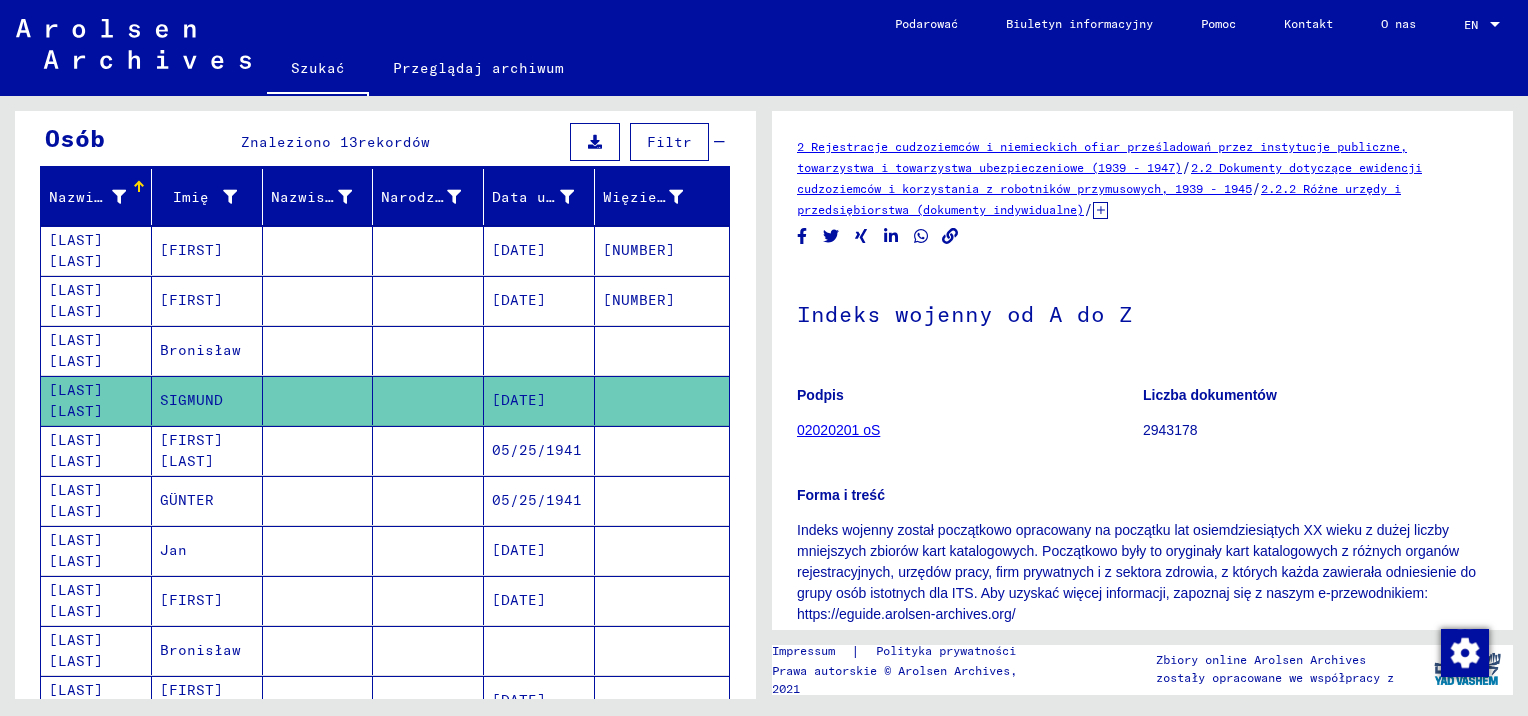 scroll, scrollTop: 0, scrollLeft: 0, axis: both 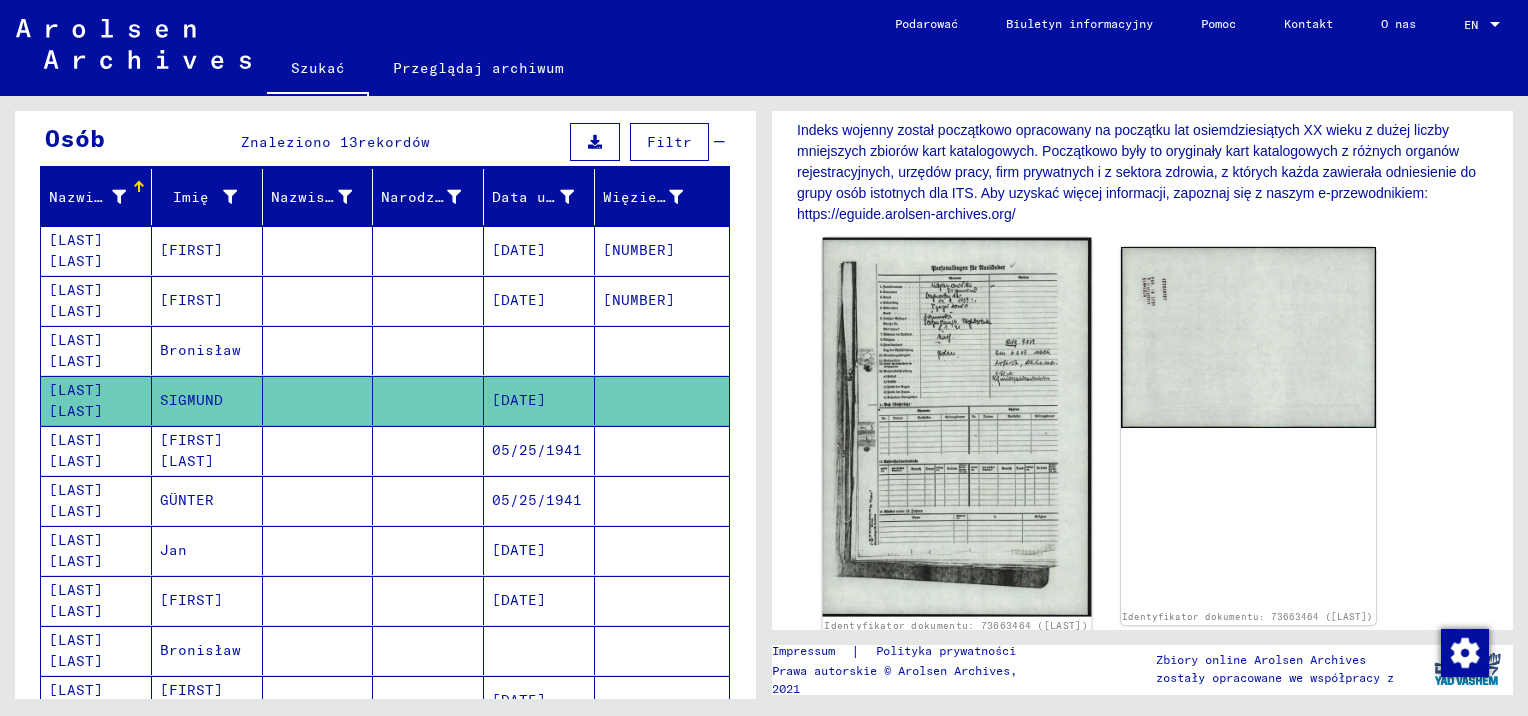 click 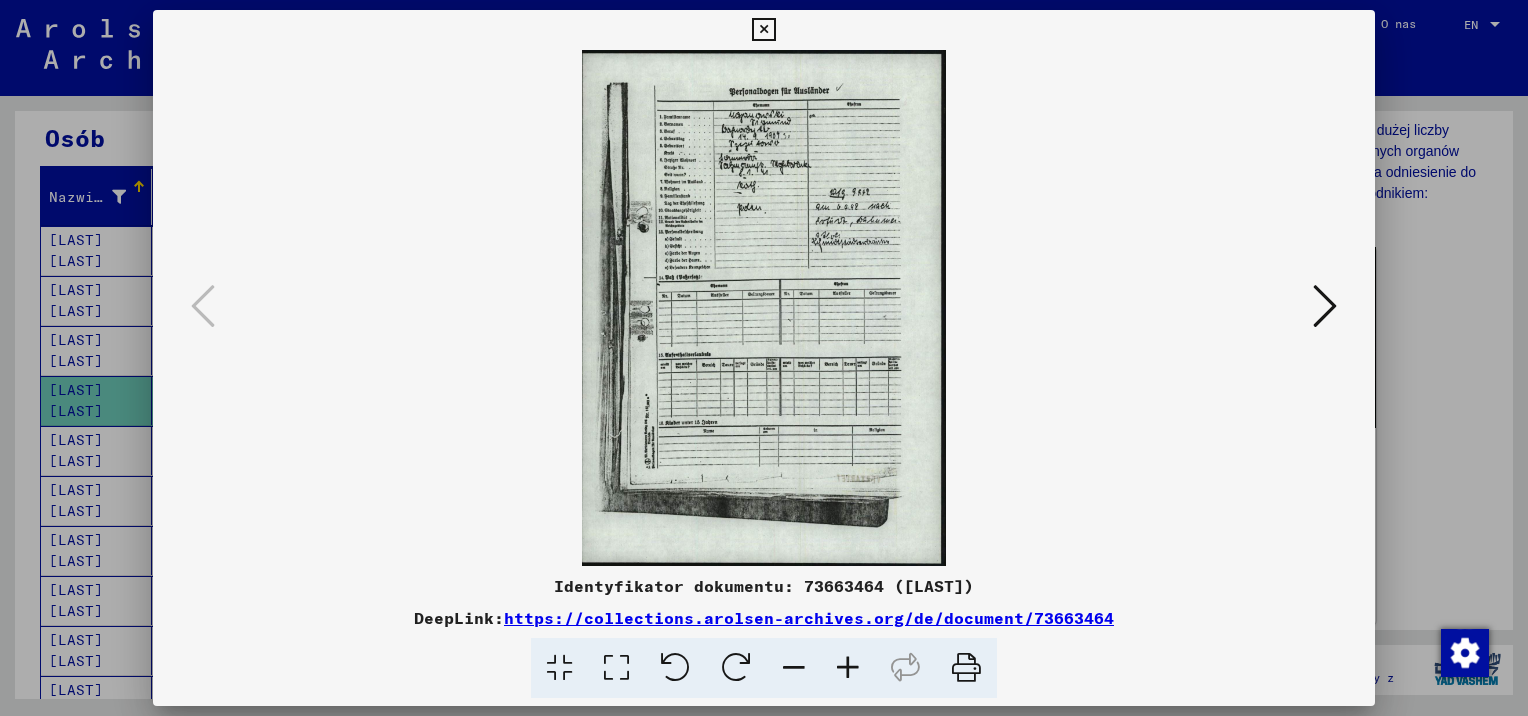 click at bounding box center (1325, 306) 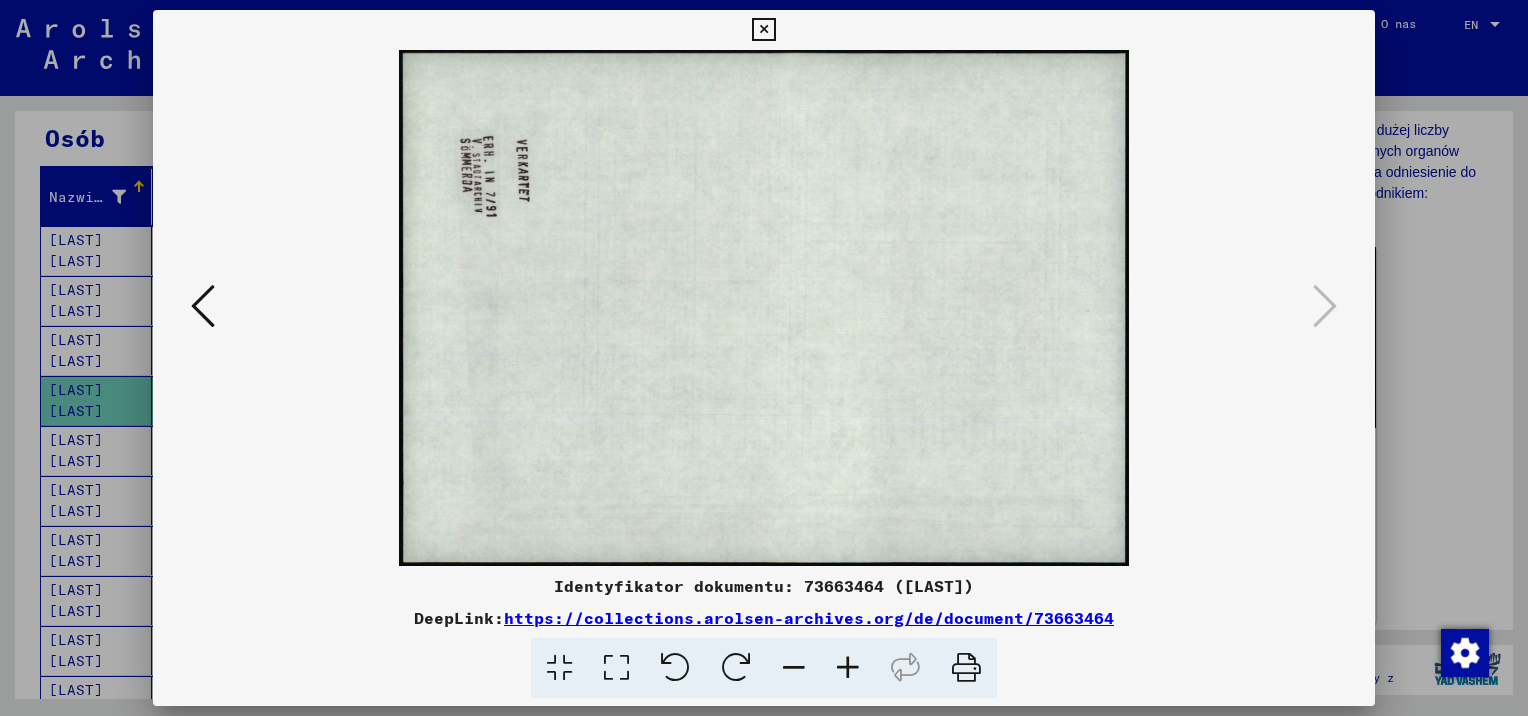 click at bounding box center (764, 308) 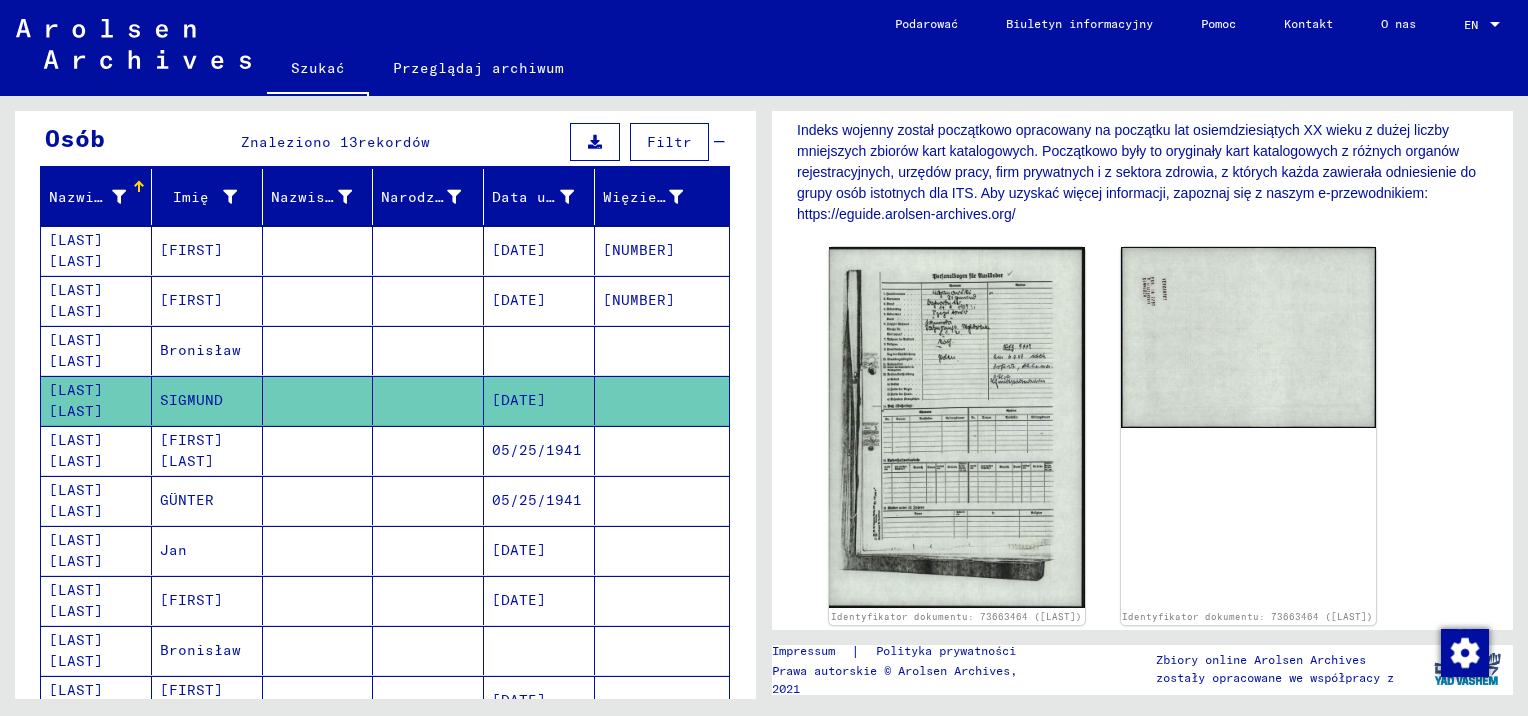 click at bounding box center (428, 500) 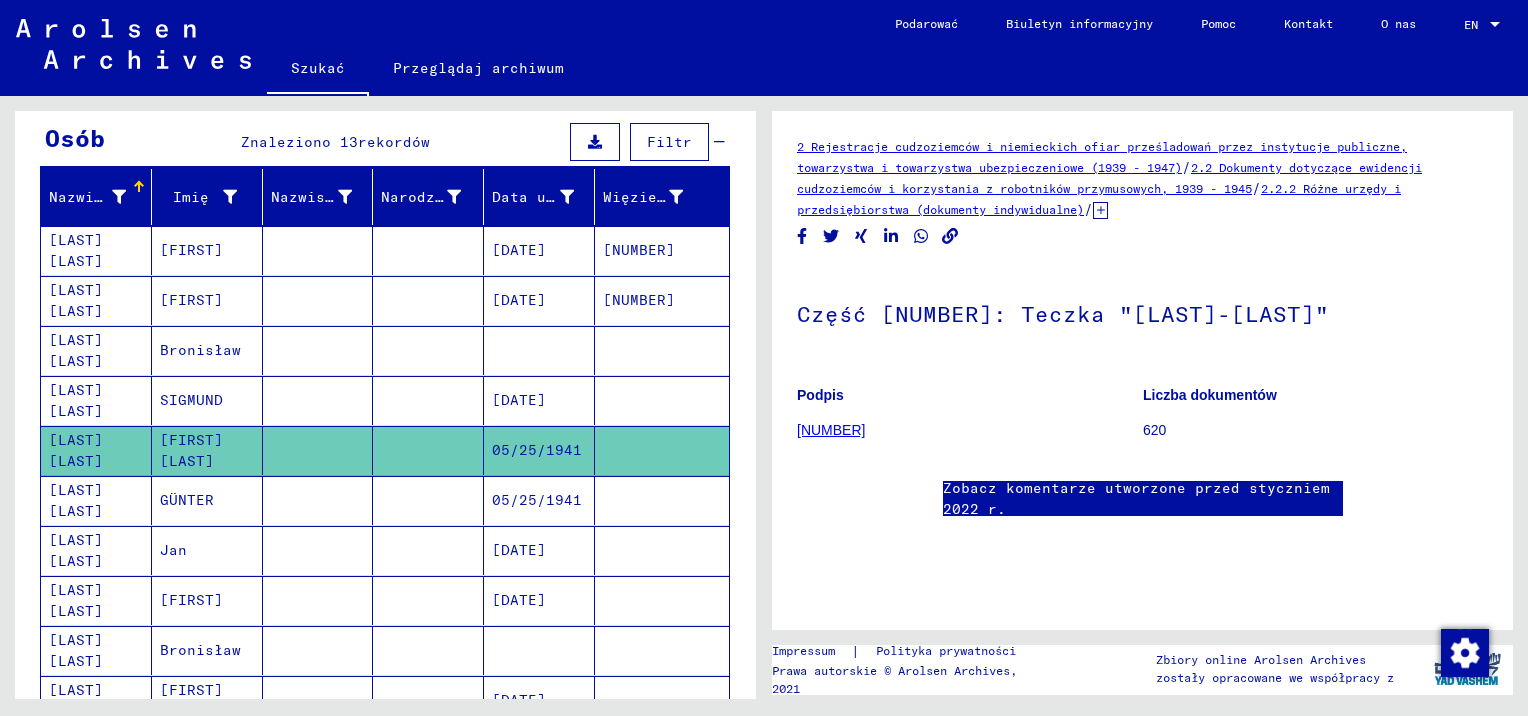 scroll, scrollTop: 0, scrollLeft: 0, axis: both 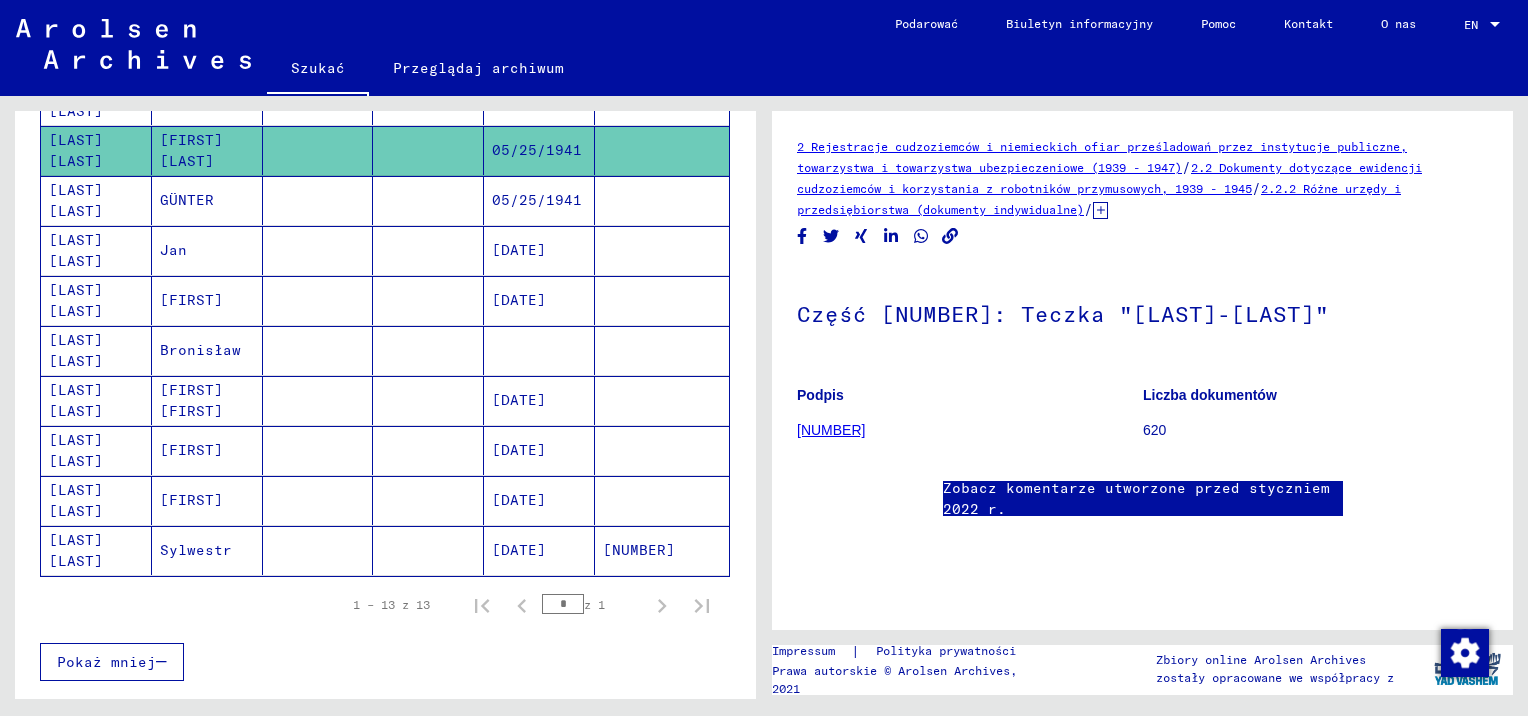 click on "[FIRST]" at bounding box center [207, 350] 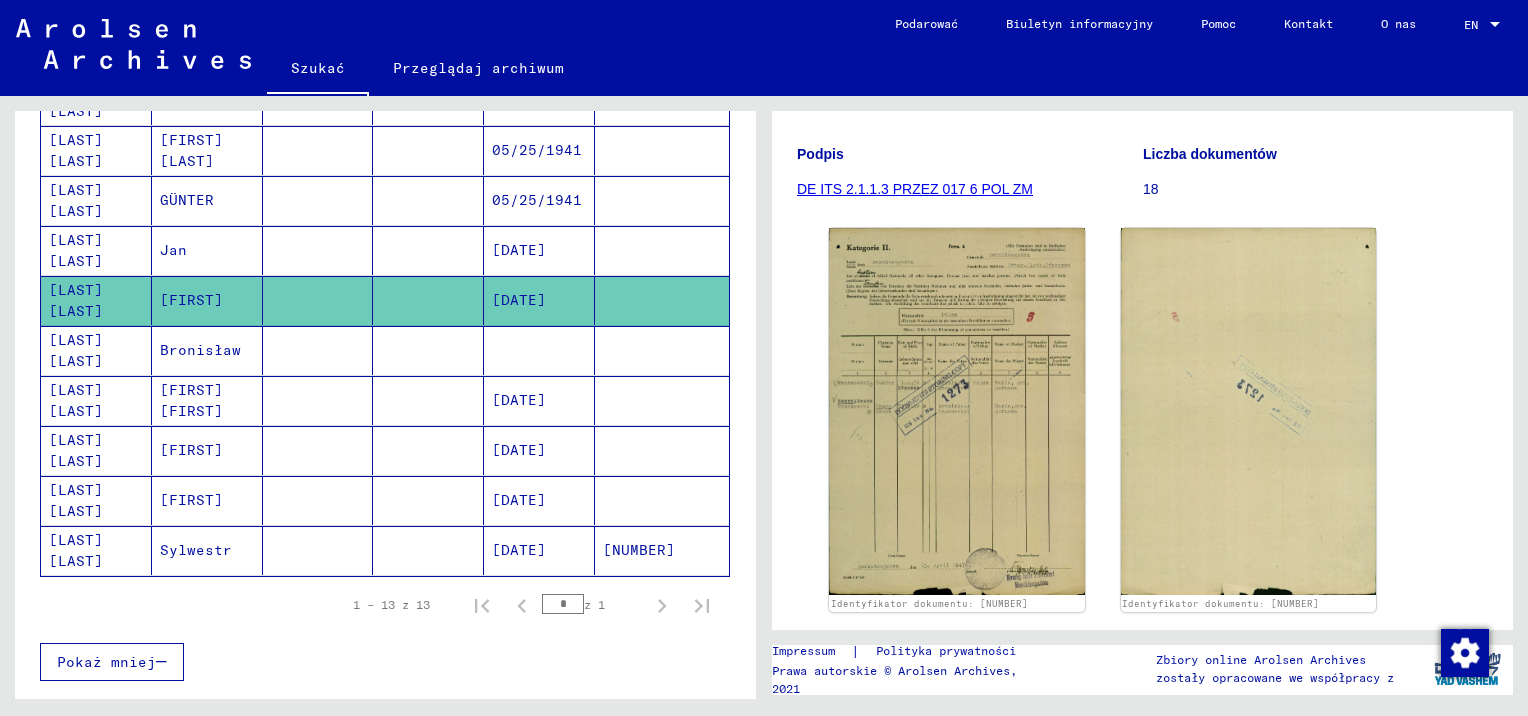 scroll, scrollTop: 300, scrollLeft: 0, axis: vertical 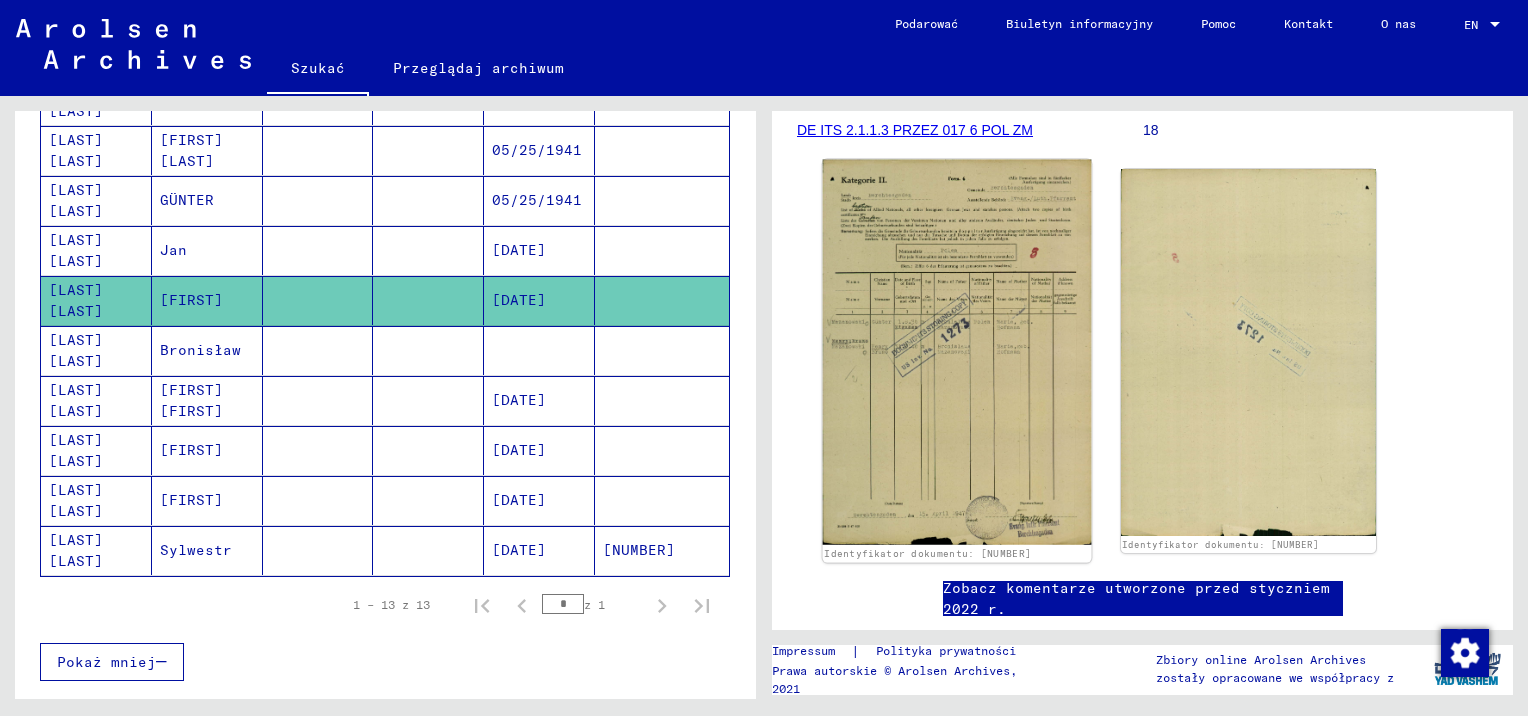 click 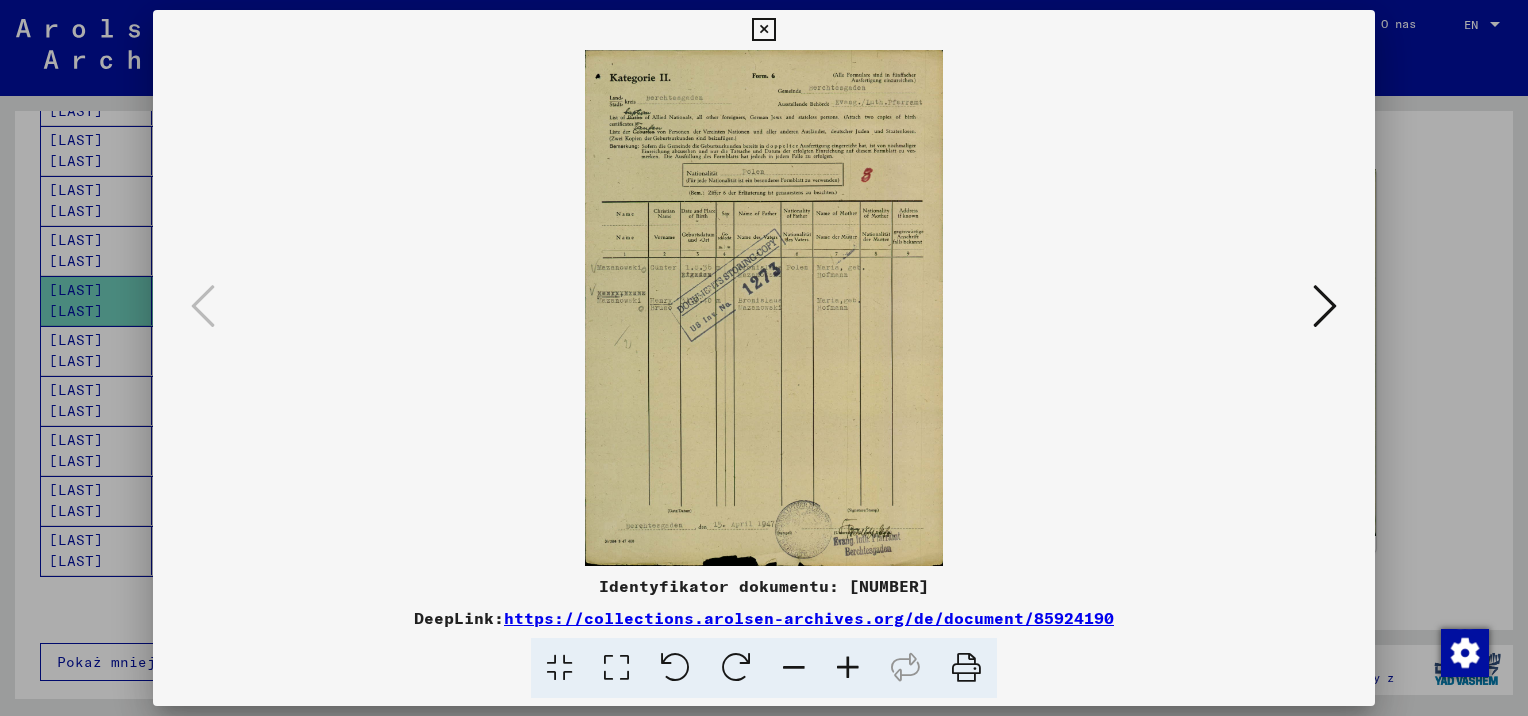 click at bounding box center (764, 308) 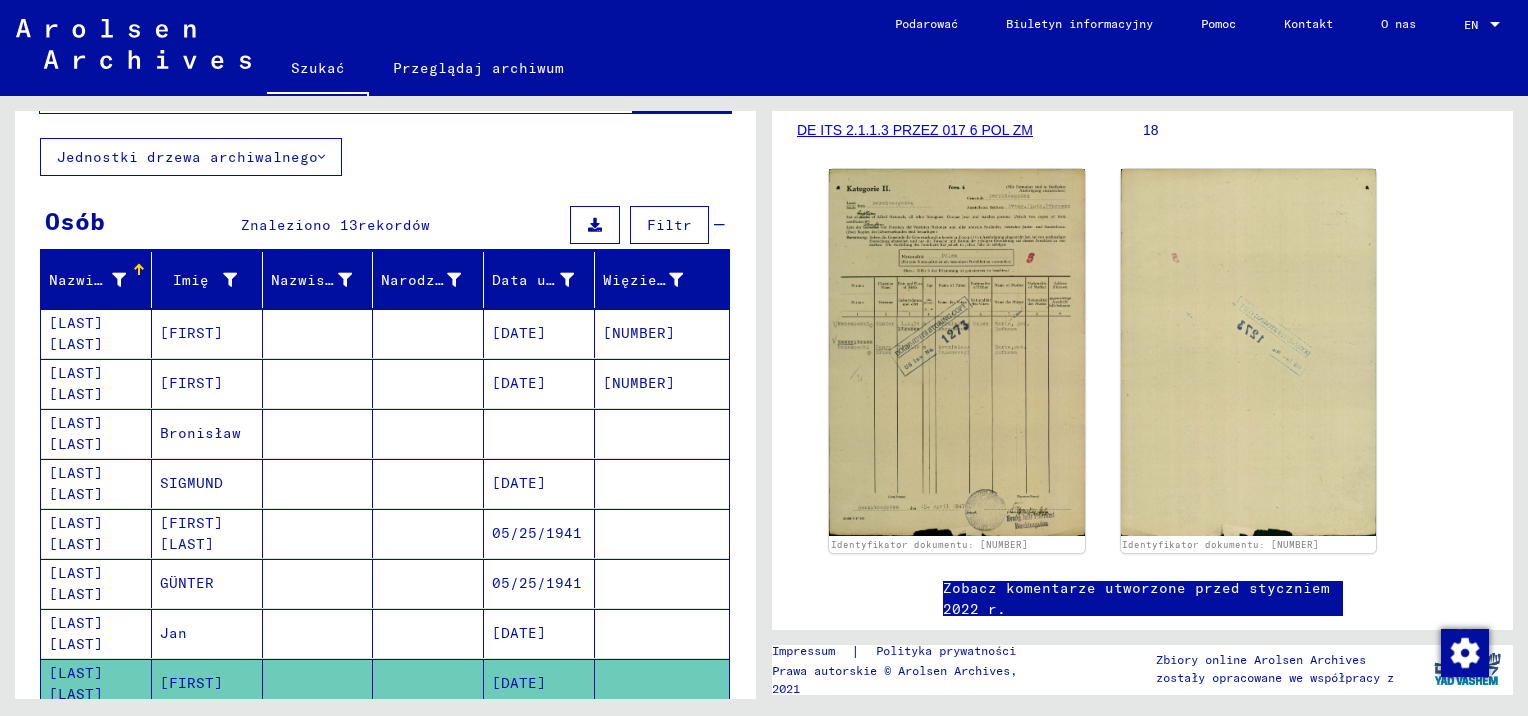 scroll, scrollTop: 0, scrollLeft: 0, axis: both 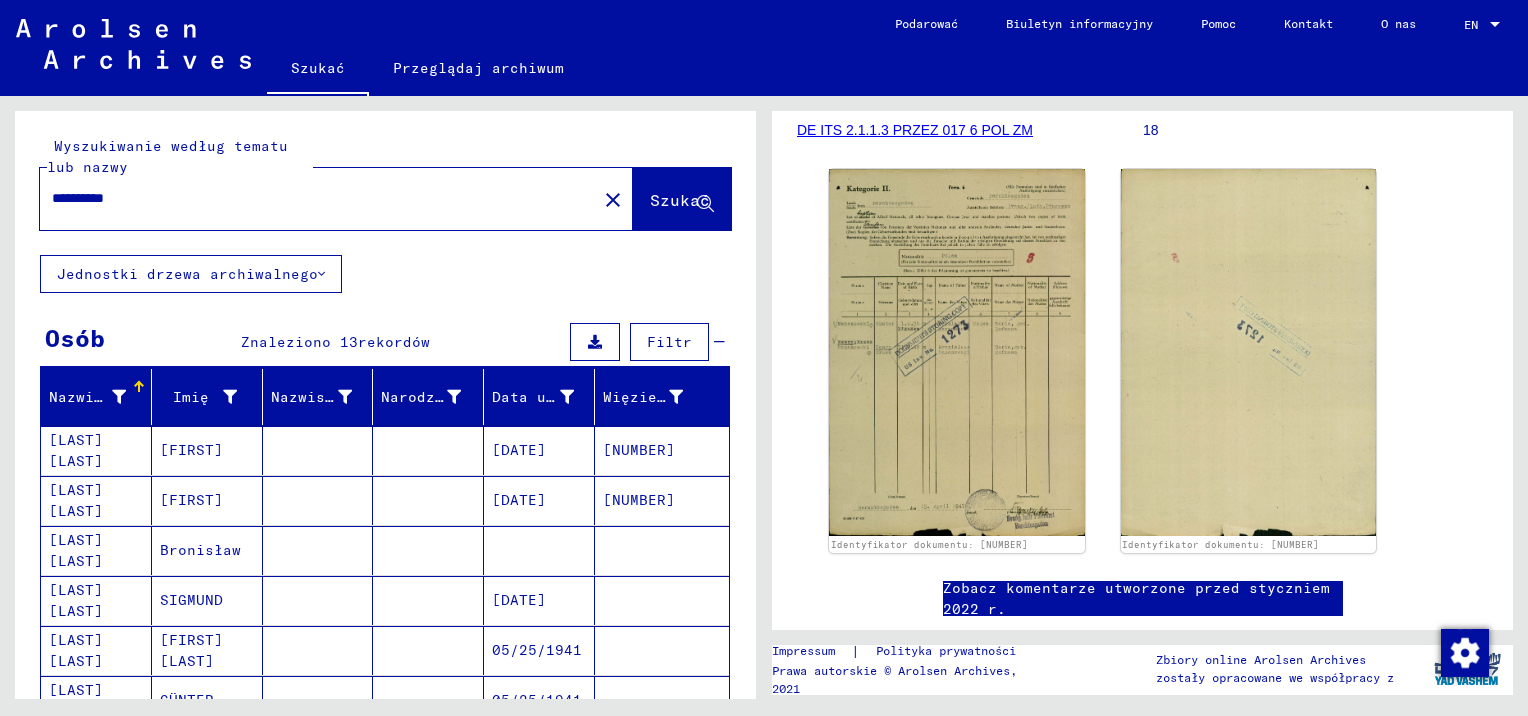 click on "close" 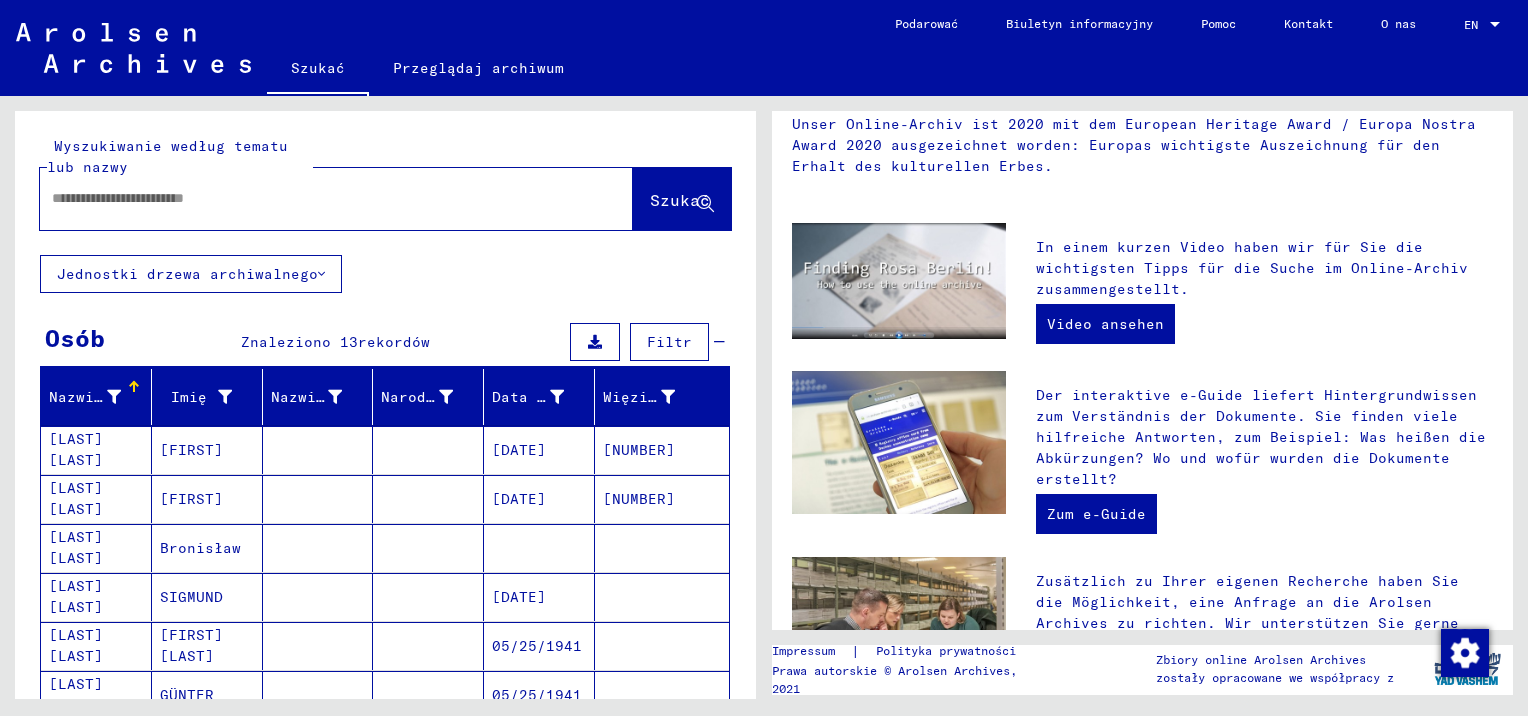 scroll, scrollTop: 0, scrollLeft: 0, axis: both 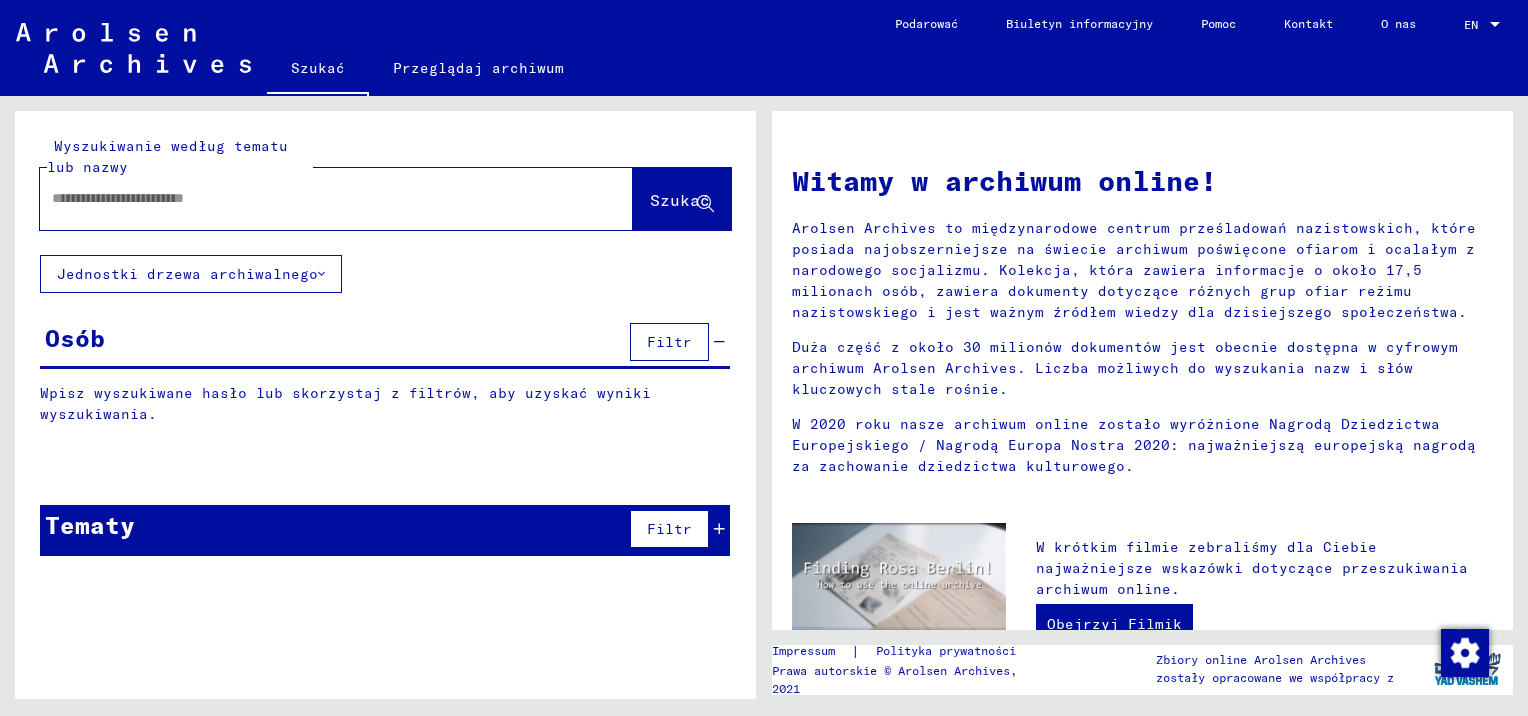 click at bounding box center (312, 198) 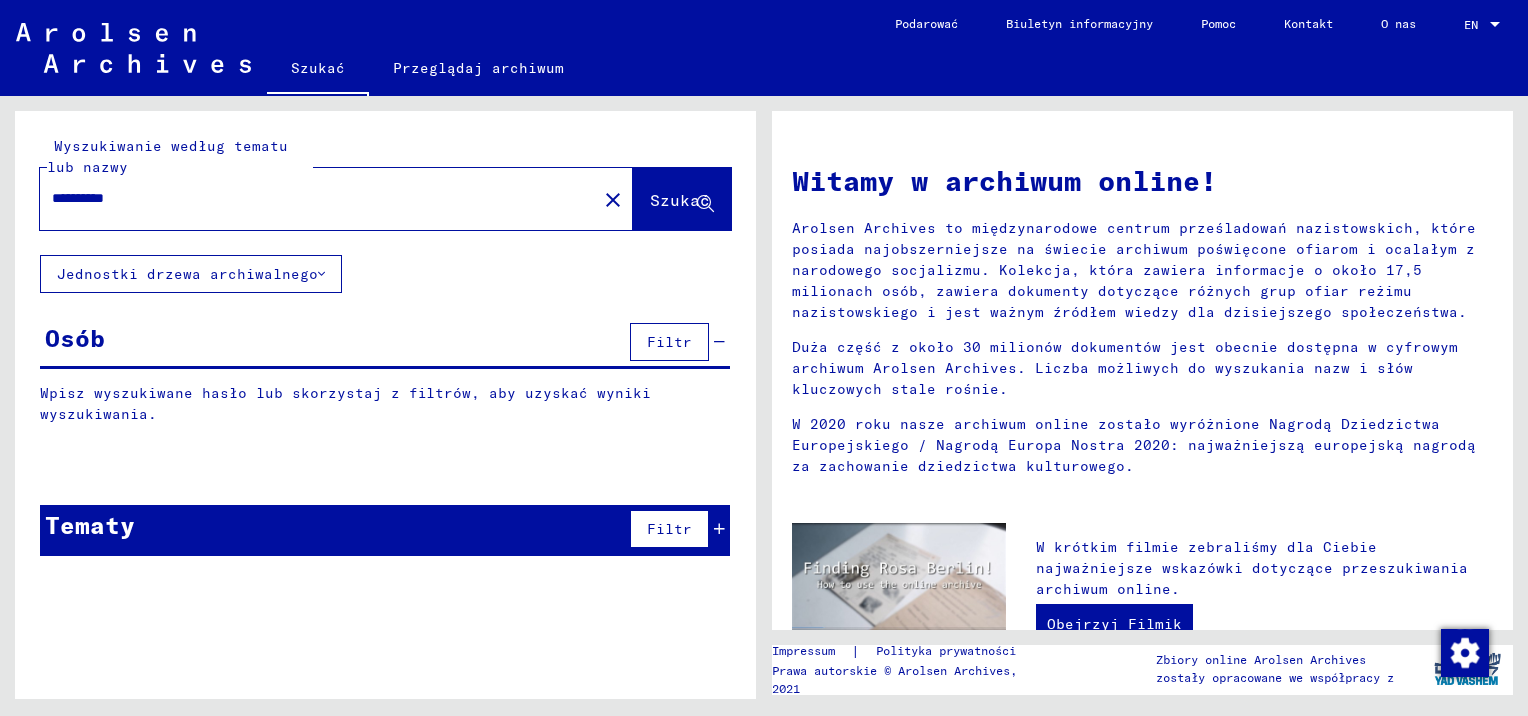 type on "**********" 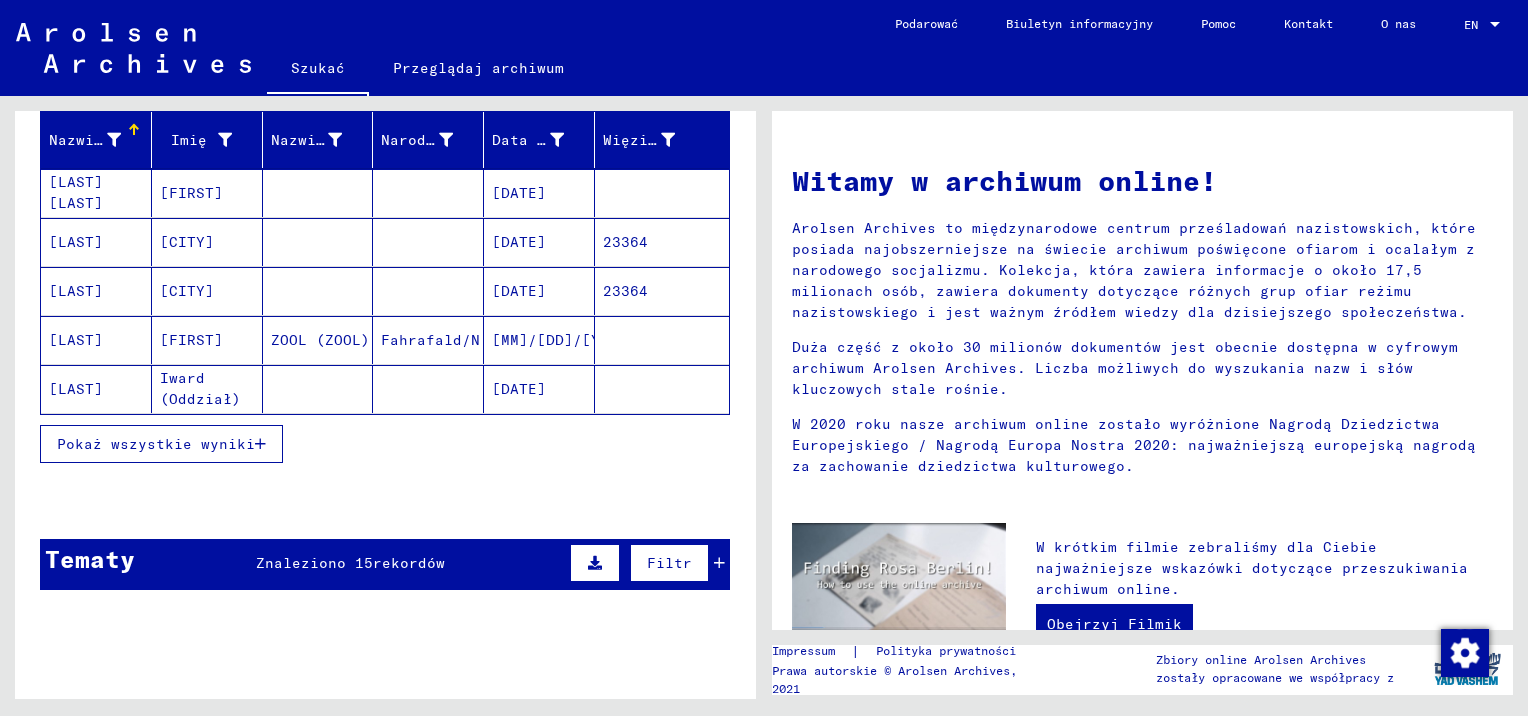 scroll, scrollTop: 300, scrollLeft: 0, axis: vertical 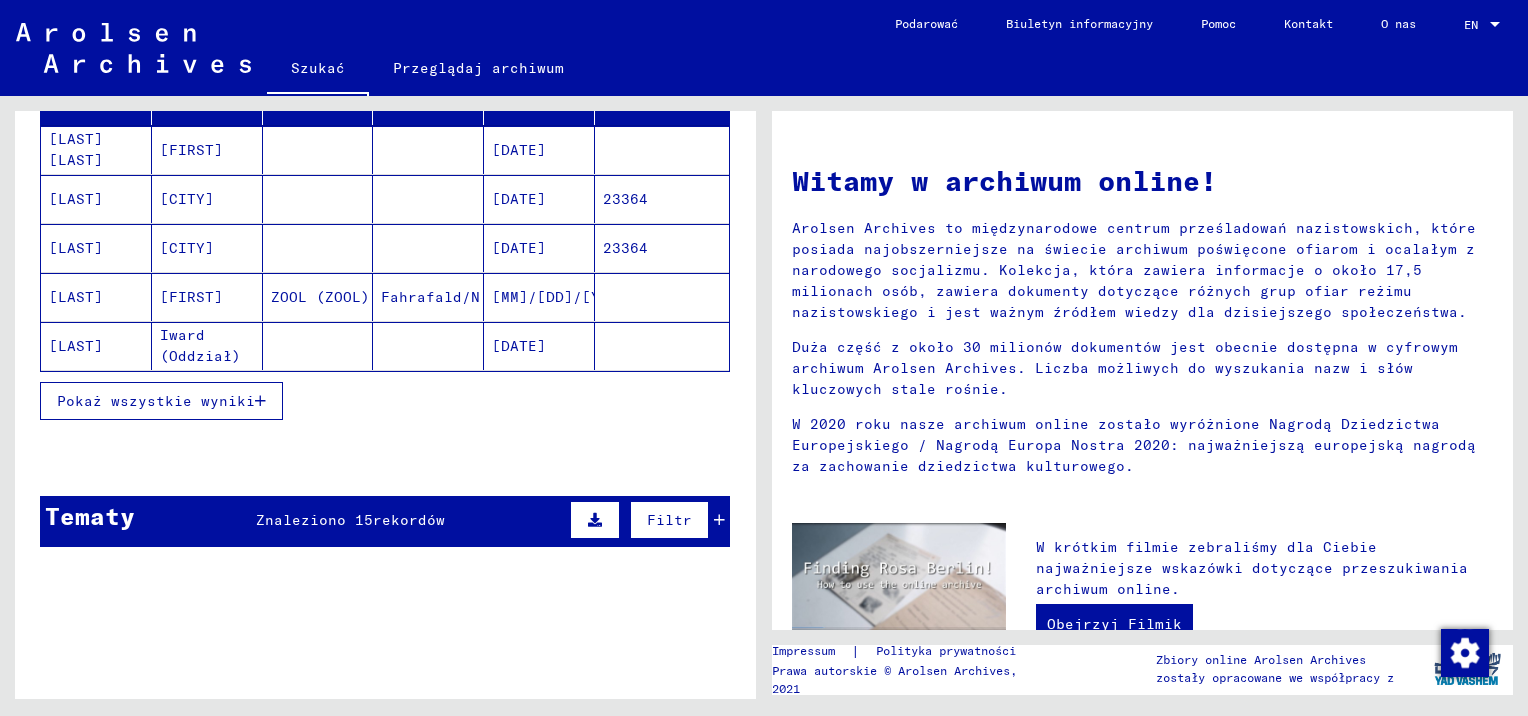 click on "Pokaż wszystkie wyniki" at bounding box center [156, 401] 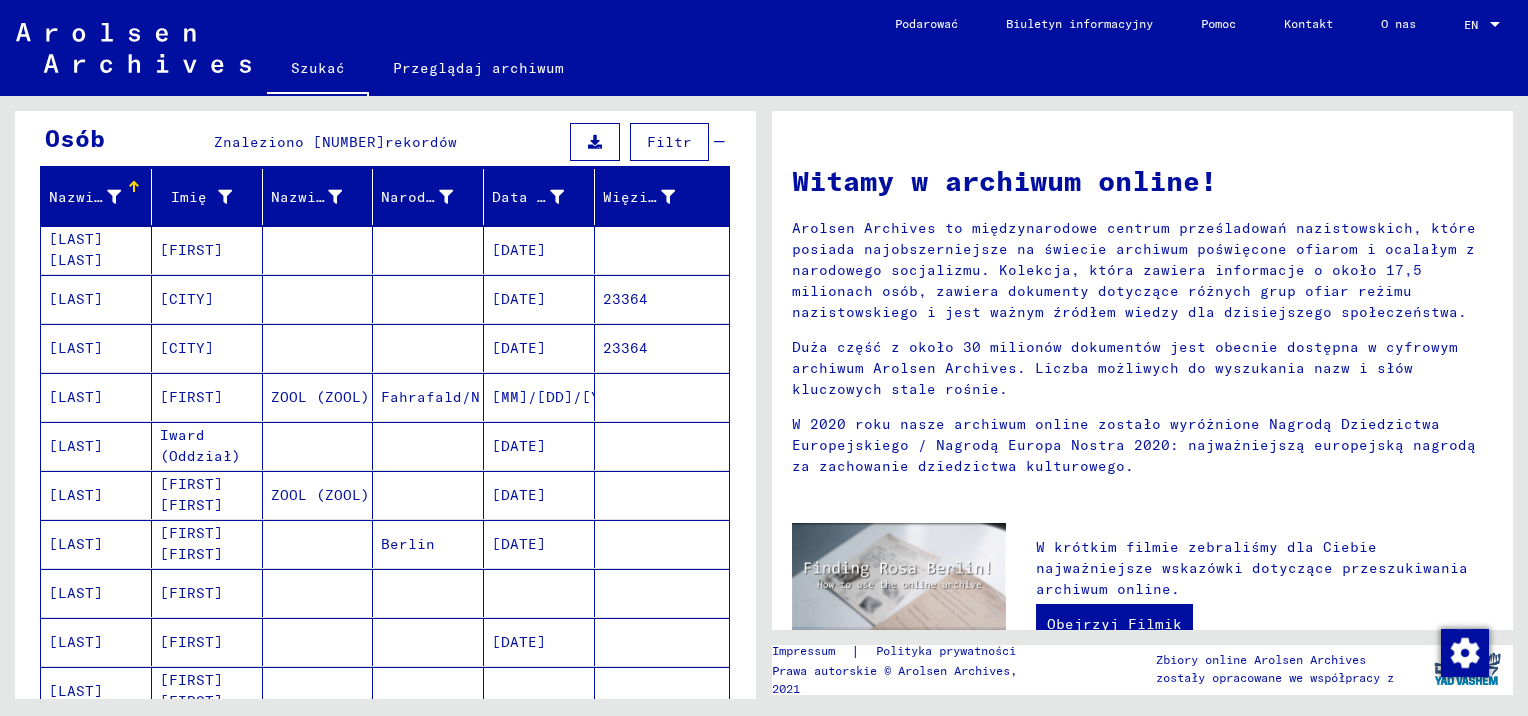 scroll, scrollTop: 200, scrollLeft: 0, axis: vertical 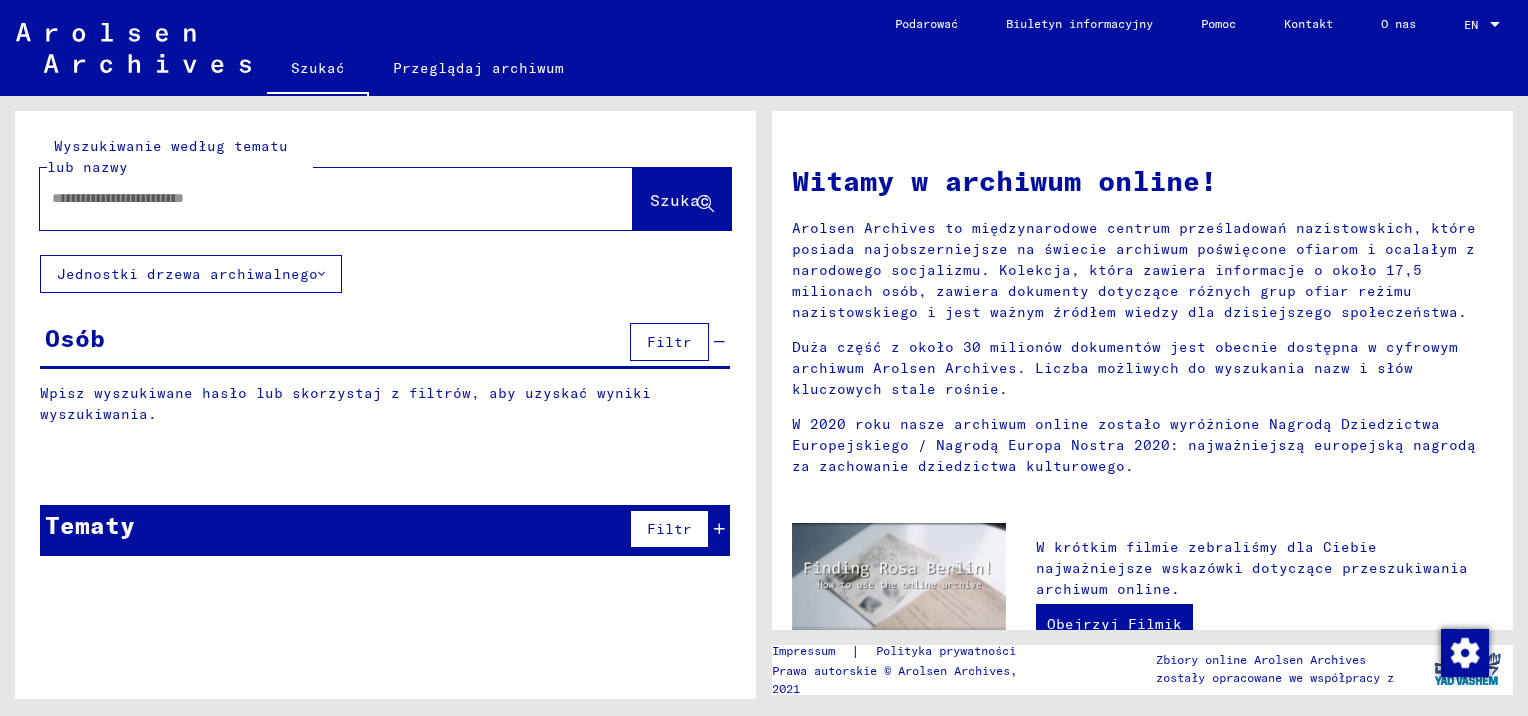 click at bounding box center (312, 198) 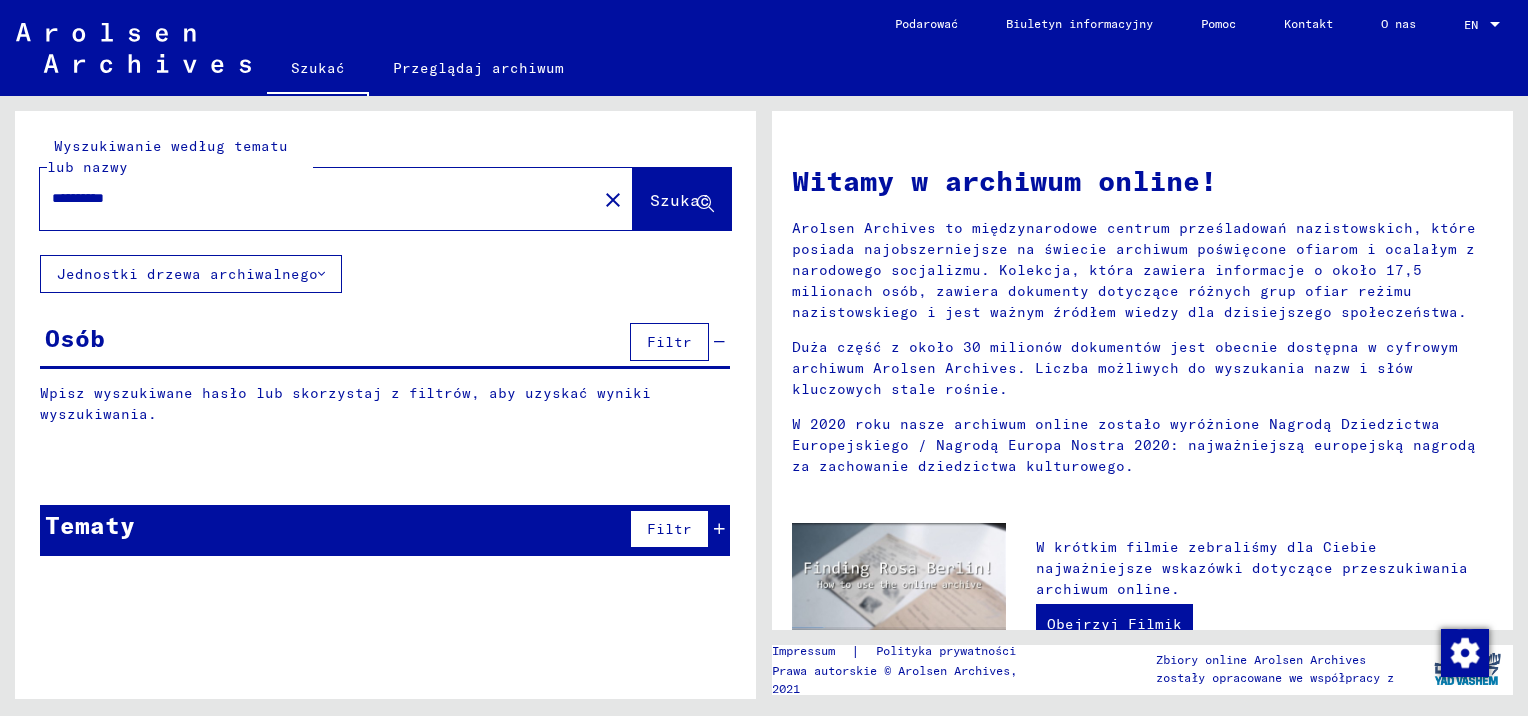 type on "**********" 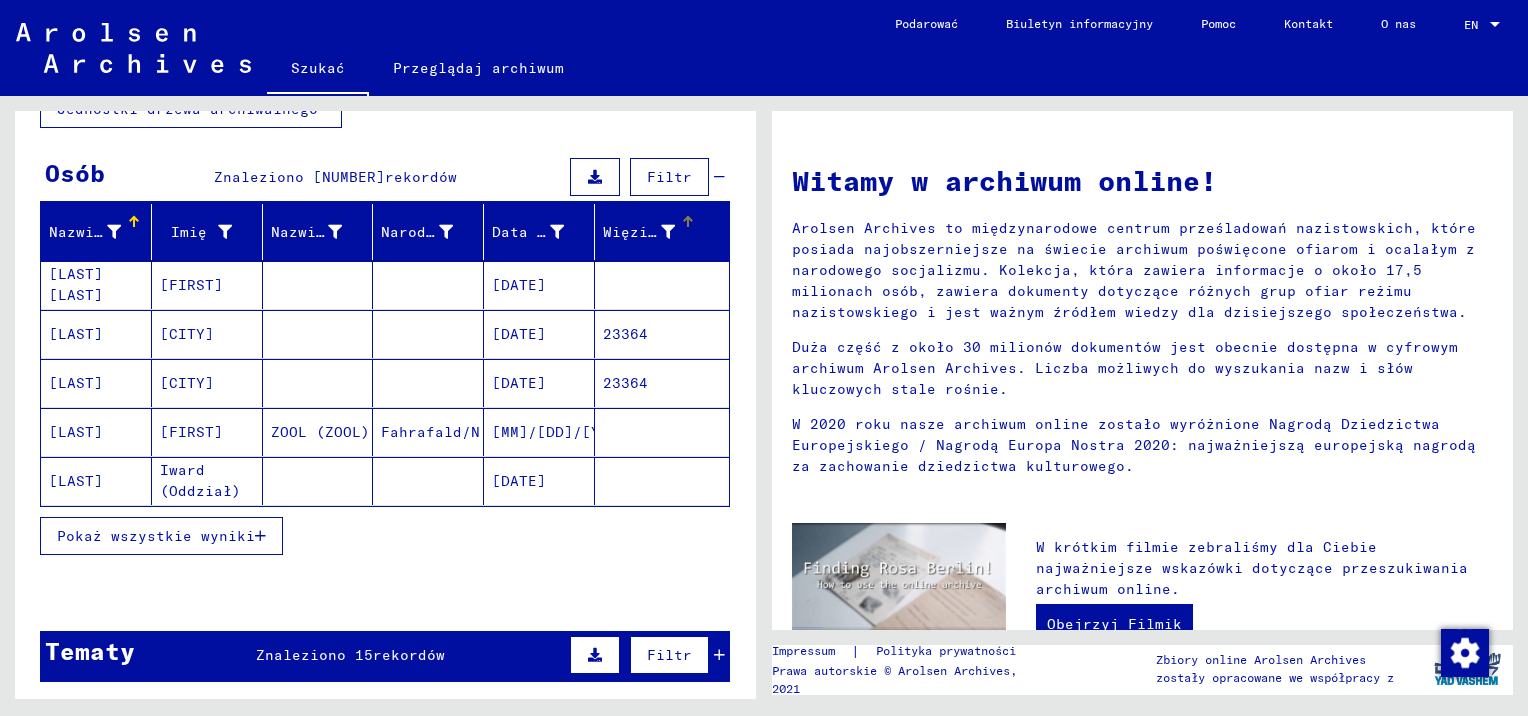 scroll, scrollTop: 200, scrollLeft: 0, axis: vertical 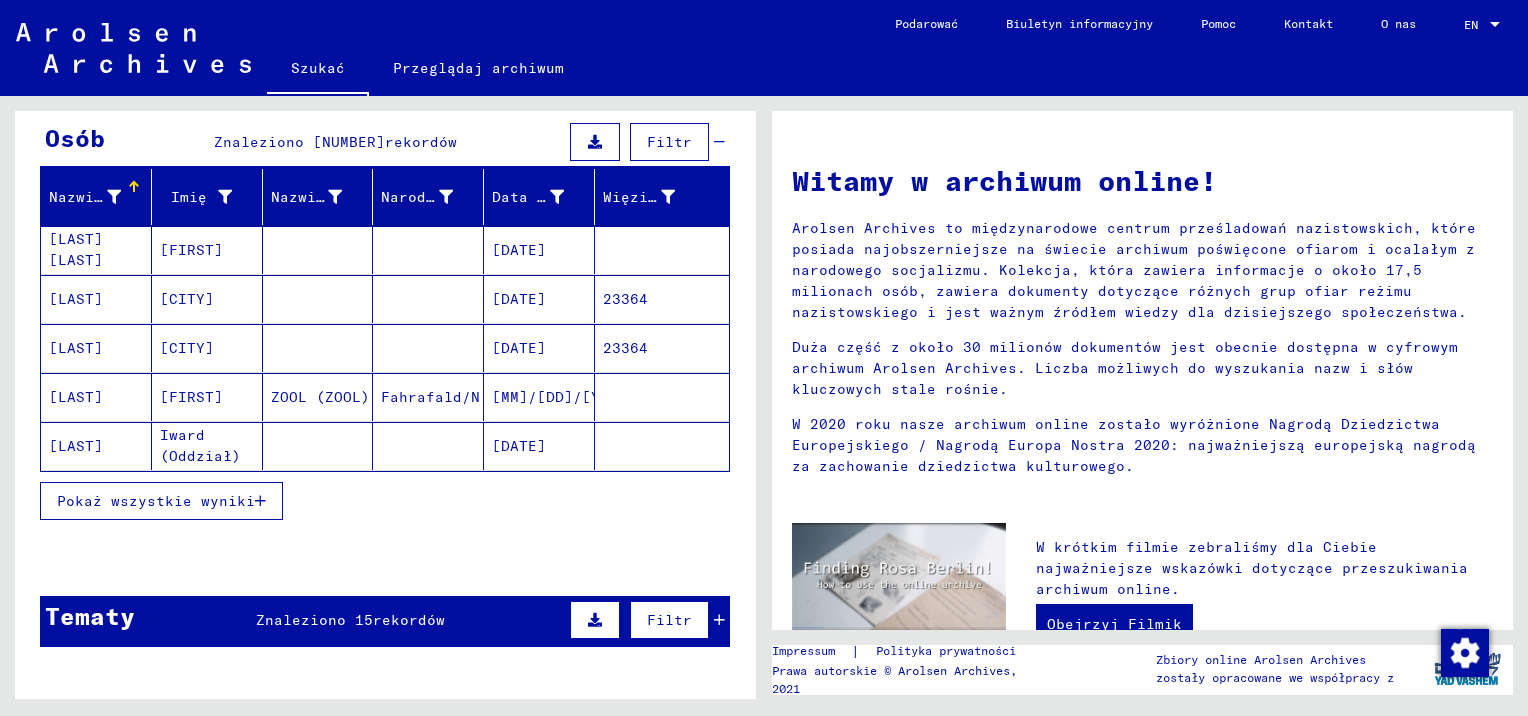 click on "Pokaż wszystkie wyniki" at bounding box center (156, 501) 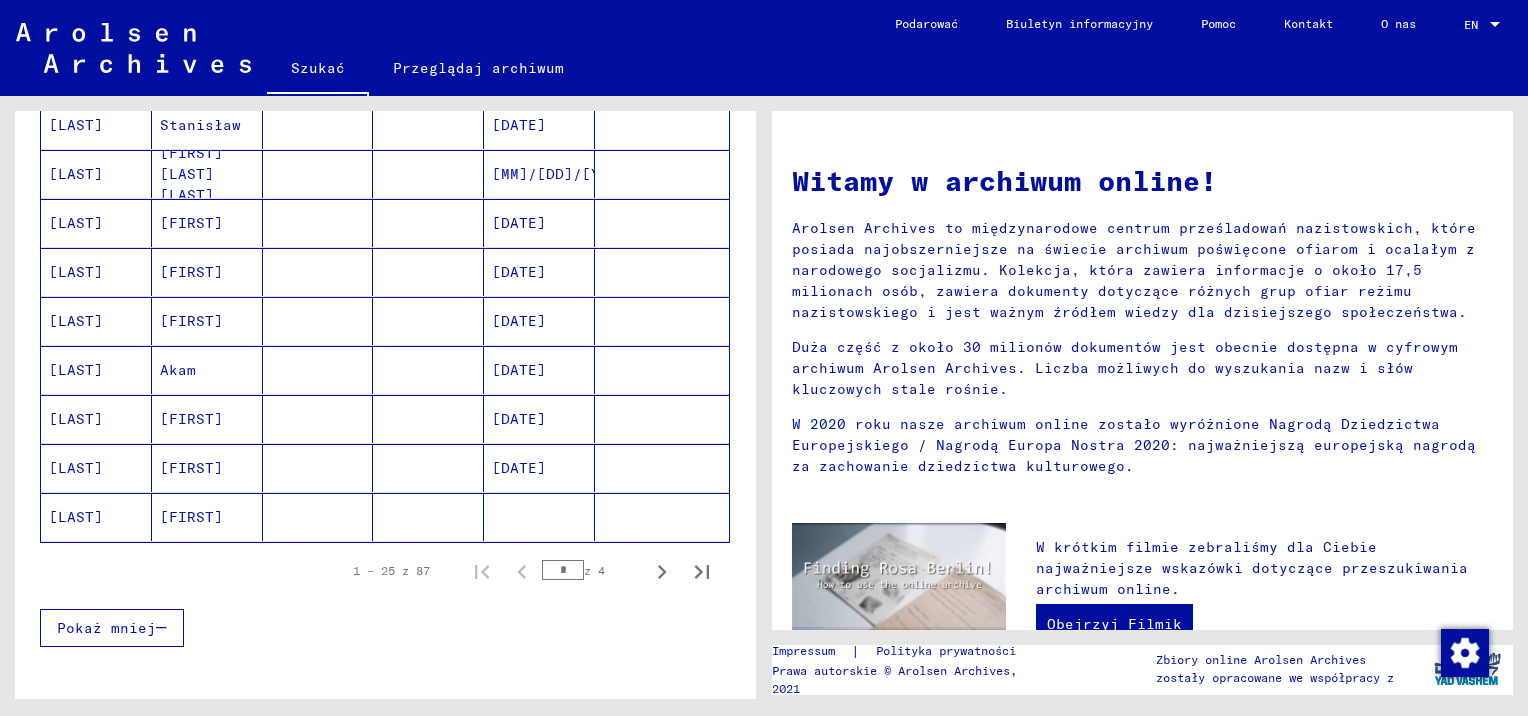 scroll, scrollTop: 1300, scrollLeft: 0, axis: vertical 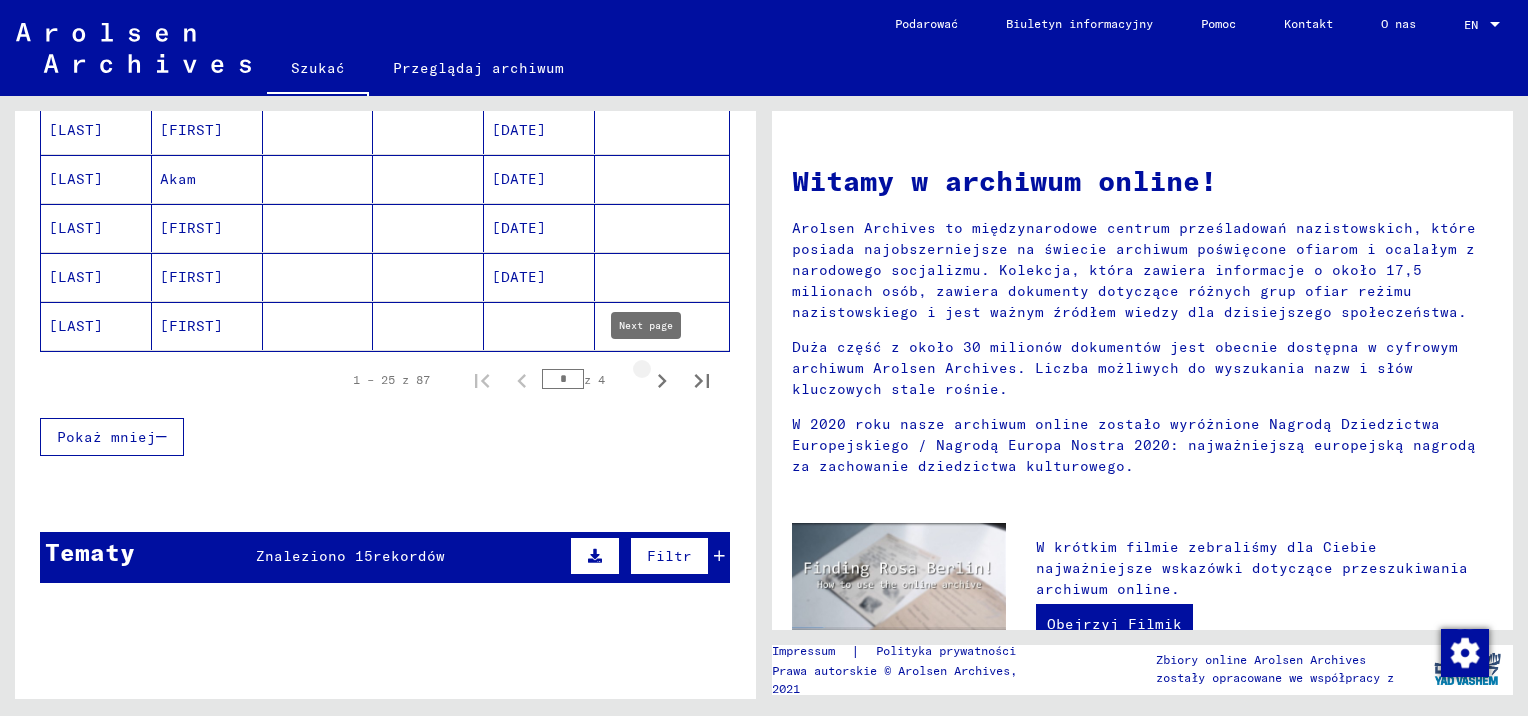 click 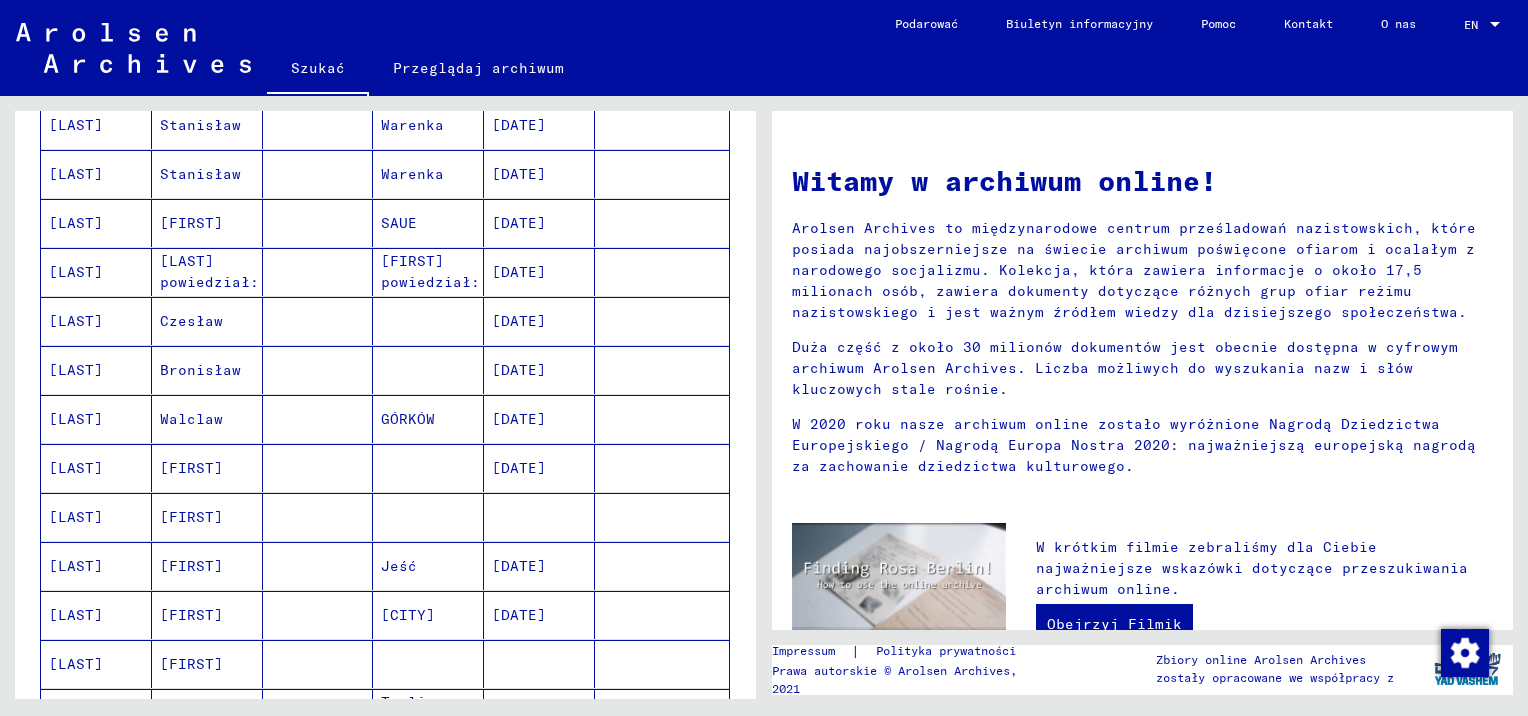 scroll, scrollTop: 1300, scrollLeft: 0, axis: vertical 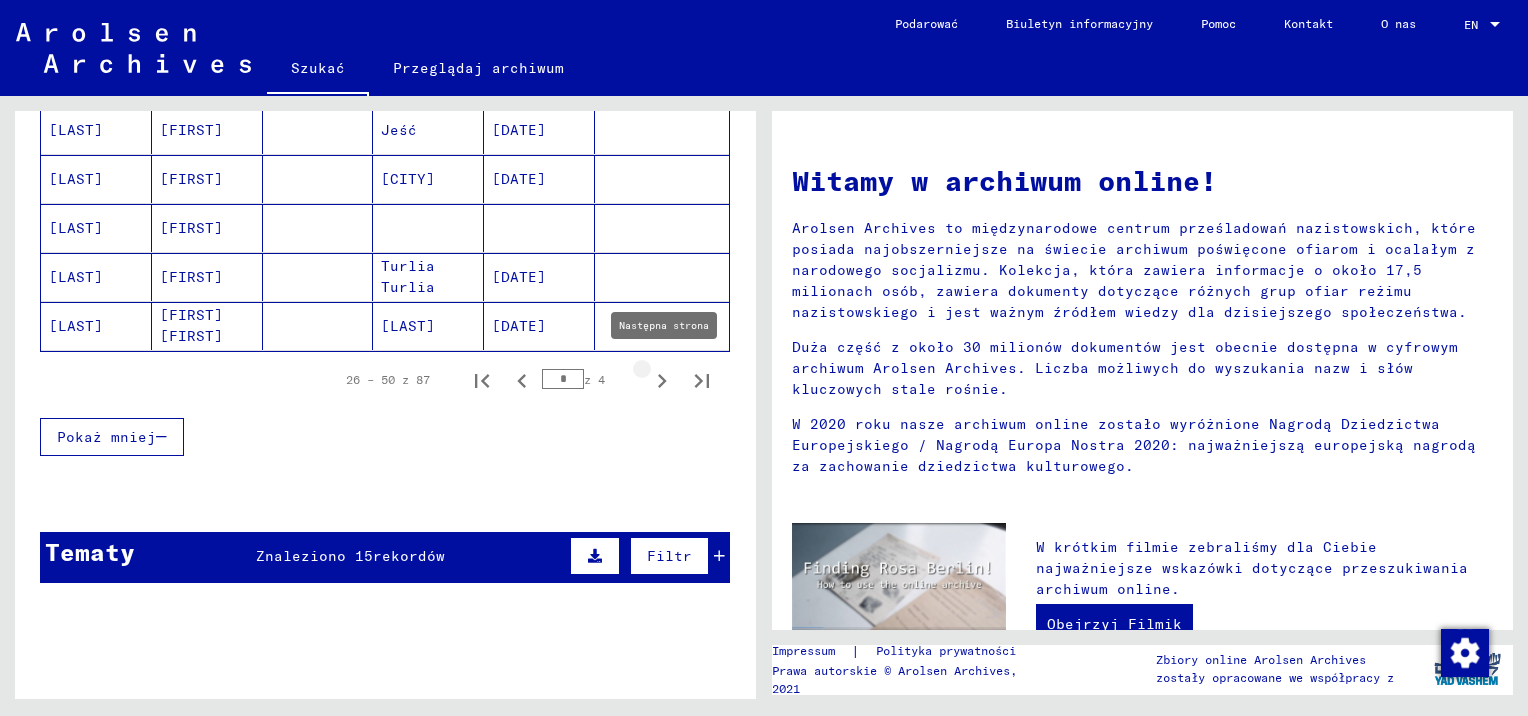 click 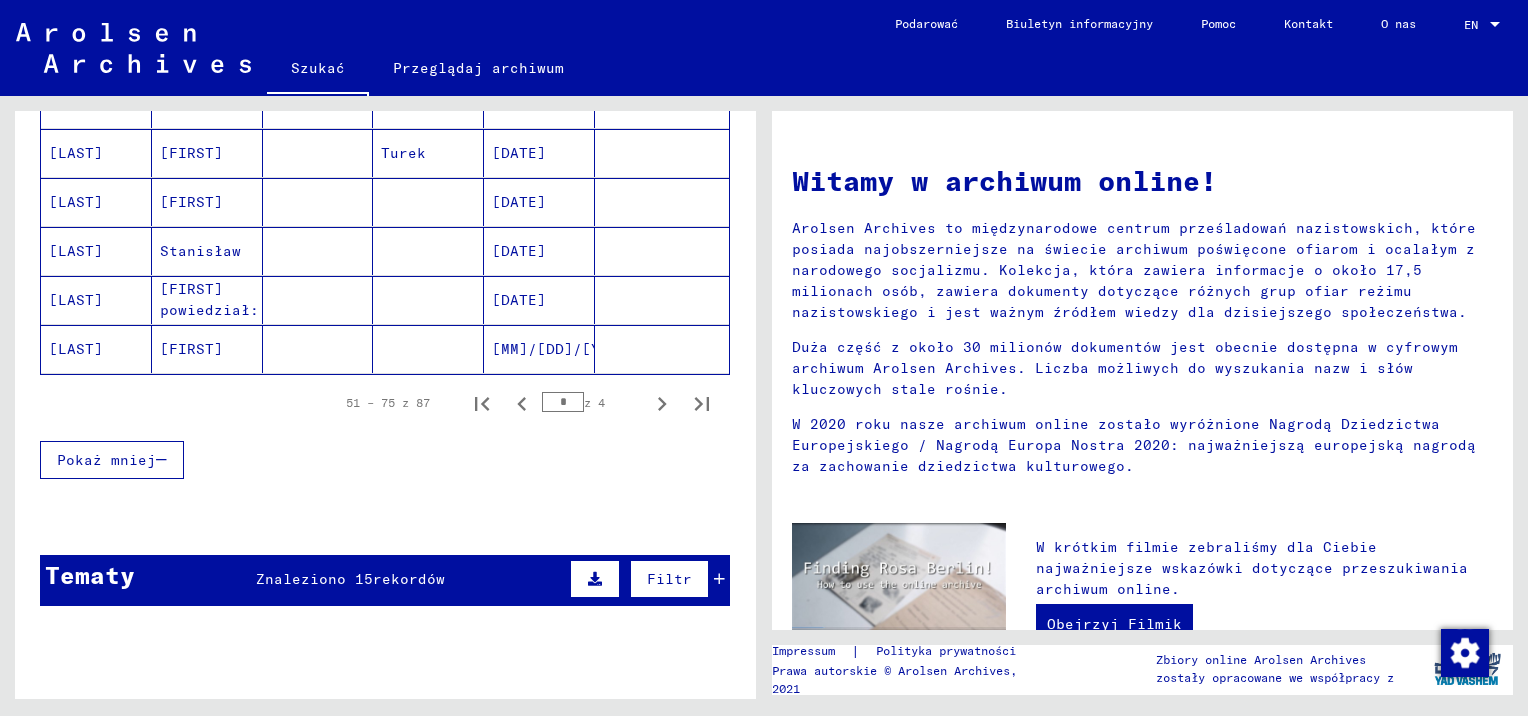 scroll, scrollTop: 1500, scrollLeft: 0, axis: vertical 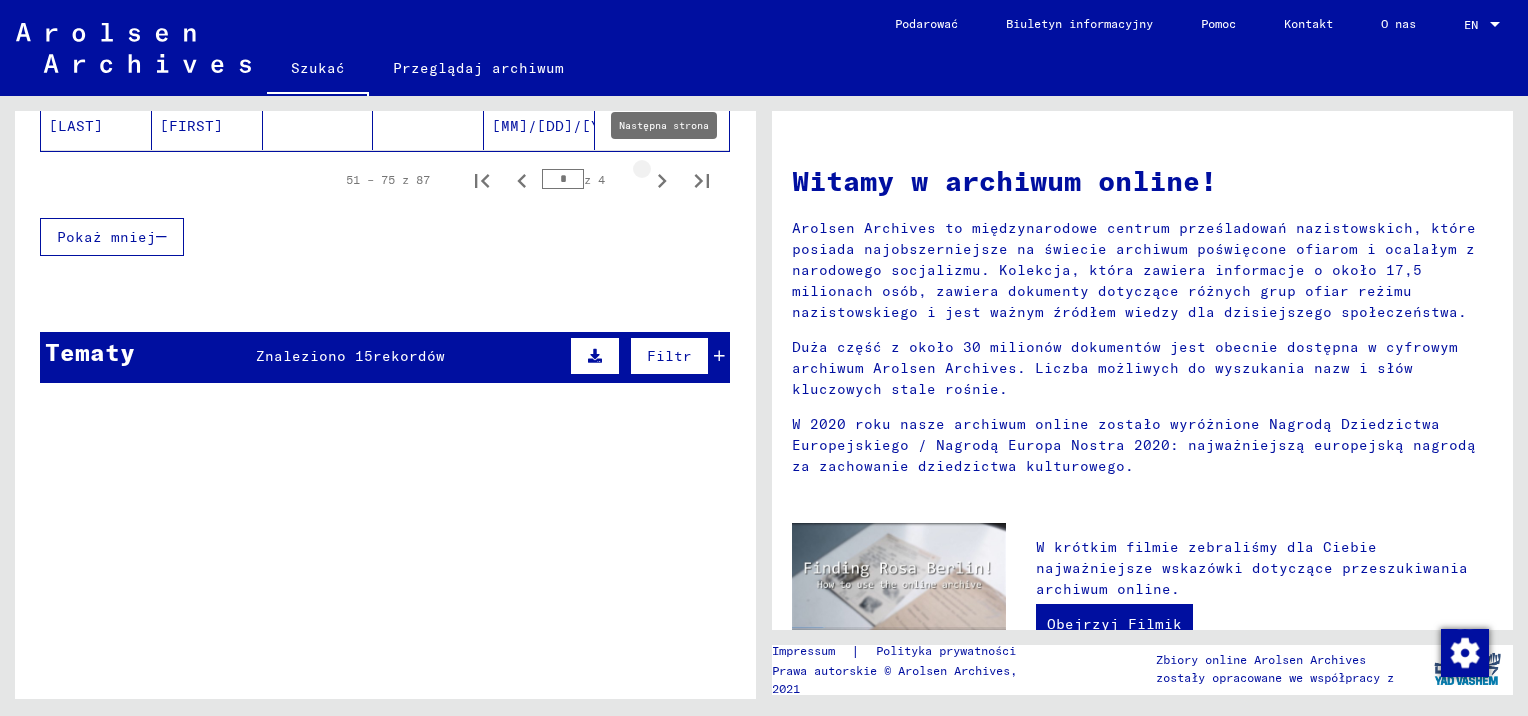 click at bounding box center (662, 180) 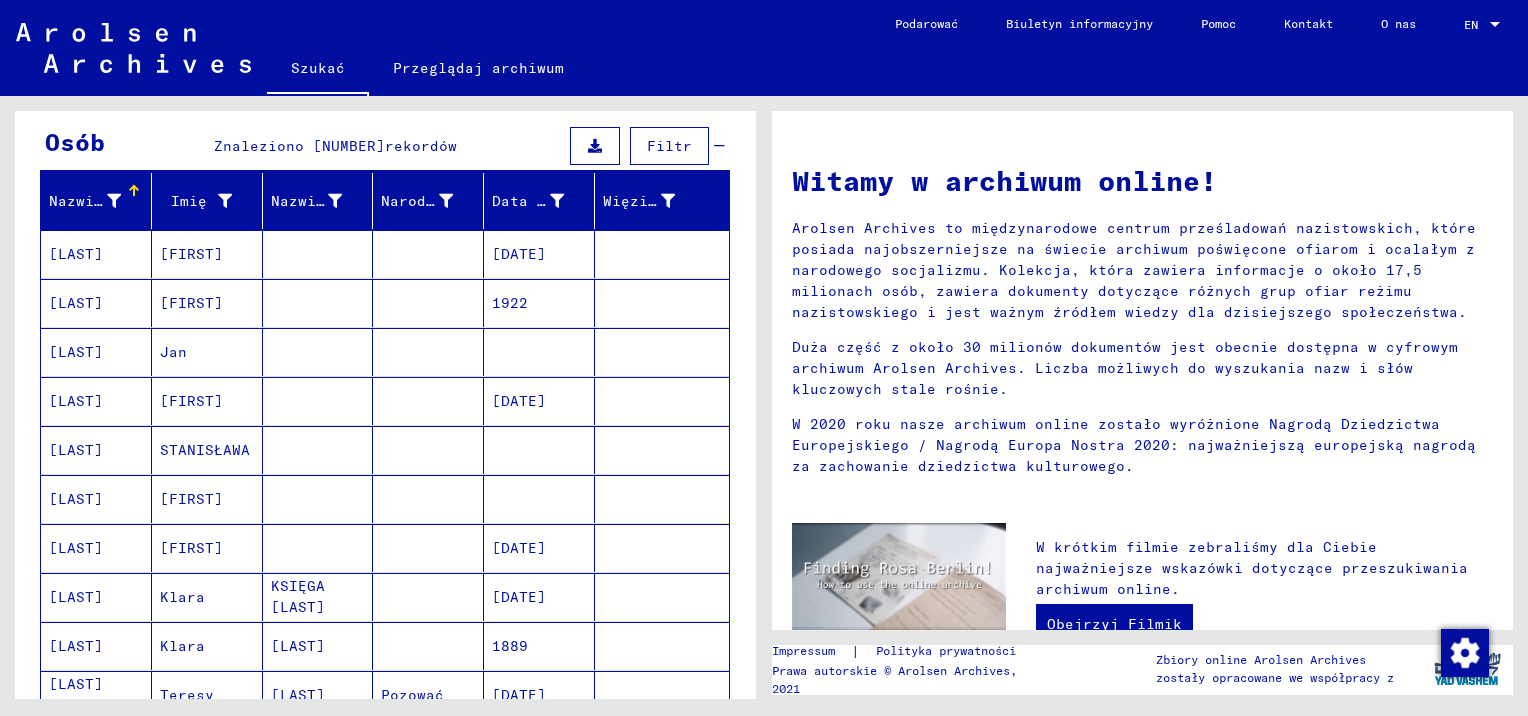 scroll, scrollTop: 179, scrollLeft: 0, axis: vertical 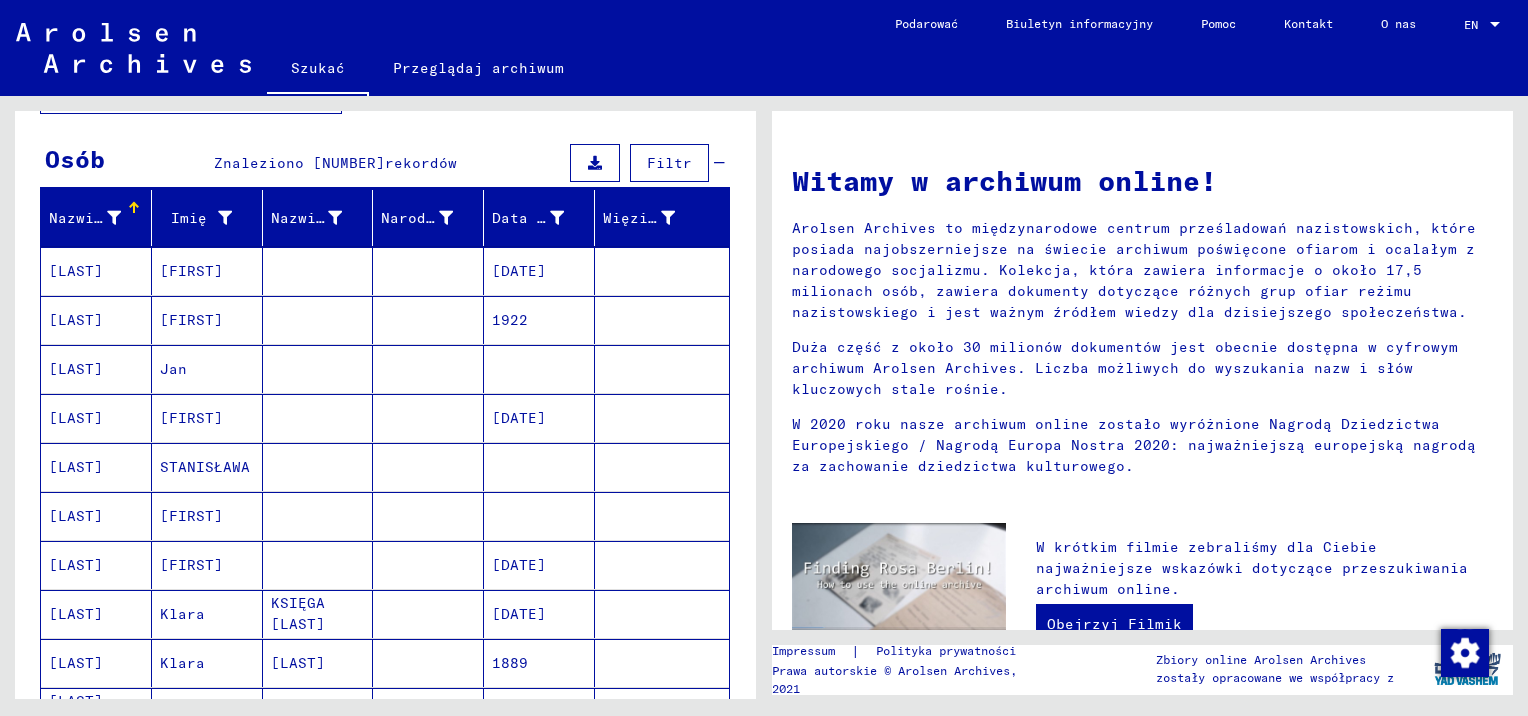 click at bounding box center [539, 418] 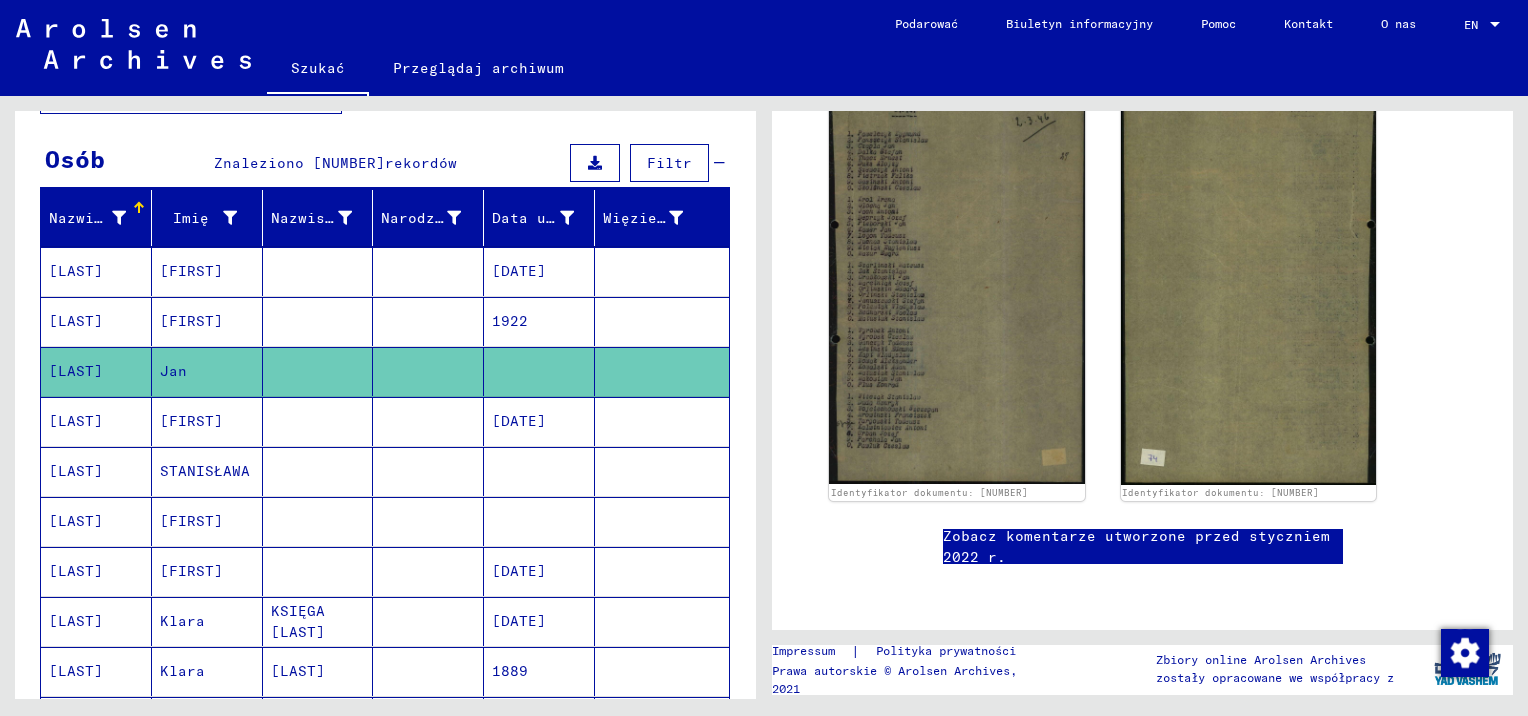 scroll, scrollTop: 456, scrollLeft: 0, axis: vertical 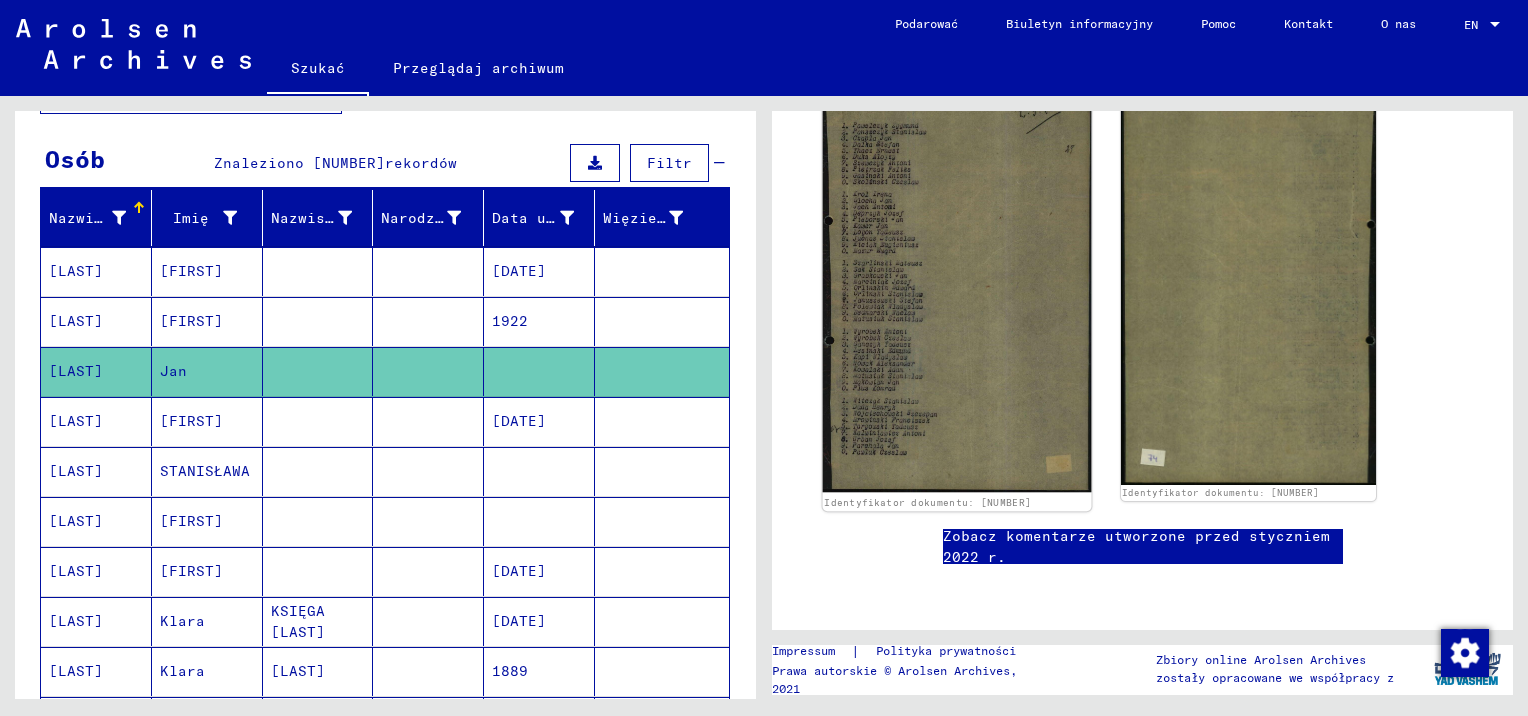 click 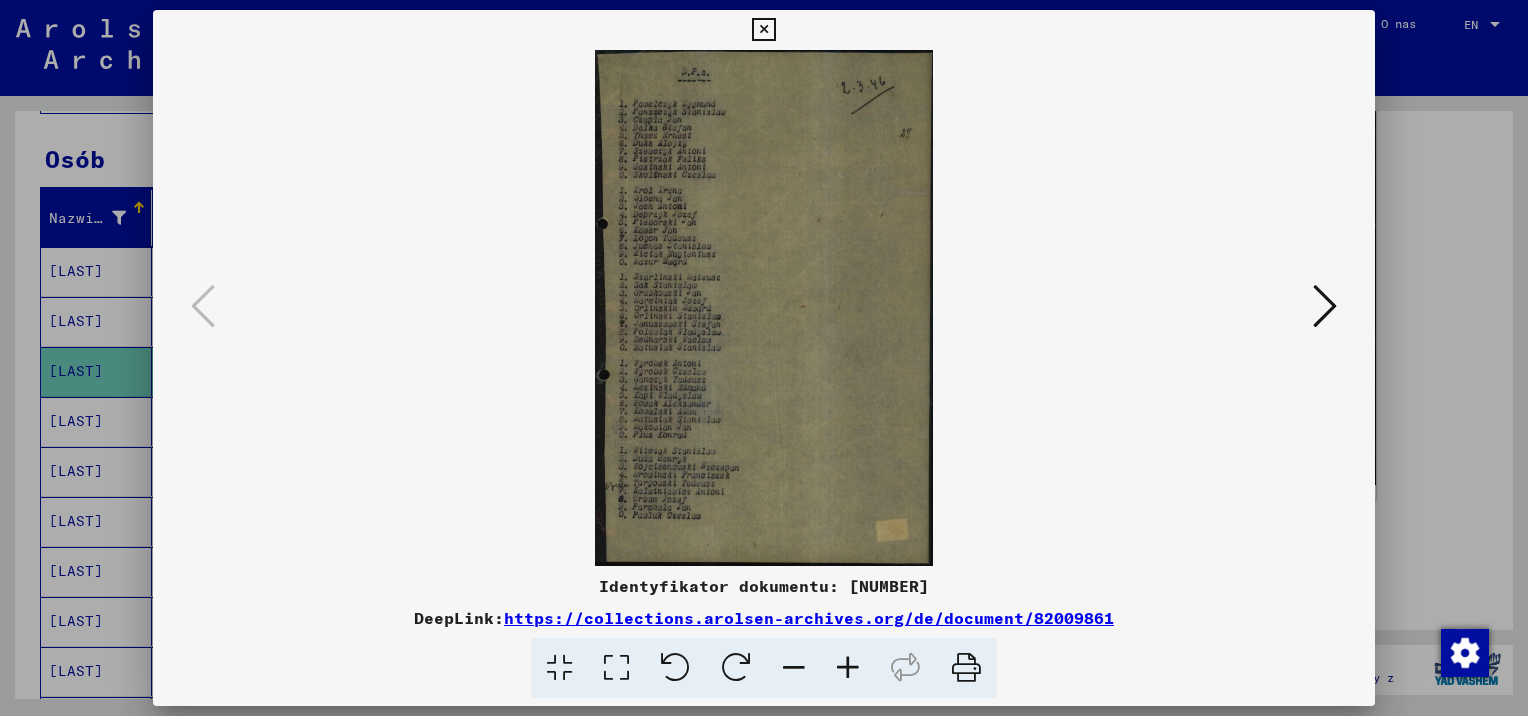 click at bounding box center [848, 668] 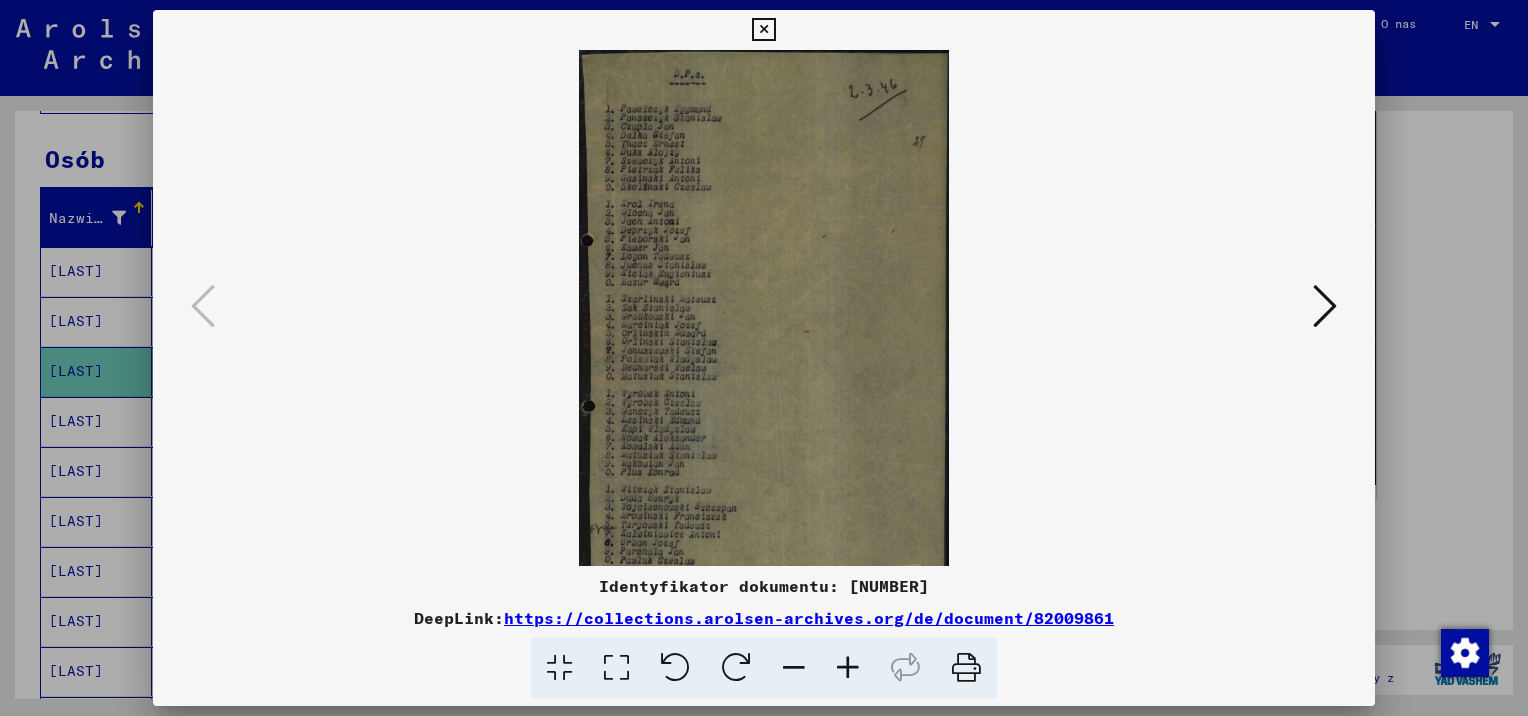 click at bounding box center [848, 668] 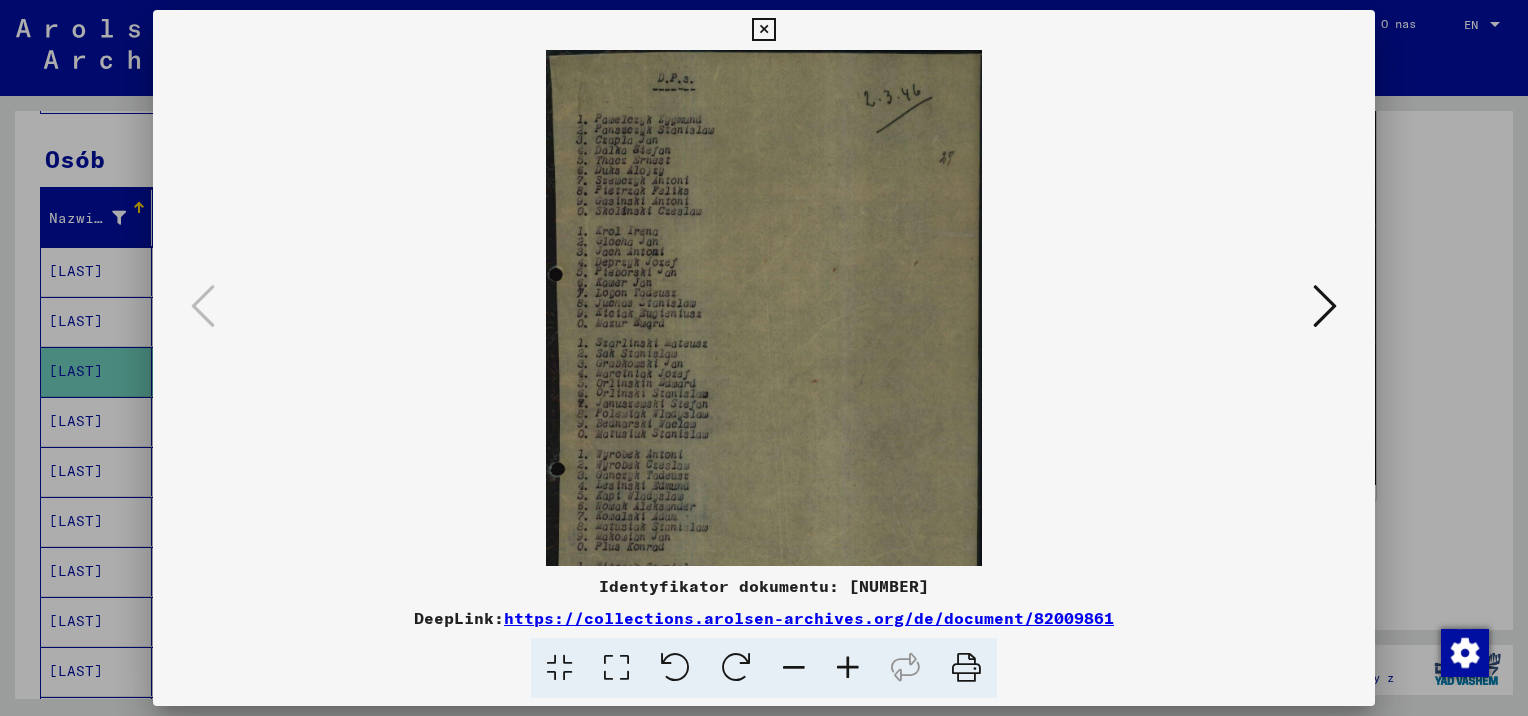 click at bounding box center [848, 668] 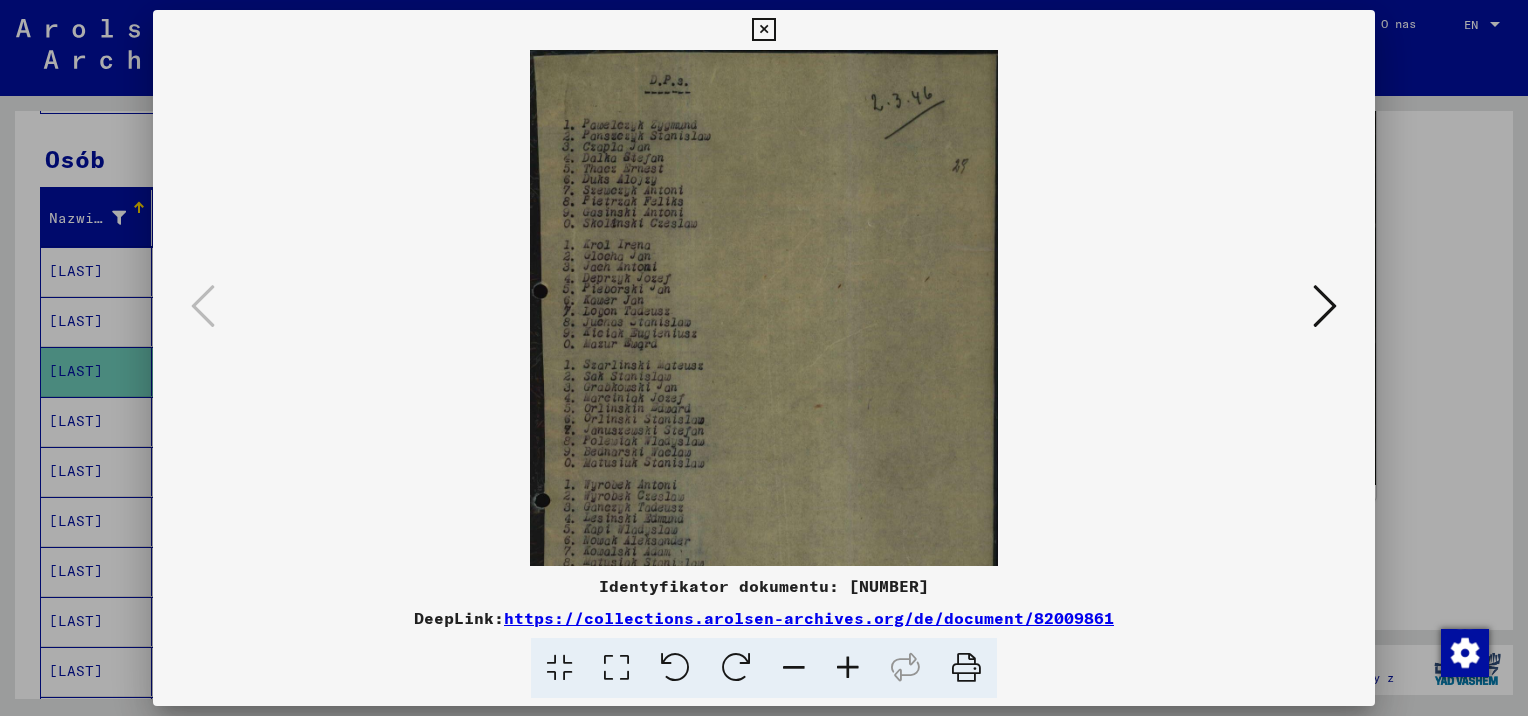 click at bounding box center [848, 668] 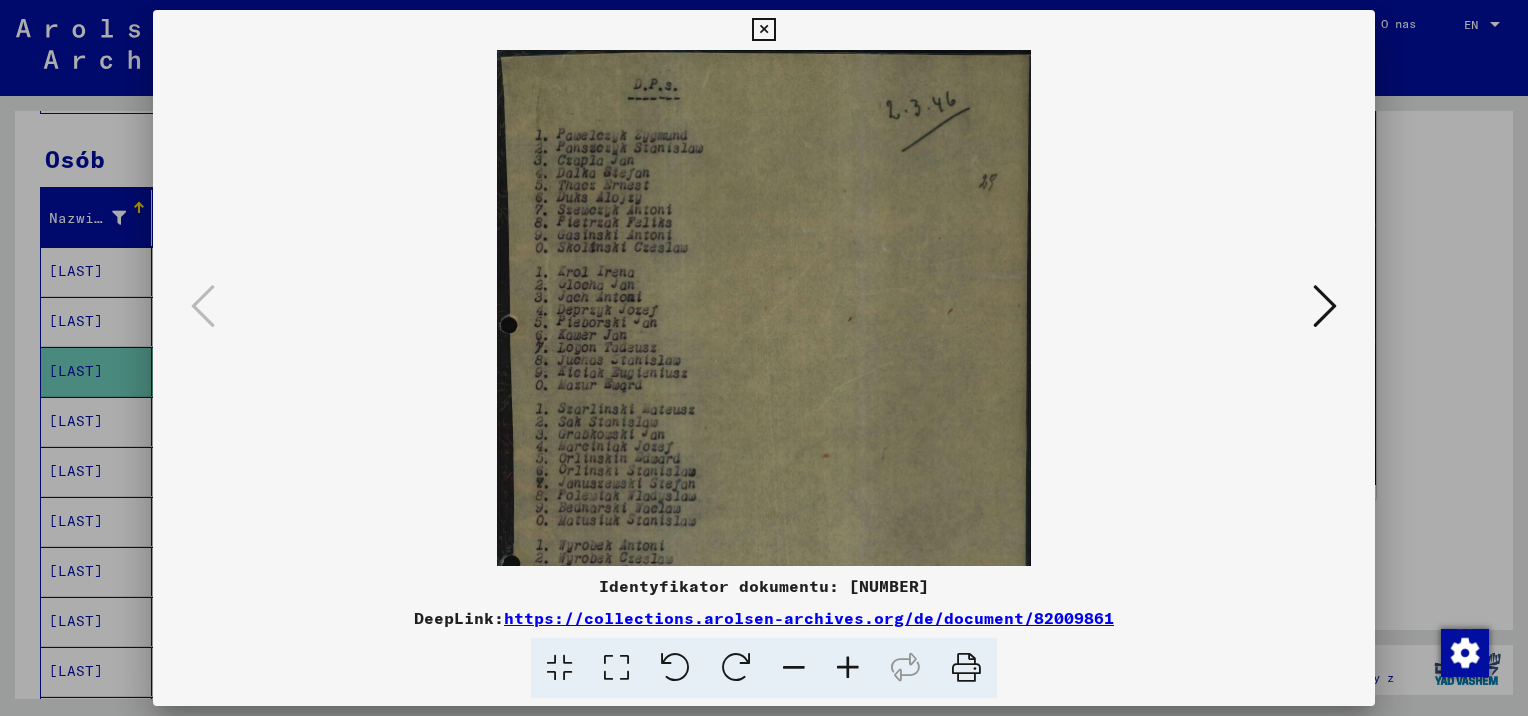 click at bounding box center [848, 668] 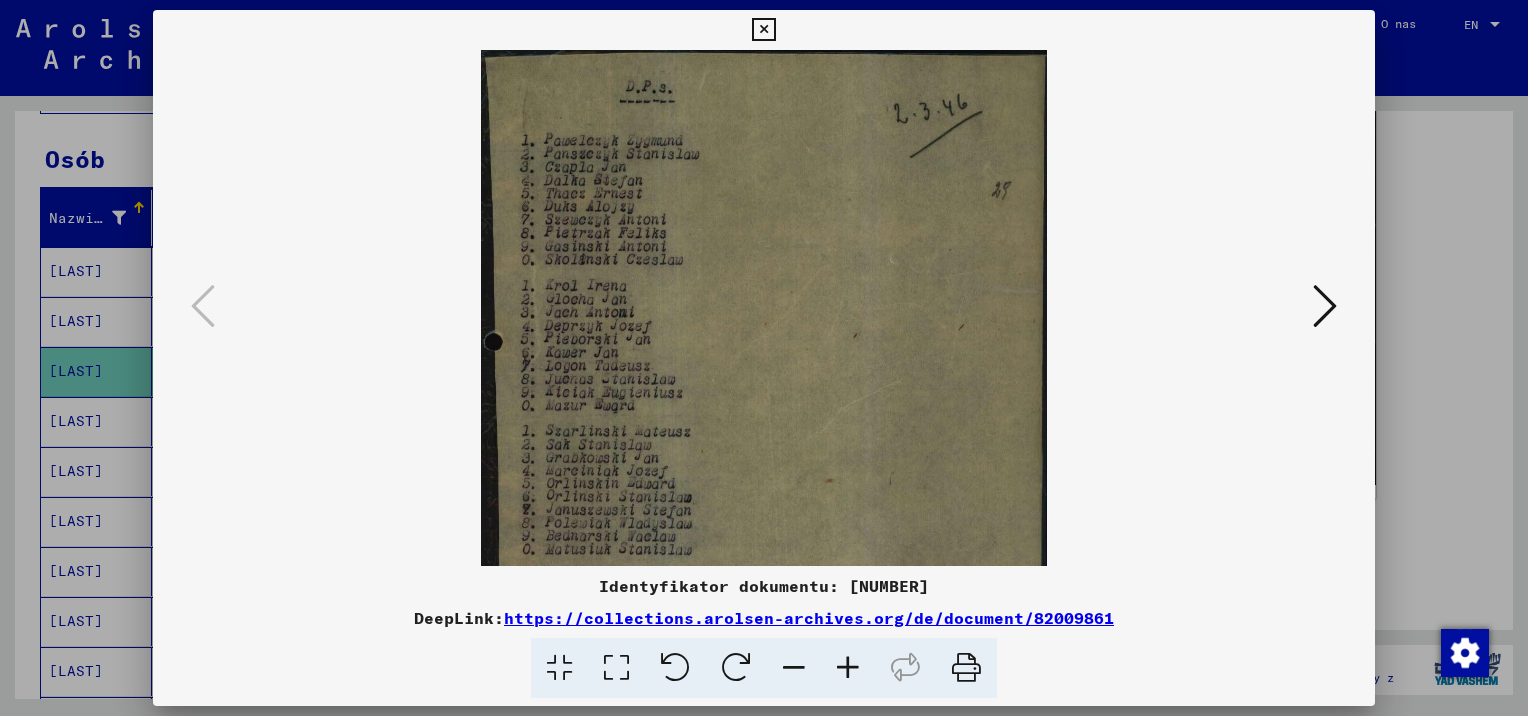 click at bounding box center (848, 668) 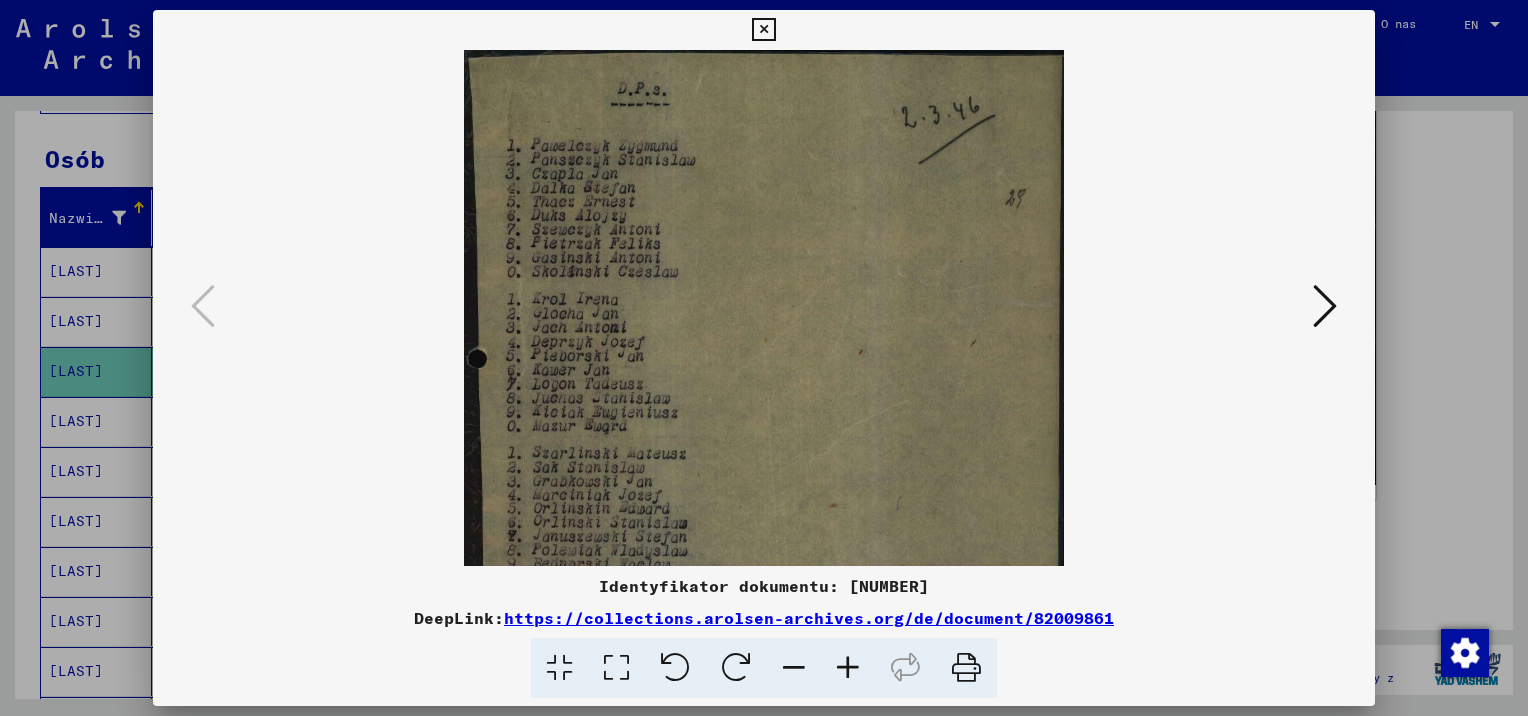 click at bounding box center (764, 358) 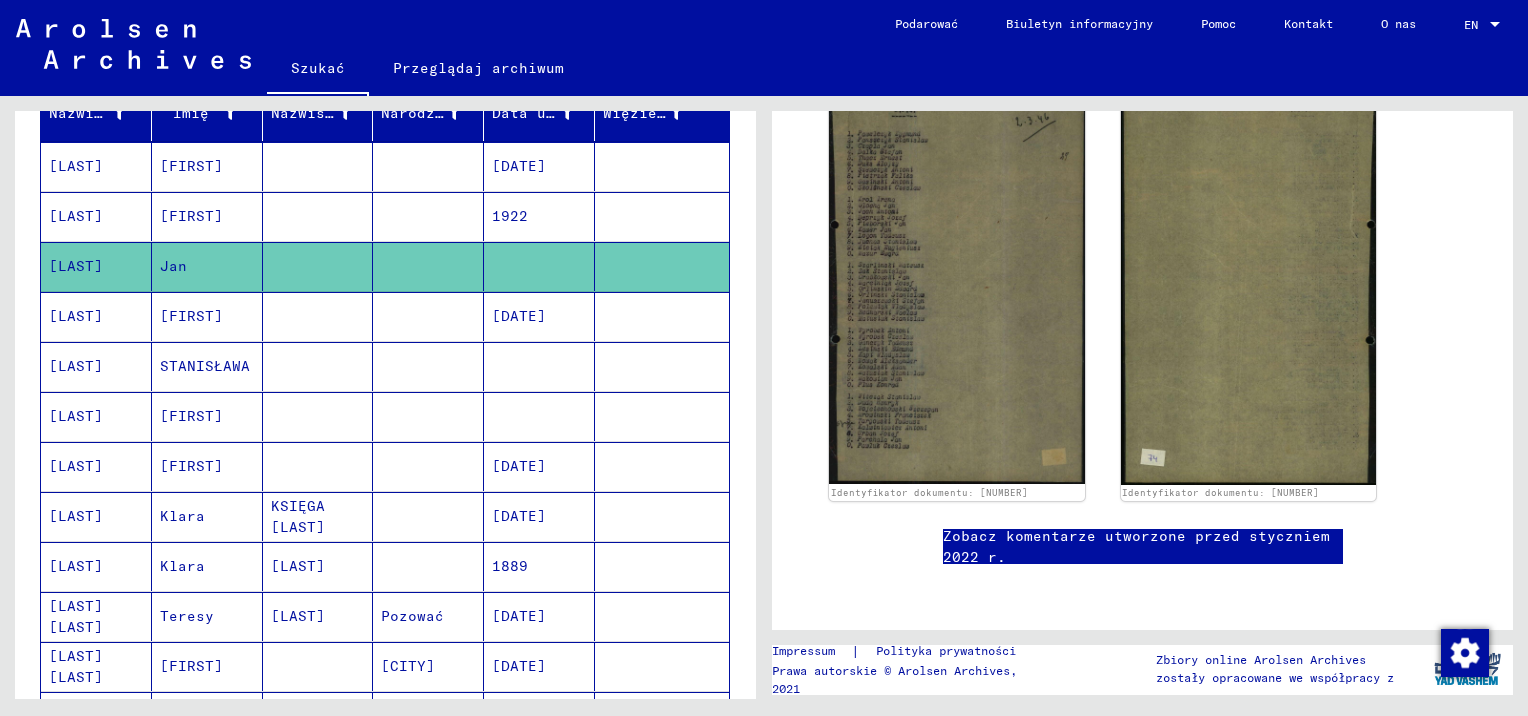 scroll, scrollTop: 179, scrollLeft: 0, axis: vertical 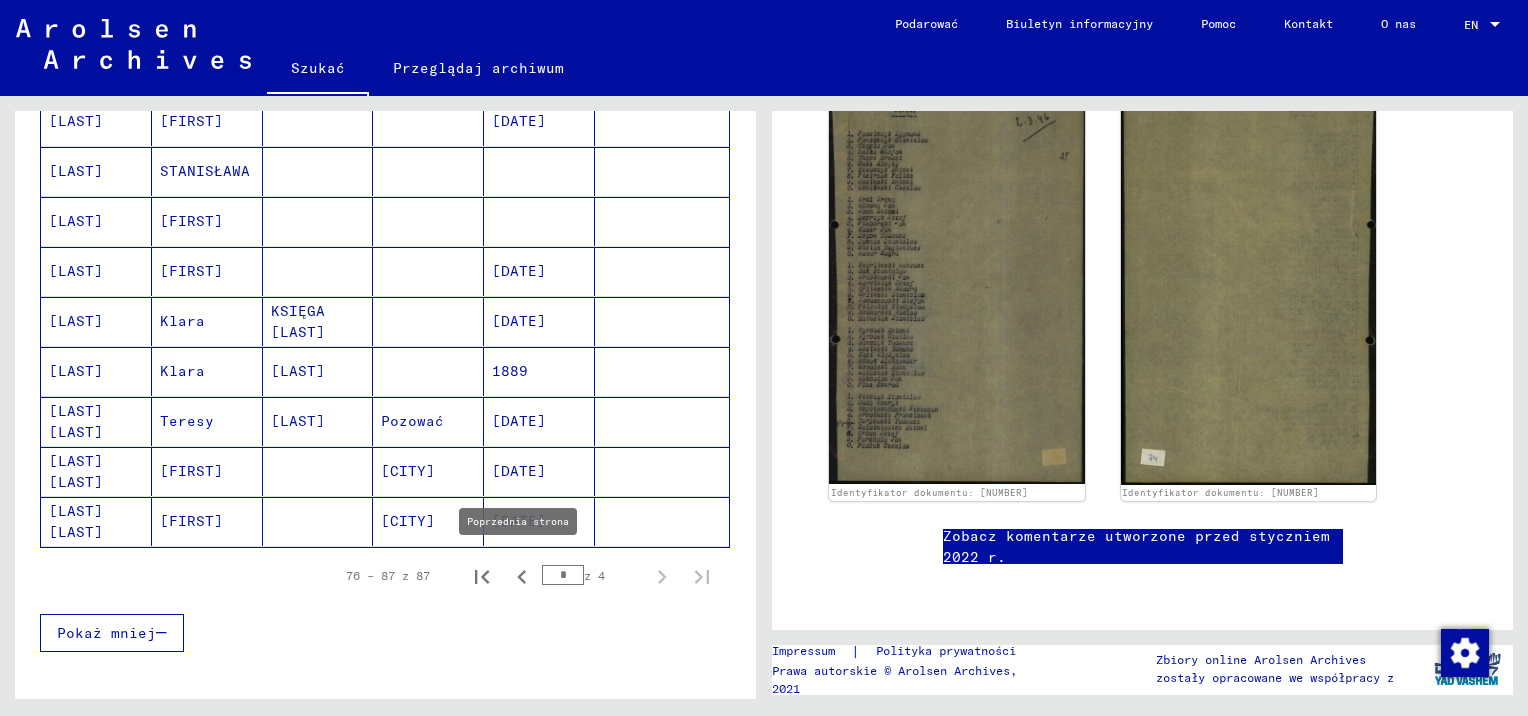 click 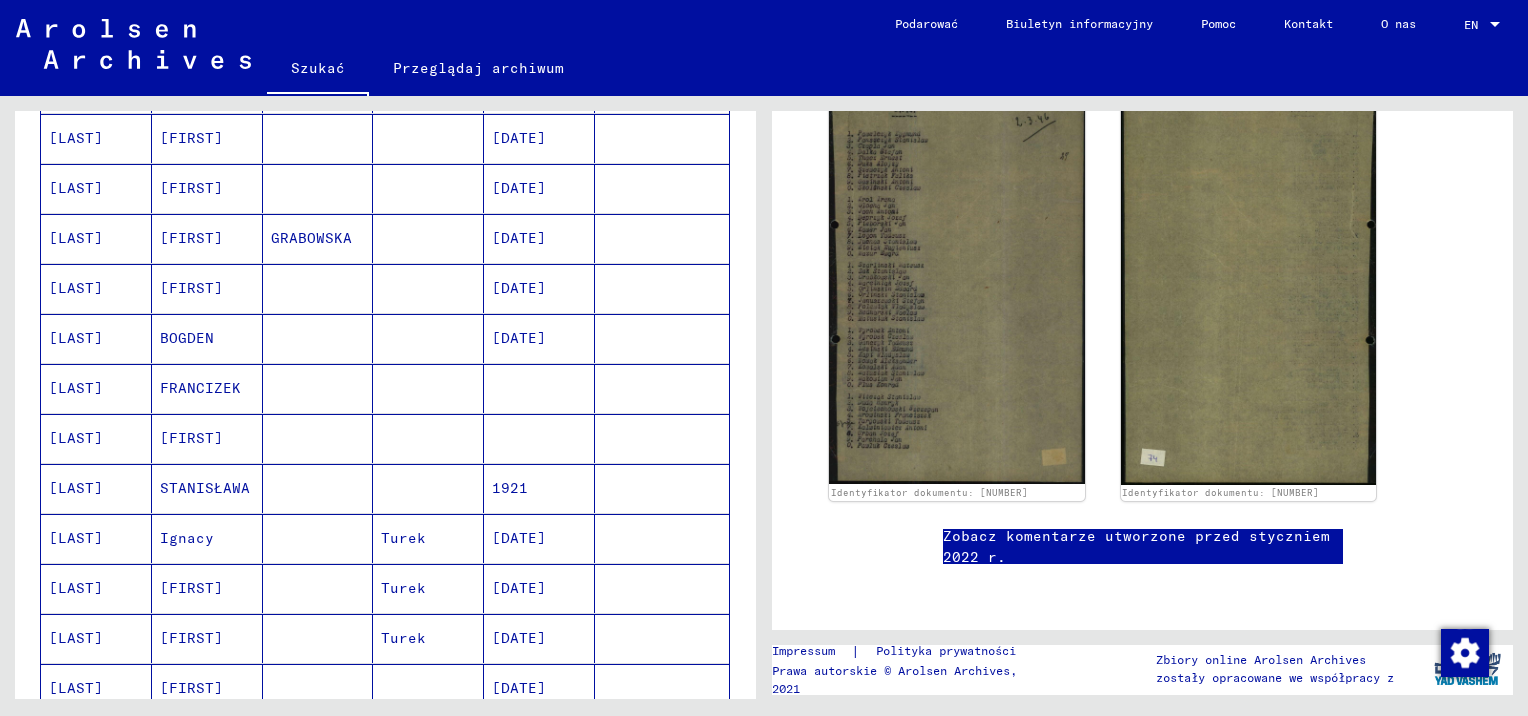 scroll, scrollTop: 779, scrollLeft: 0, axis: vertical 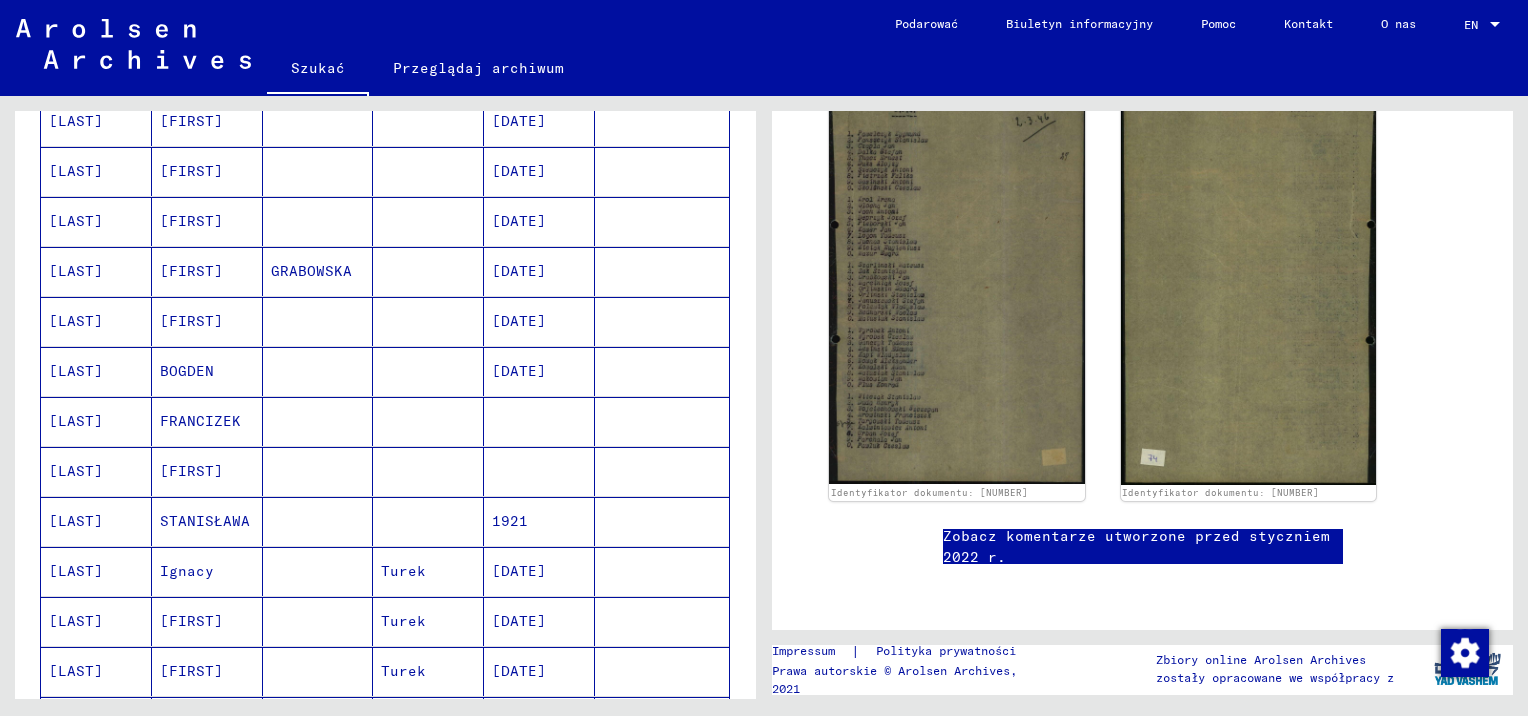 click at bounding box center [318, 421] 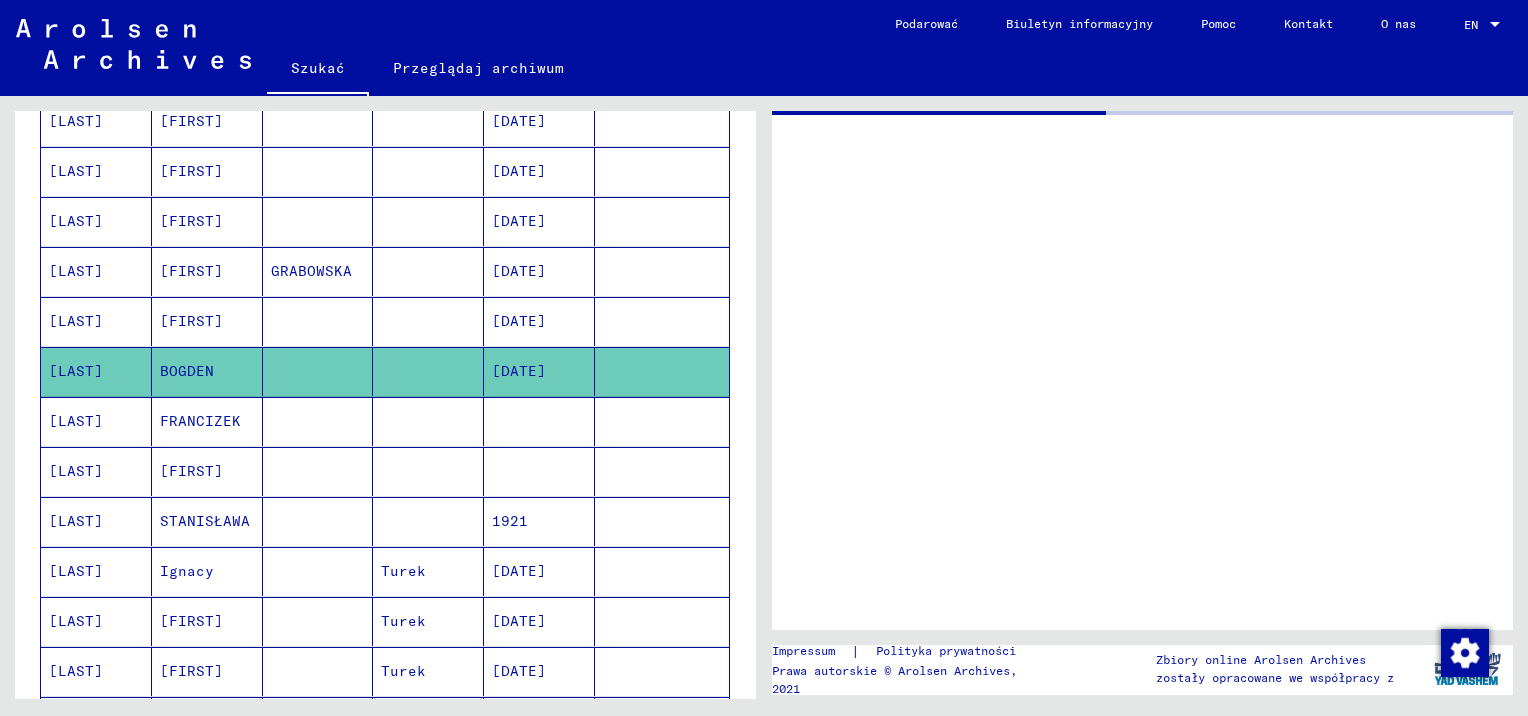 scroll, scrollTop: 0, scrollLeft: 0, axis: both 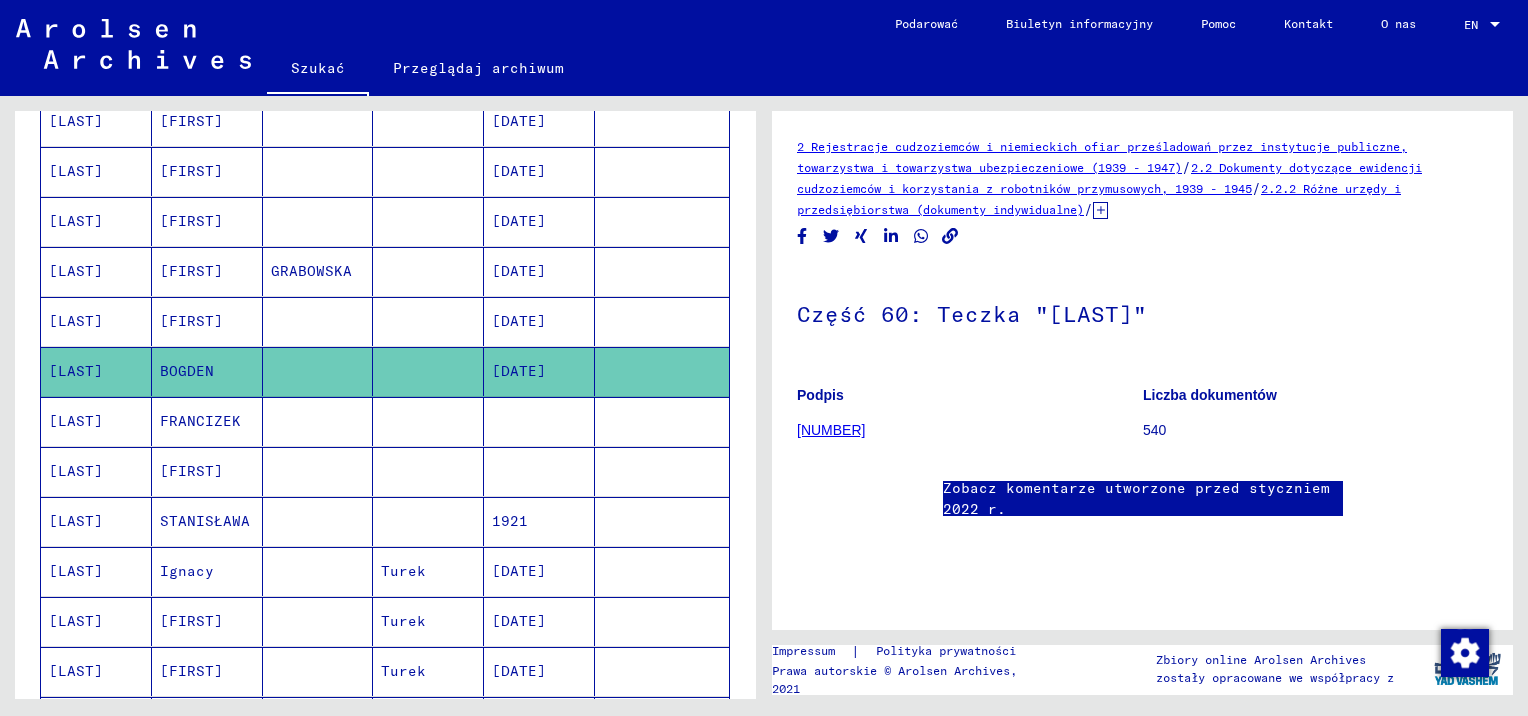 click at bounding box center (428, 371) 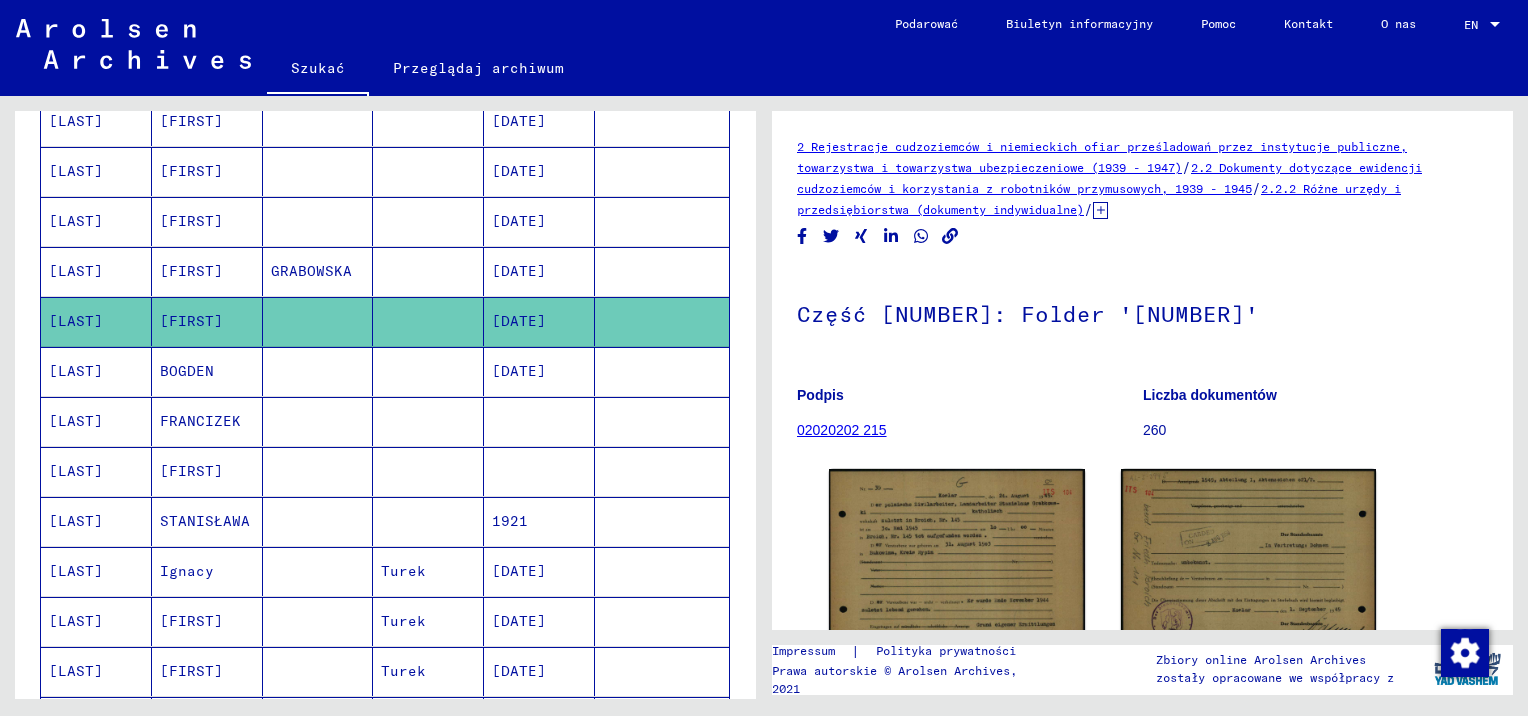 scroll, scrollTop: 0, scrollLeft: 0, axis: both 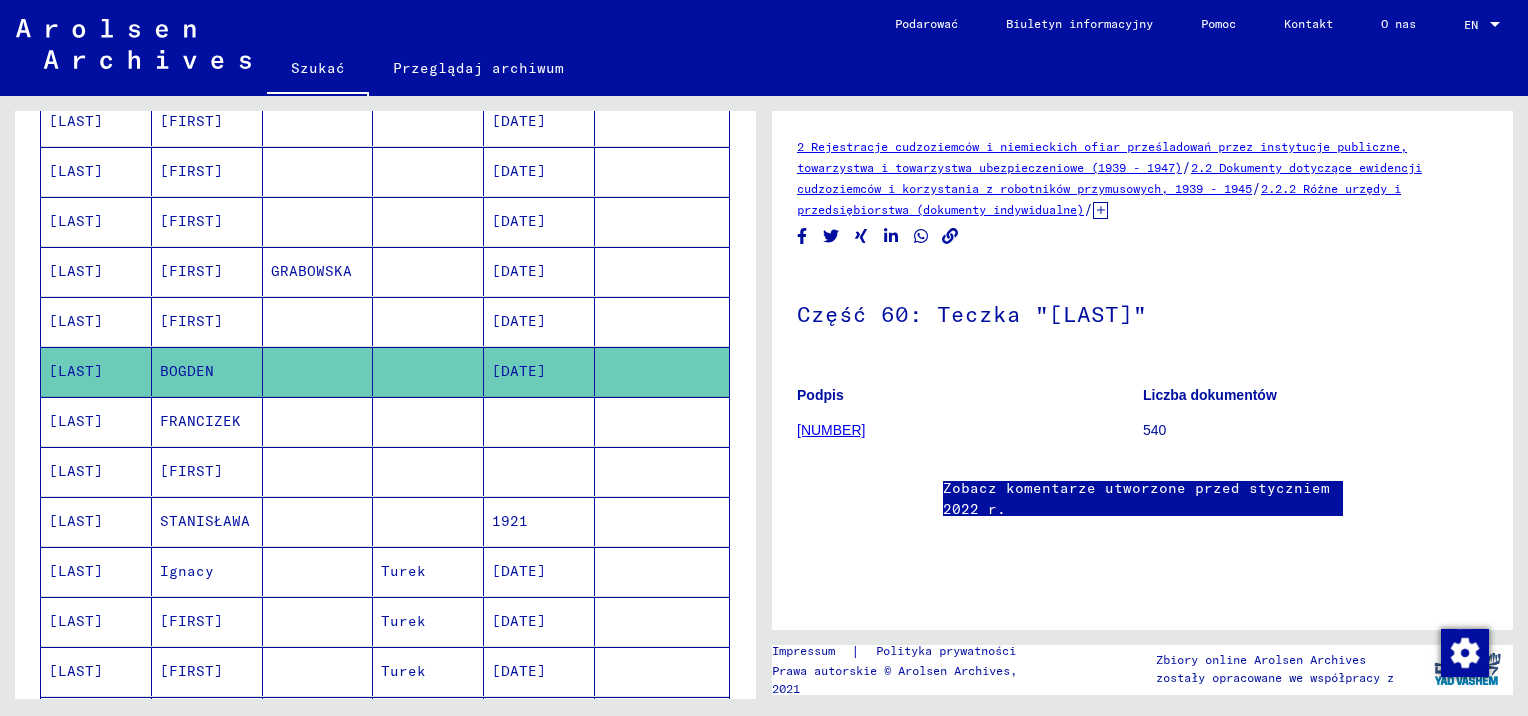 click on "2 Rejestracje cudzoziemców i niemieckich ofiar prześladowań przez instytucje publiczne, towarzystwa i towarzystwa ubezpieczeniowe (1939 - 1947)" 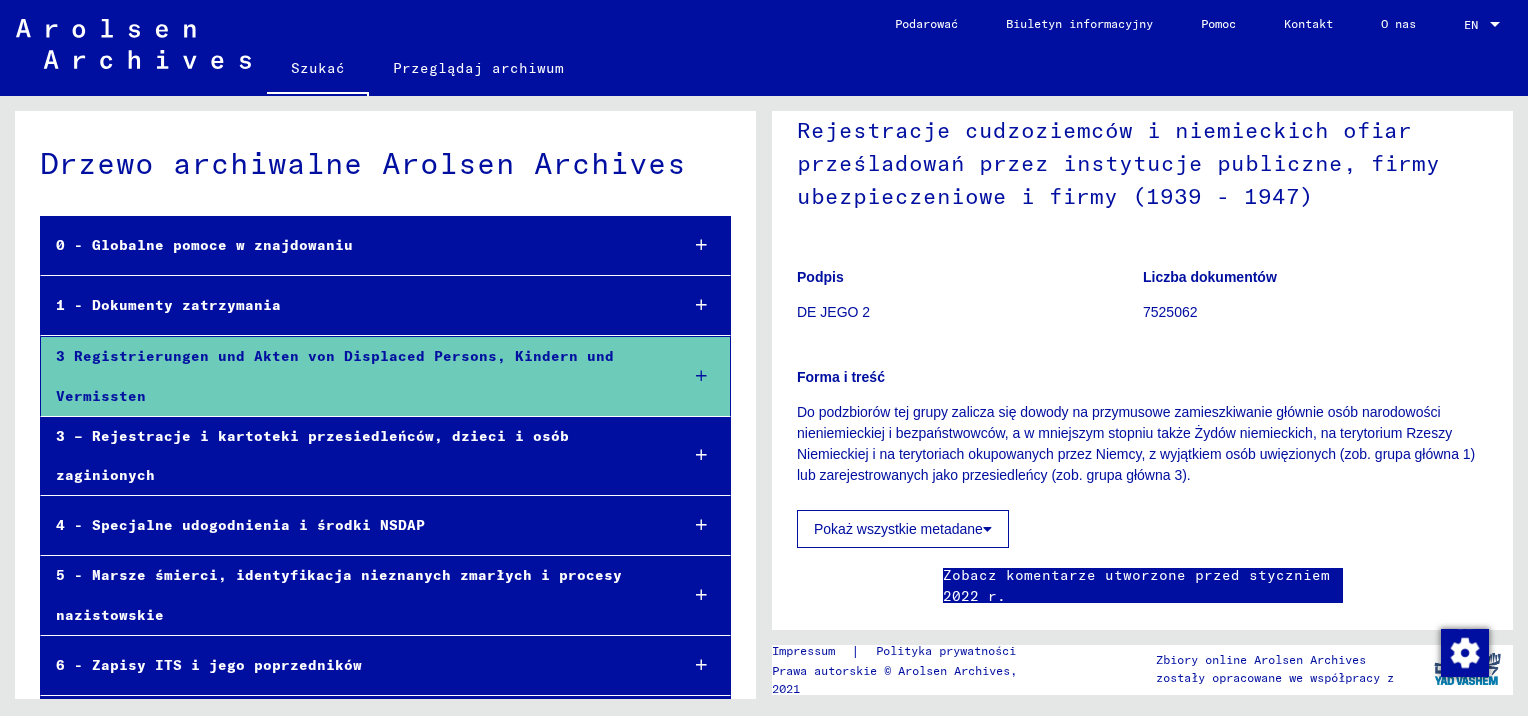 scroll, scrollTop: 0, scrollLeft: 0, axis: both 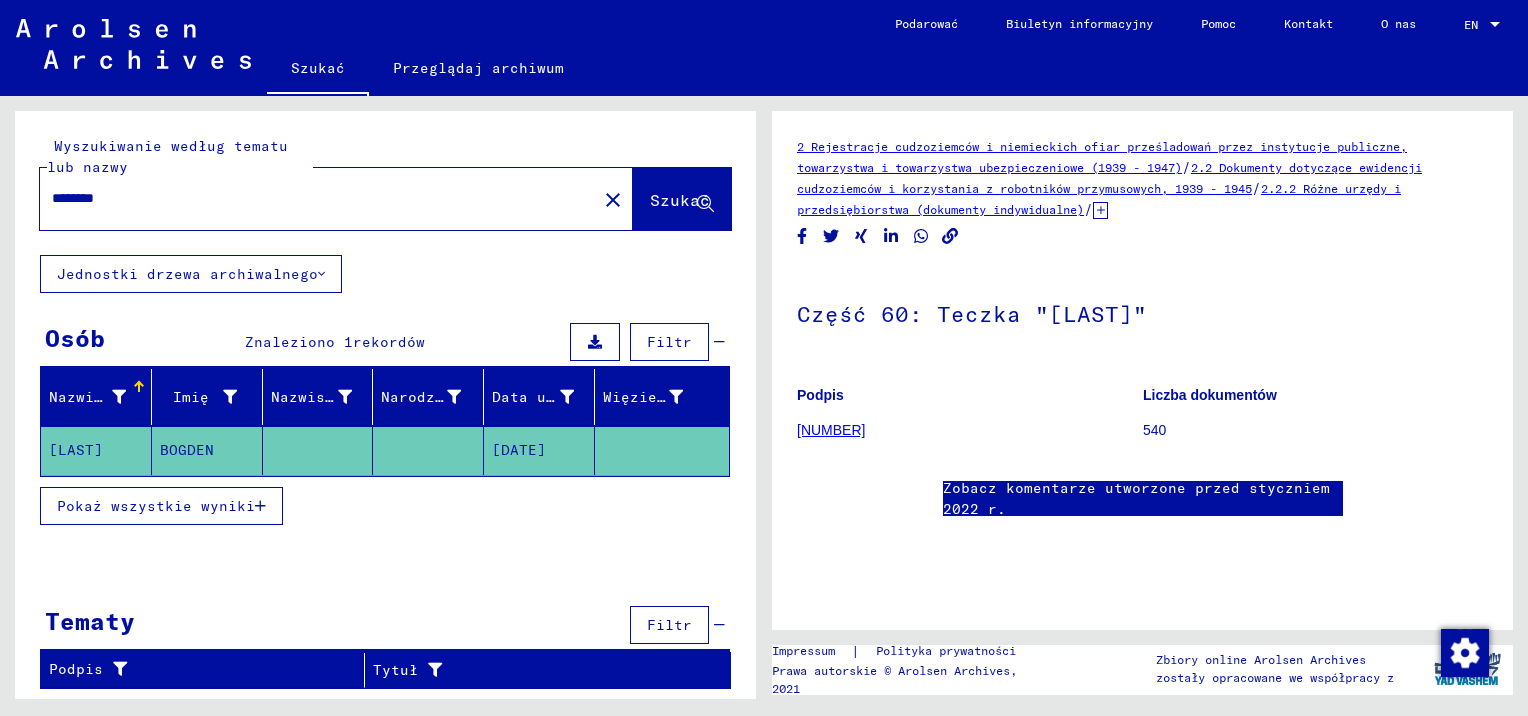 click on "[NUMBER]" 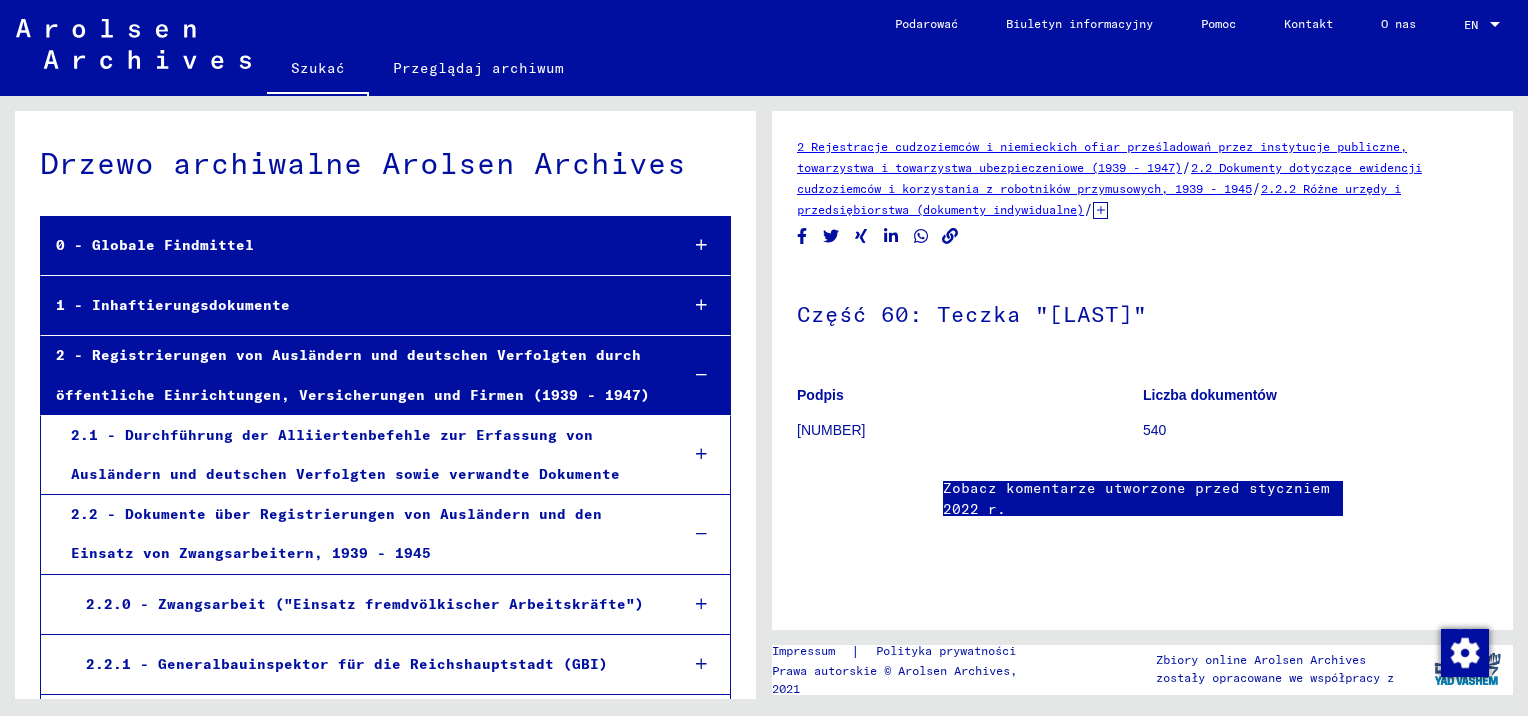 scroll, scrollTop: 16649, scrollLeft: 0, axis: vertical 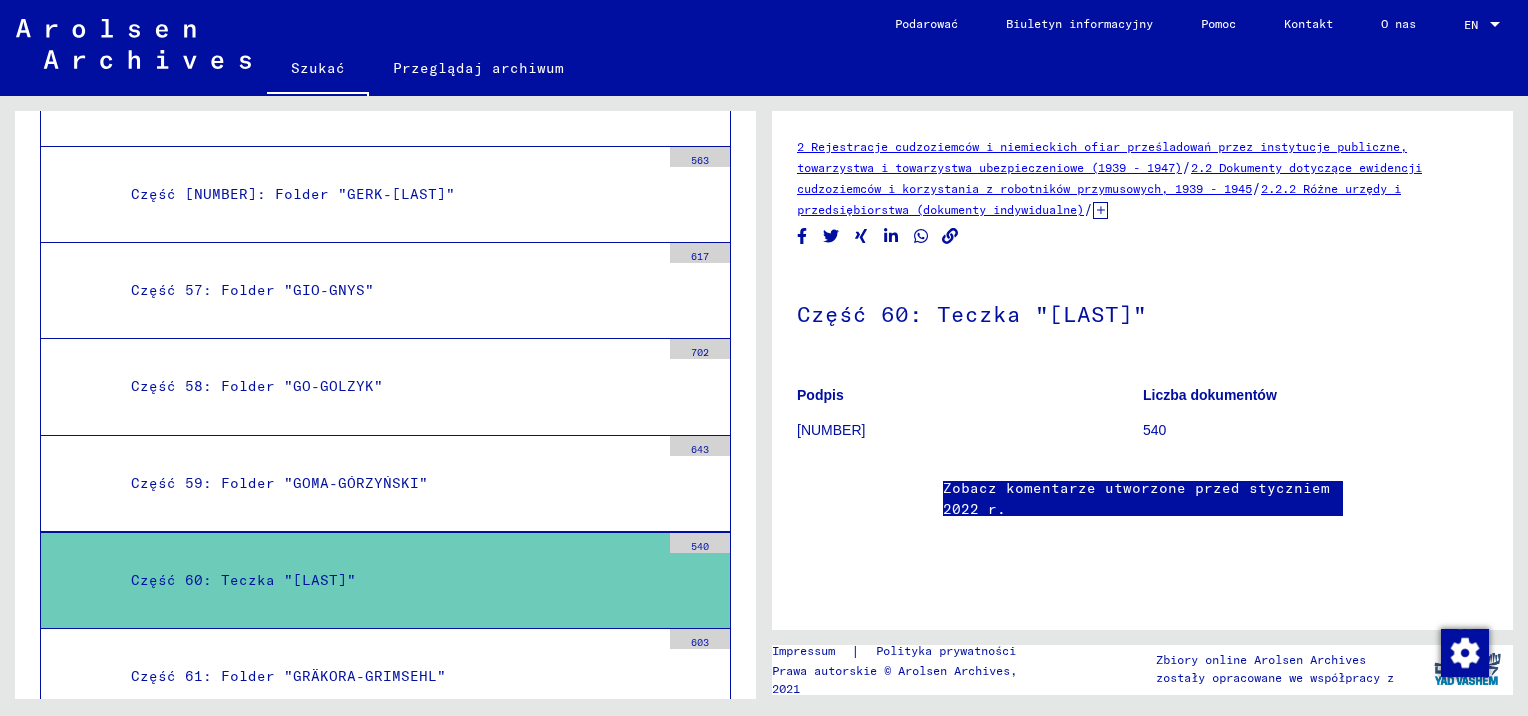 click on "Część 60: Teczka "[LAST]"" at bounding box center [388, 580] 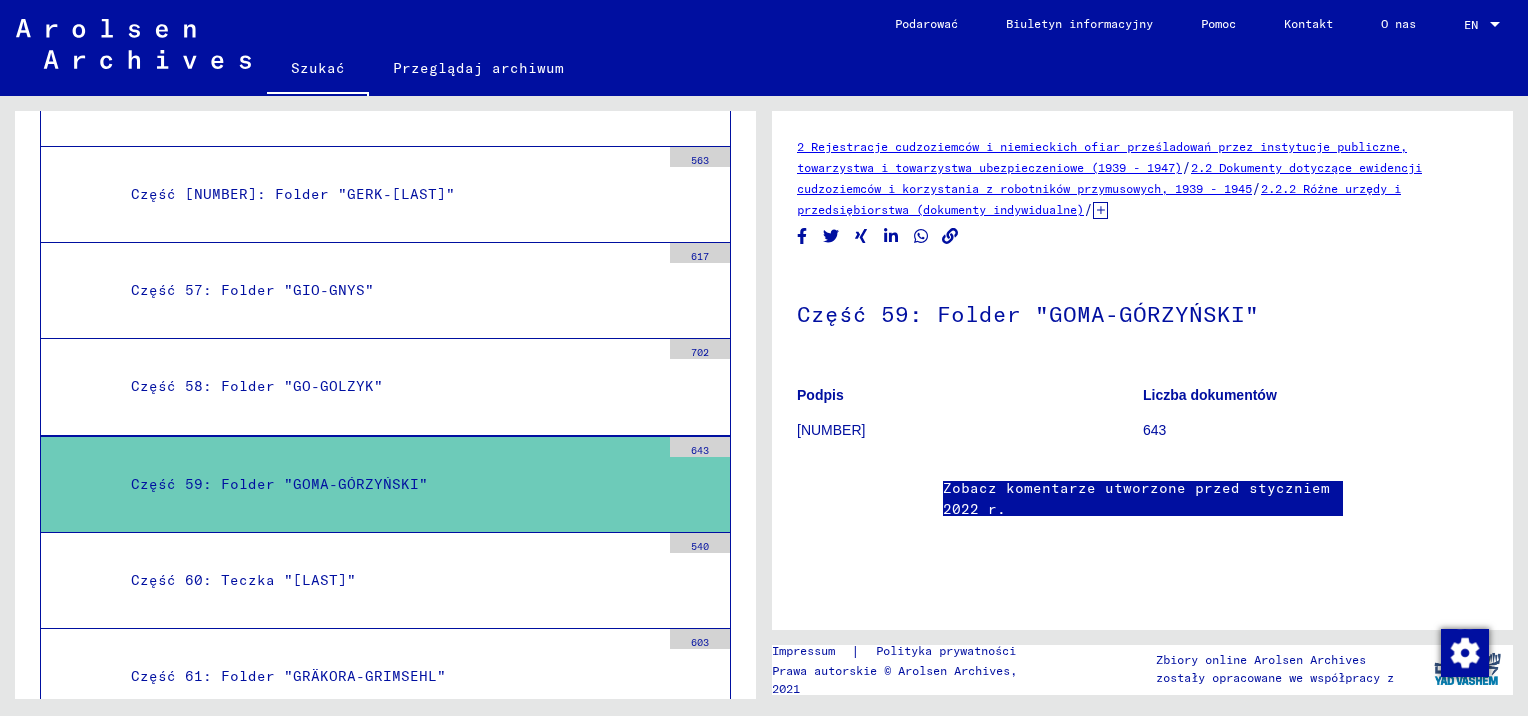 click on "Część [NUMBER]: Teczka "GOS-[LAST]" [NUMBER]" at bounding box center [385, 581] 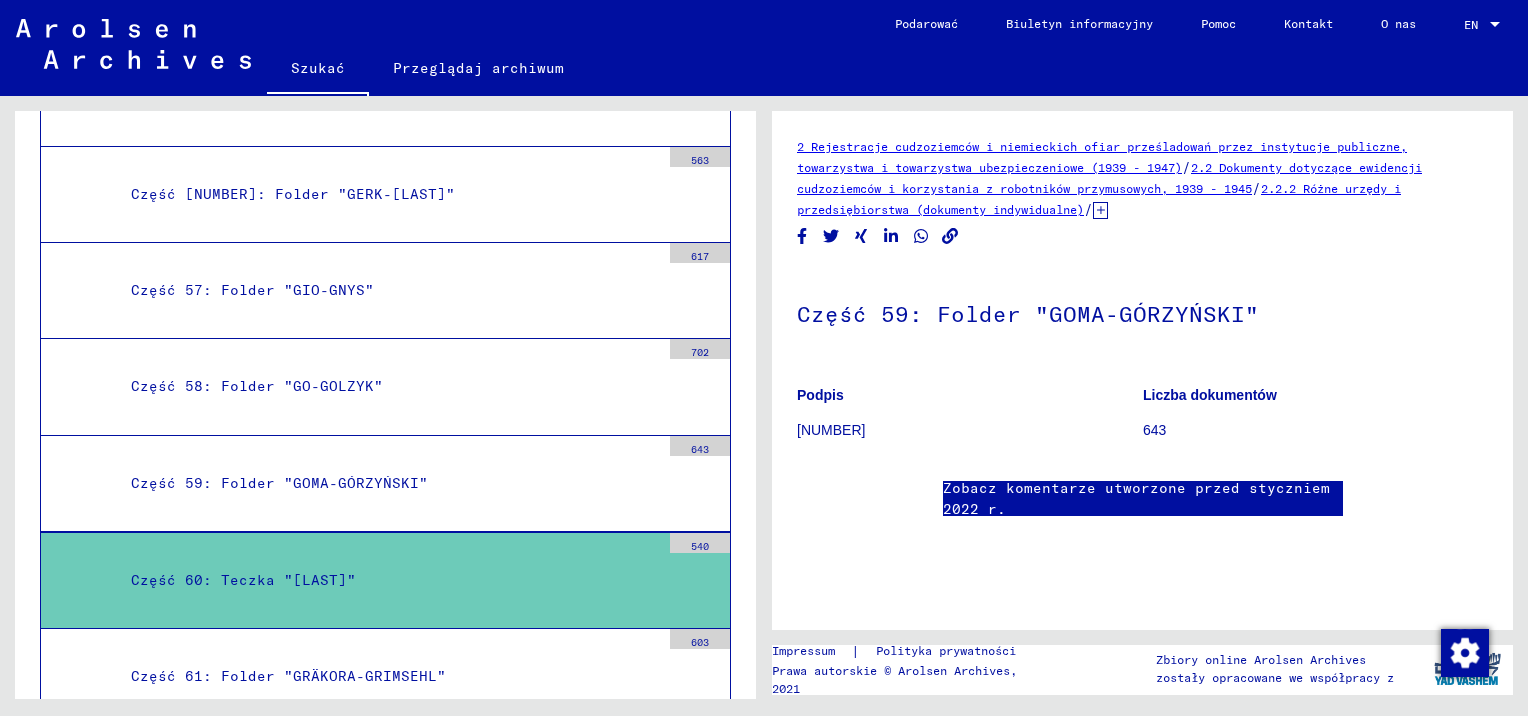 click on "Część 61: Folder "GRÄKORA-GRIMSEHL"" at bounding box center (388, 676) 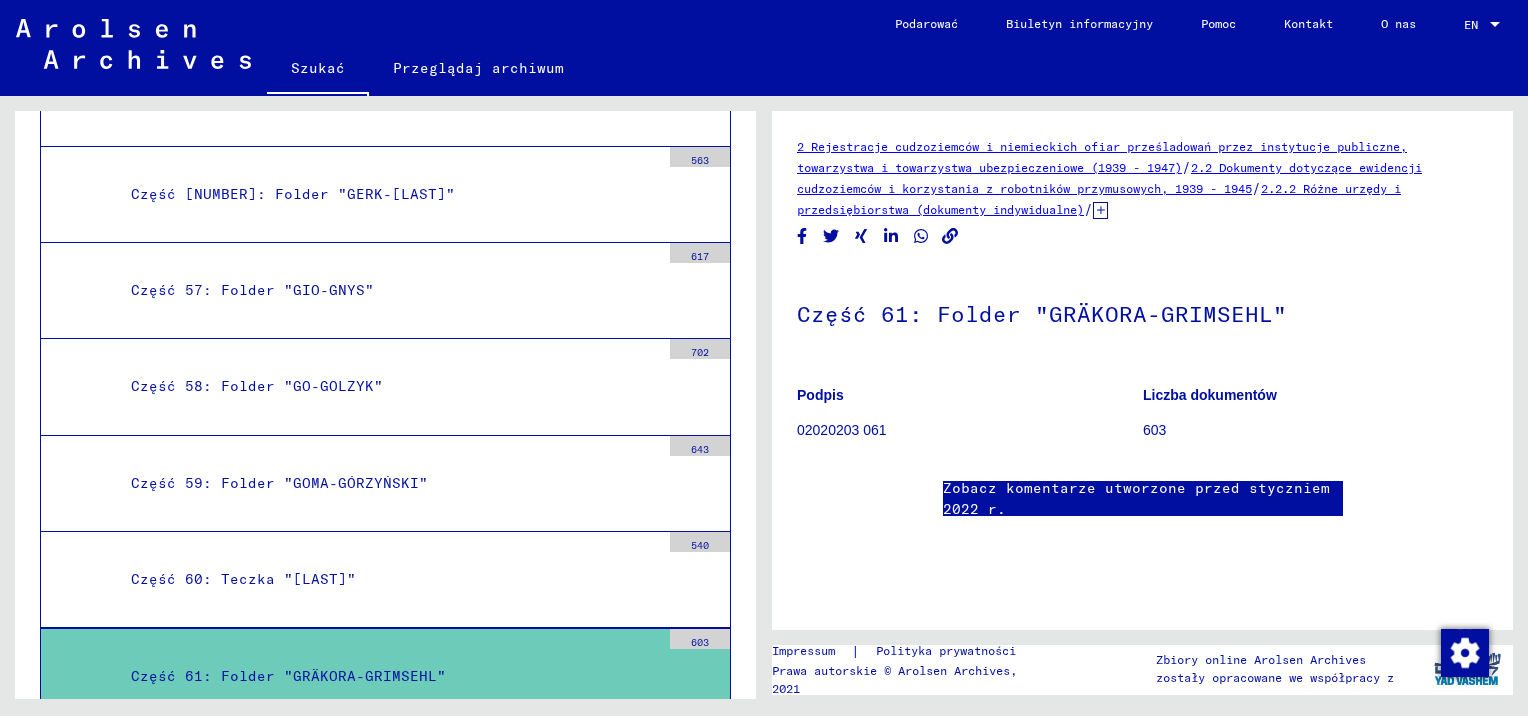 click on "Część [NUMBER]: Teczka "GOS-[LAST]" [NUMBER]" at bounding box center (385, 580) 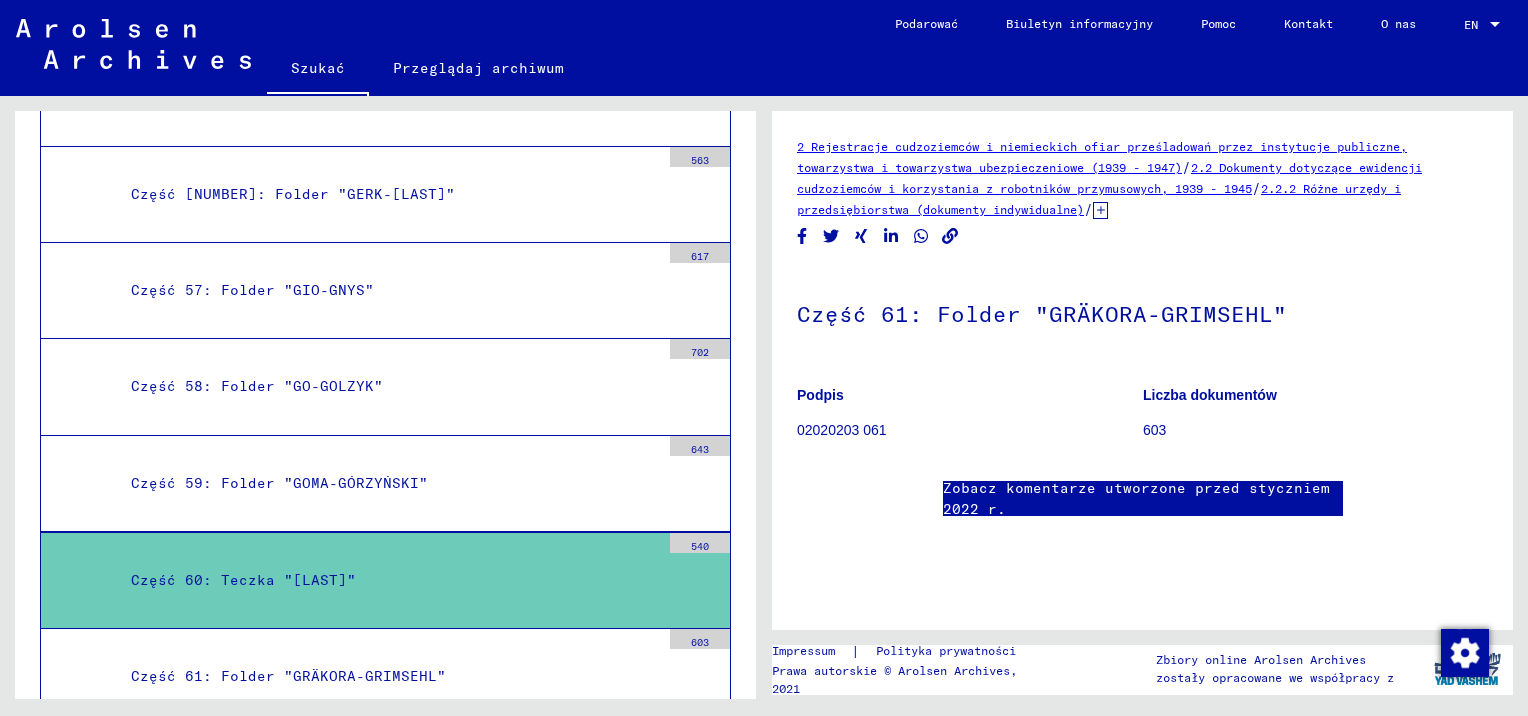 click on "2.2.2 Różne urzędy i przedsiębiorstwa (dokumenty indywidualne)" 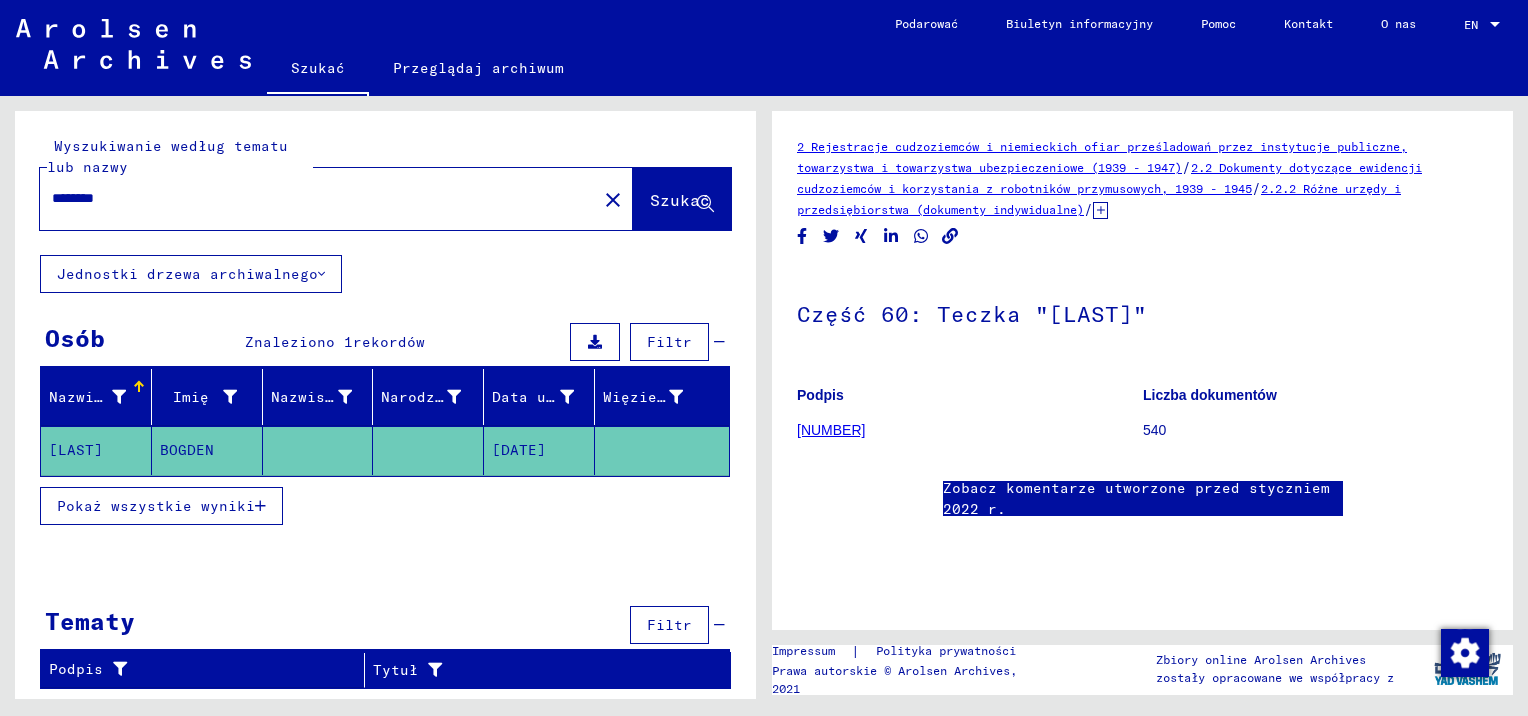 scroll, scrollTop: 0, scrollLeft: 0, axis: both 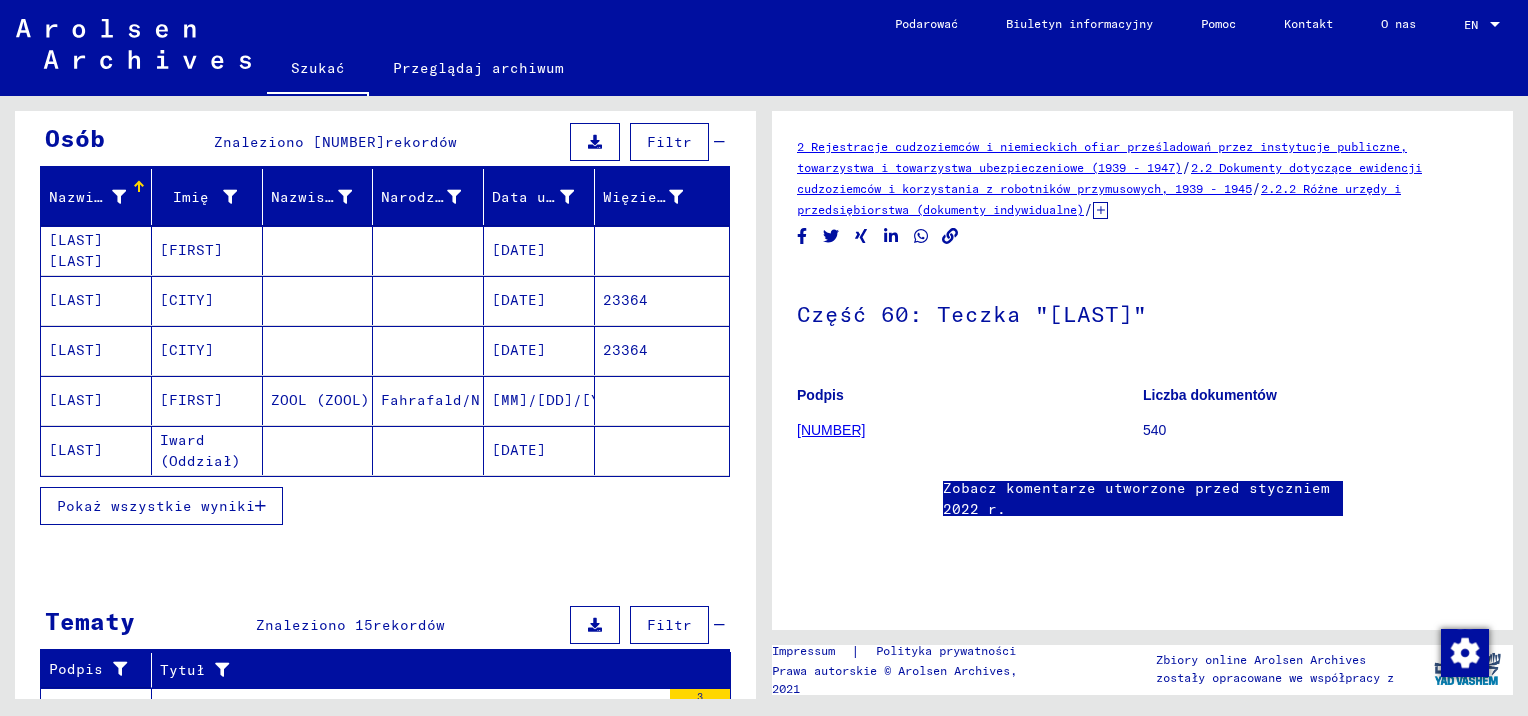 click on "Pokaż wszystkie wyniki" at bounding box center [156, 506] 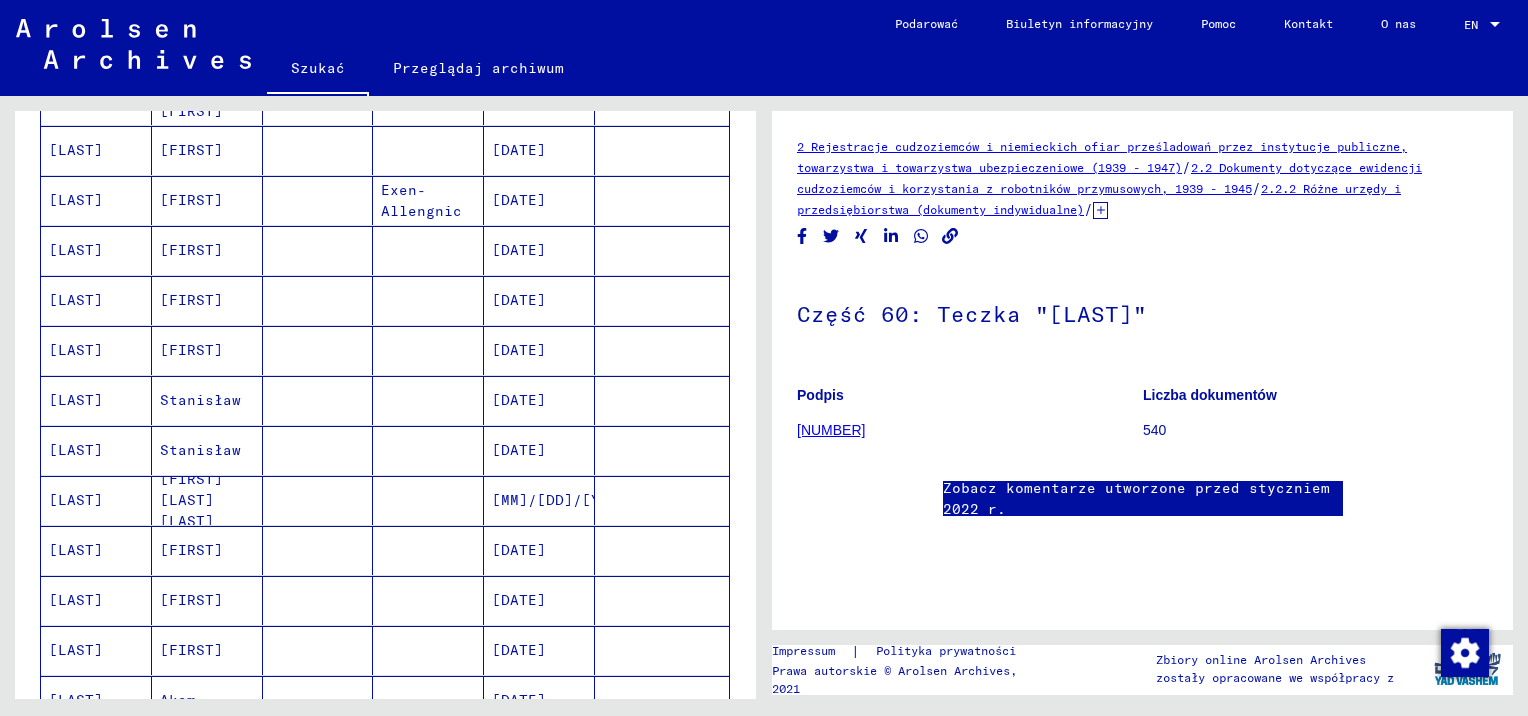 scroll, scrollTop: 1200, scrollLeft: 0, axis: vertical 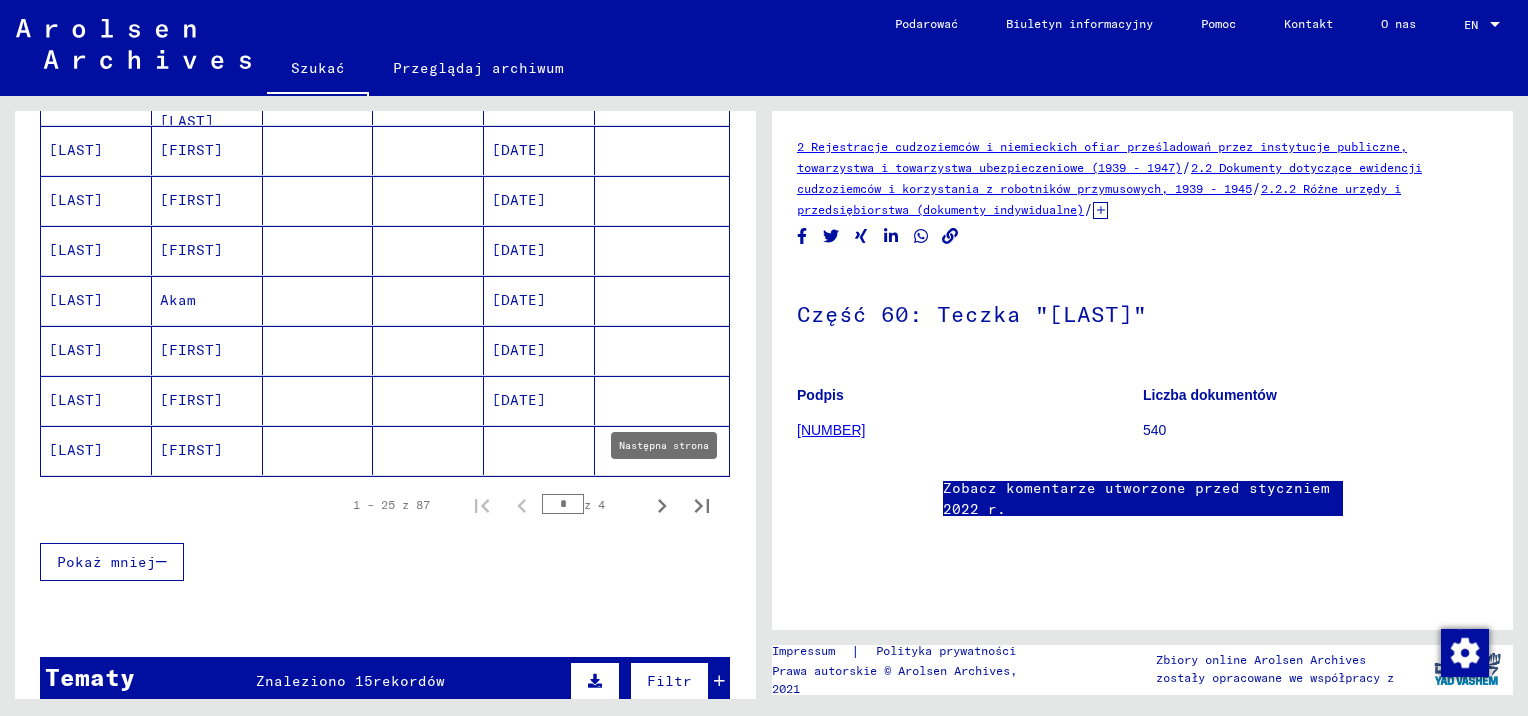 click 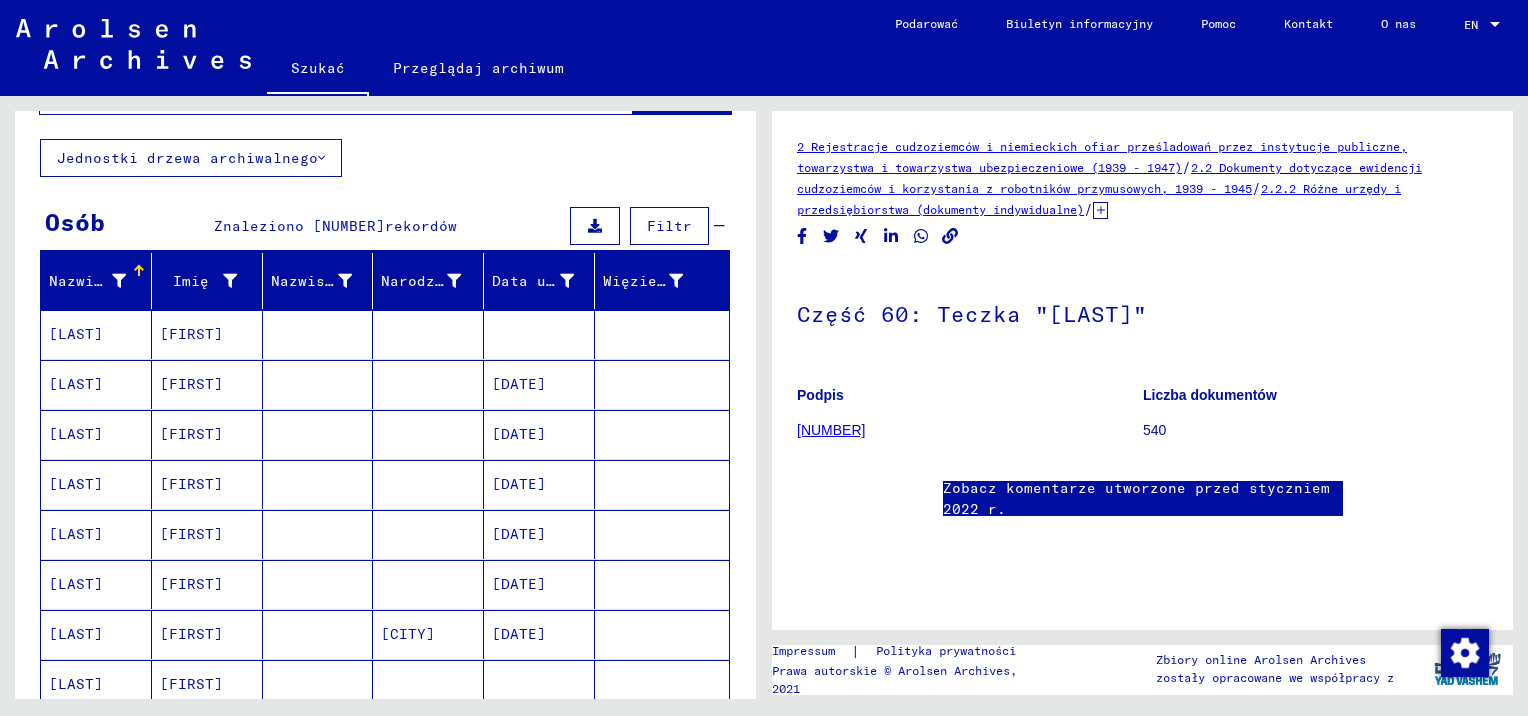 scroll, scrollTop: 0, scrollLeft: 0, axis: both 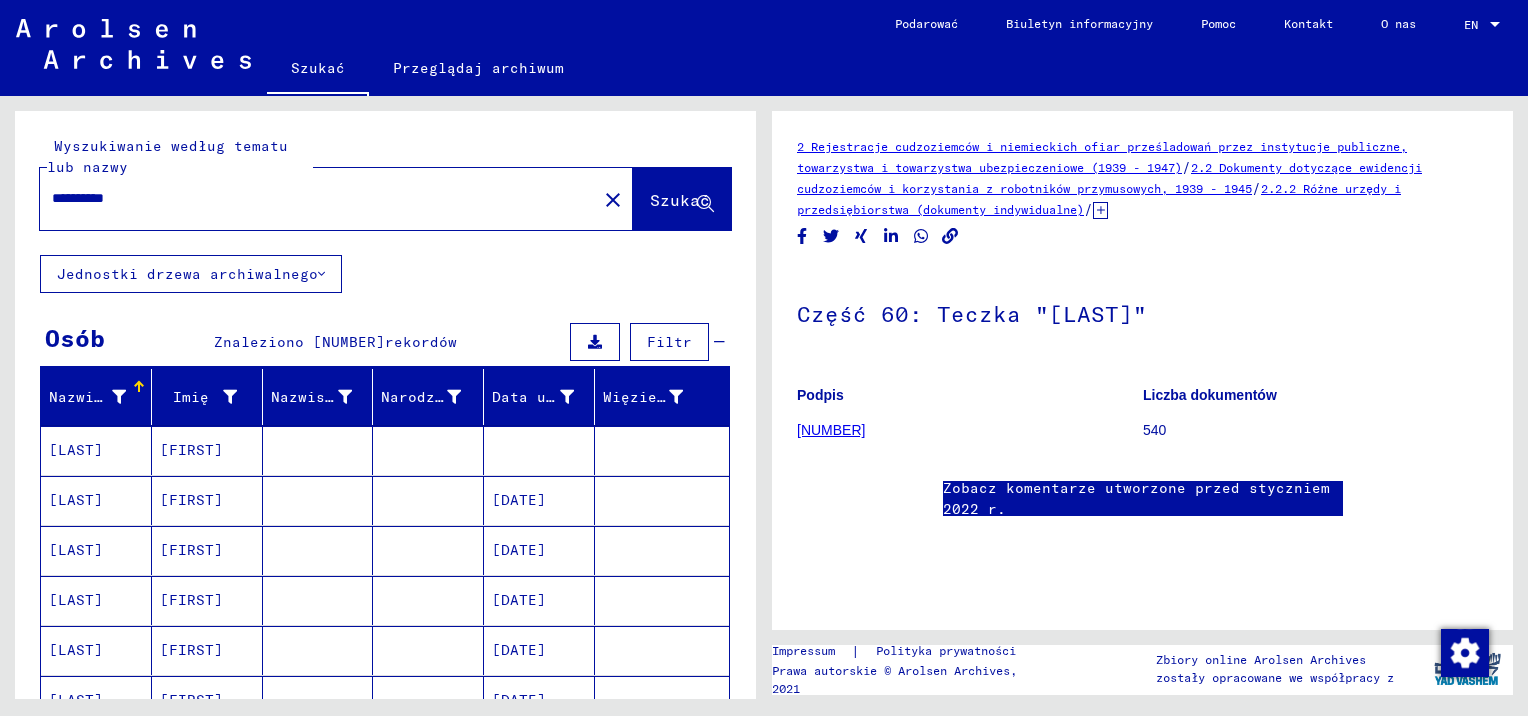click on "**********" at bounding box center [318, 198] 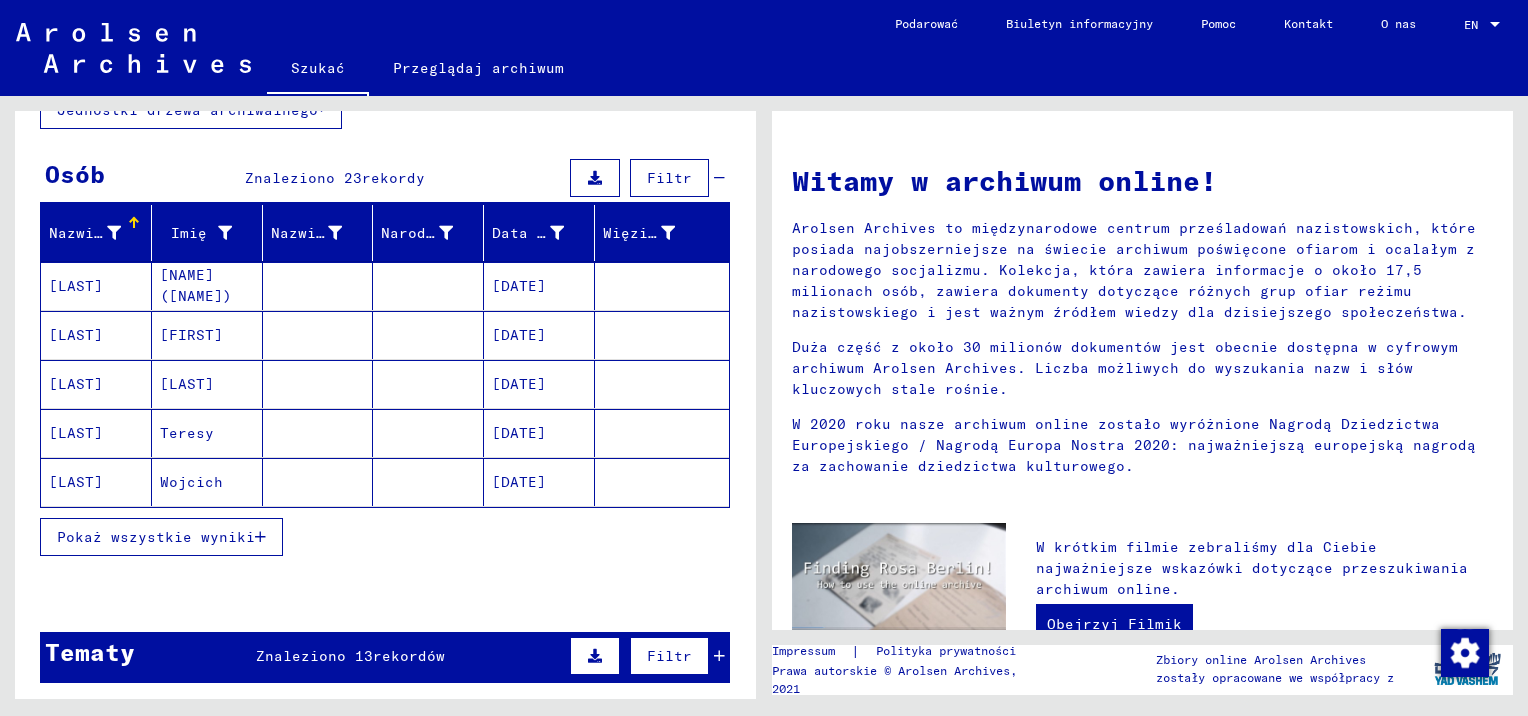 scroll, scrollTop: 200, scrollLeft: 0, axis: vertical 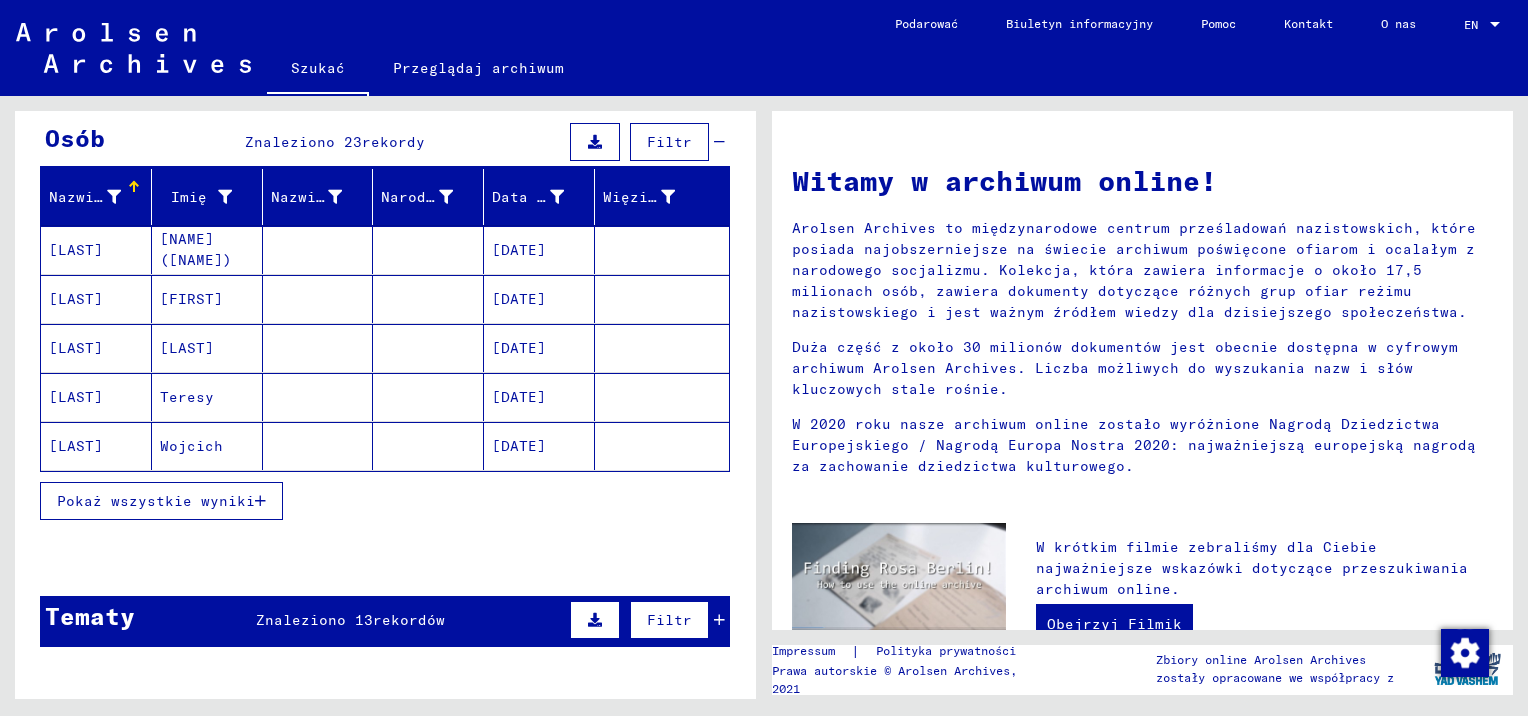 click on "Pokaż wszystkie wyniki" at bounding box center (156, 501) 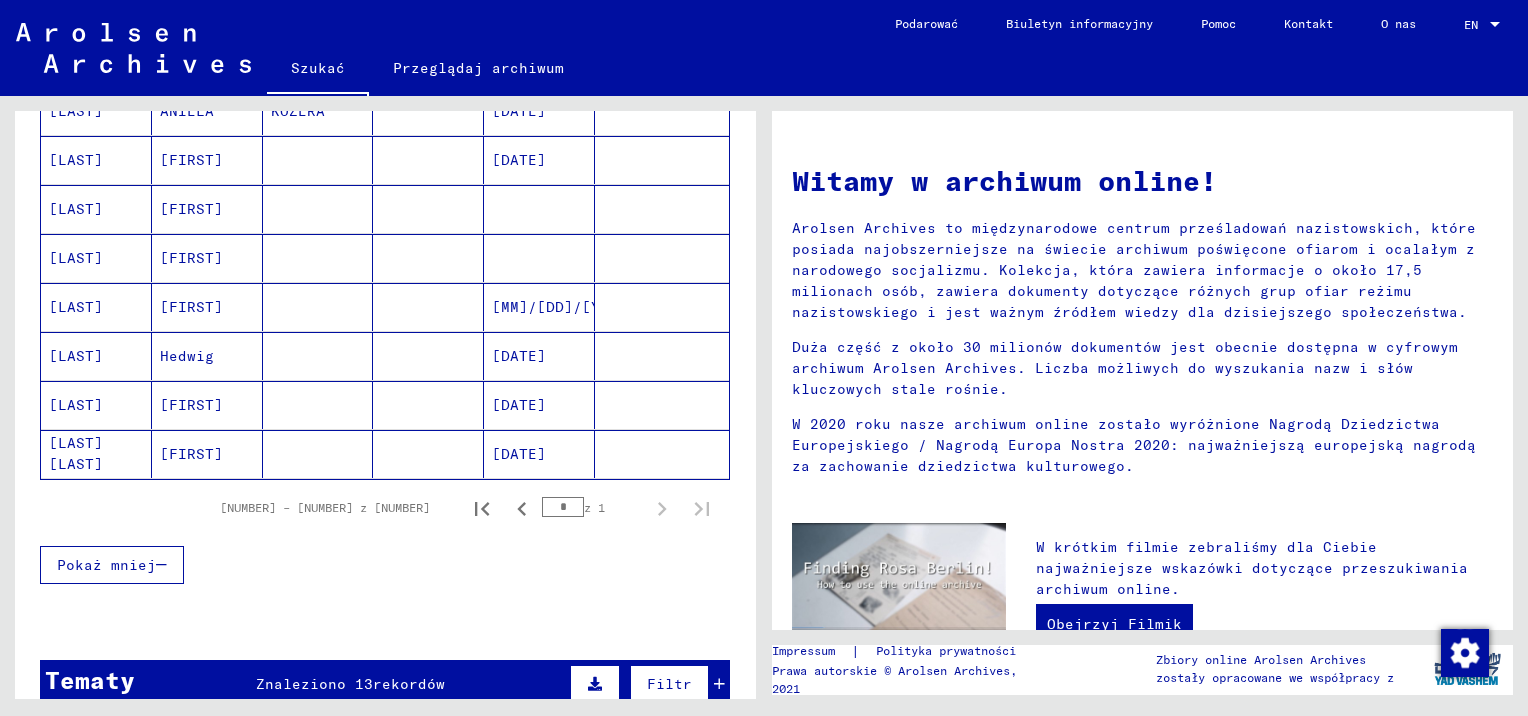 scroll, scrollTop: 1100, scrollLeft: 0, axis: vertical 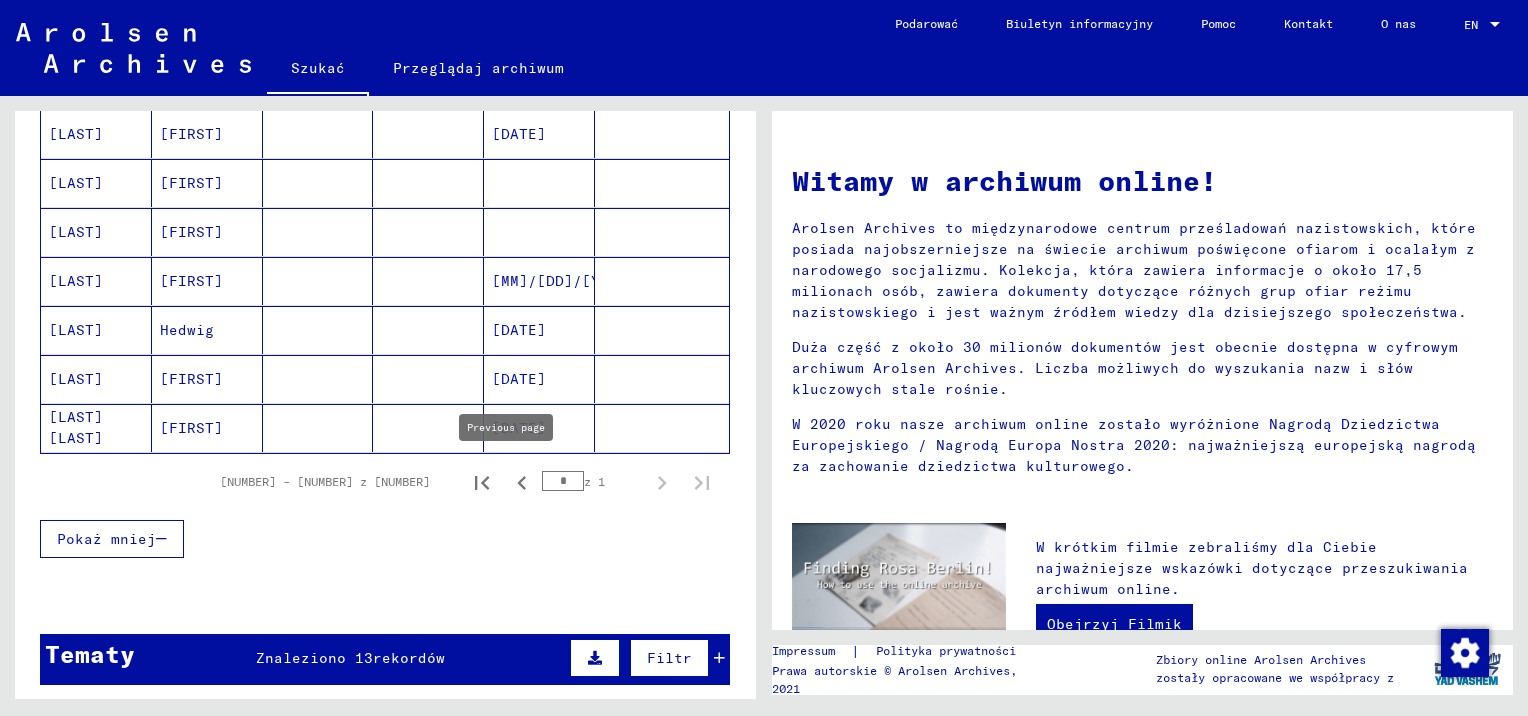 click 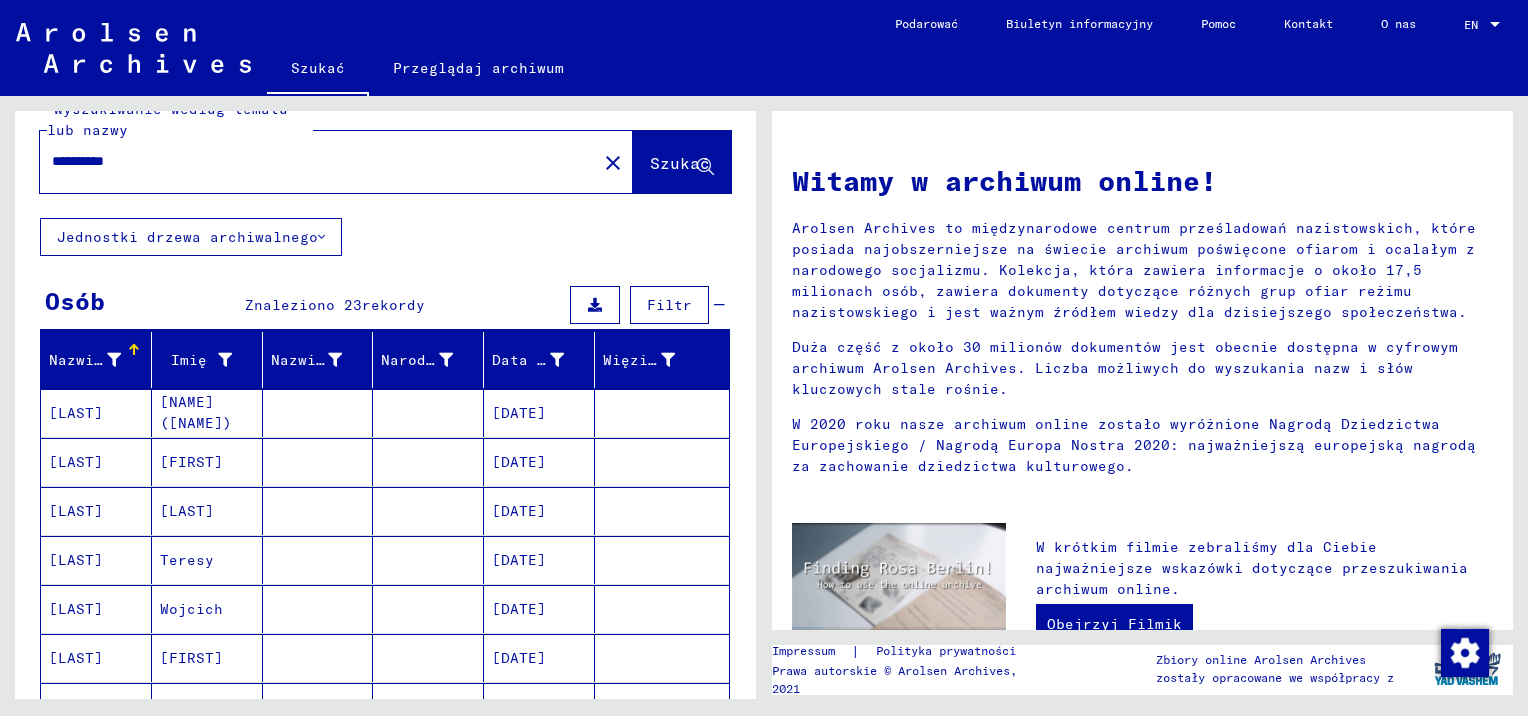 scroll, scrollTop: 0, scrollLeft: 0, axis: both 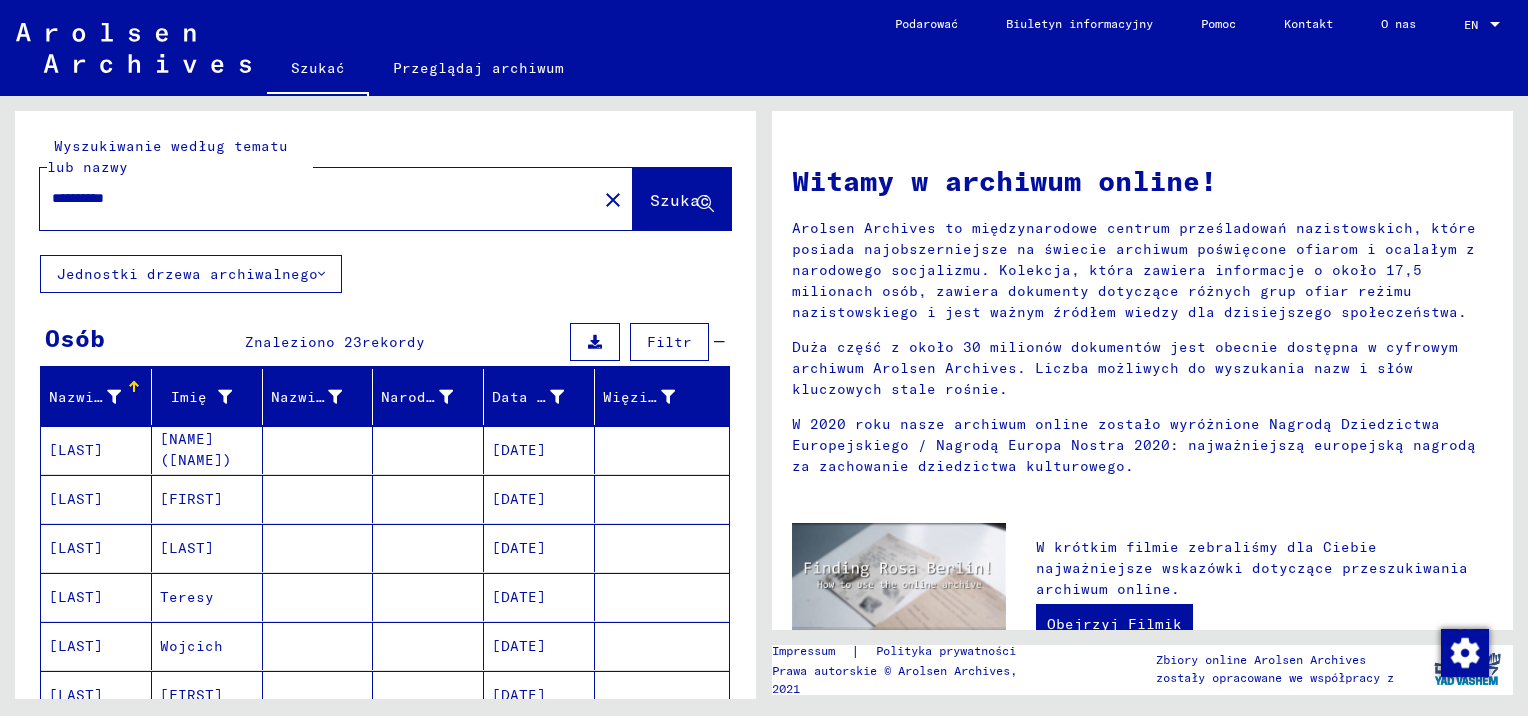 click on "**********" at bounding box center (312, 198) 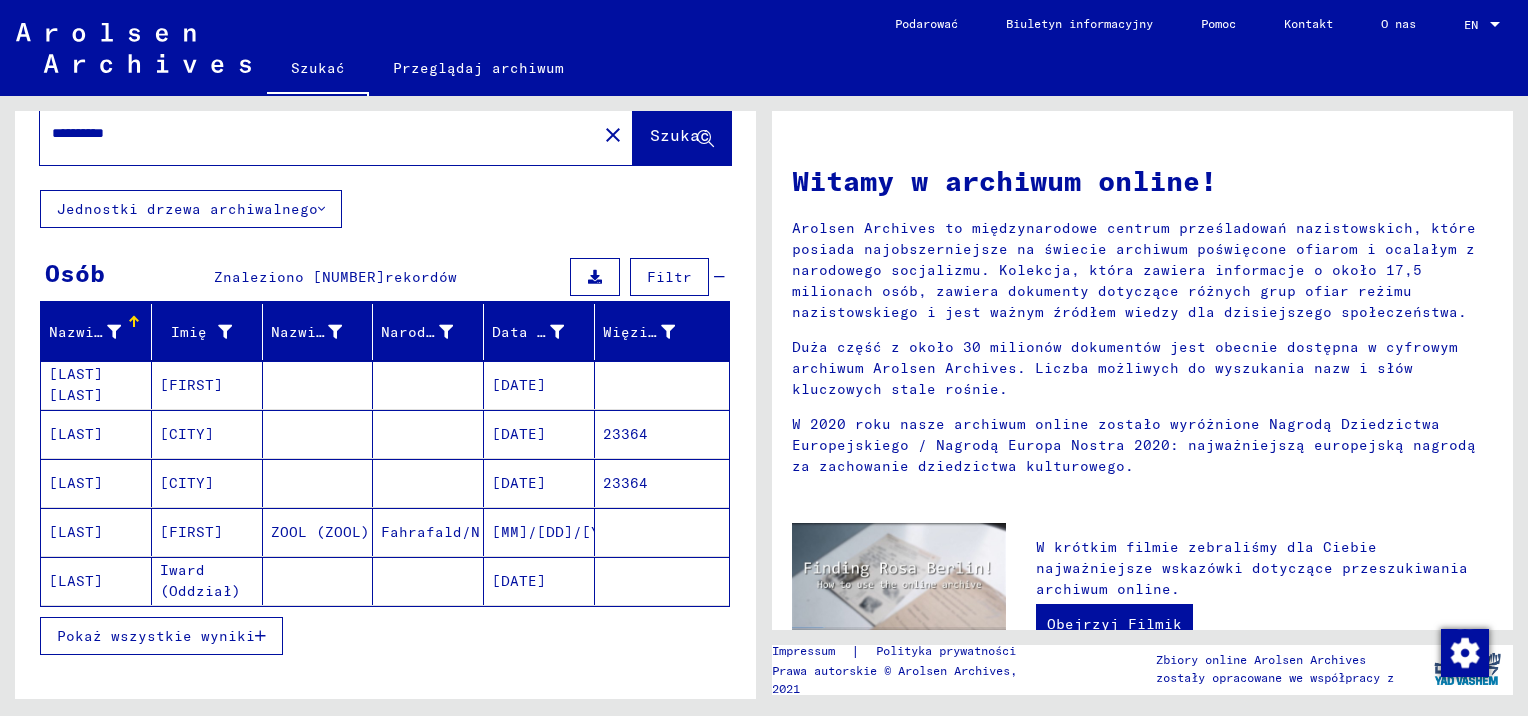 scroll, scrollTop: 200, scrollLeft: 0, axis: vertical 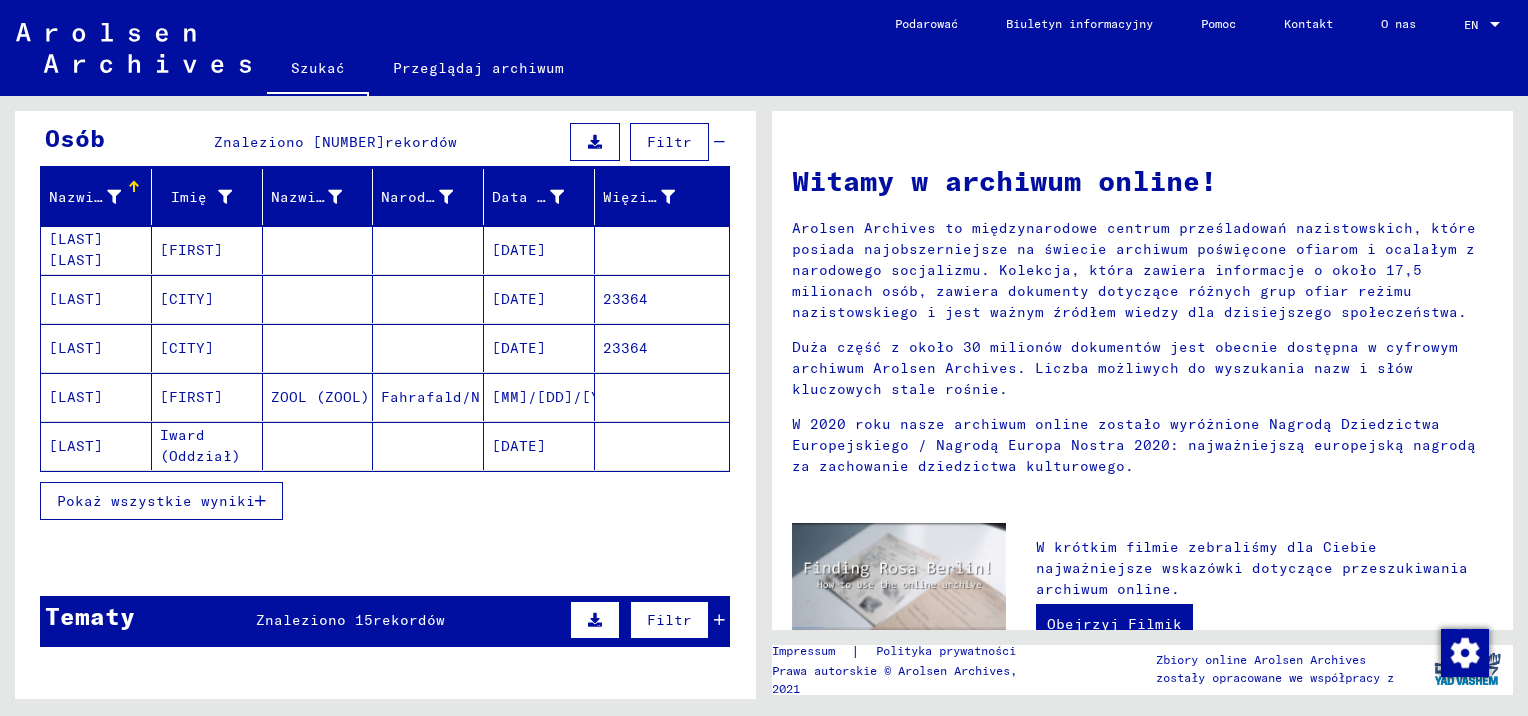 click on "Pokaż wszystkie wyniki" at bounding box center [156, 501] 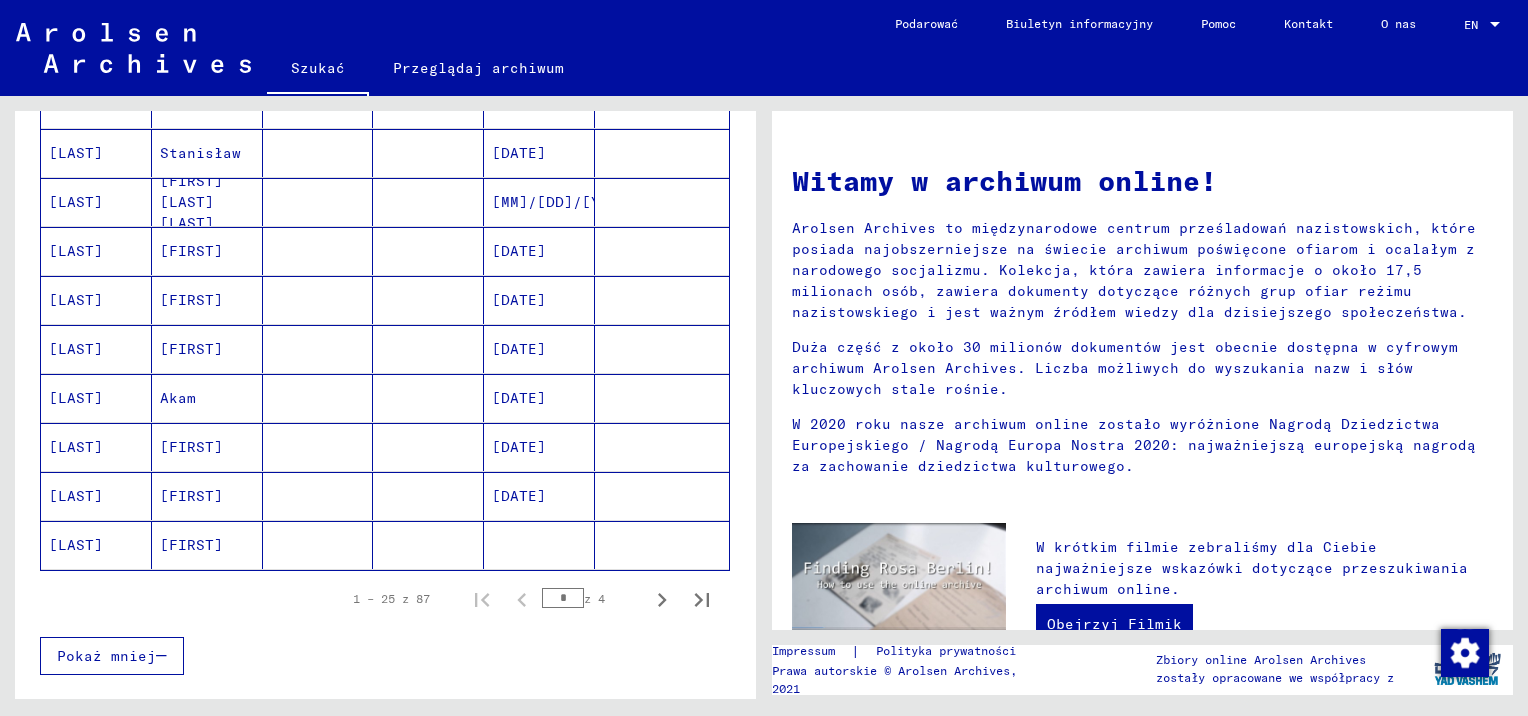 scroll, scrollTop: 1100, scrollLeft: 0, axis: vertical 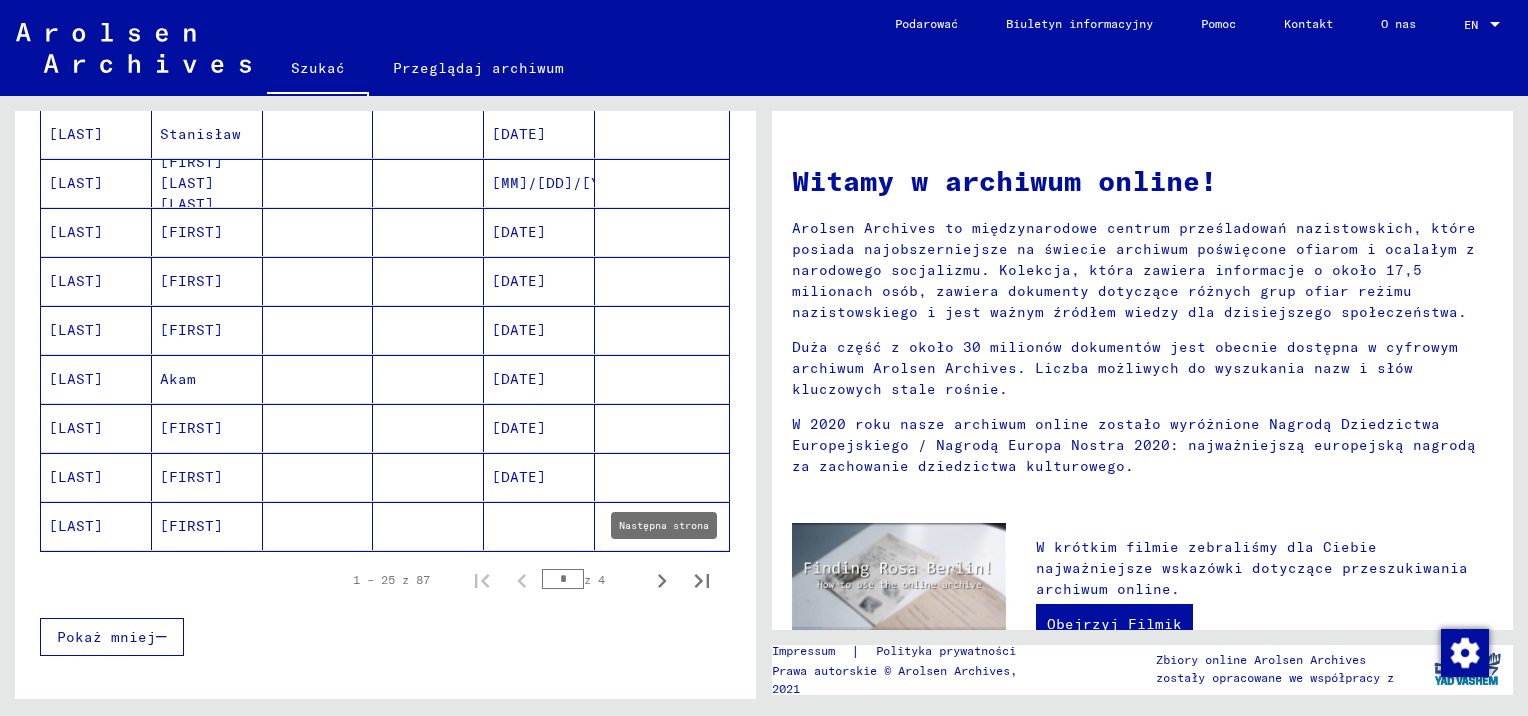 click 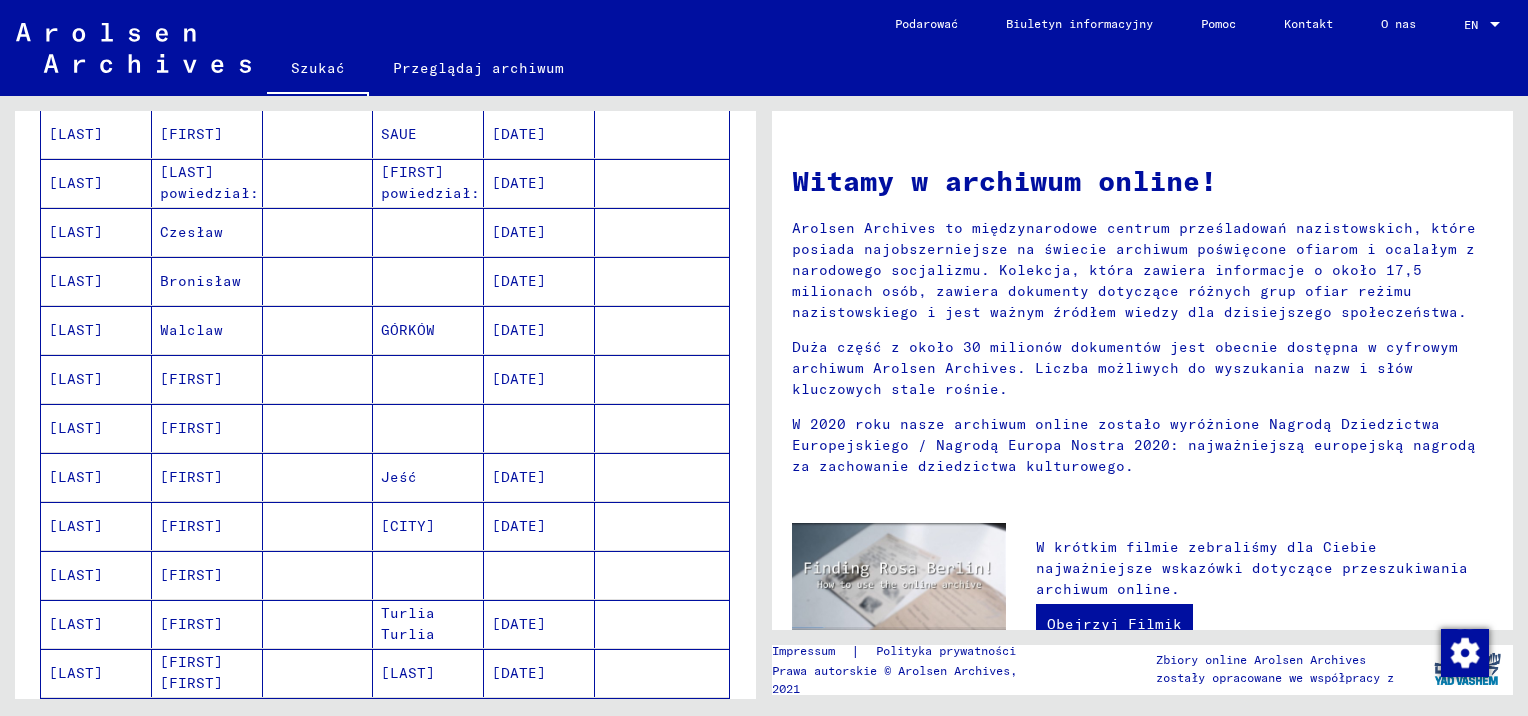 scroll, scrollTop: 1000, scrollLeft: 0, axis: vertical 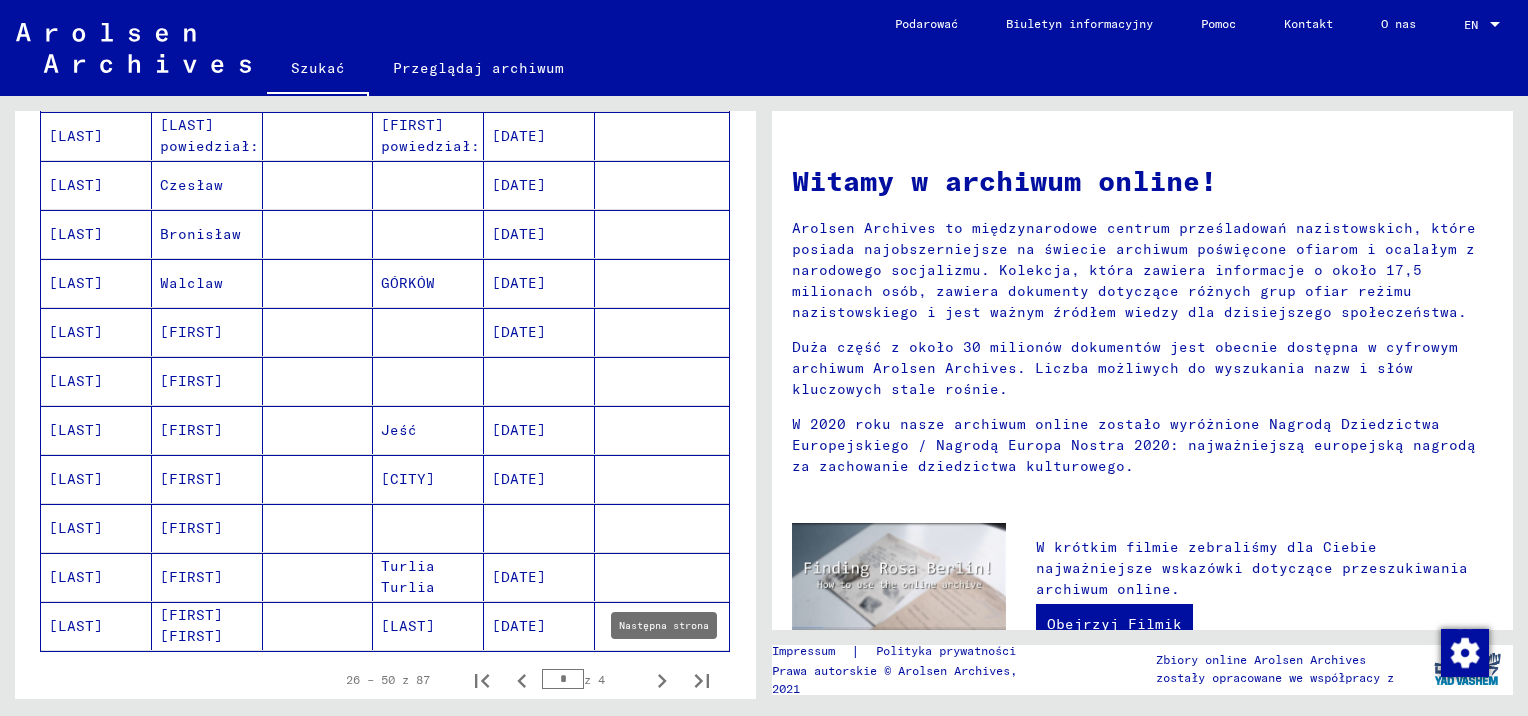 click 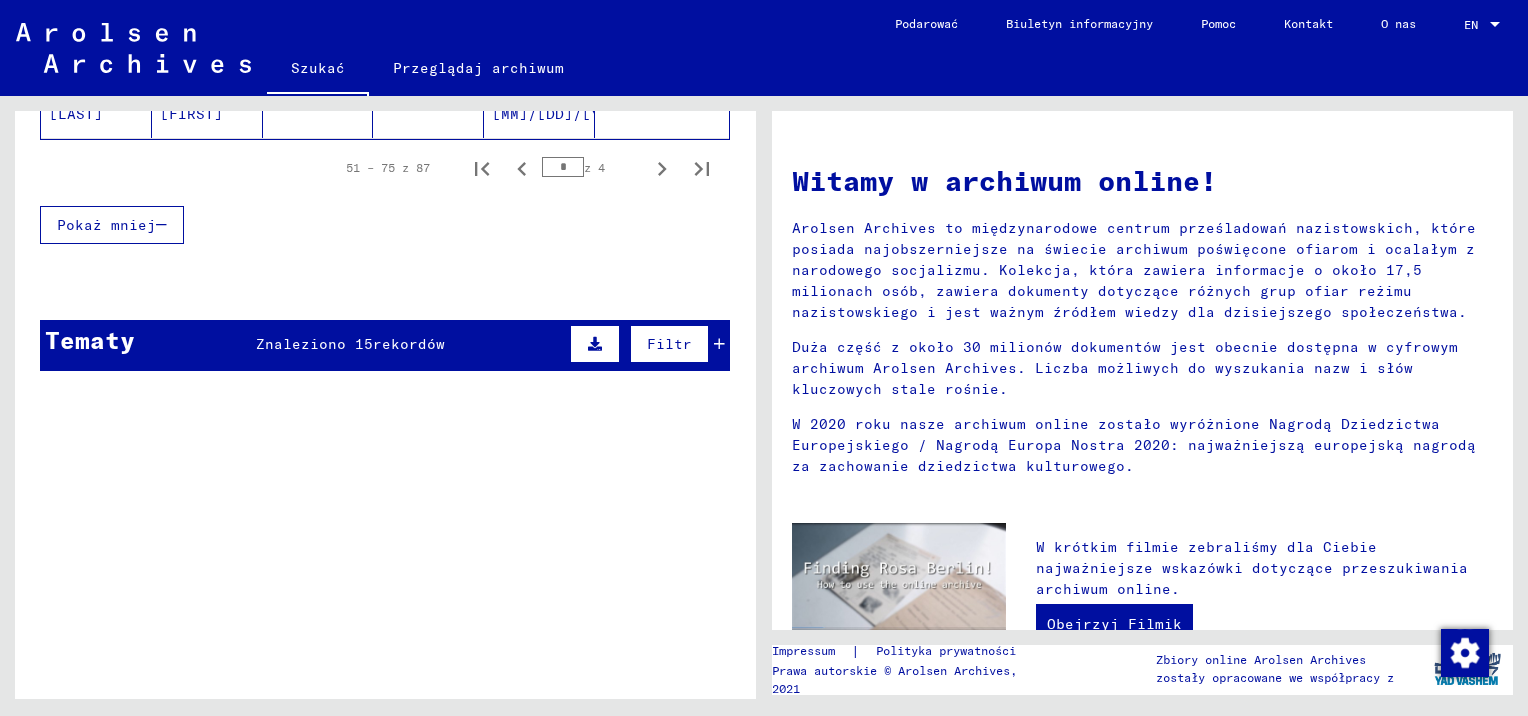 scroll, scrollTop: 1500, scrollLeft: 0, axis: vertical 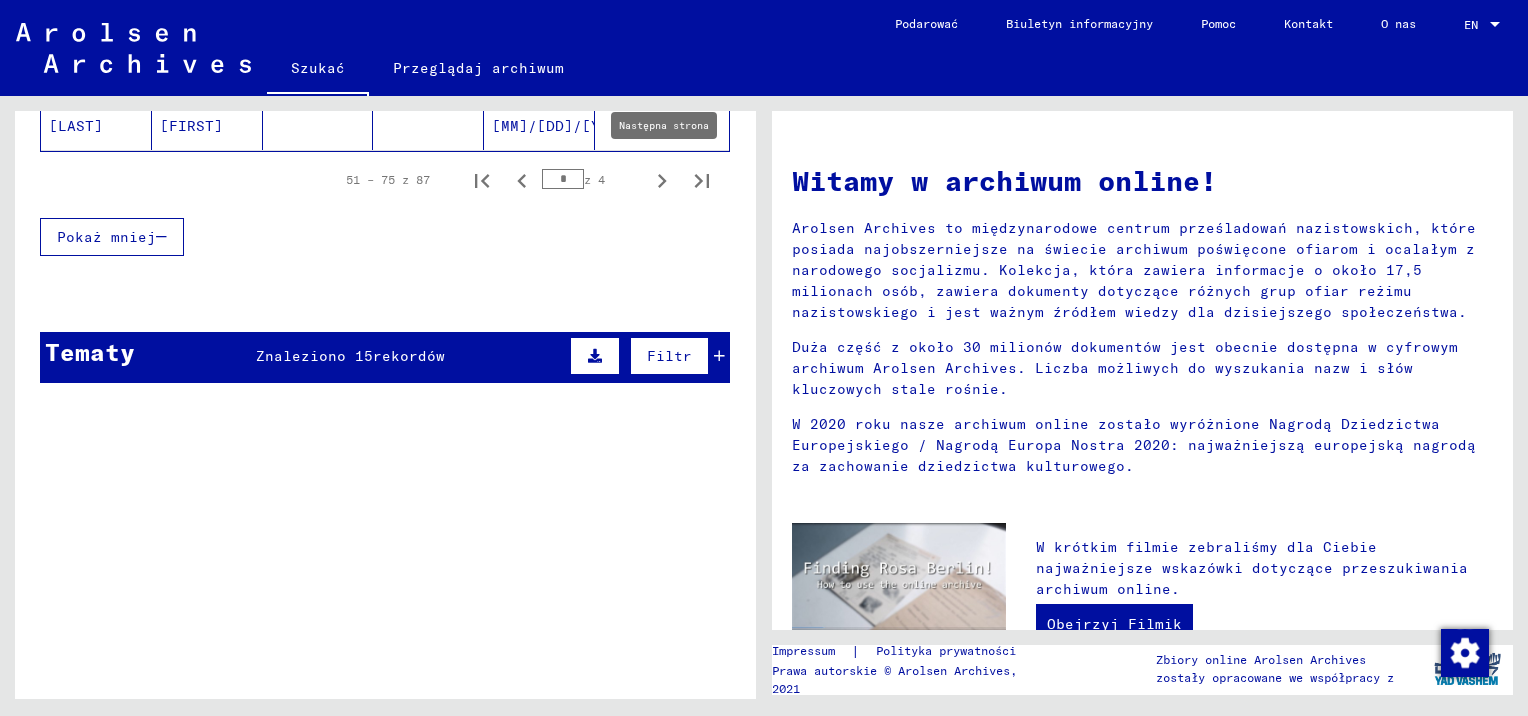 click 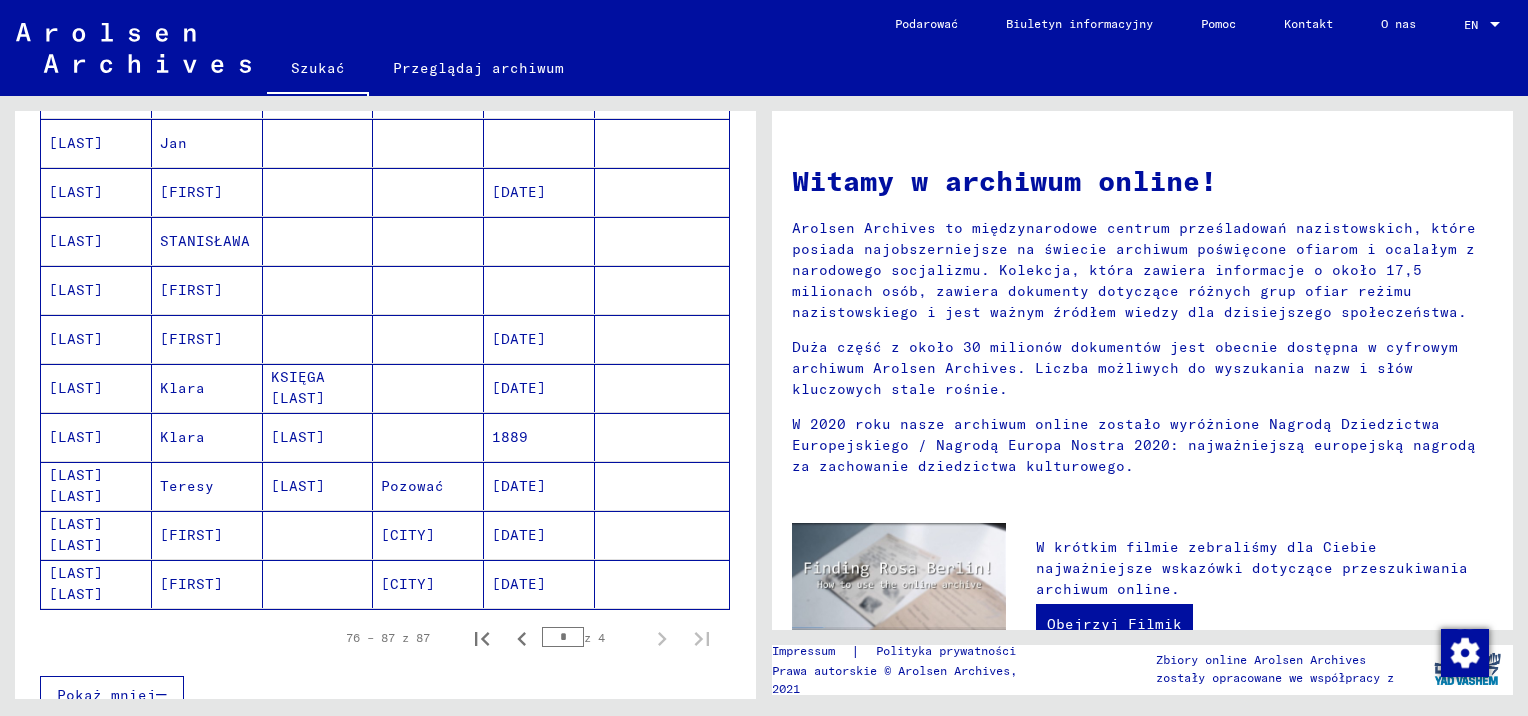 scroll, scrollTop: 279, scrollLeft: 0, axis: vertical 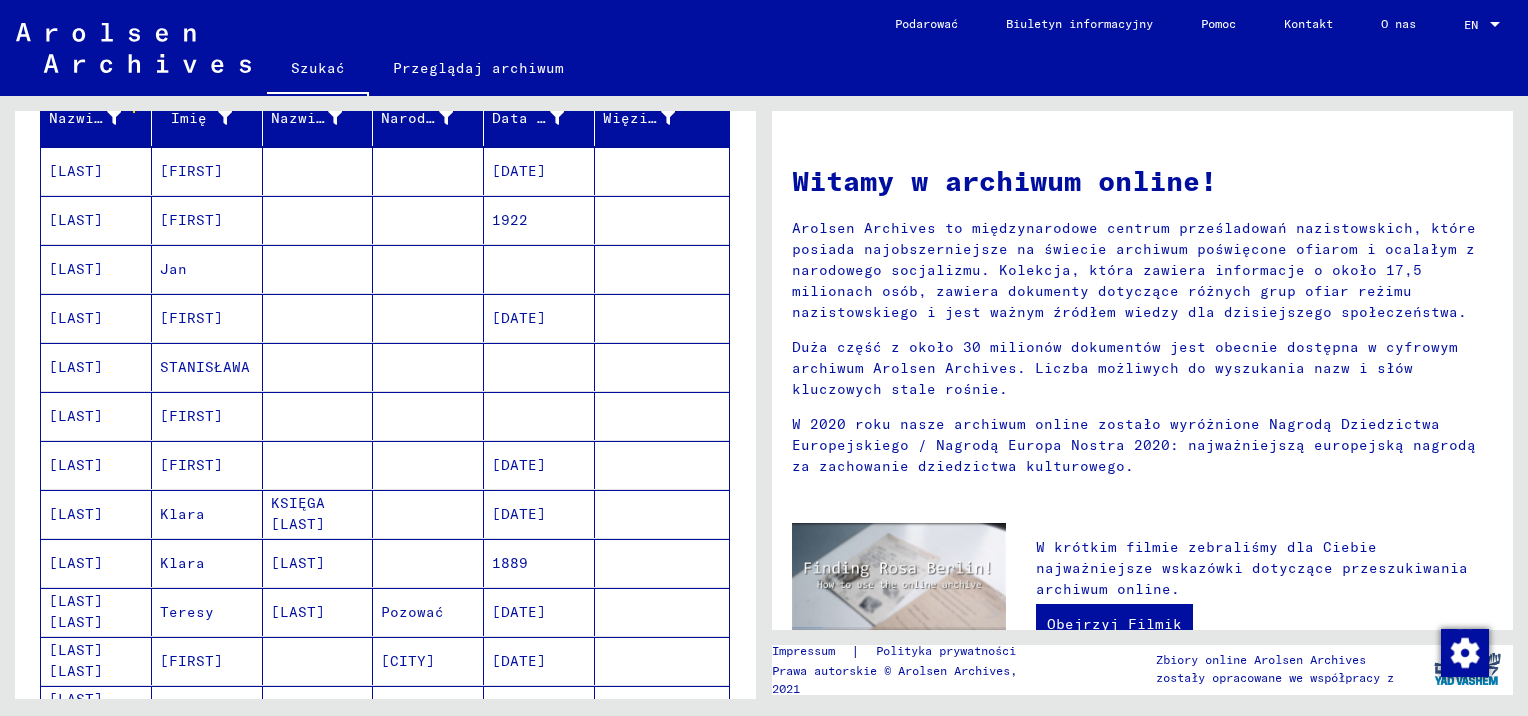 click on "Jan" at bounding box center [207, 318] 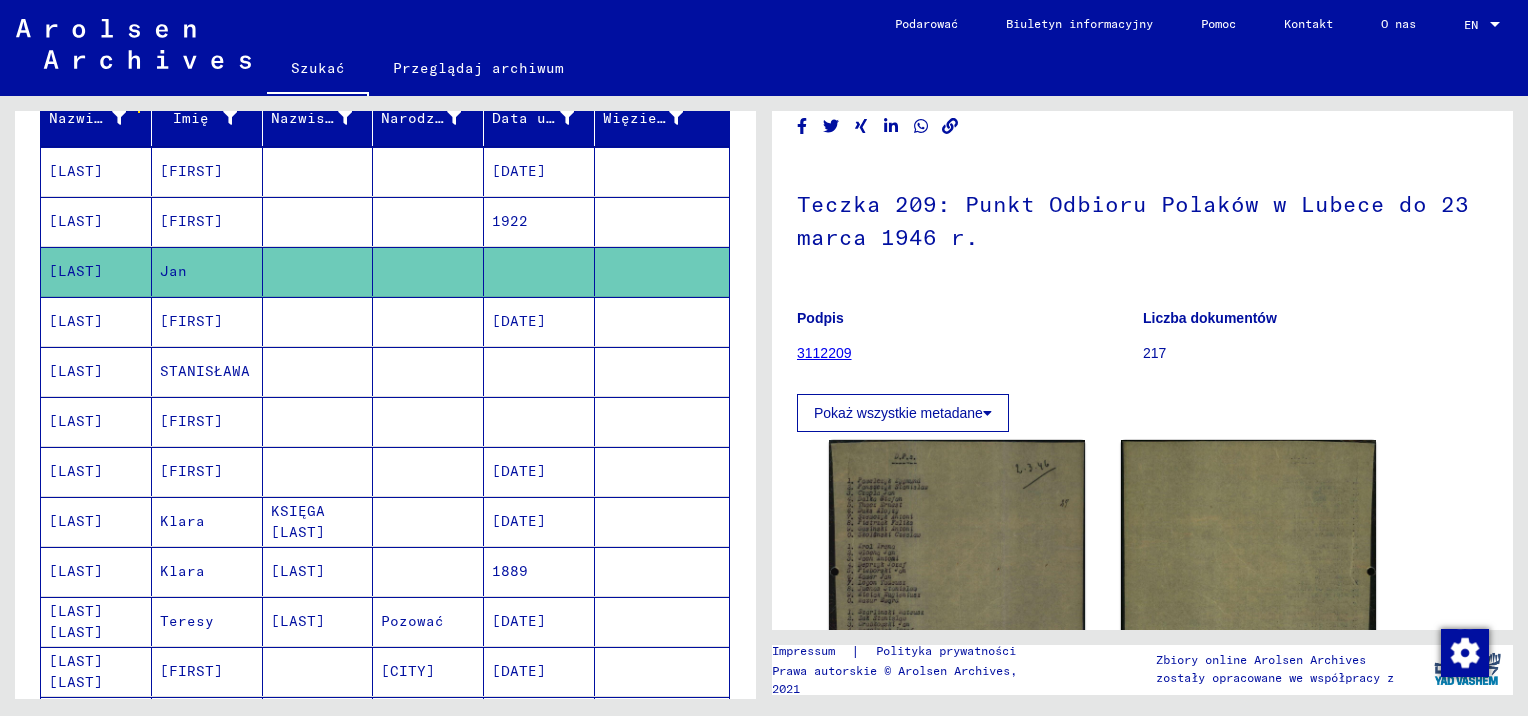scroll, scrollTop: 200, scrollLeft: 0, axis: vertical 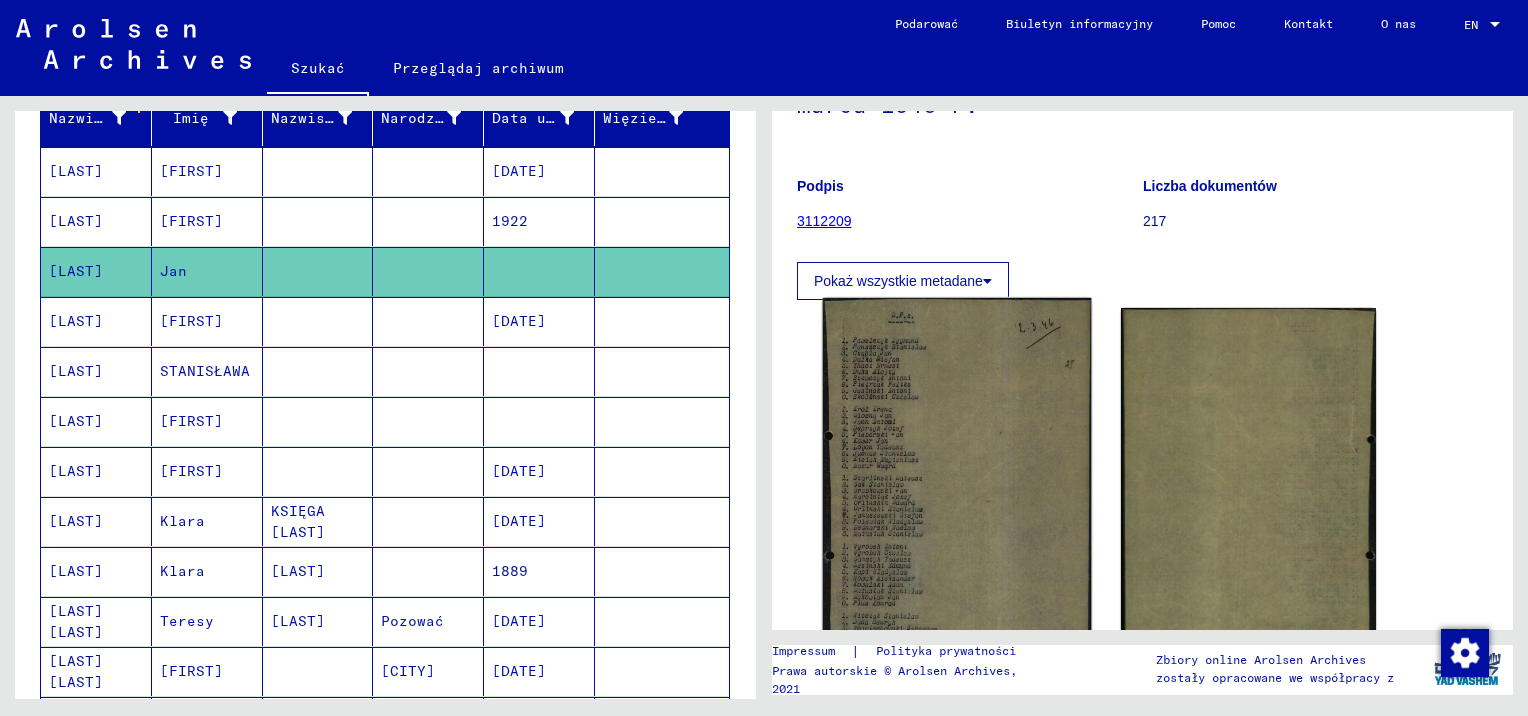 click 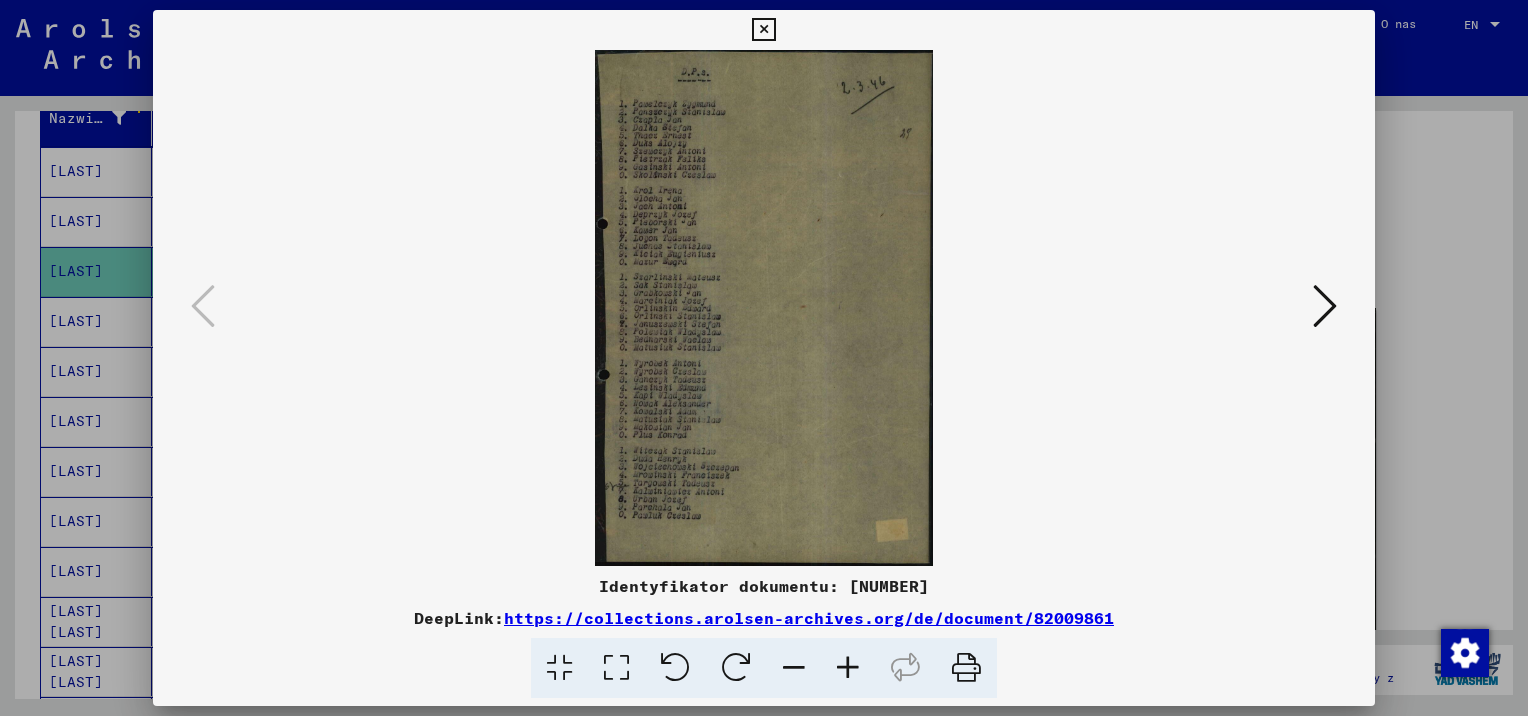 click at bounding box center (848, 668) 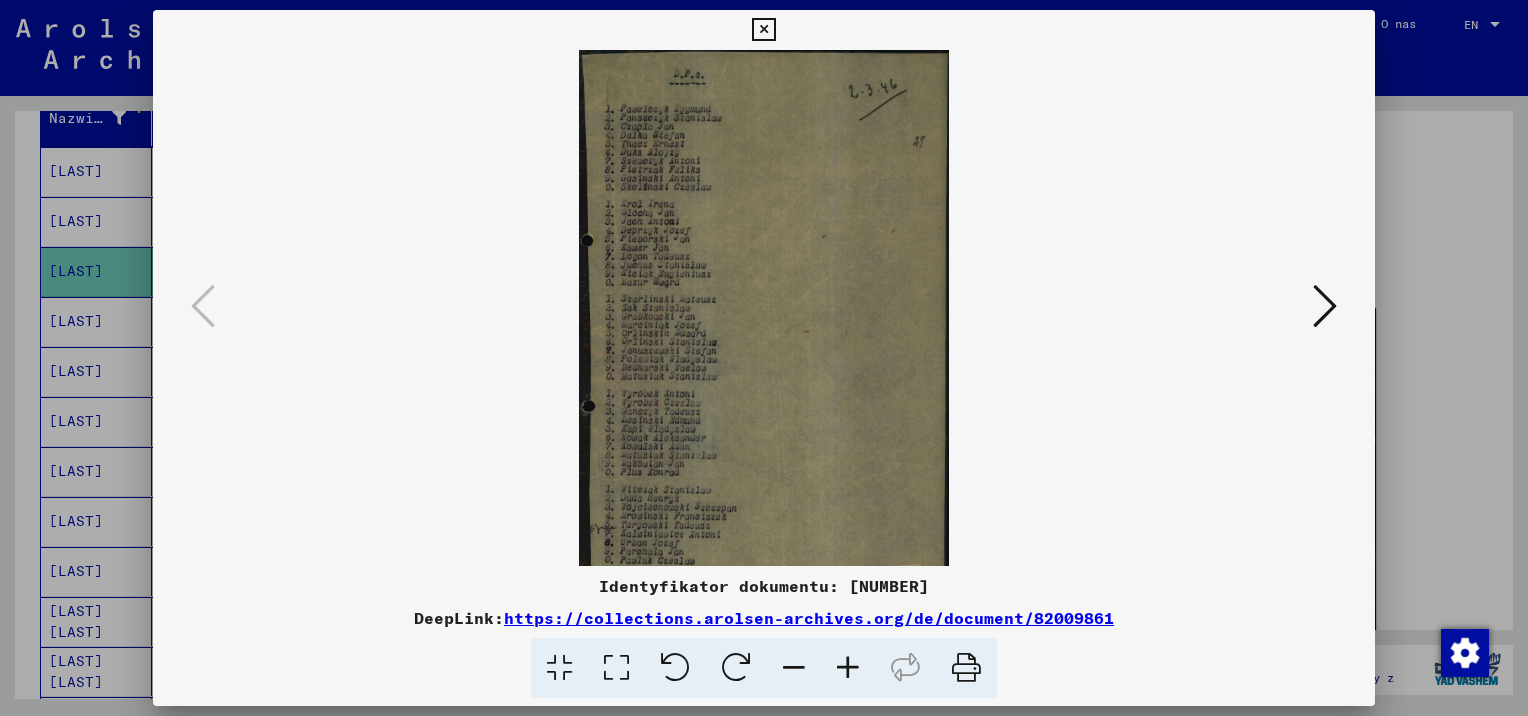 click at bounding box center (848, 668) 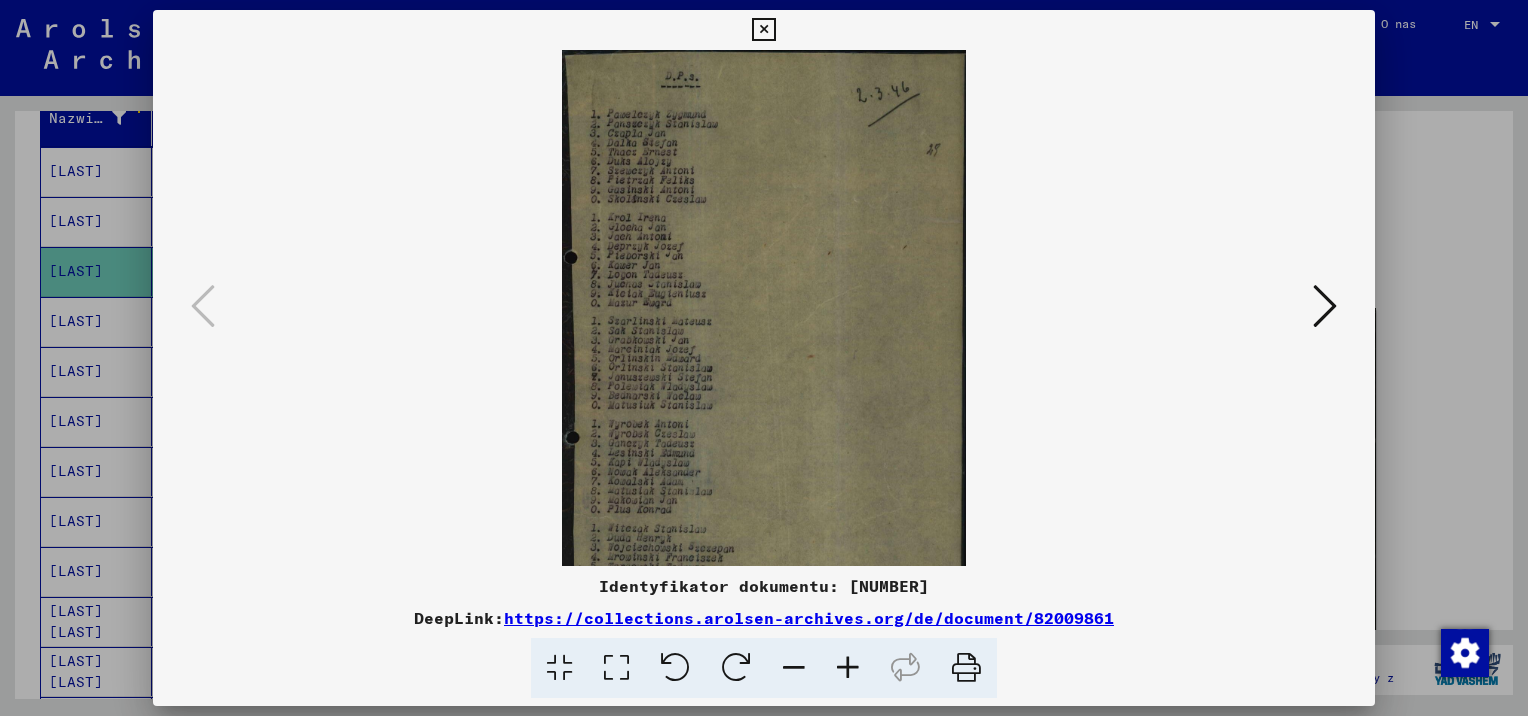 click at bounding box center [848, 668] 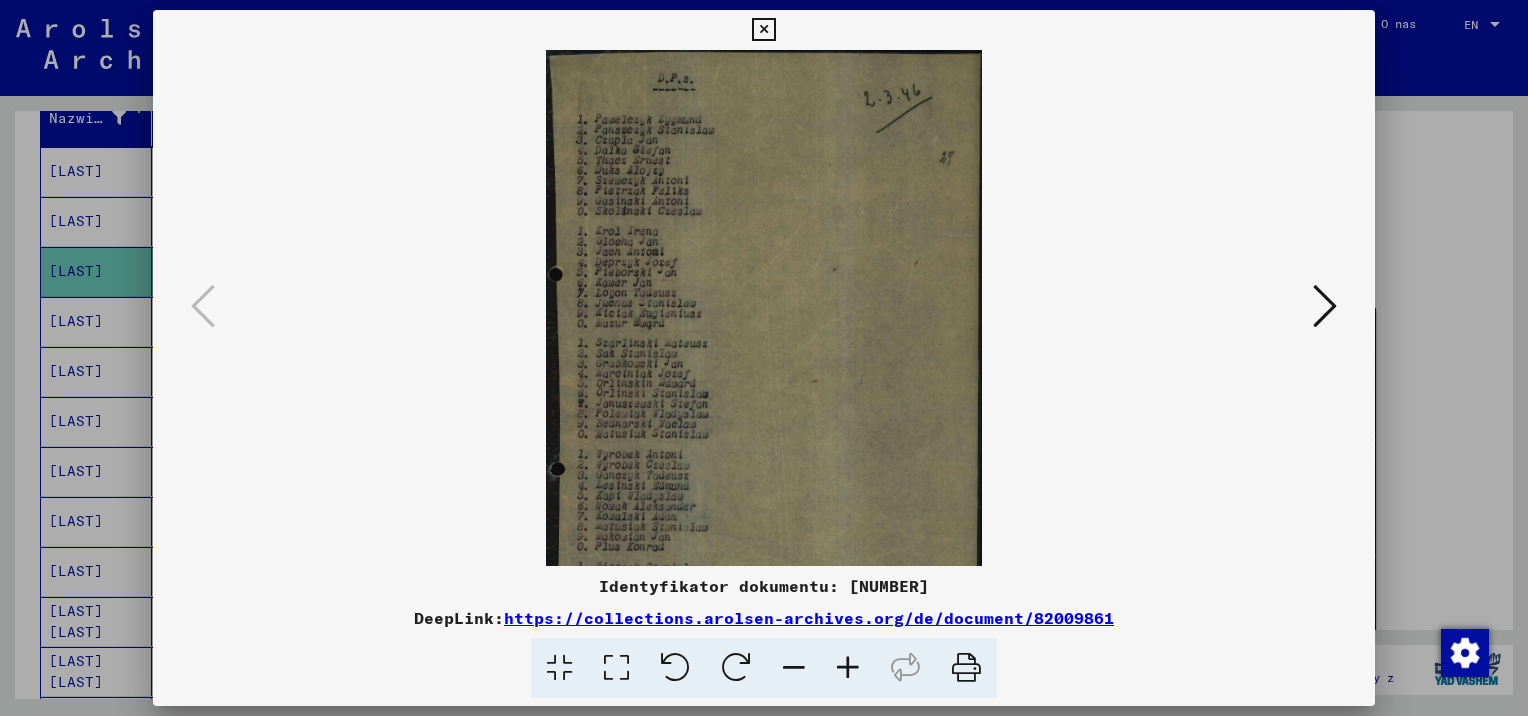 click at bounding box center [848, 668] 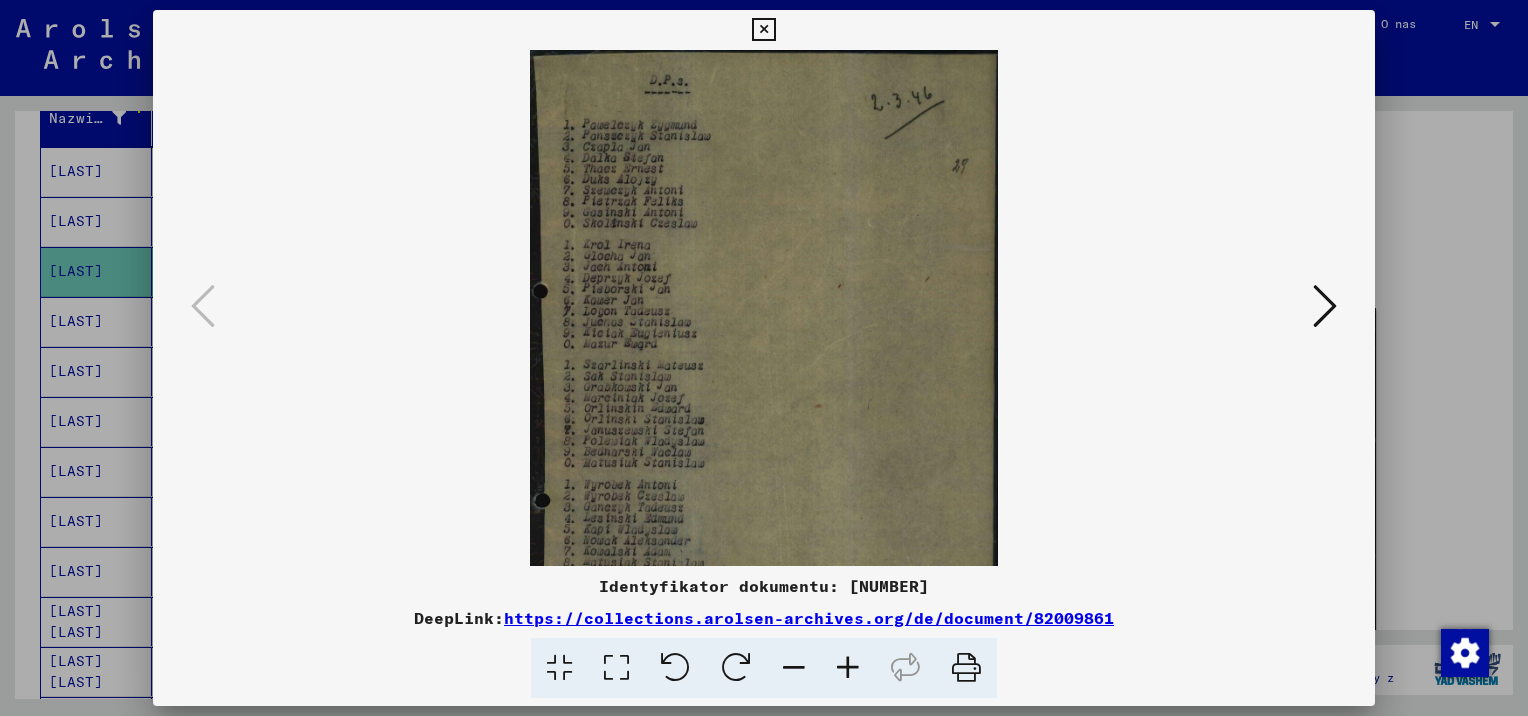 click on "https://collections.arolsen-archives.org/de/document/82009861" at bounding box center (809, 618) 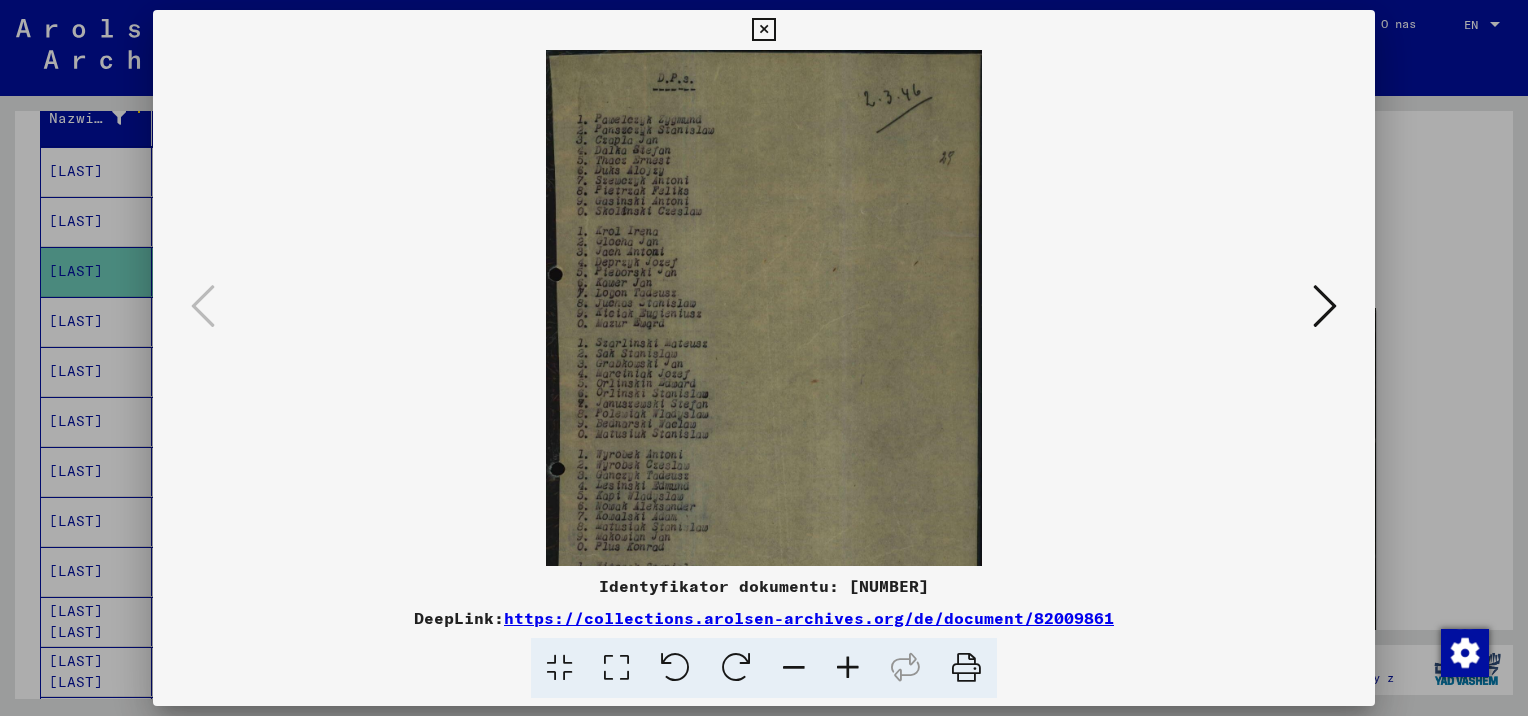 click at bounding box center [794, 668] 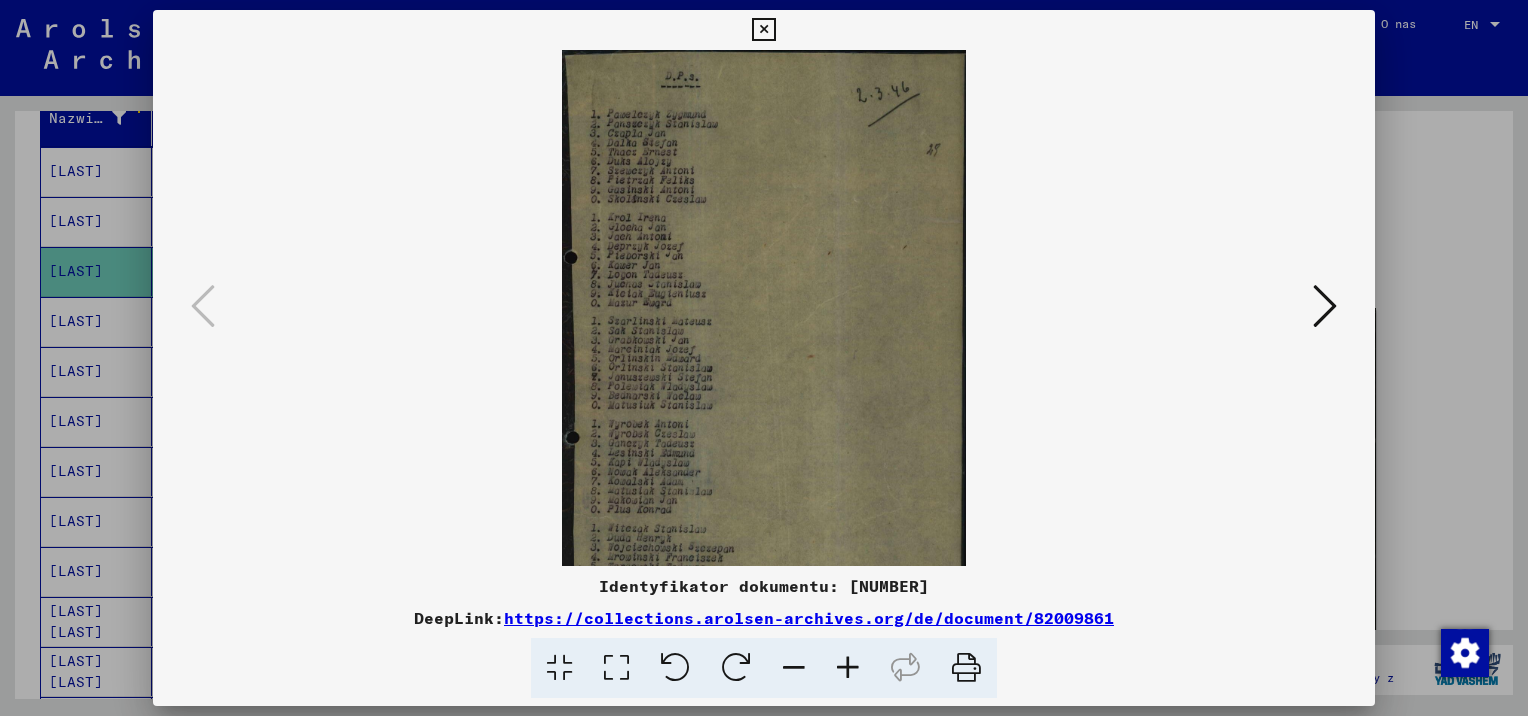 click at bounding box center [794, 668] 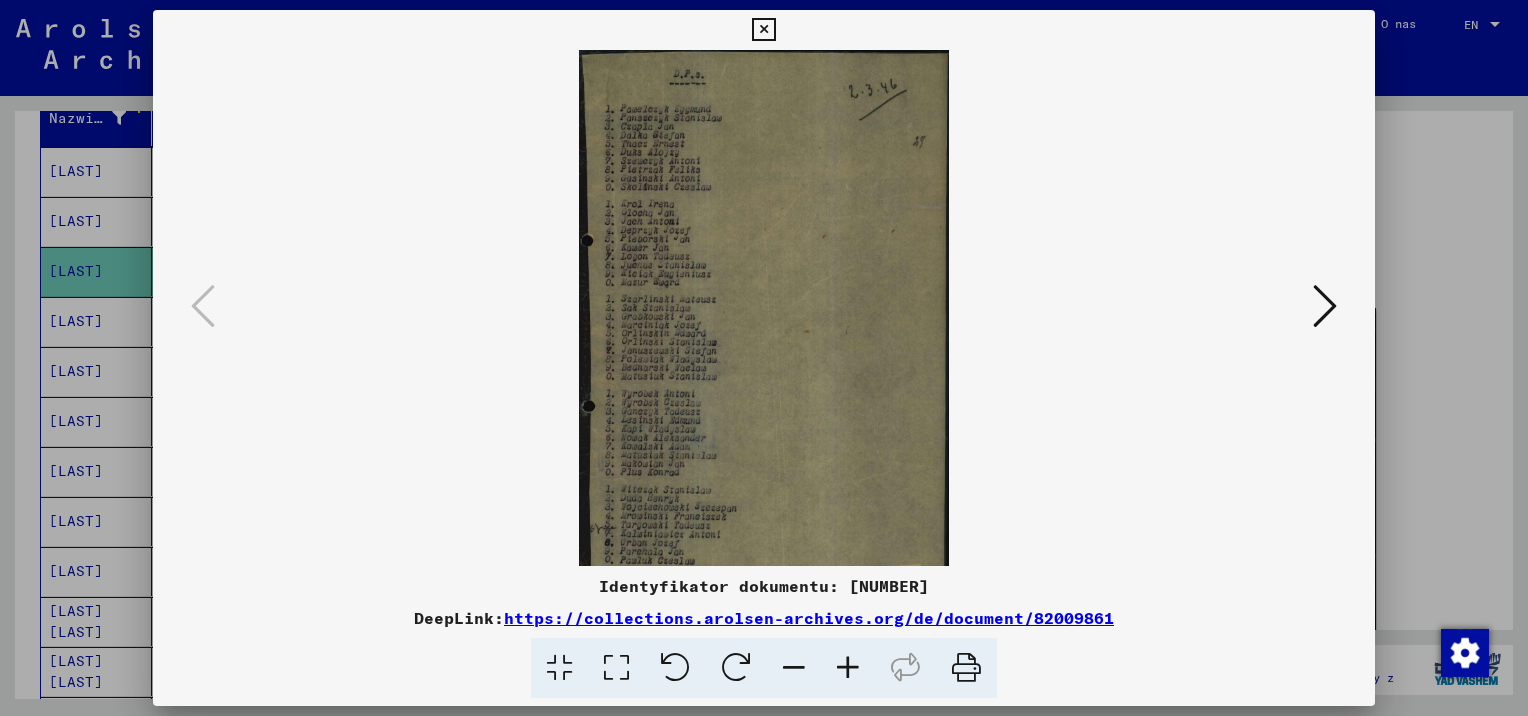 click at bounding box center (794, 668) 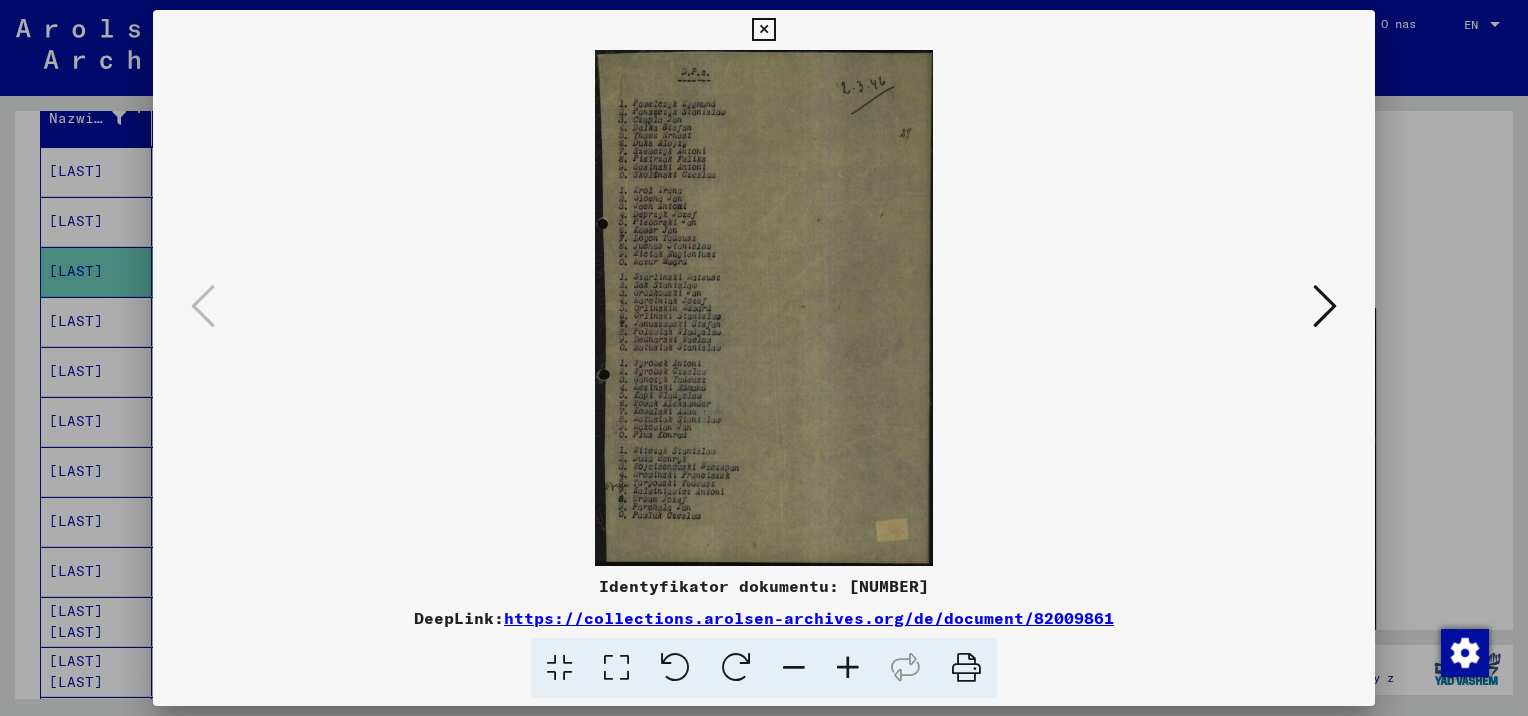 click at bounding box center (764, 358) 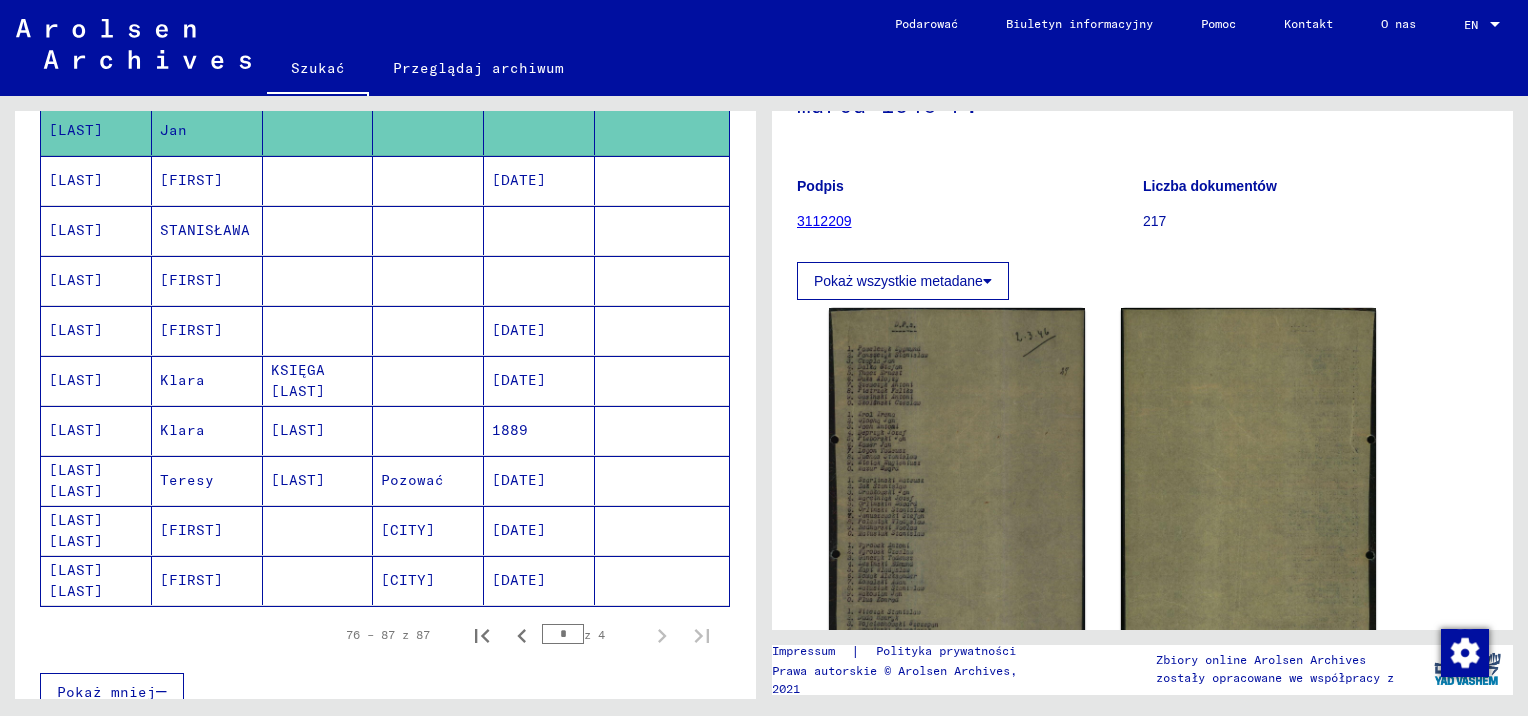 scroll, scrollTop: 479, scrollLeft: 0, axis: vertical 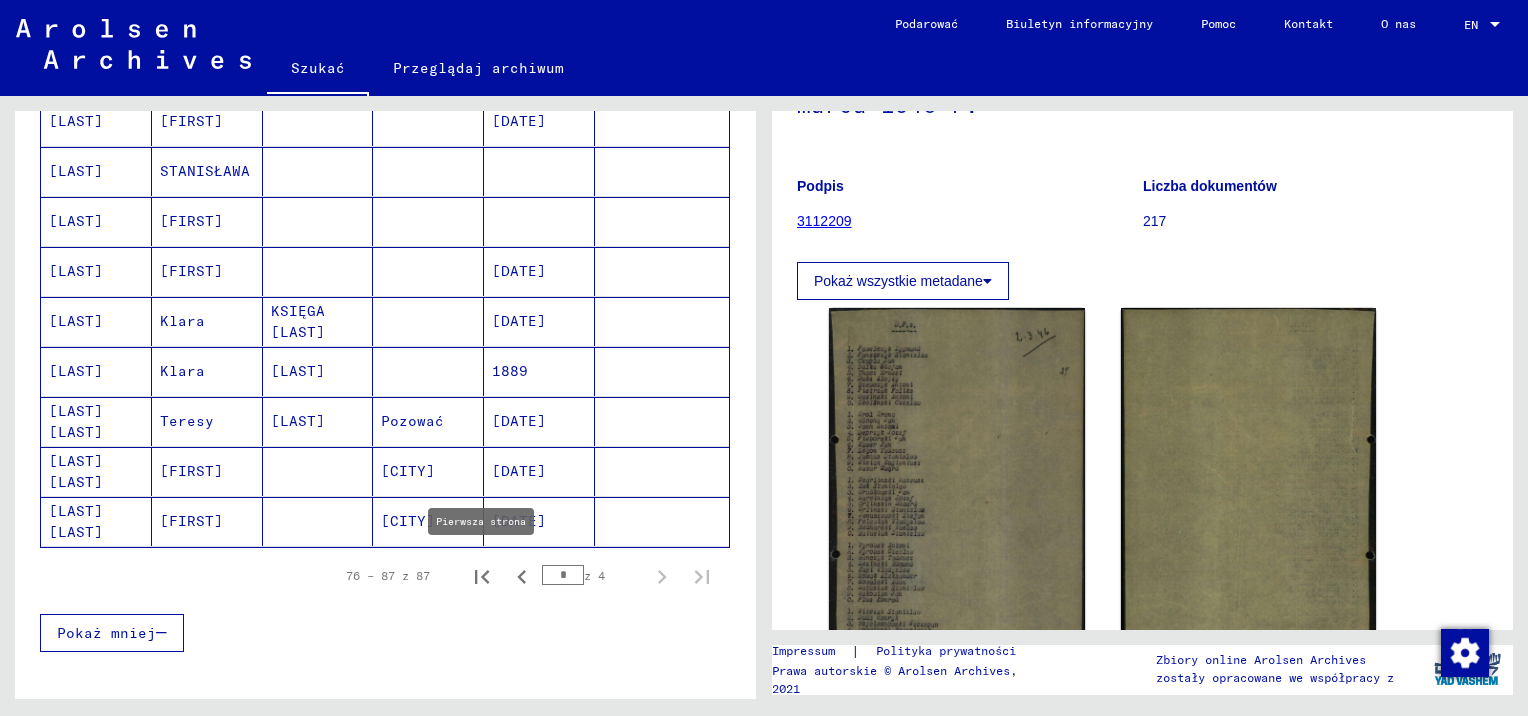 click 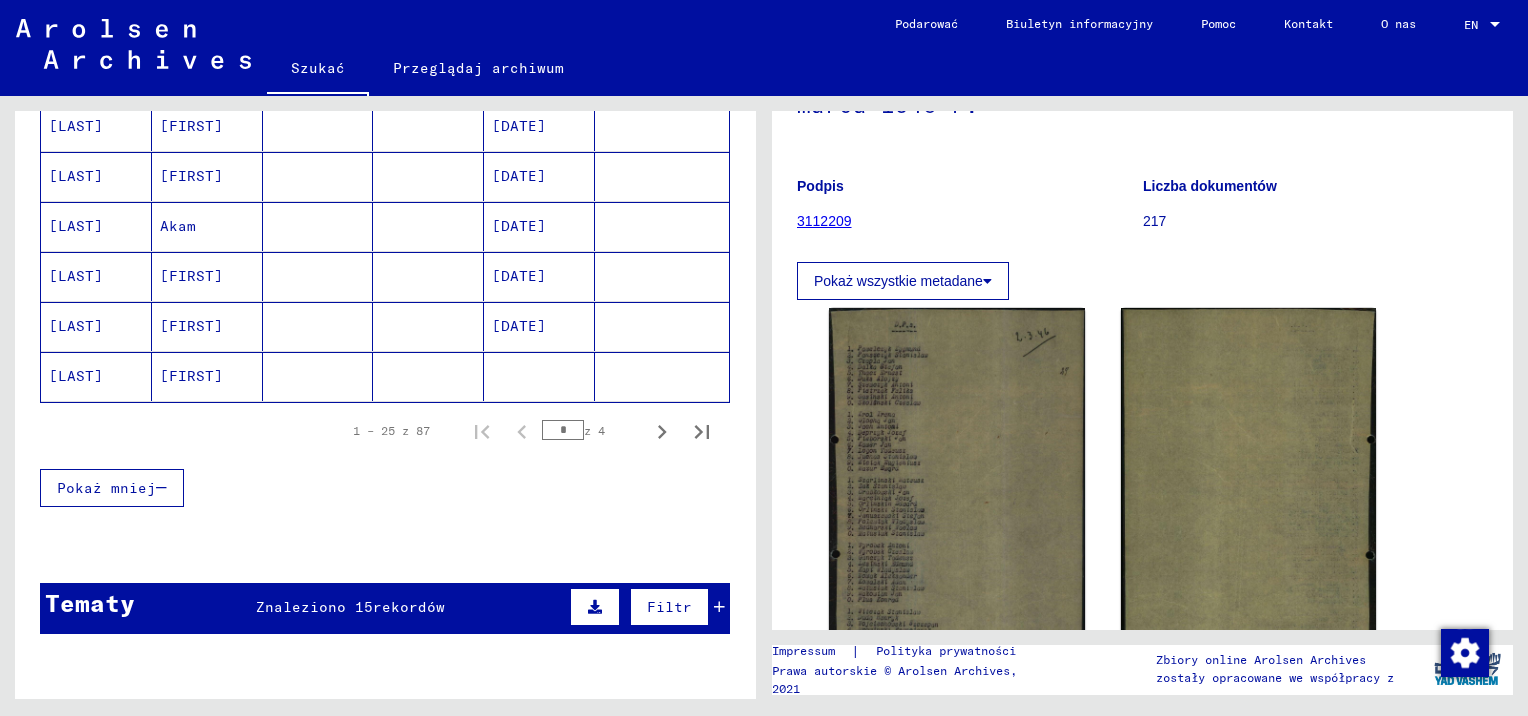 scroll, scrollTop: 1279, scrollLeft: 0, axis: vertical 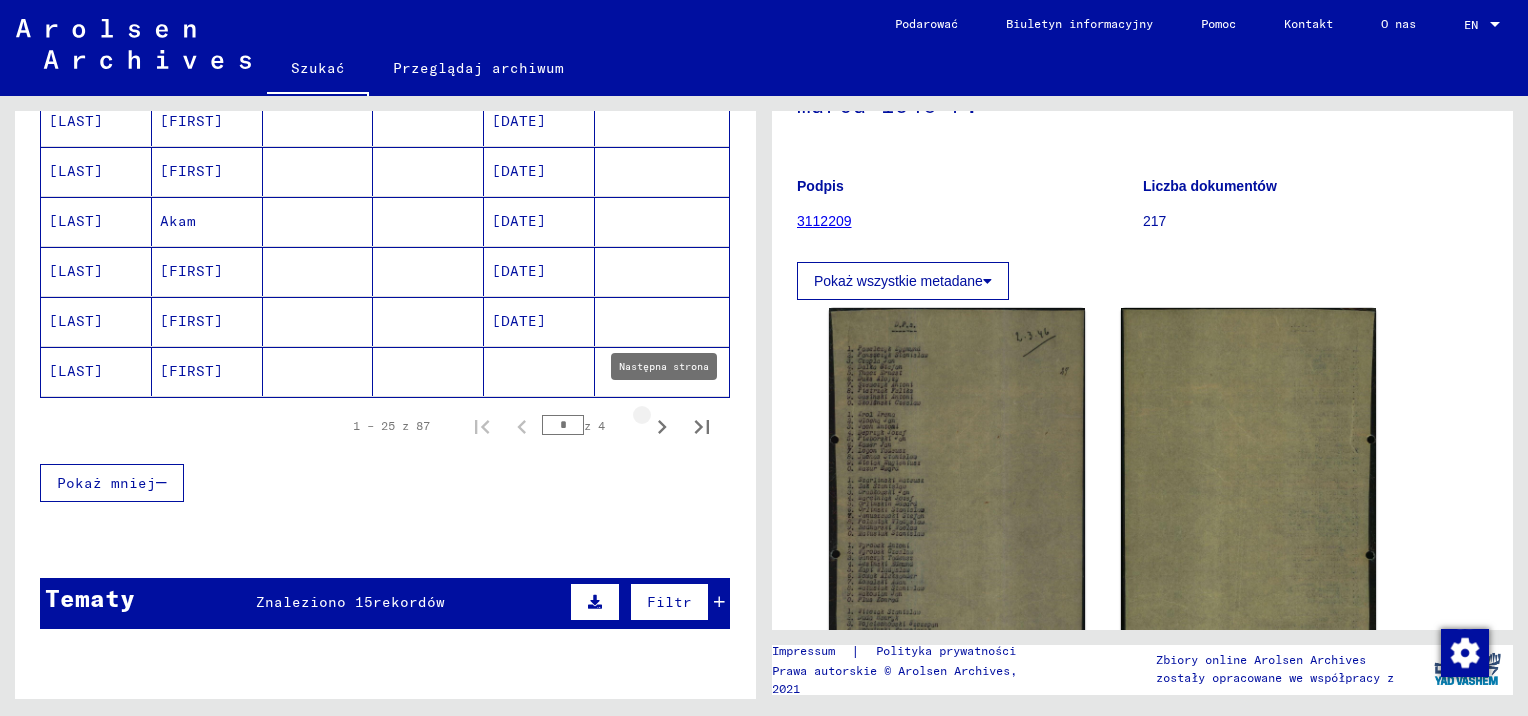 click 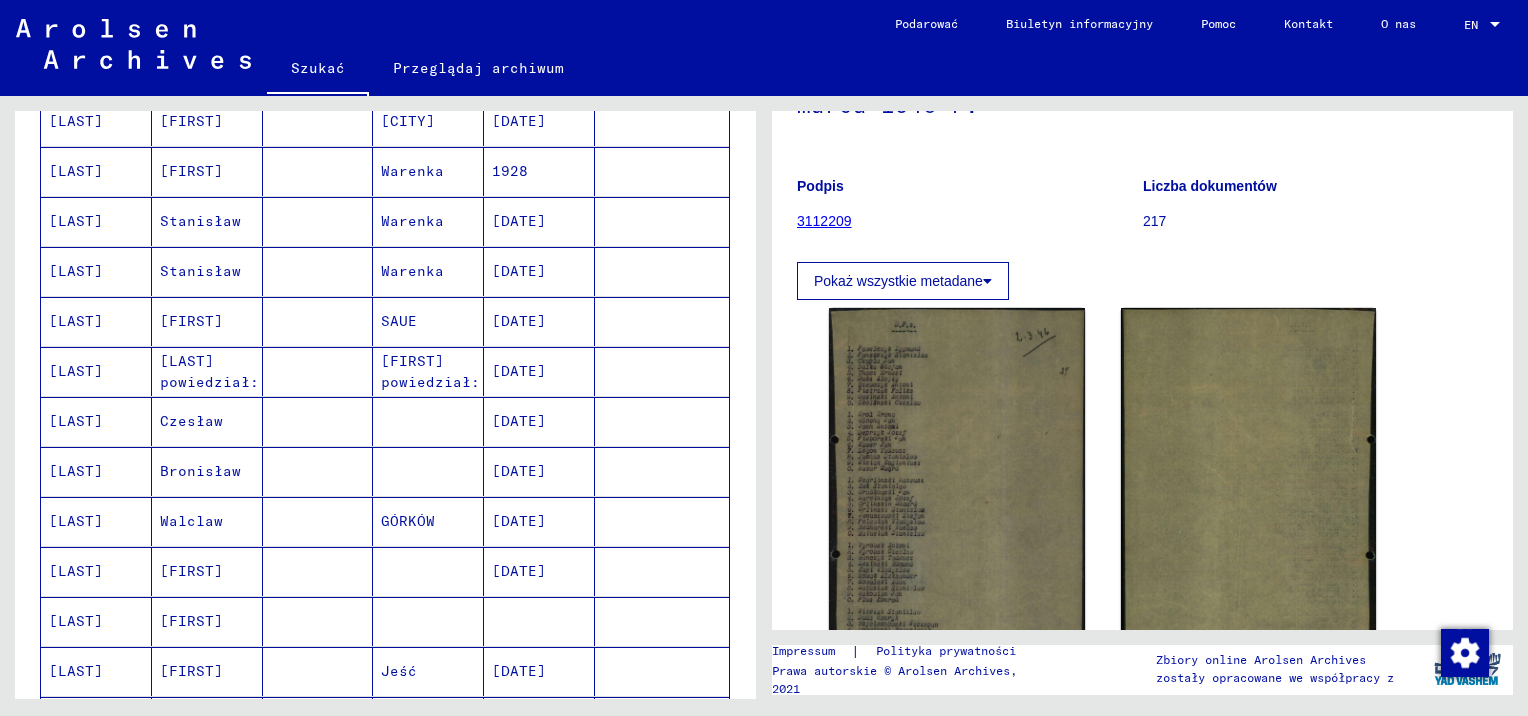 scroll, scrollTop: 679, scrollLeft: 0, axis: vertical 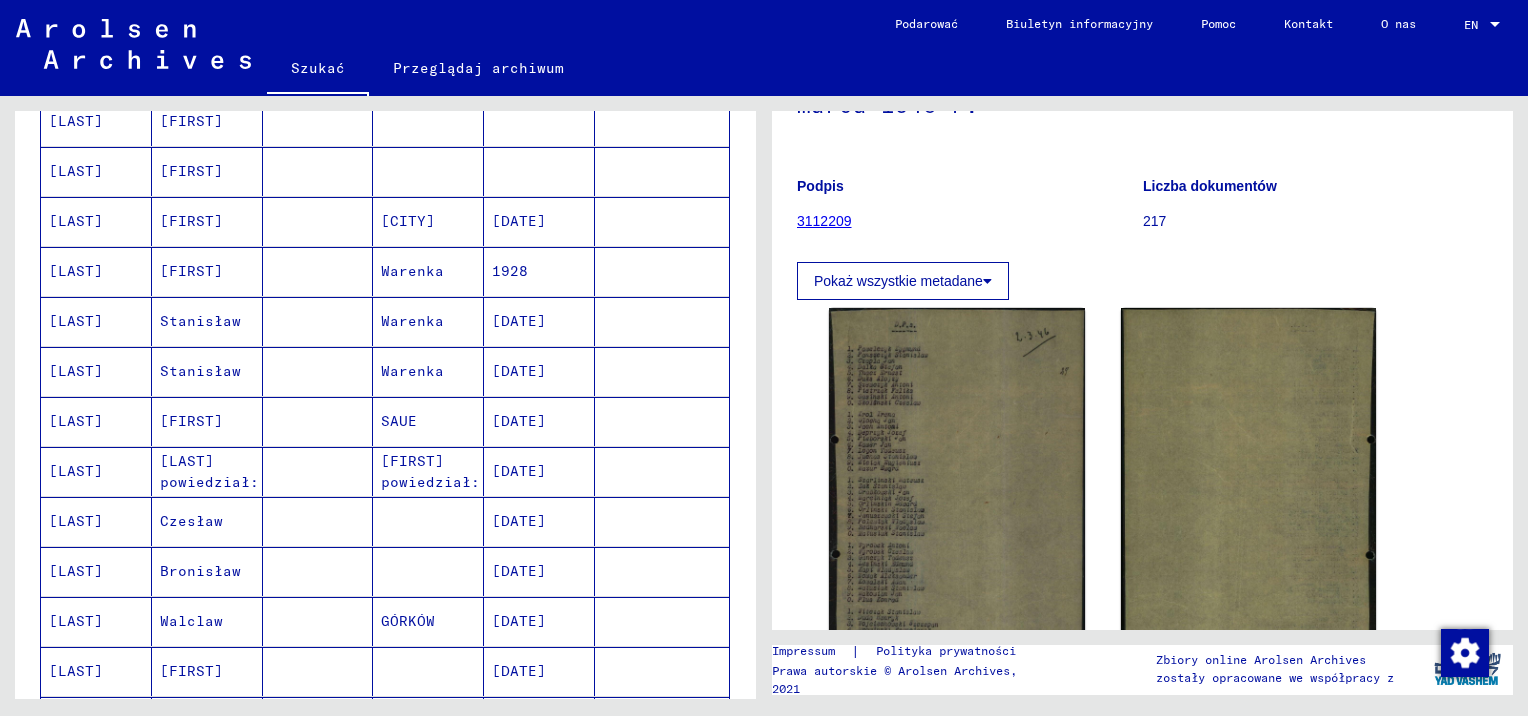 click at bounding box center (318, 321) 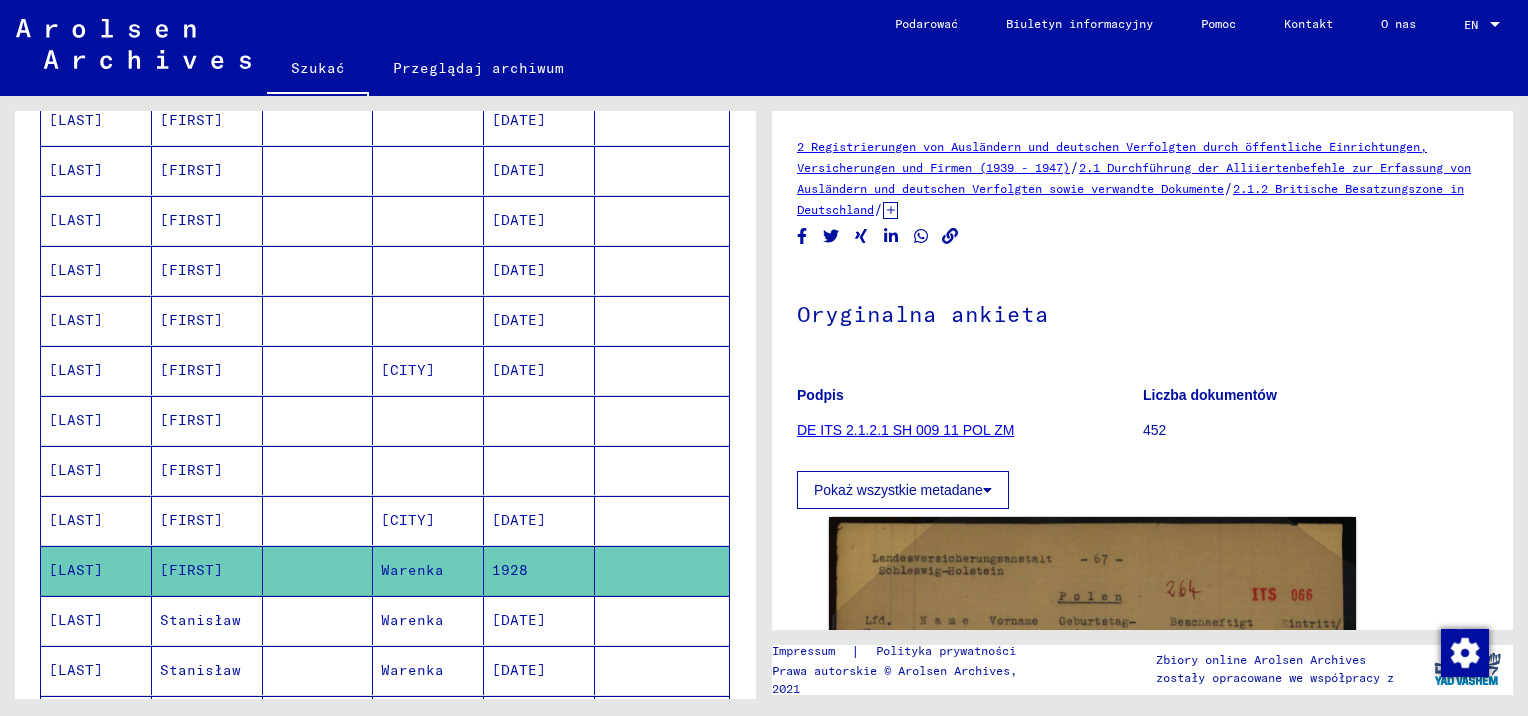 scroll, scrollTop: 379, scrollLeft: 0, axis: vertical 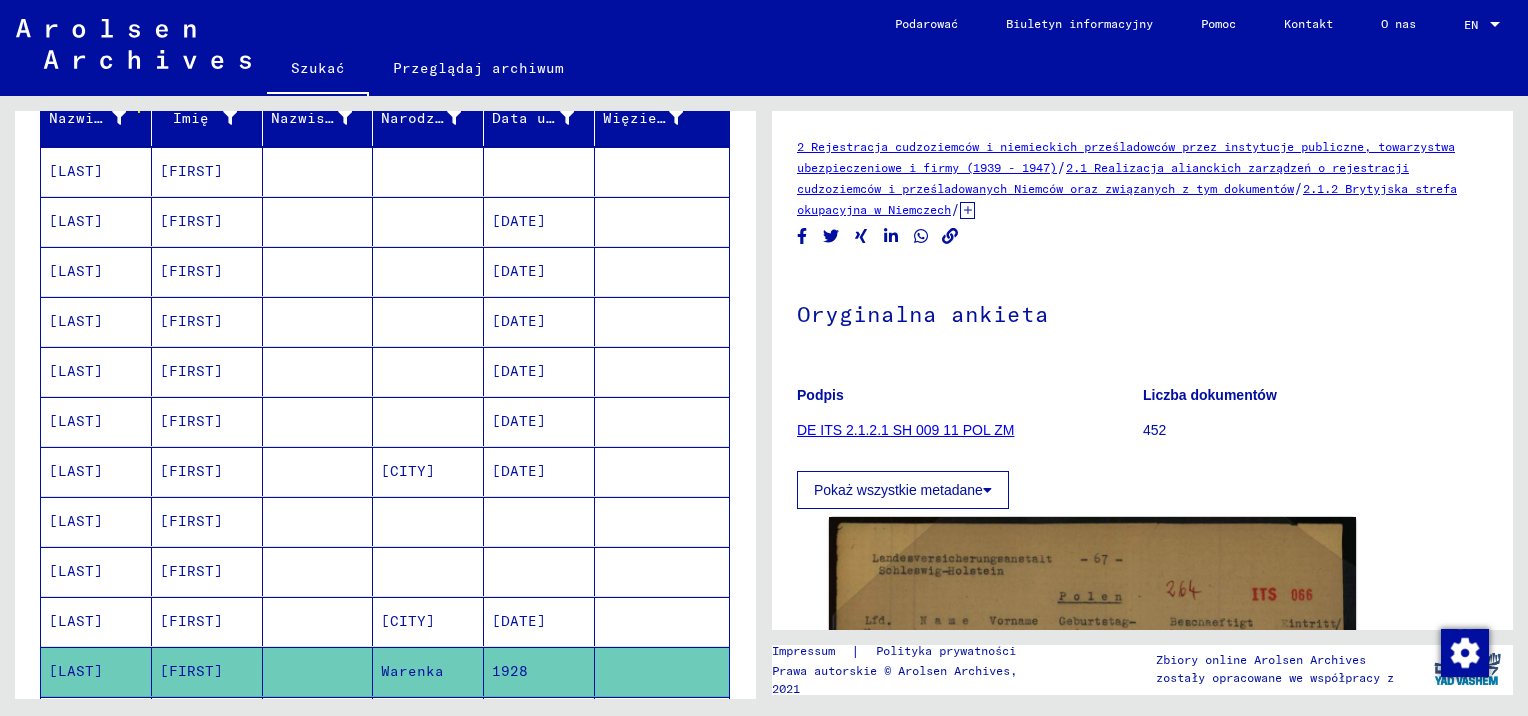 click at bounding box center (318, 321) 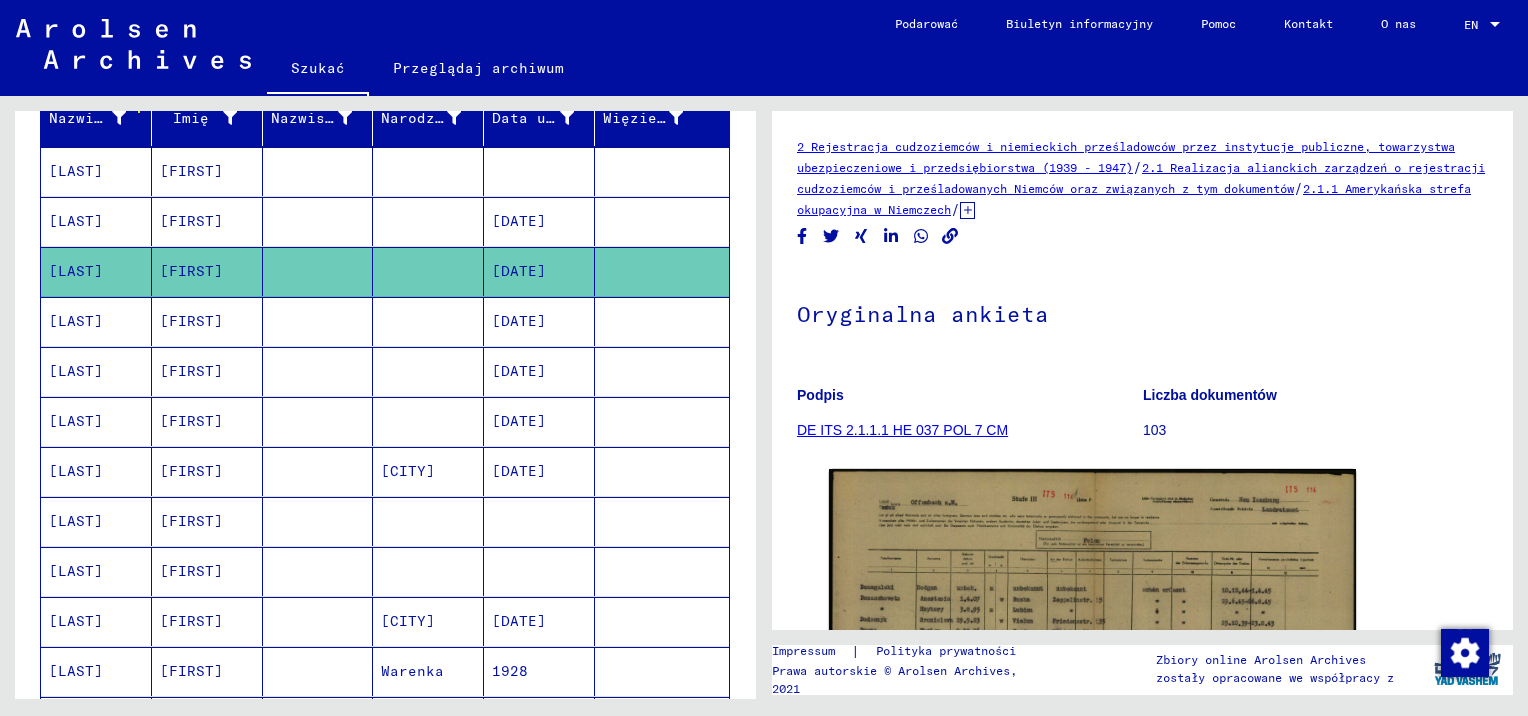 scroll, scrollTop: 0, scrollLeft: 0, axis: both 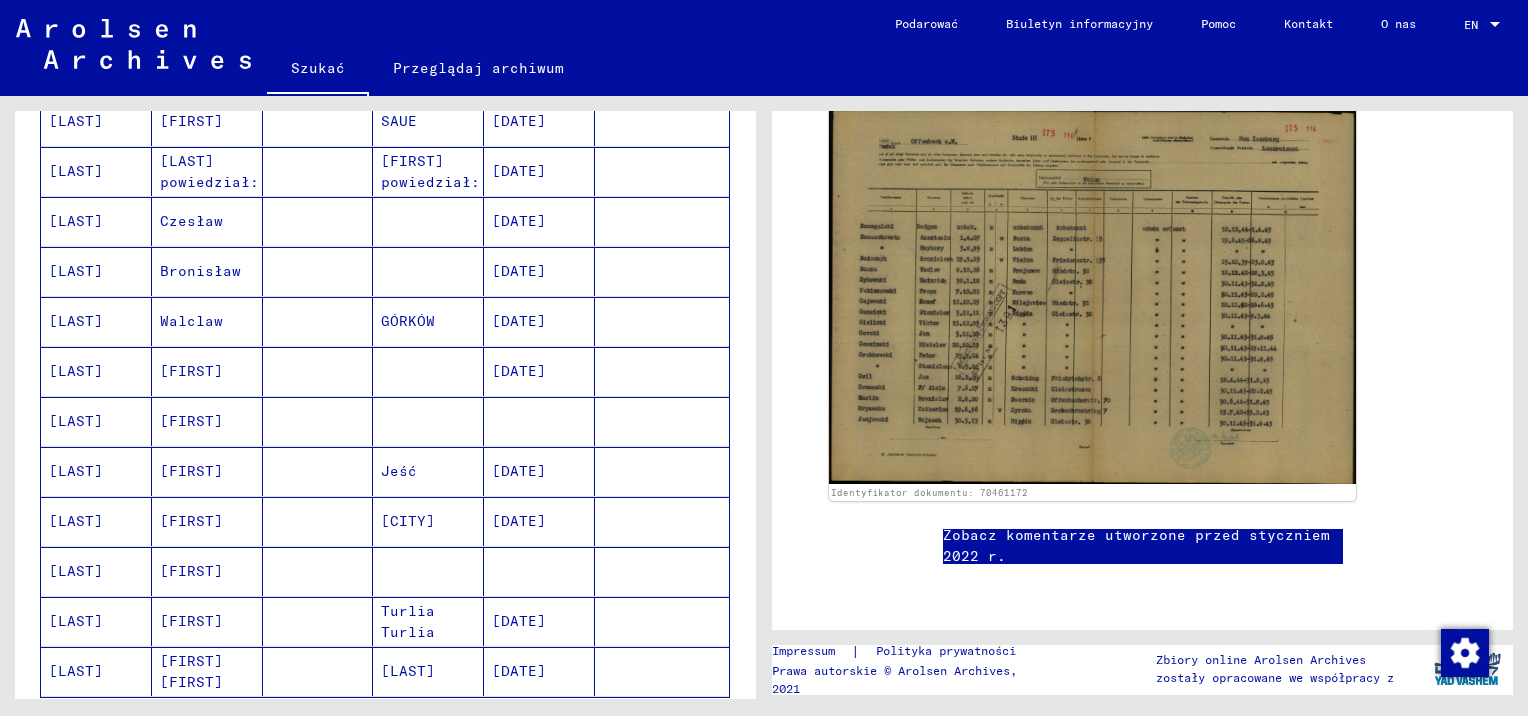 click on "[LAST] powiedział:" at bounding box center (207, 221) 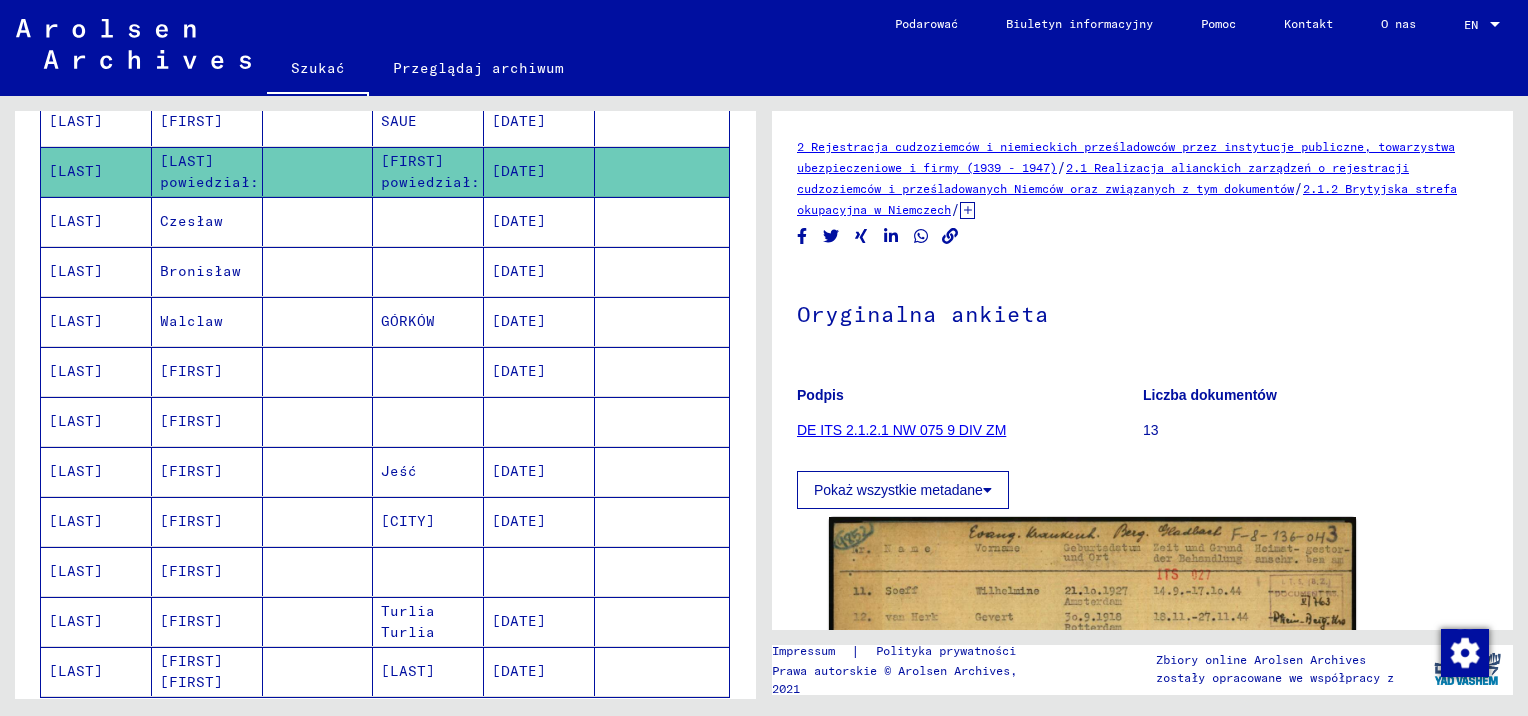 scroll, scrollTop: 0, scrollLeft: 0, axis: both 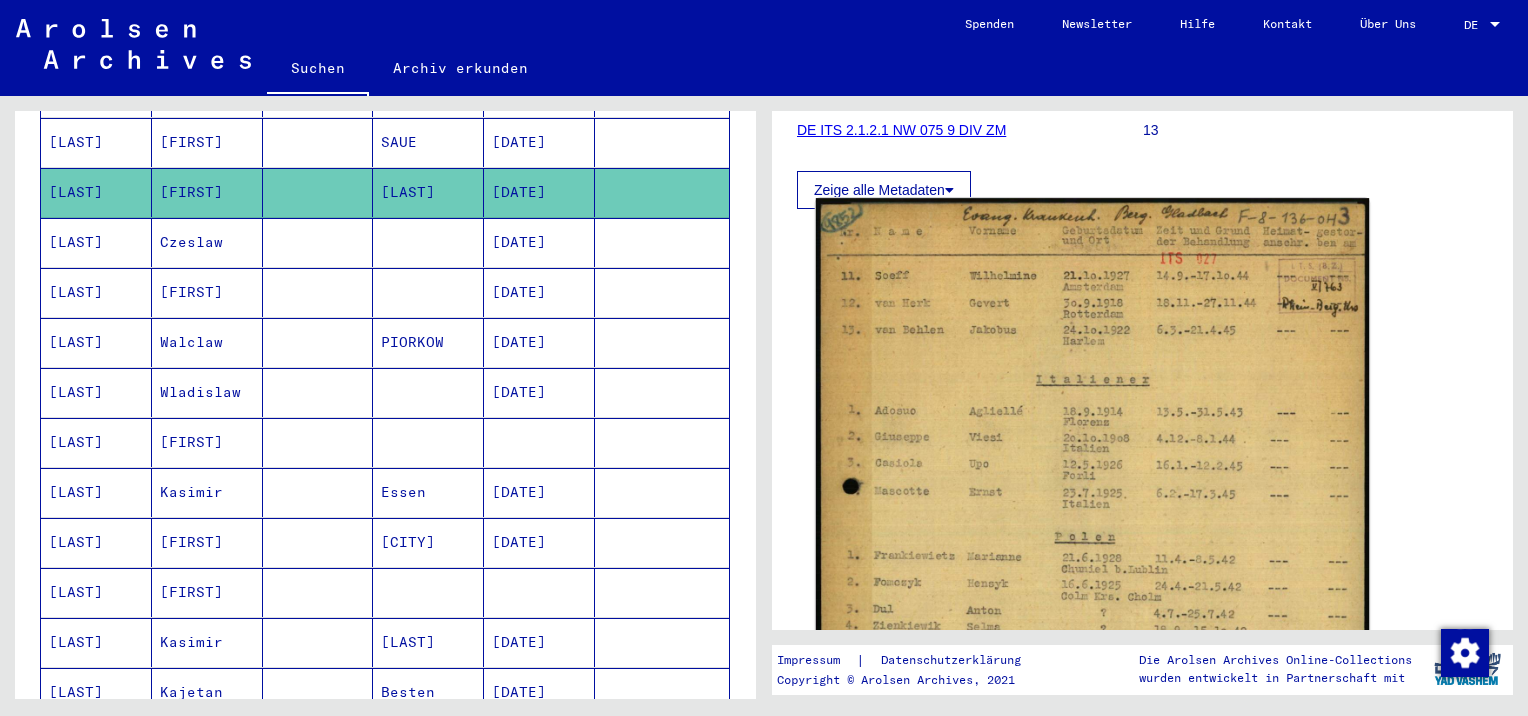 click 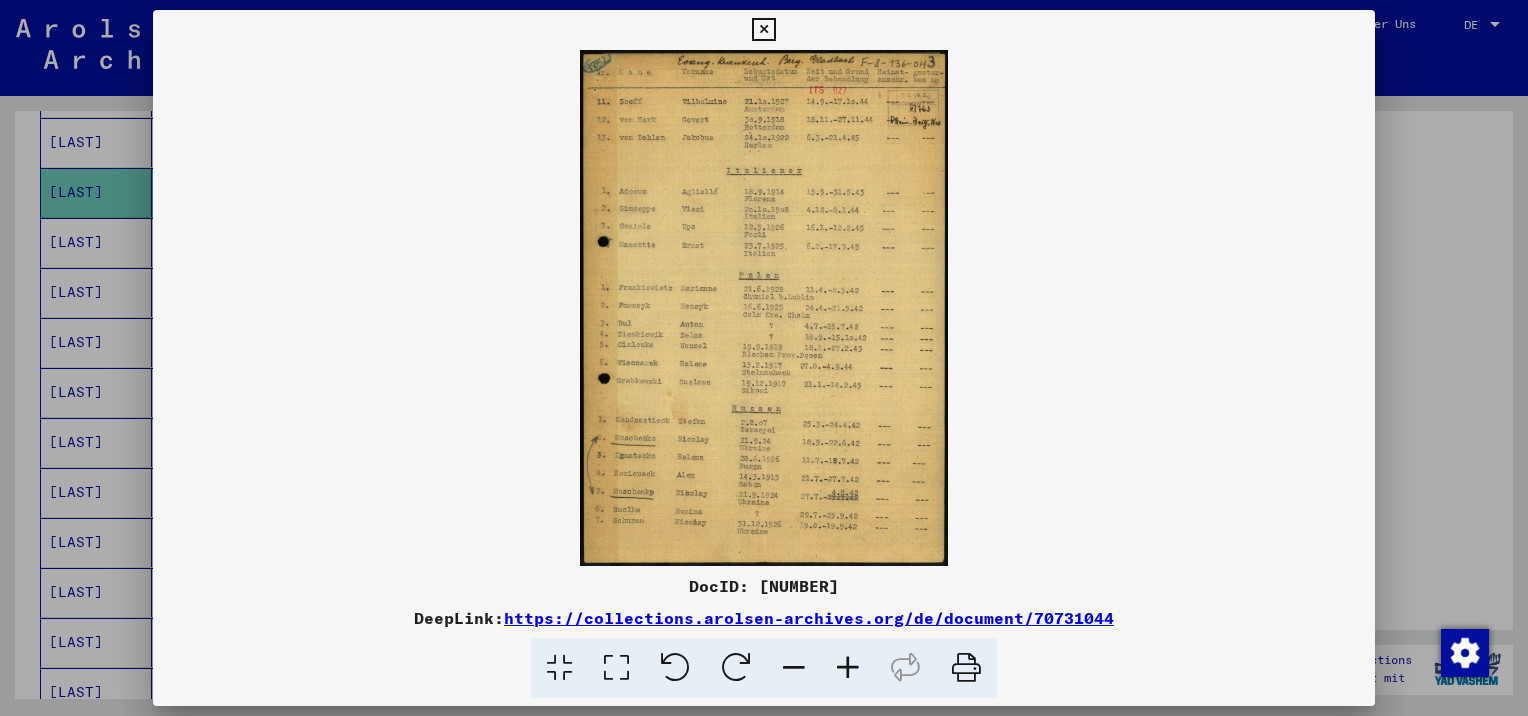 click on "https://collections.arolsen-archives.org/de/document/70731044" at bounding box center [809, 618] 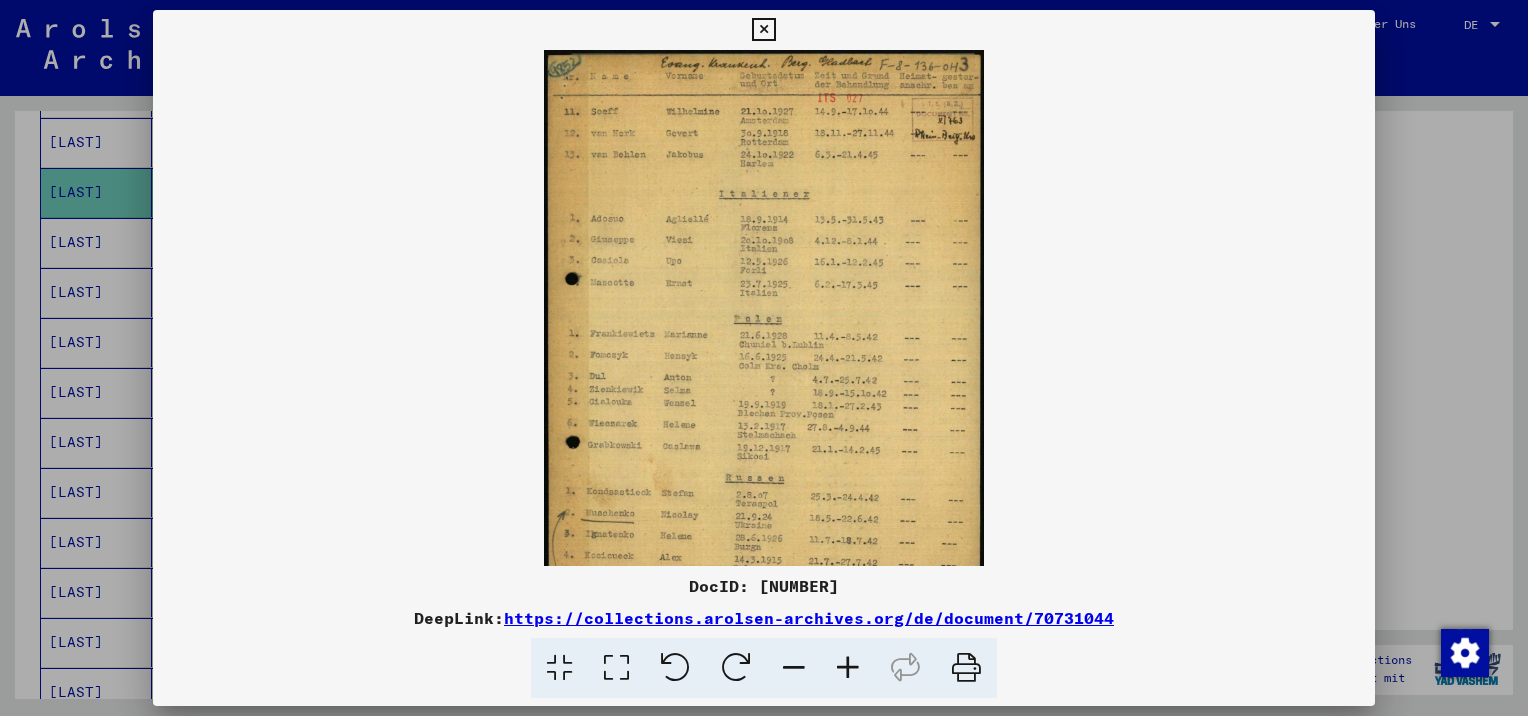 click at bounding box center (848, 668) 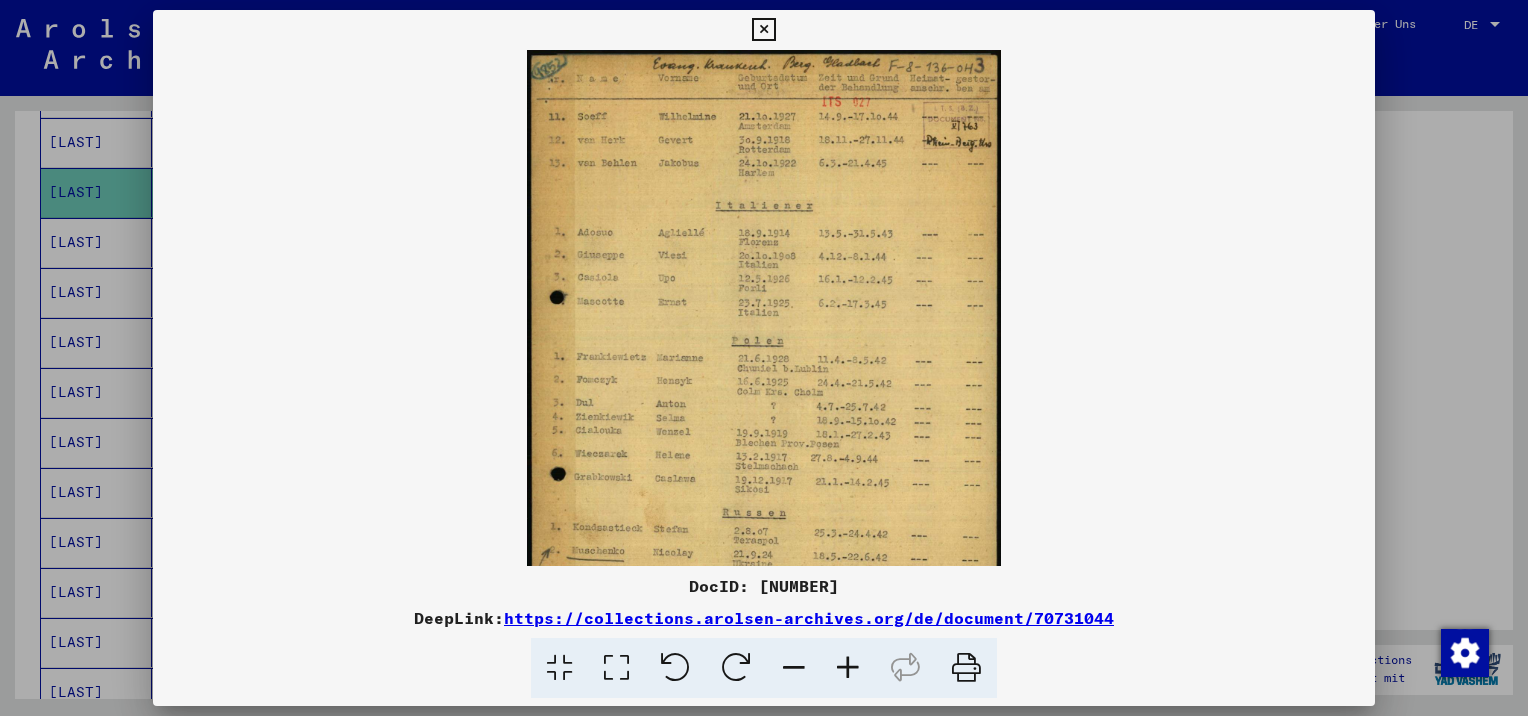click at bounding box center [764, 358] 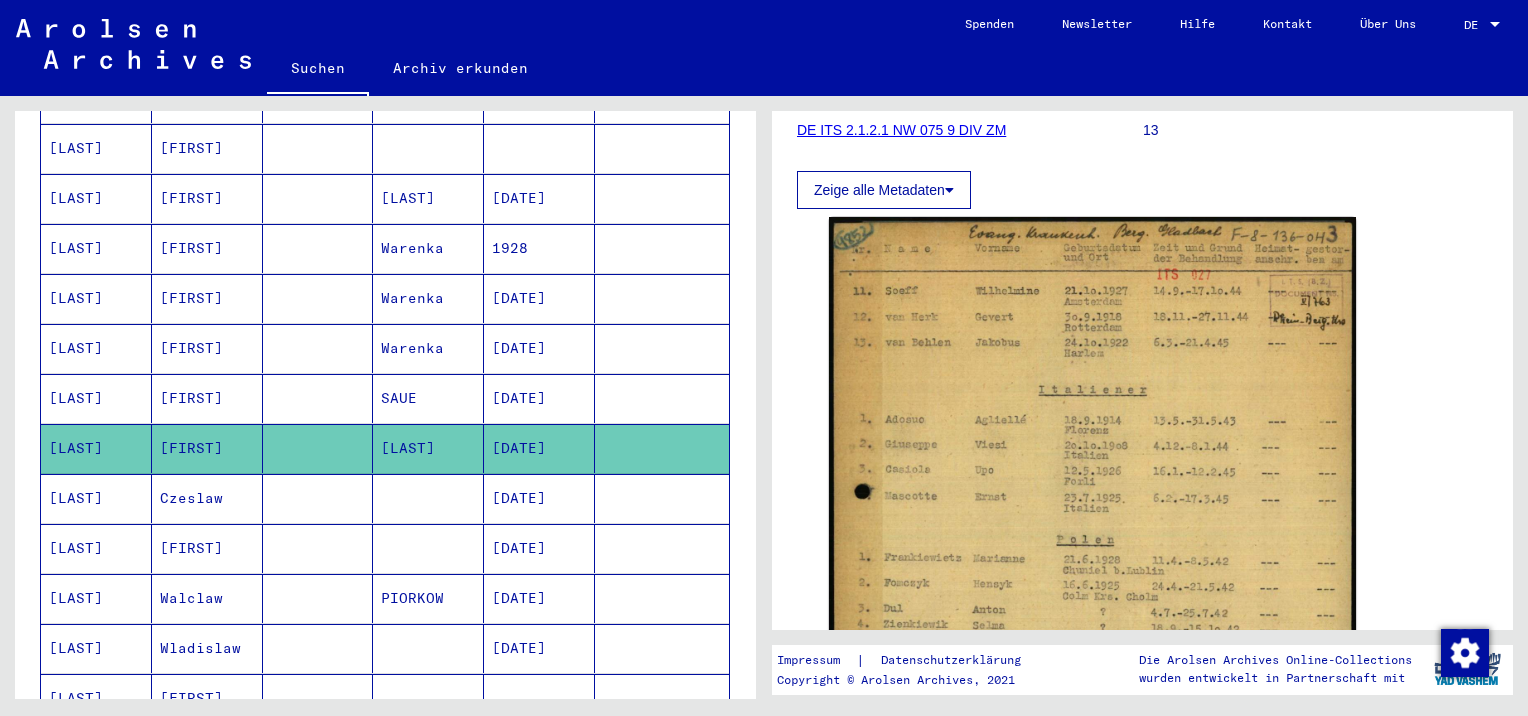 scroll, scrollTop: 658, scrollLeft: 0, axis: vertical 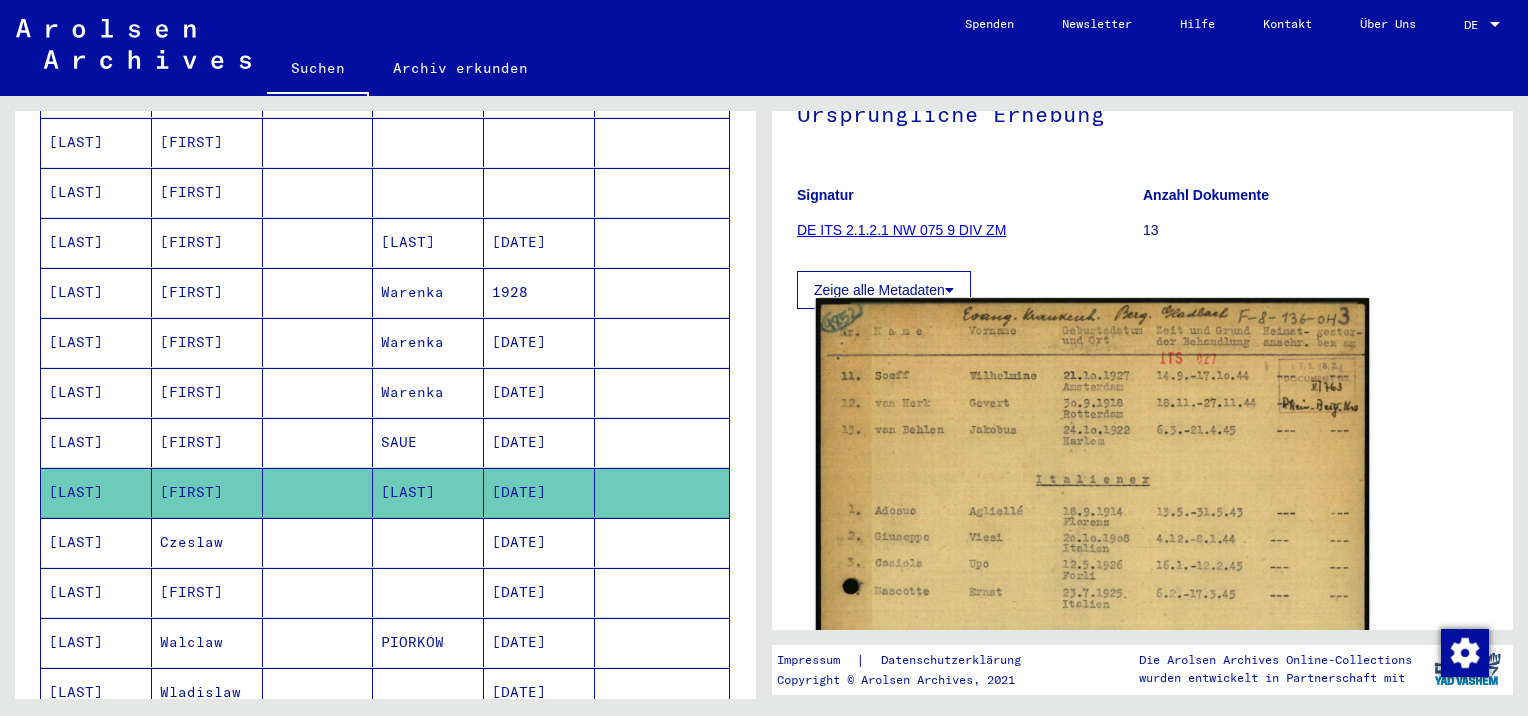 click 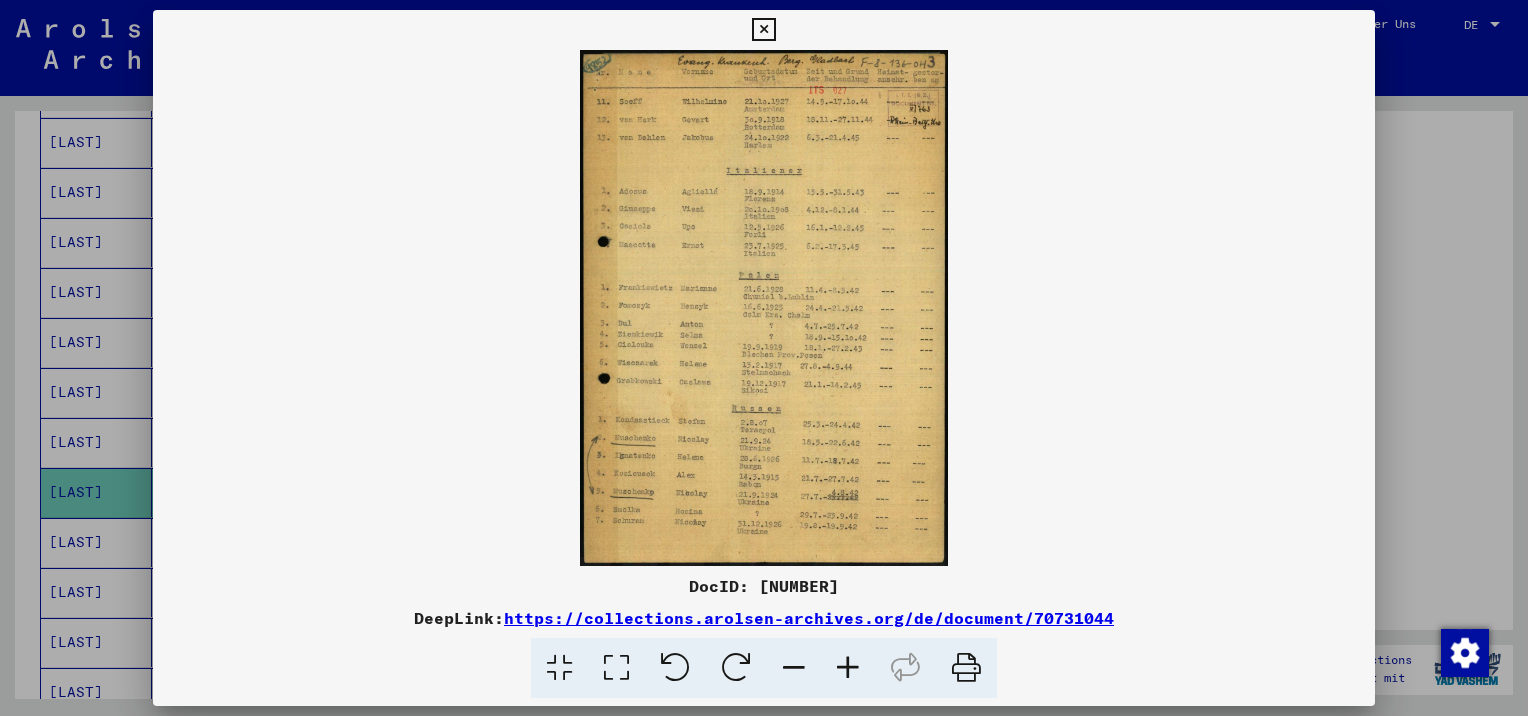 click at bounding box center [848, 668] 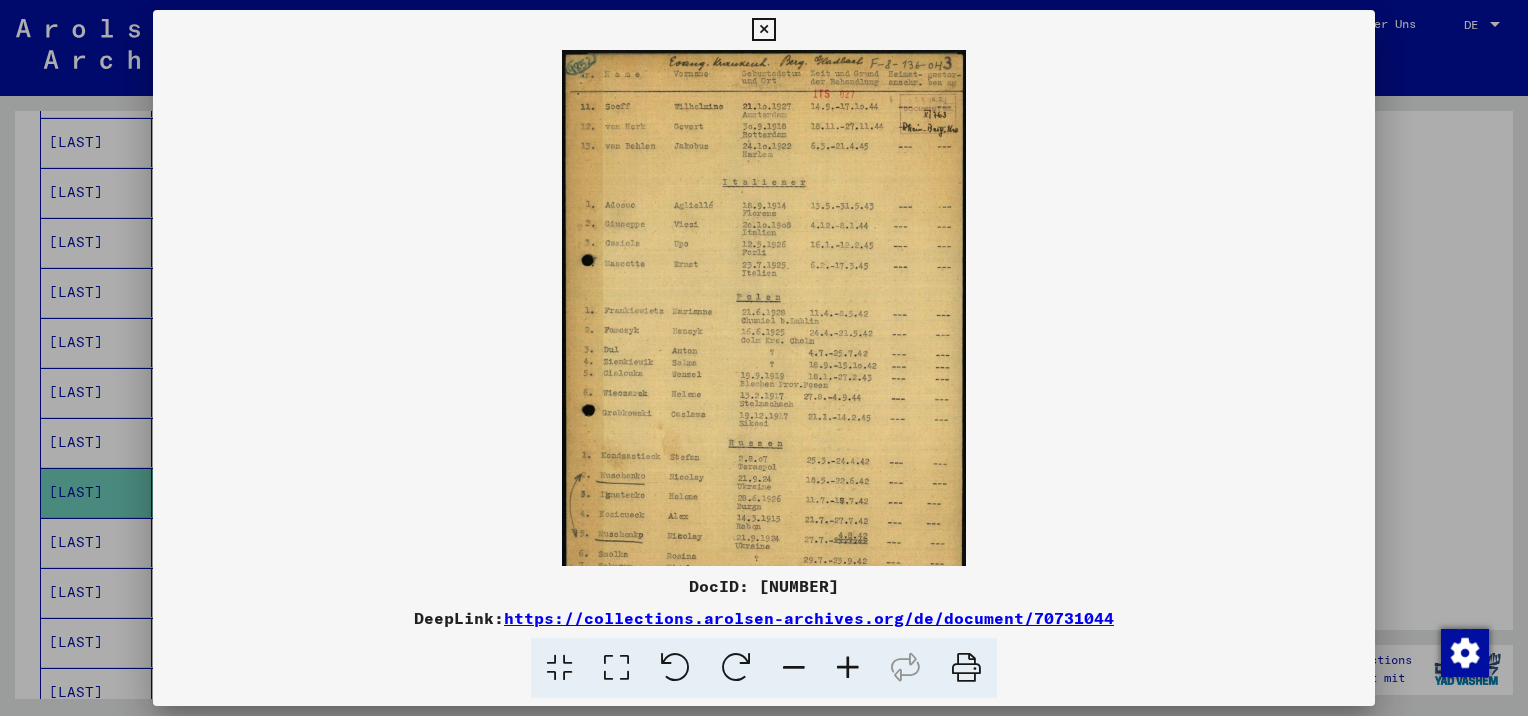 click at bounding box center (848, 668) 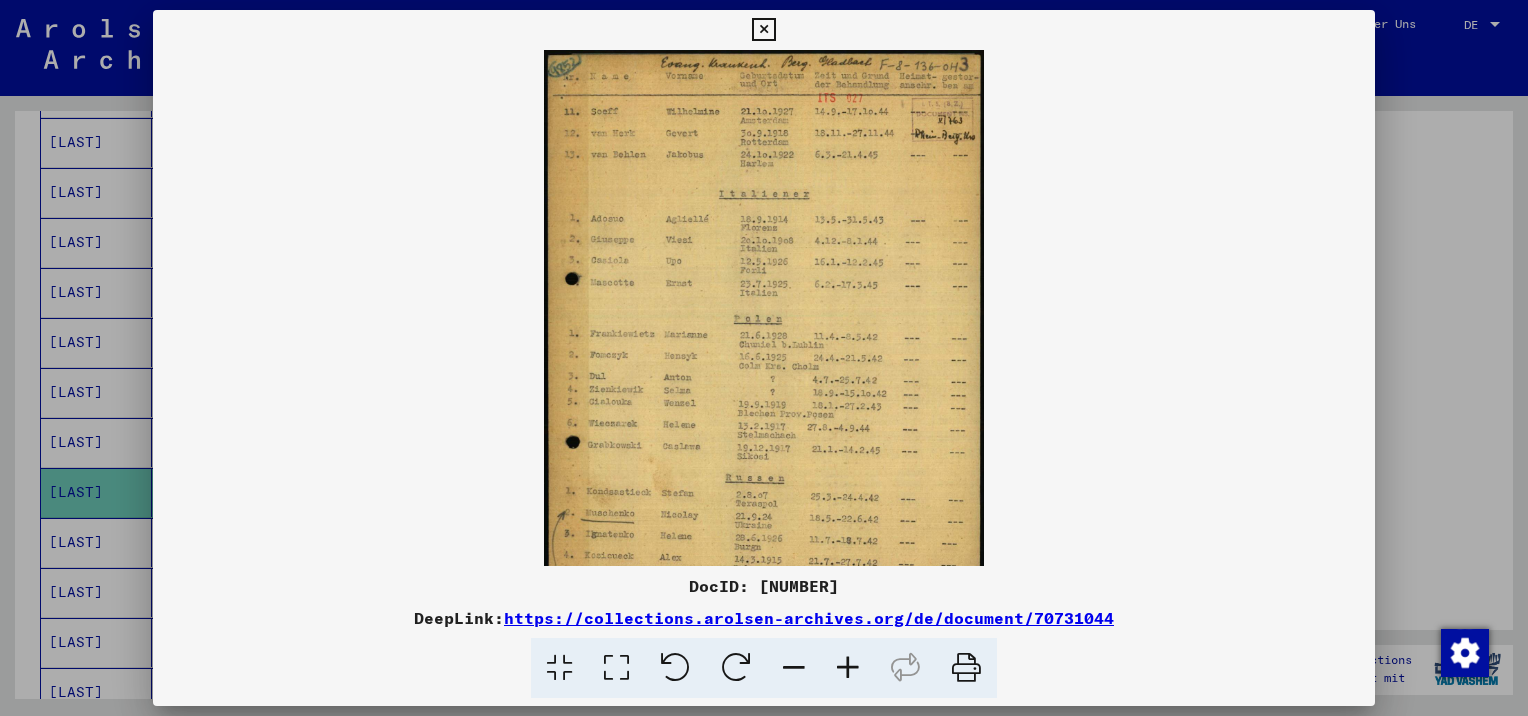 click at bounding box center (848, 668) 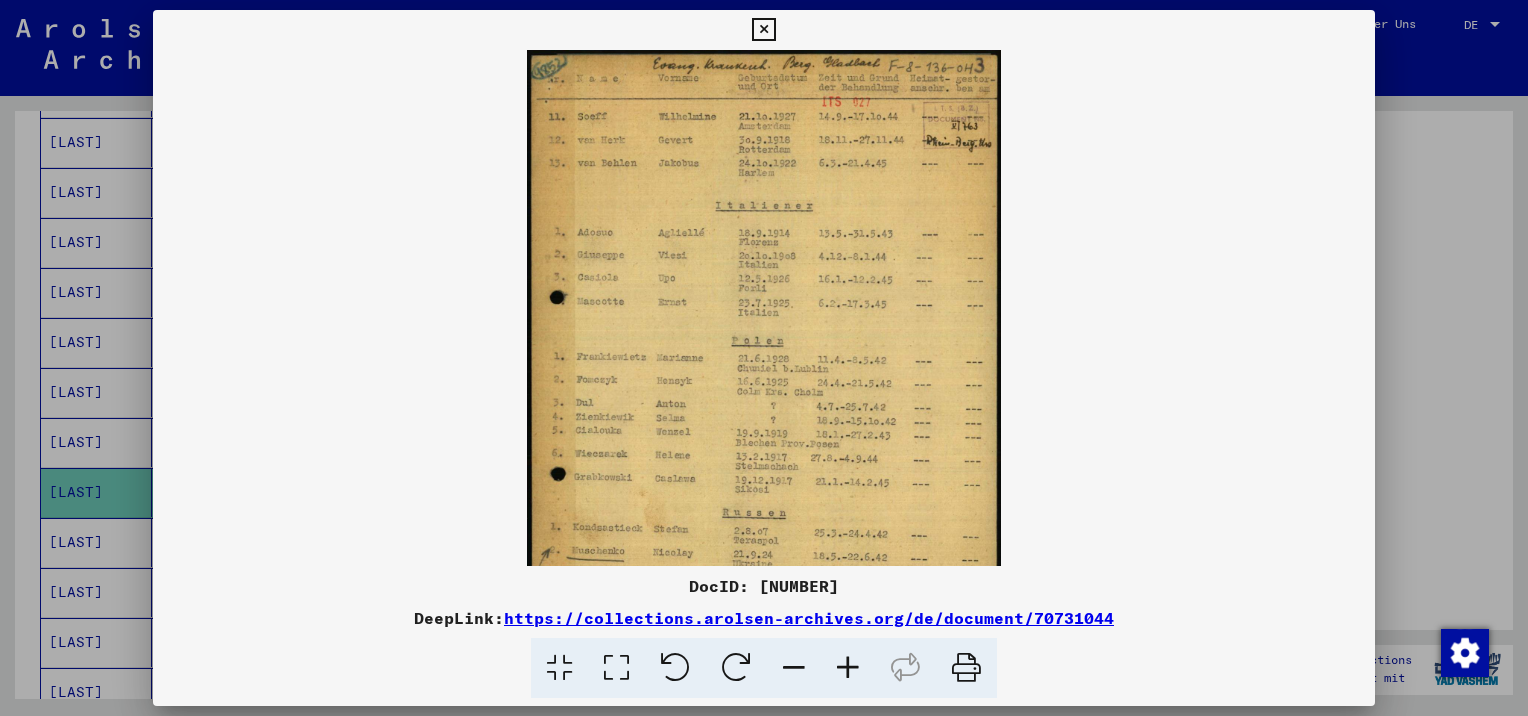 click at bounding box center [848, 668] 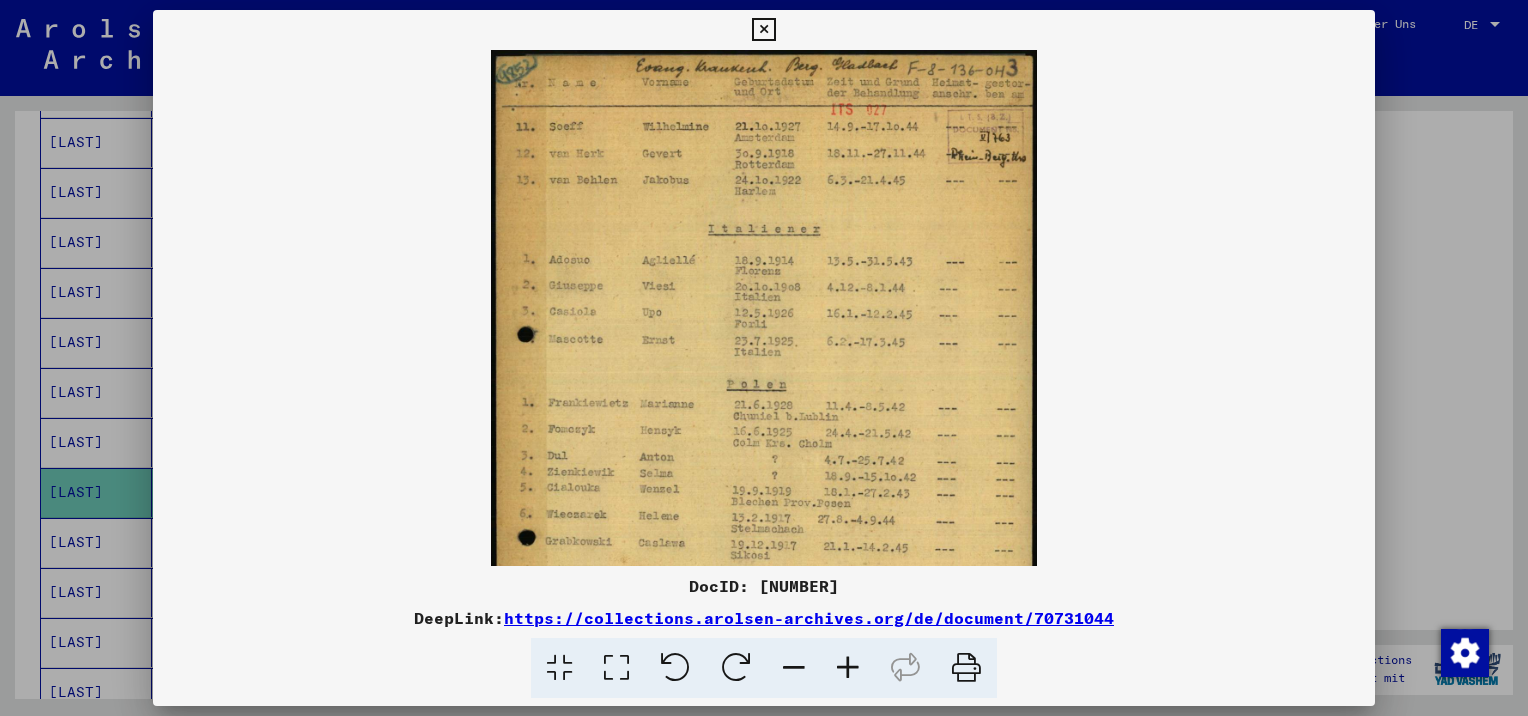 click at bounding box center (848, 668) 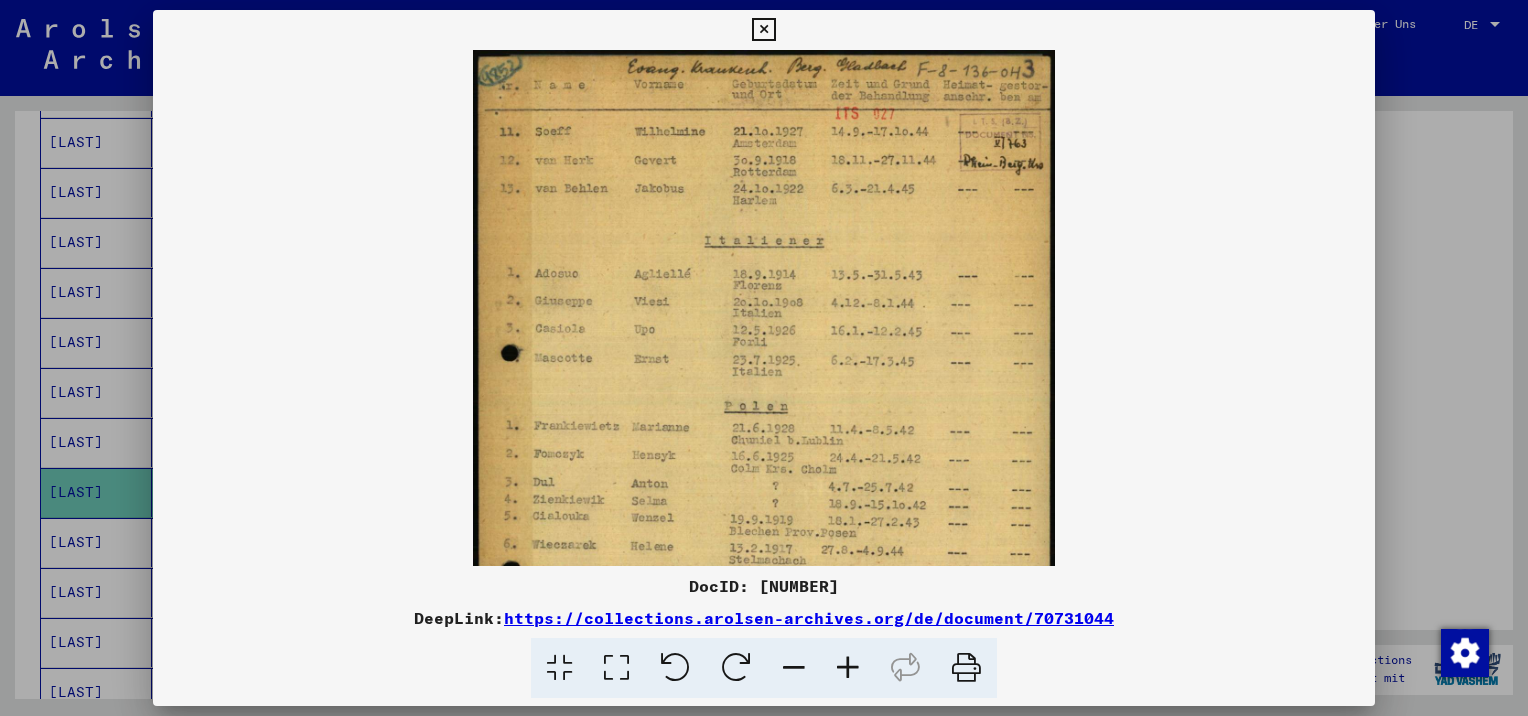 click at bounding box center [848, 668] 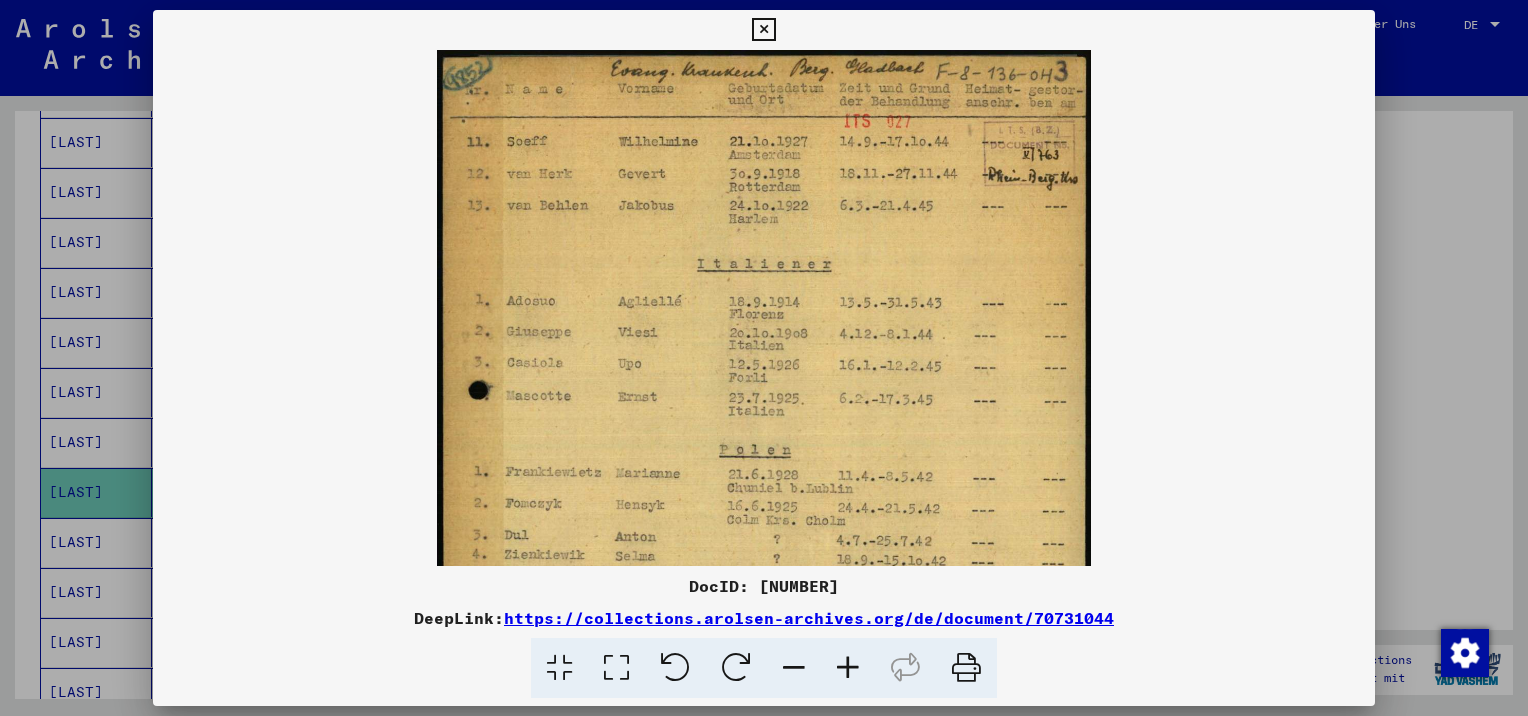 click at bounding box center (764, 358) 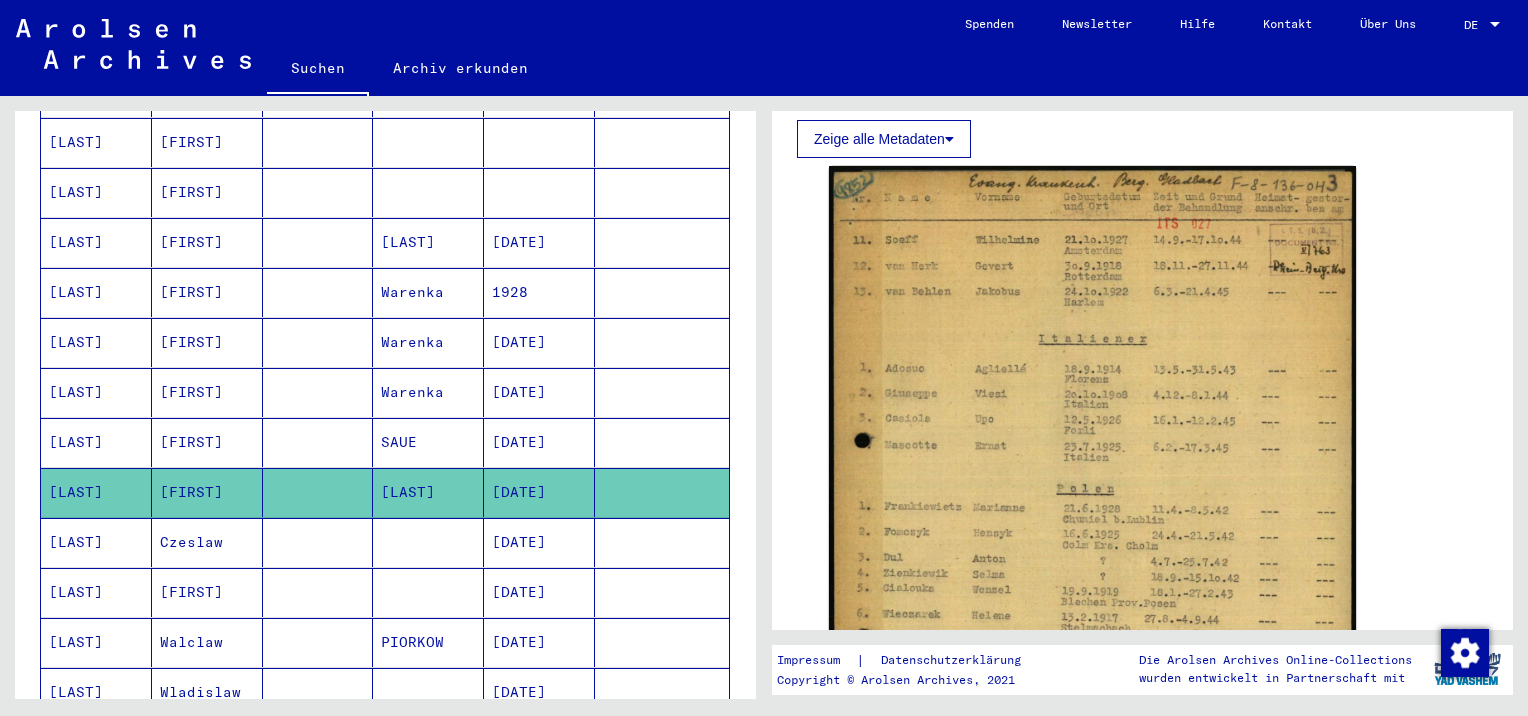 scroll, scrollTop: 200, scrollLeft: 0, axis: vertical 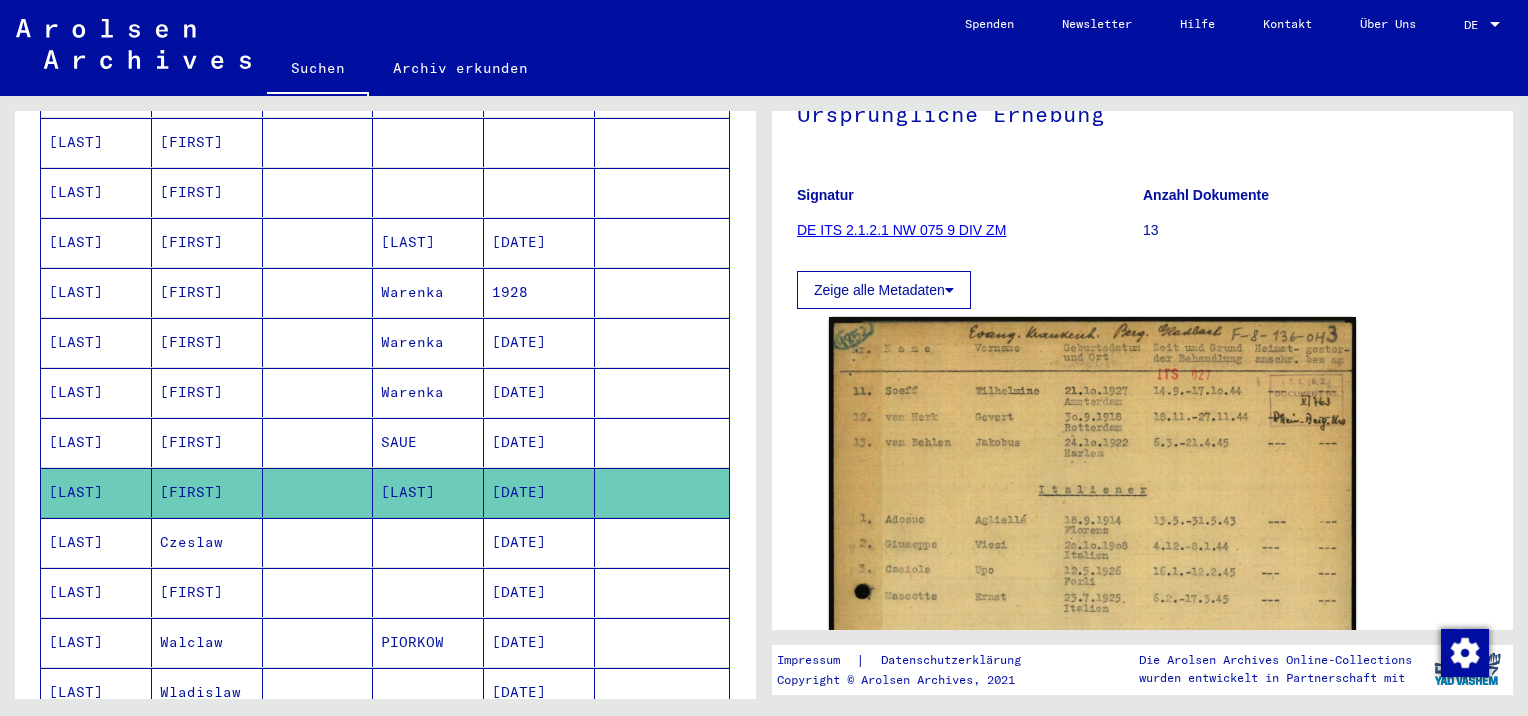 click on "DE ITS 2.1.2.1 NW 075 9 DIV ZM" 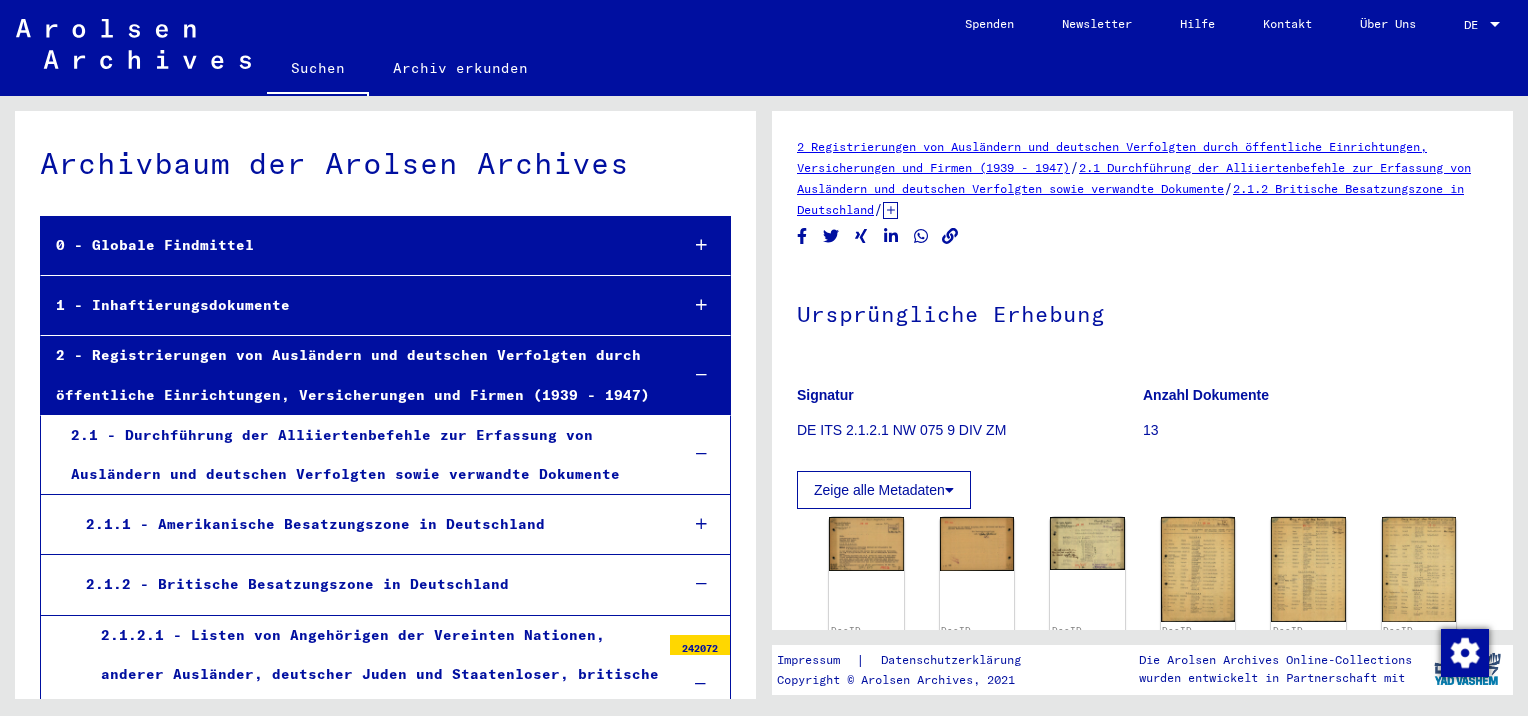 scroll, scrollTop: 7565, scrollLeft: 0, axis: vertical 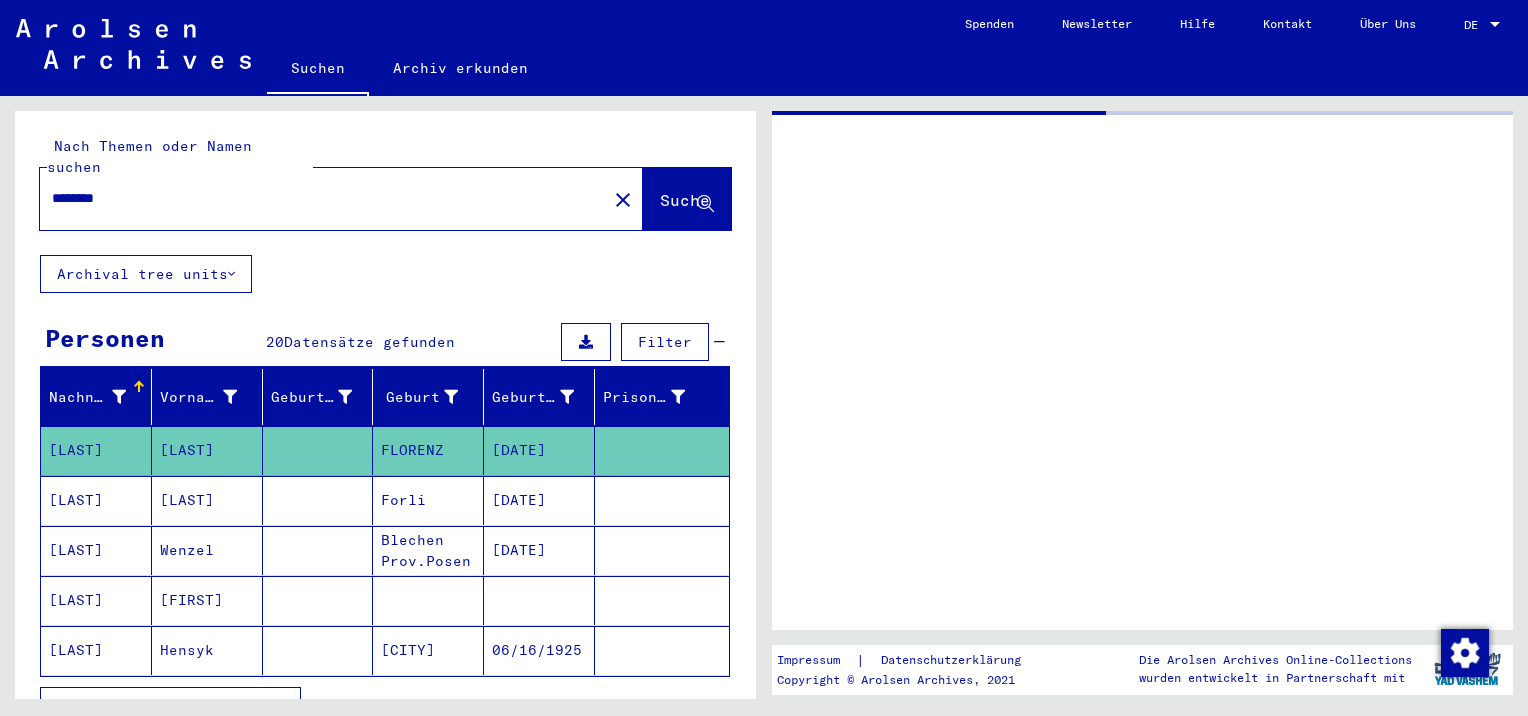 type on "**********" 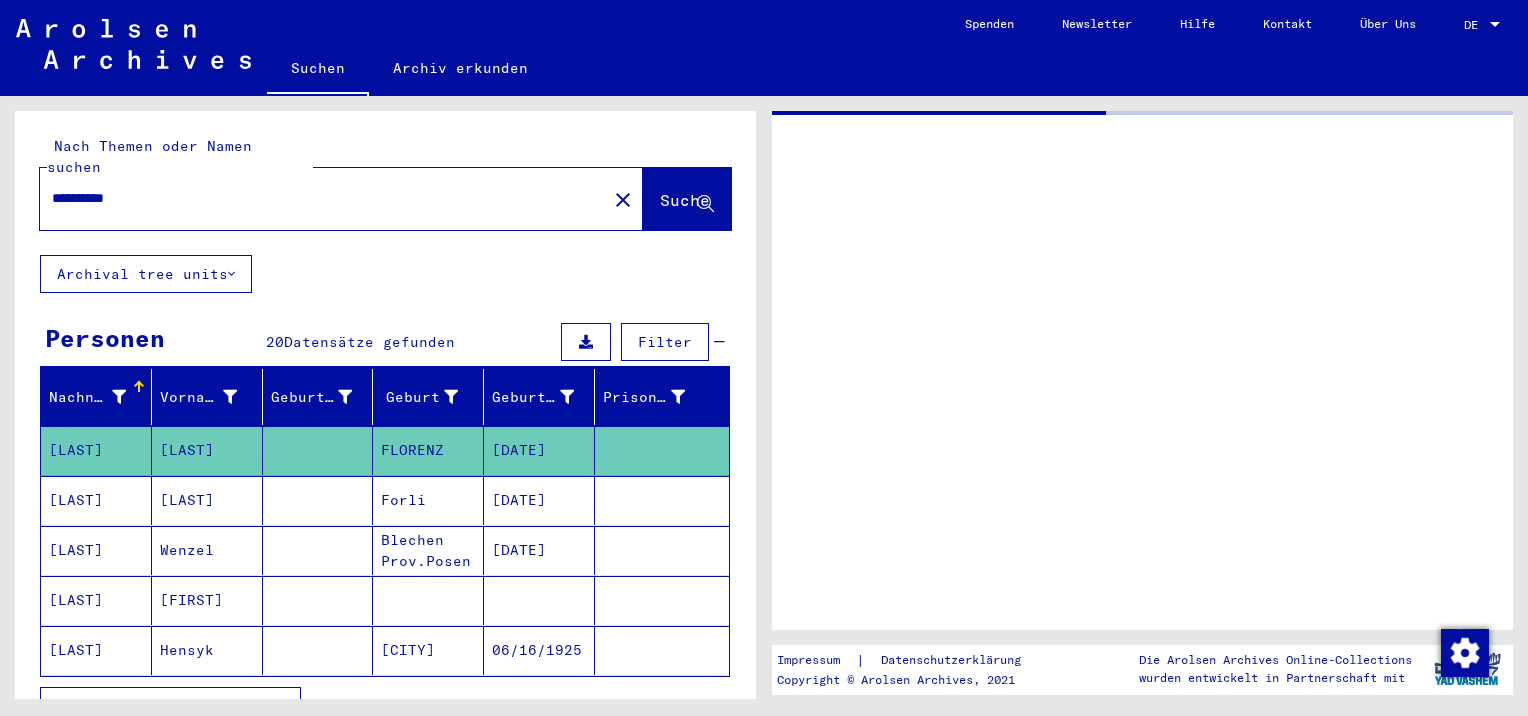 scroll, scrollTop: 0, scrollLeft: 0, axis: both 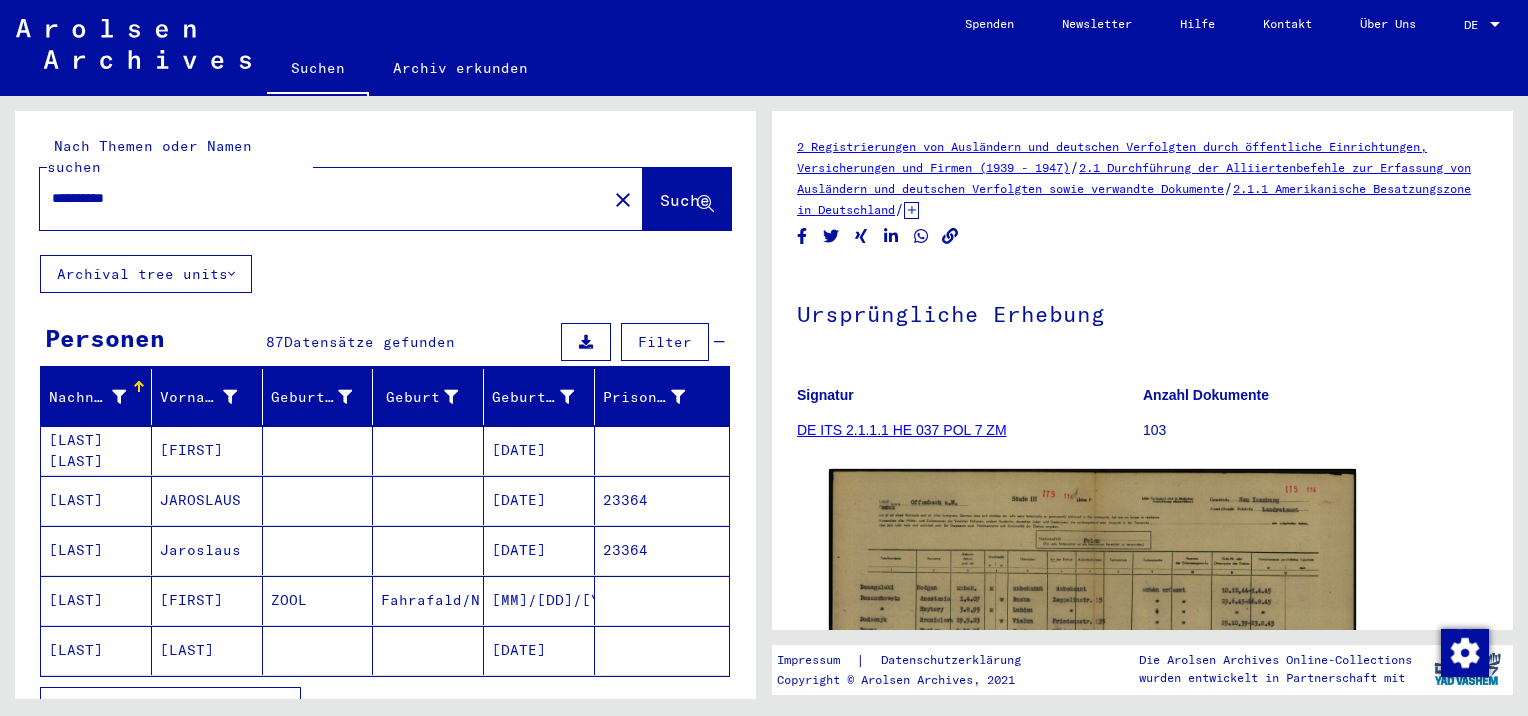 click on "2.1 Durchführung der Alliiertenbefehle zur Erfassung von Ausländern und deutschen Verfolgten sowie verwandte Dokumente" 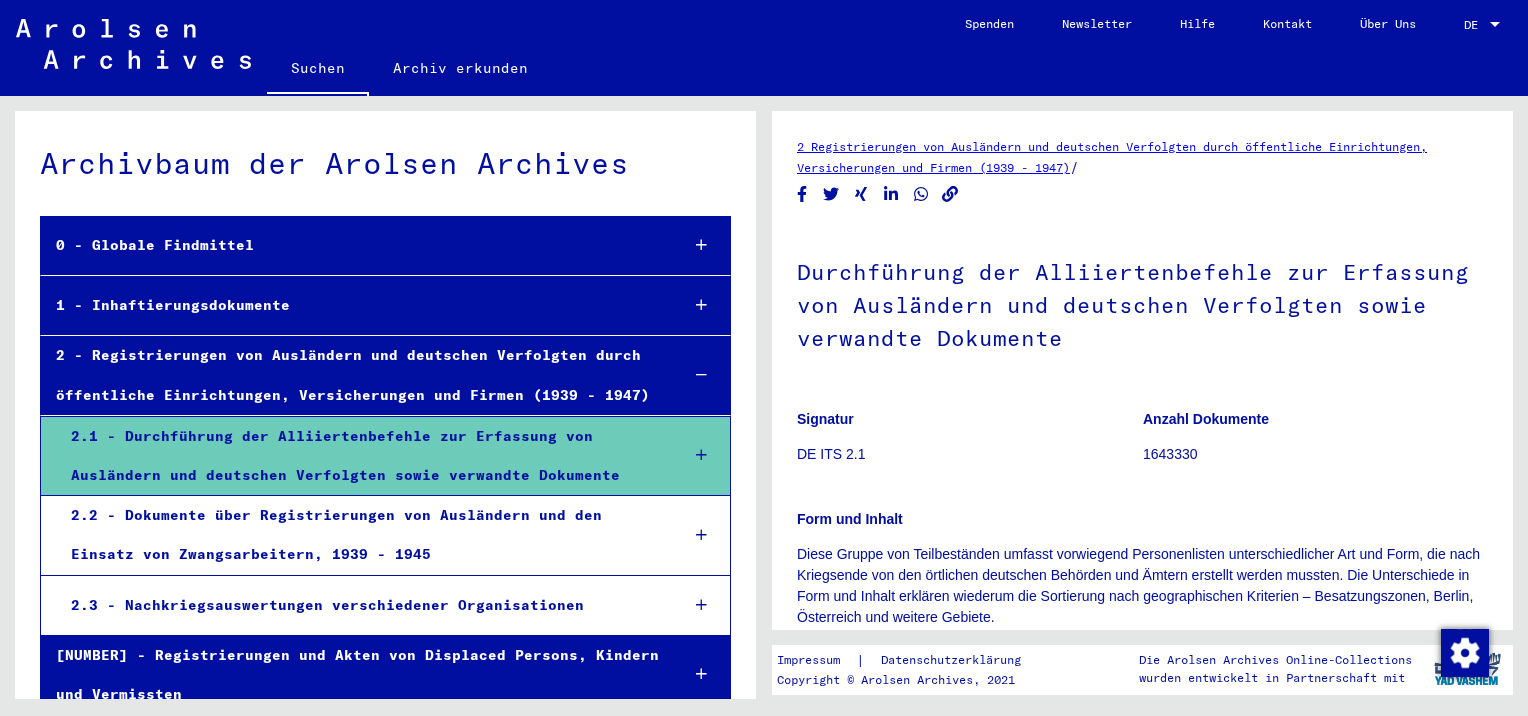 scroll, scrollTop: 100, scrollLeft: 0, axis: vertical 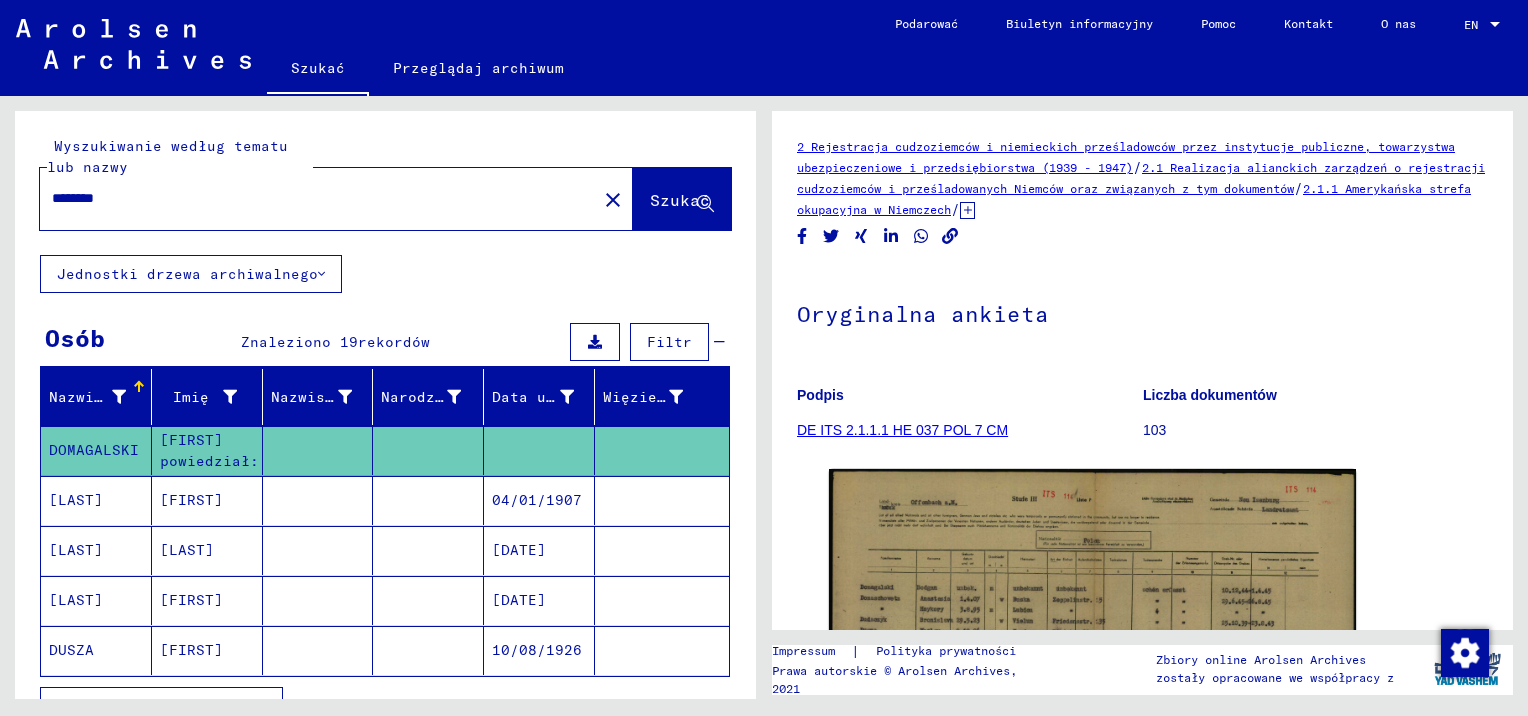 click on "2.1.1 Amerykańska strefa okupacyjna w Niemczech" 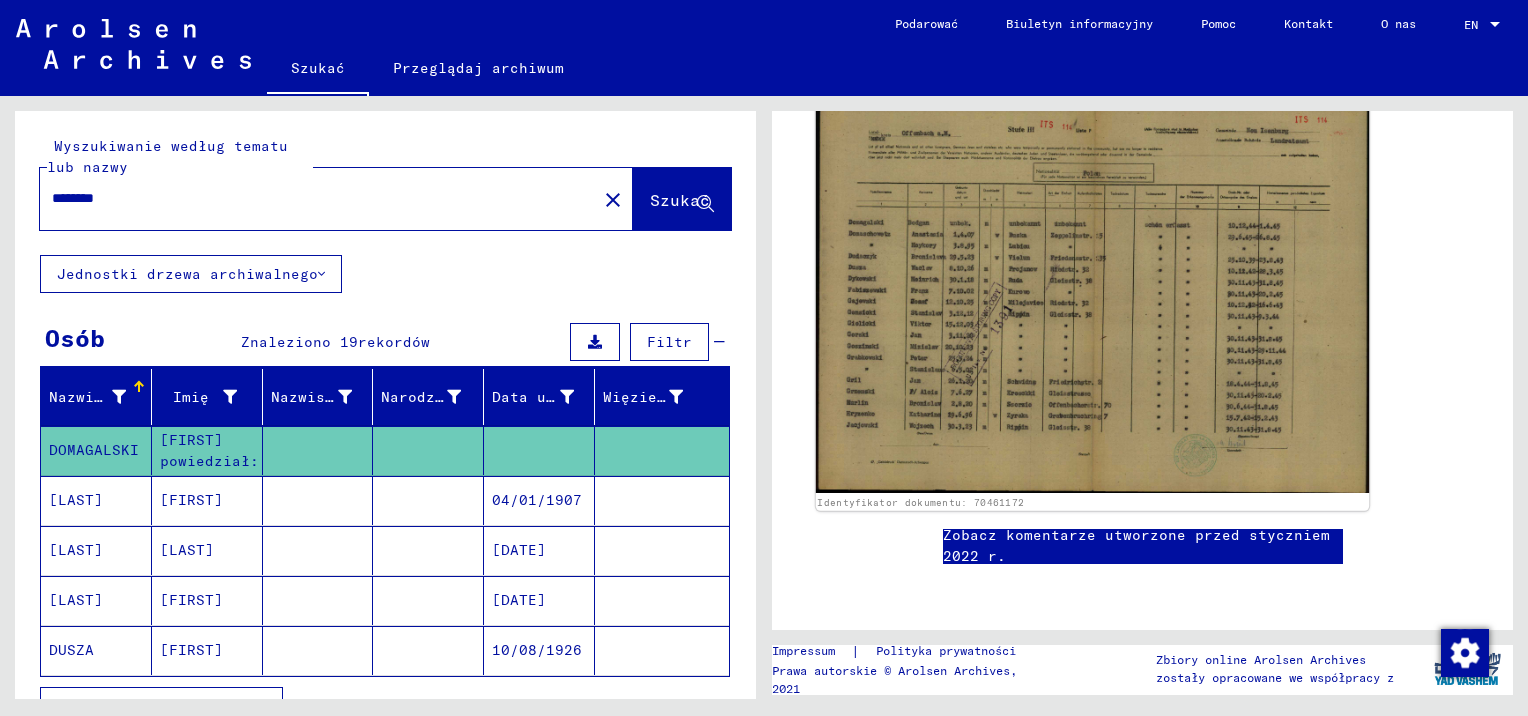 scroll, scrollTop: 400, scrollLeft: 0, axis: vertical 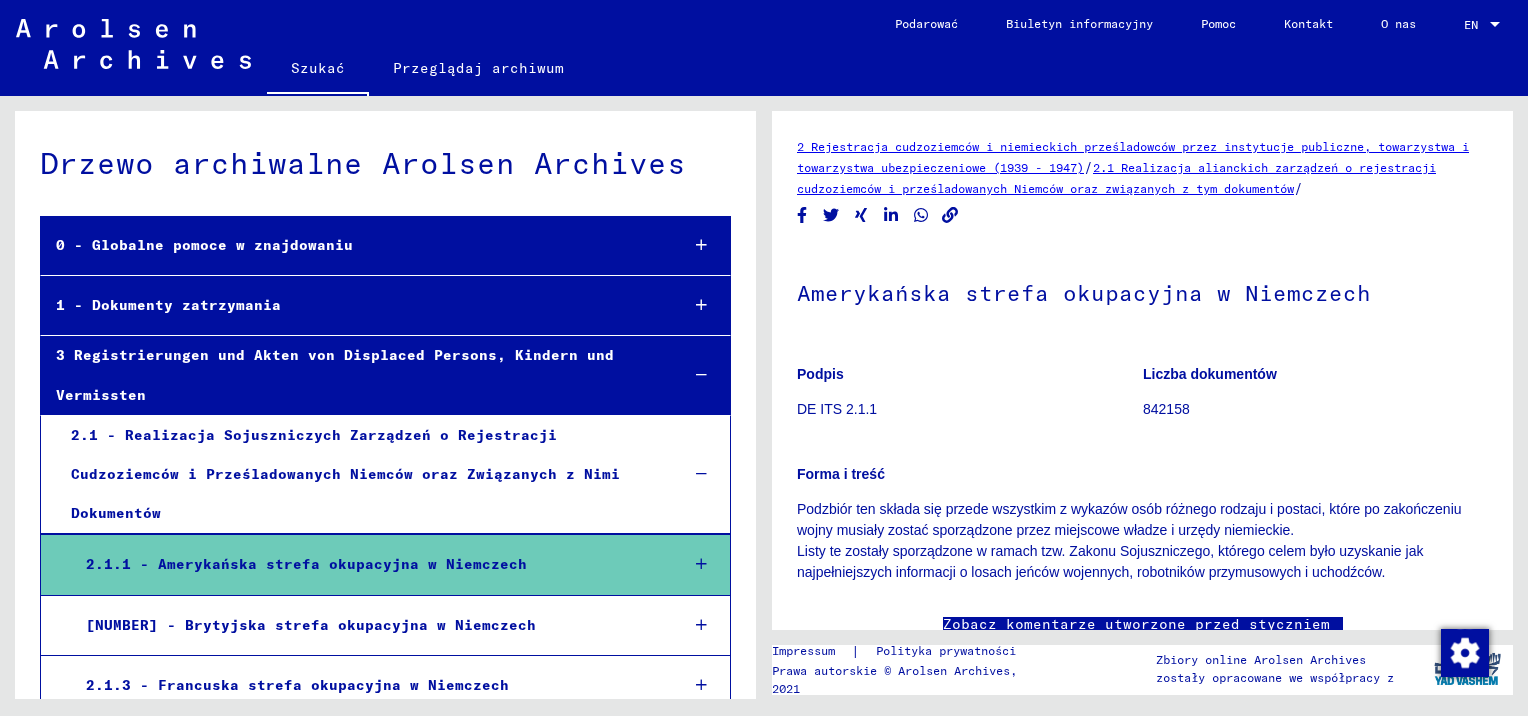 drag, startPoint x: 8, startPoint y: 0, endPoint x: 534, endPoint y: 0, distance: 526 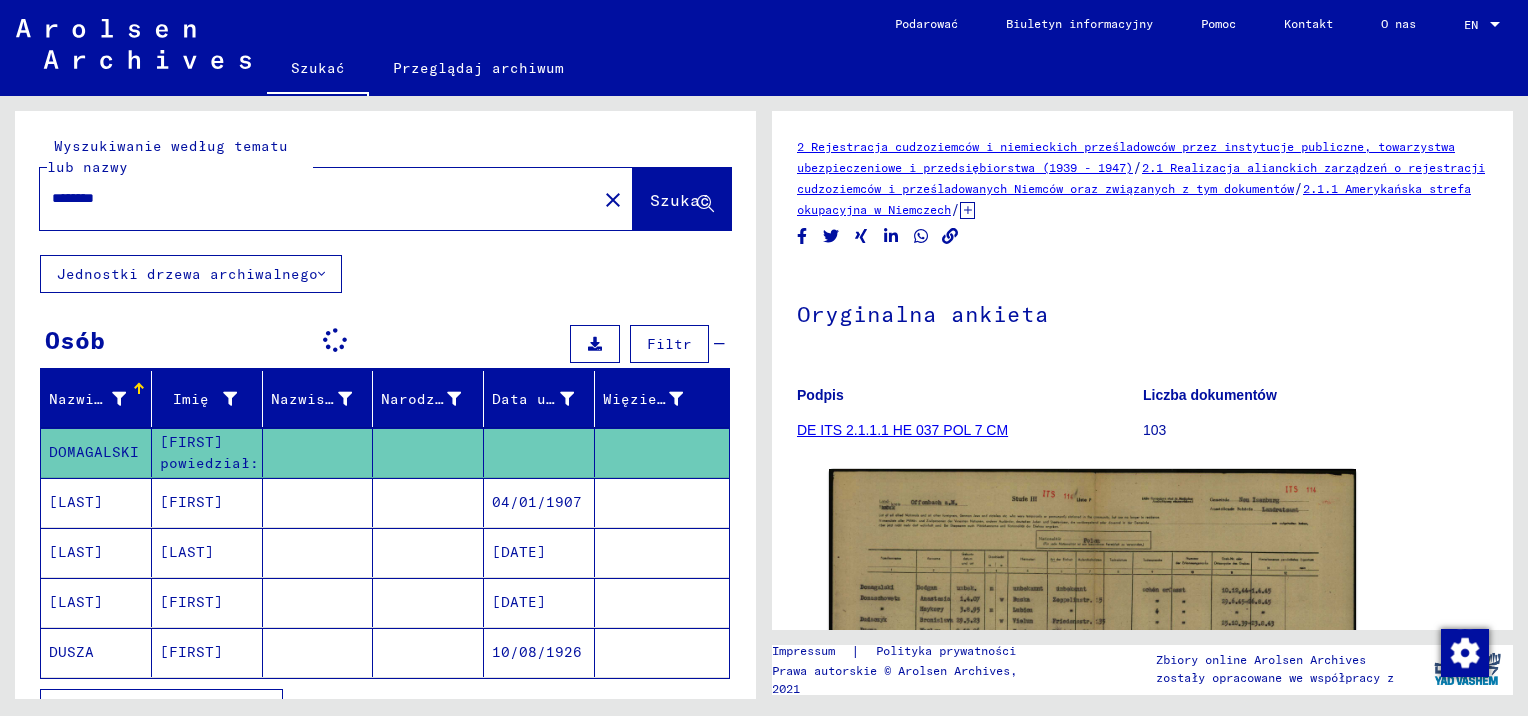 scroll, scrollTop: 0, scrollLeft: 0, axis: both 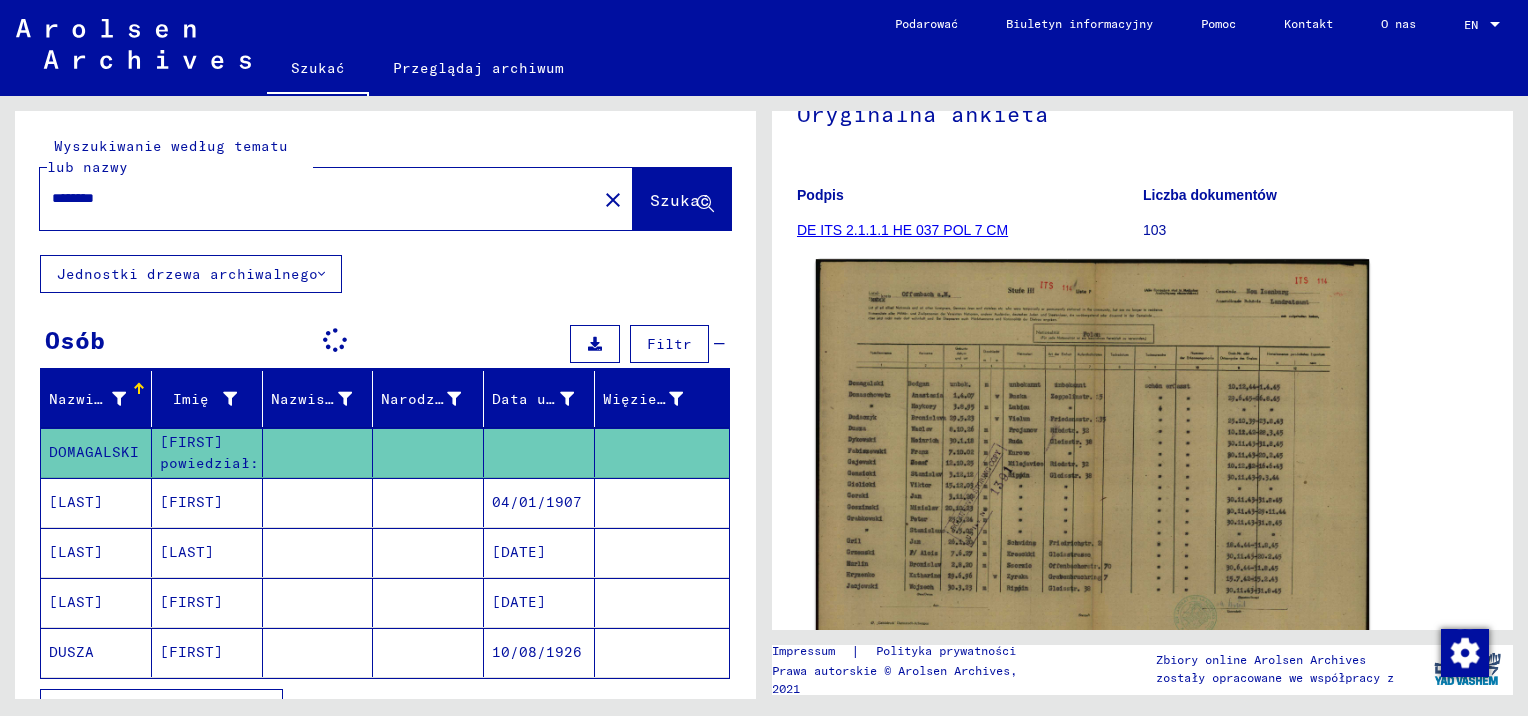 click 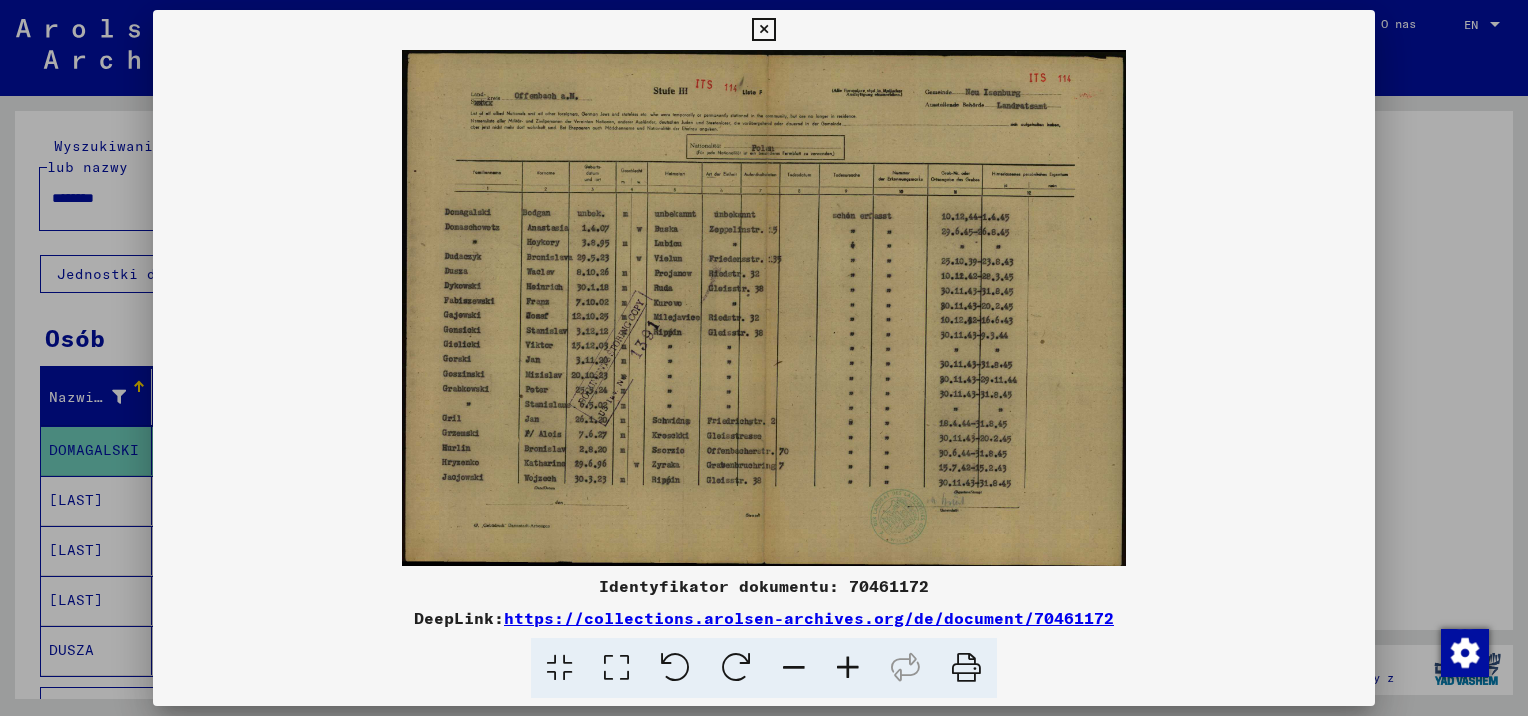 click on "Suchen Archív erkunden Spenden Newsletter Hilfe Kontakt Über Uns Szukać Przeglądaj archiwum Detailfragen/-infos zu den Dokumenten? Stelle hier einen kostenlosen Antrag. Podarować Biuletyn informacyjny Pomoc Kontakt O nas EN EN Wyszukiwanie według tematu lub nazwy ******** close Szukać Jednostki drzewa archiwalnego Osób Znaleziono 19 rekordów Filtr Nazwisko Imię Nazwisko panieńskie Narodziny Data urodzenia Więzień # [LAST] [FIRST] powiedział: [LAST] Anastasia [DATE] [LAST] Hoykory [DATE] [LAST] Bronisława [DATE] [LAST] Waclav [DATE] Pokaż wszystkie wyniki Signature Nachname Vorname Geburtsname Geburt Geburtsdatum Prisoner # Vater (Adoptivvater) Mutter (Adoptivmutter) Religion Nationalität Beruf Haftstätte Sterbedatum Letzter Wohnort Letzter Wohnort (Land) Haftstätte Letzter Wohnort (Provinz) Letzter Wohnort (Ort) [LAST] [FIRST] [LAST]" at bounding box center (764, 358) 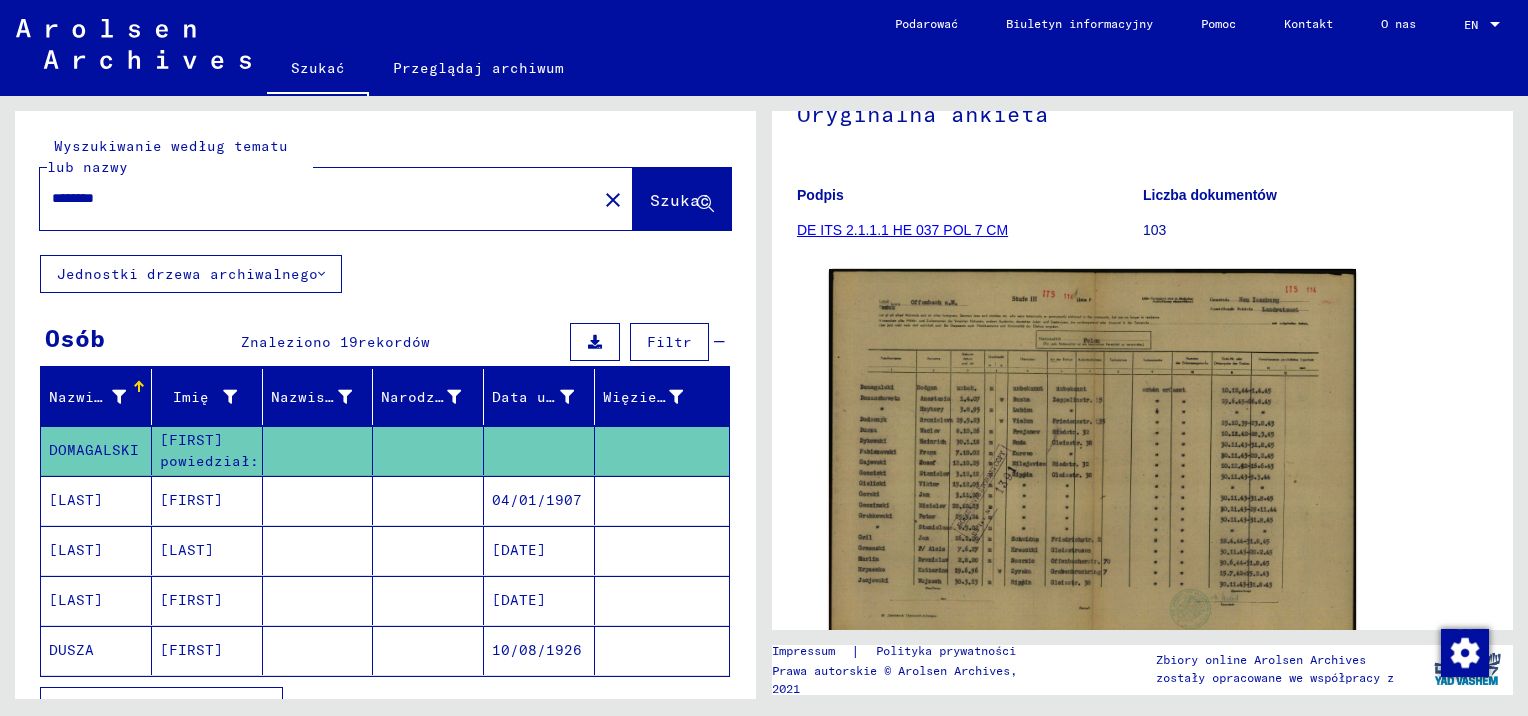 type on "**********" 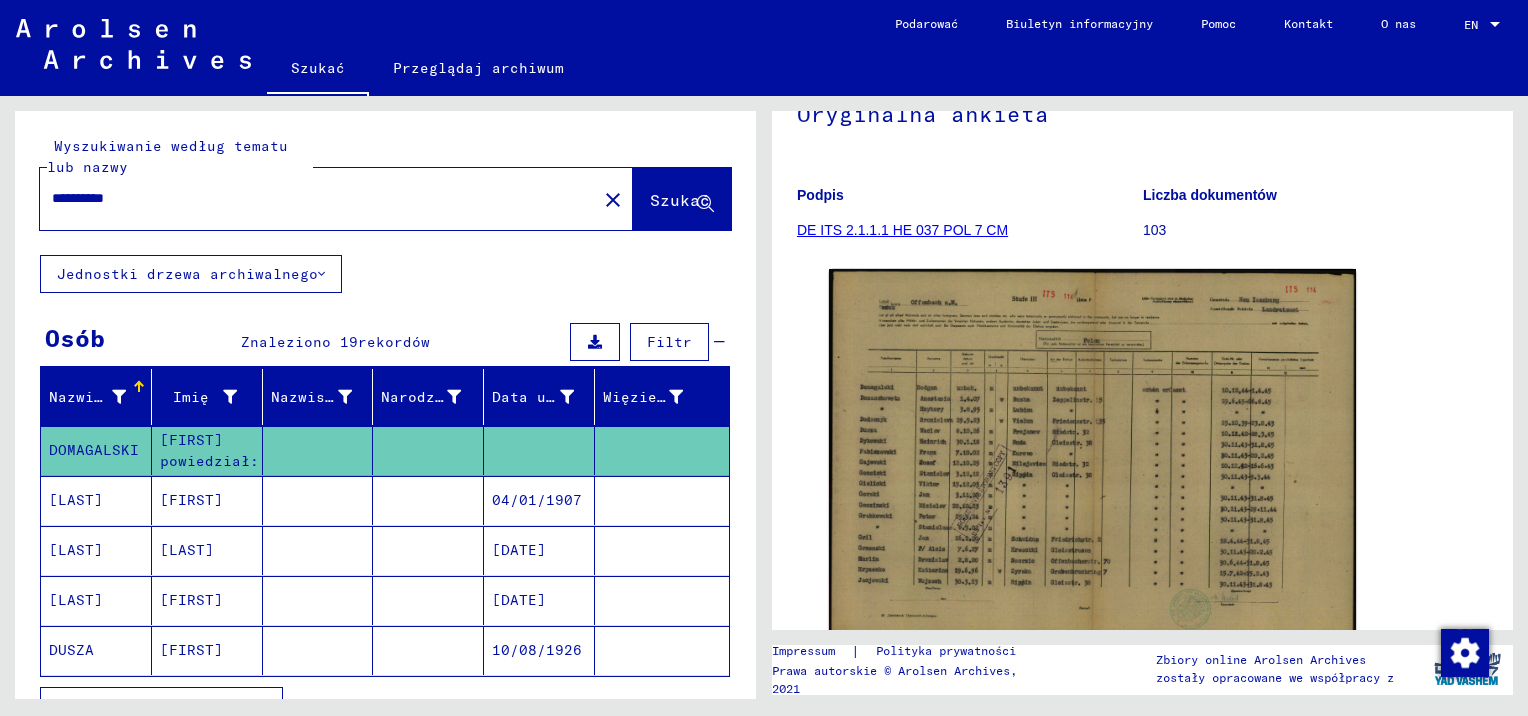 scroll, scrollTop: 0, scrollLeft: 0, axis: both 